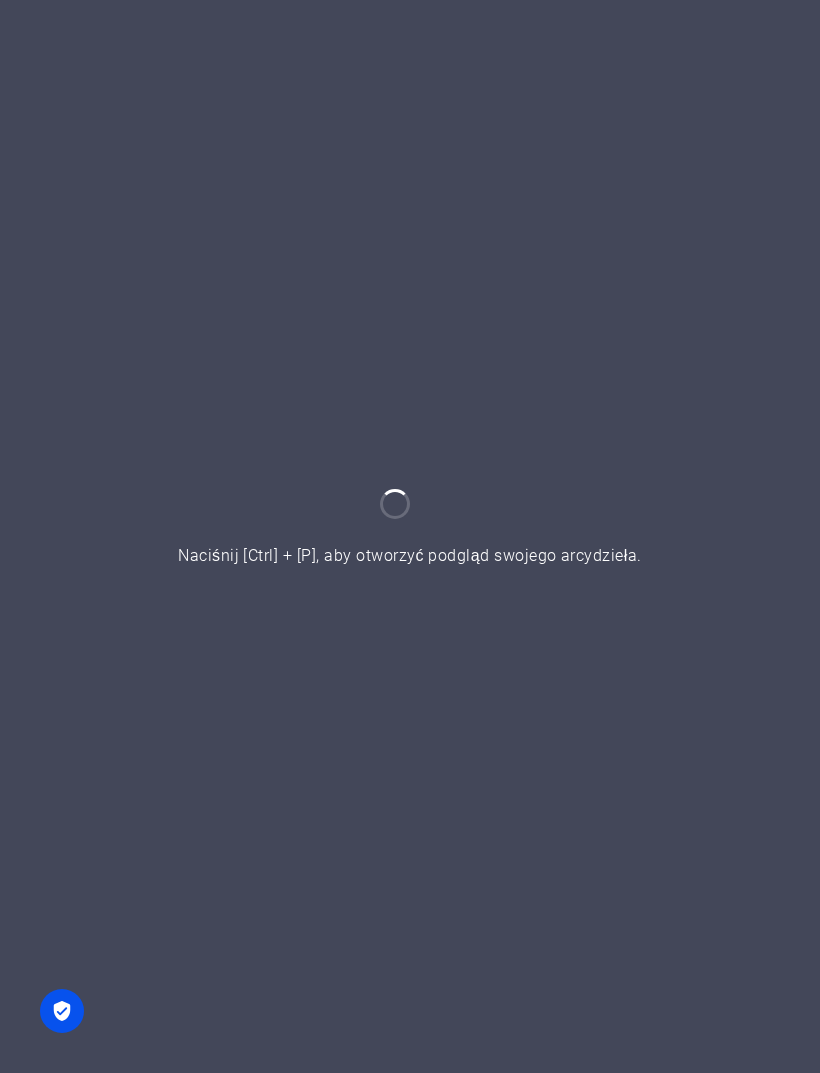 scroll, scrollTop: 0, scrollLeft: 0, axis: both 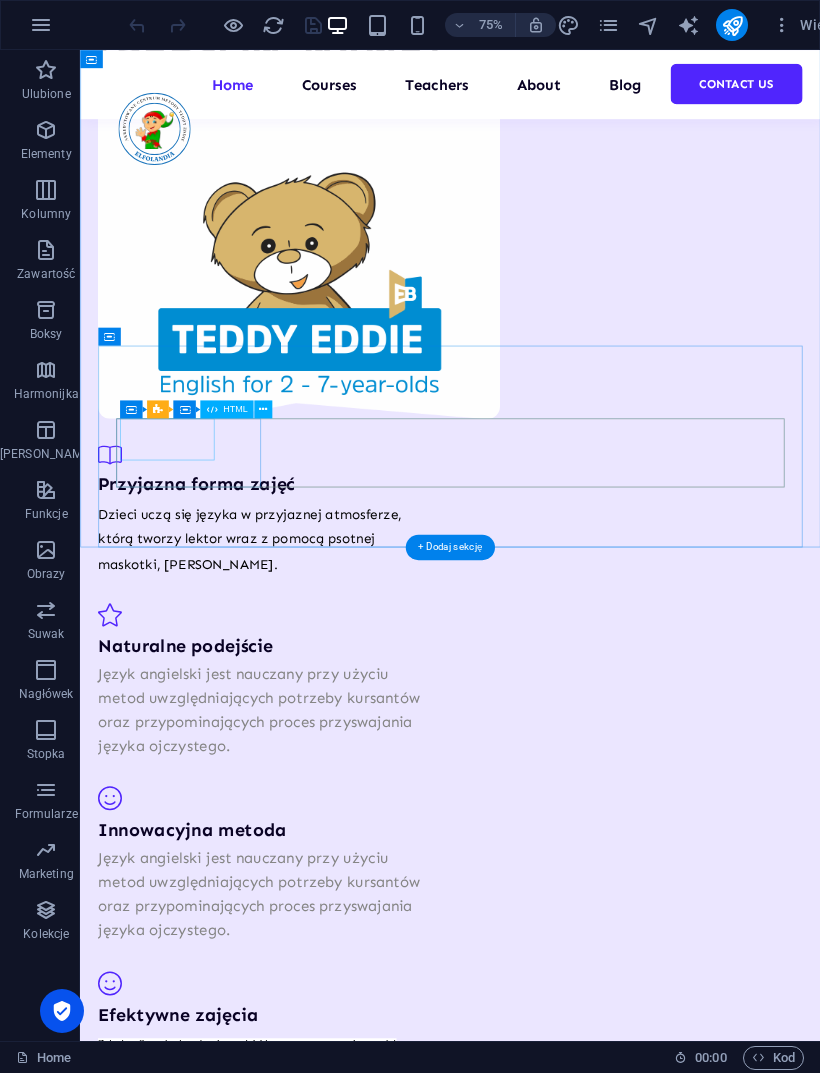 click on "1000" at bounding box center [224, 2327] 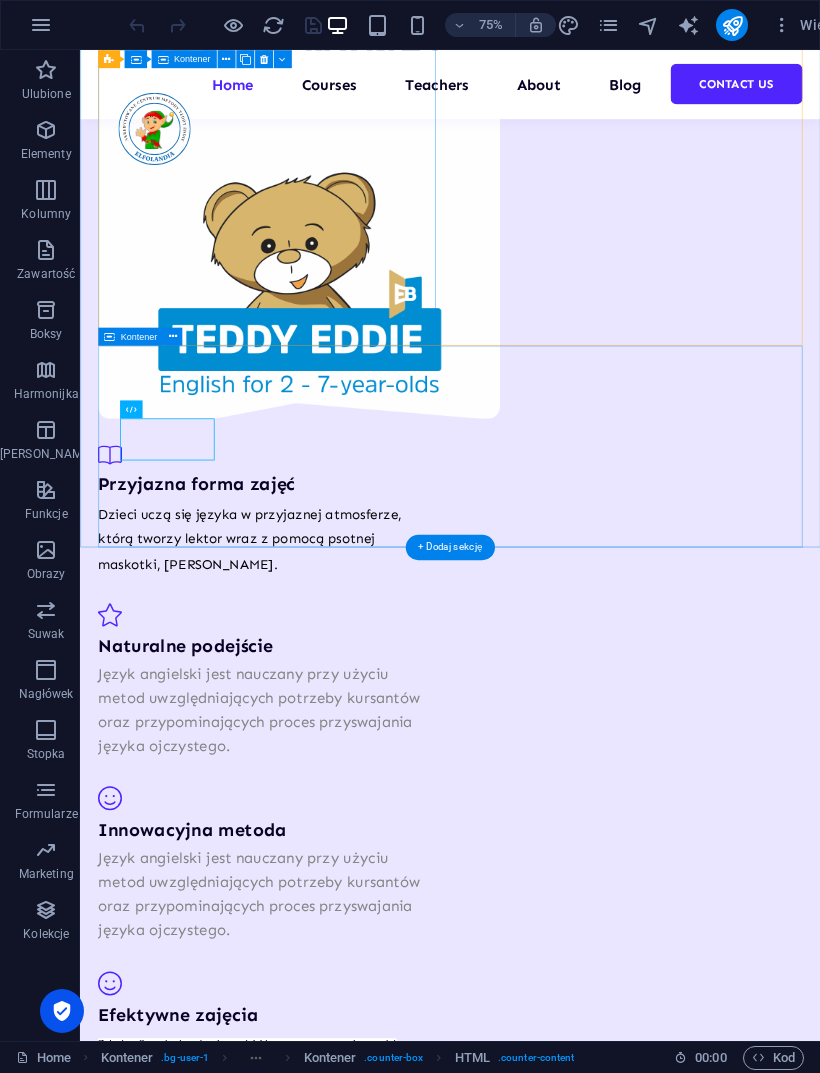 click at bounding box center [173, 337] 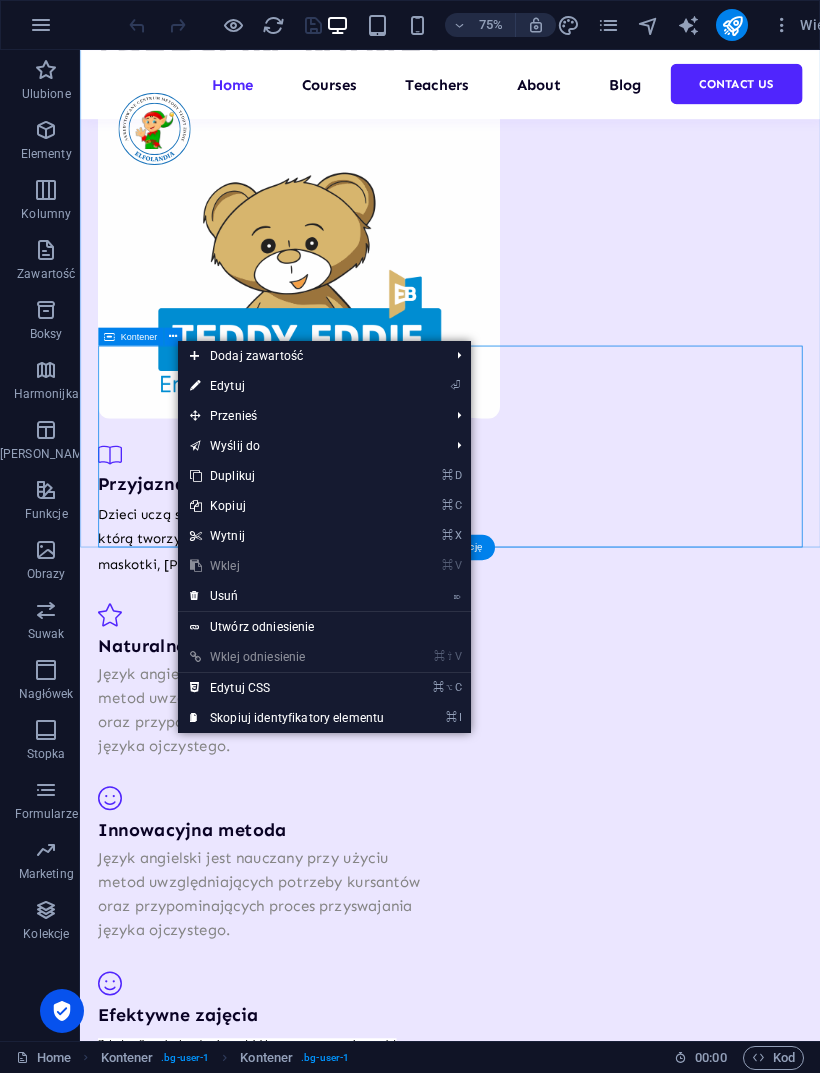 click on "1000 Students 100 Courses 200 Reviews 20 TEACHERS" at bounding box center [573, 2312] 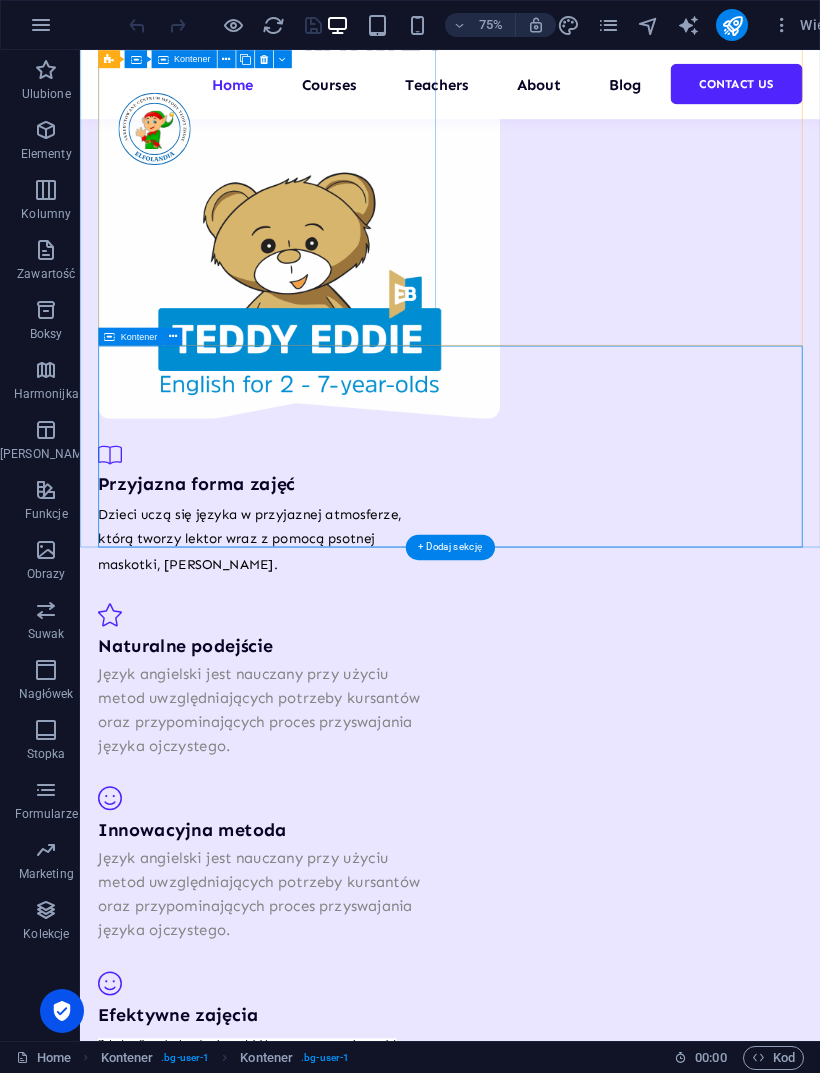 click at bounding box center (173, 337) 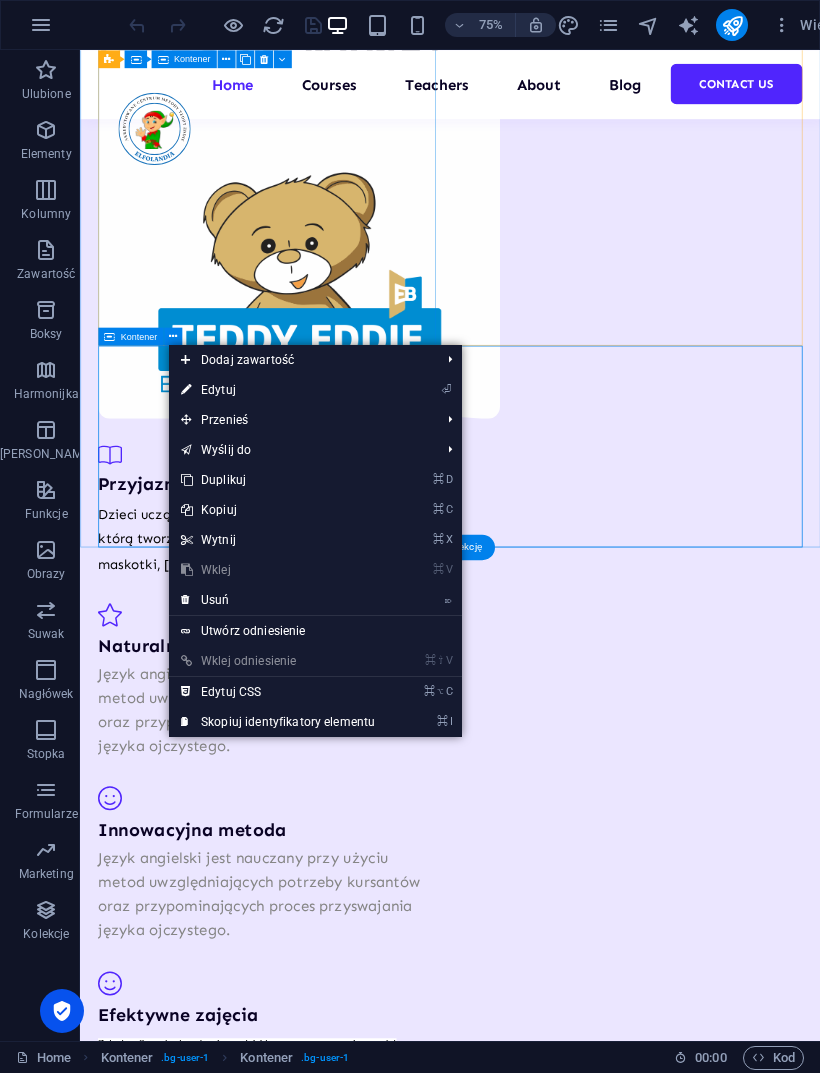 click on "⌦  Usuń" at bounding box center [278, 600] 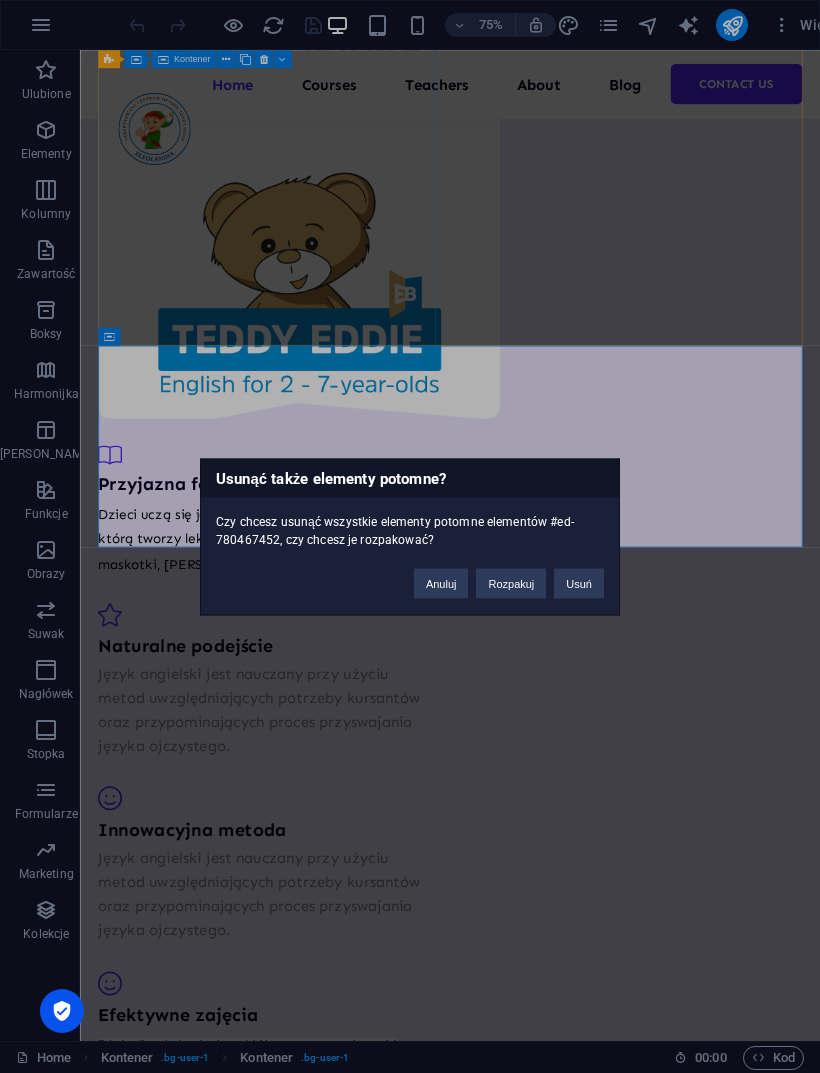 click on "Usuń" at bounding box center (579, 583) 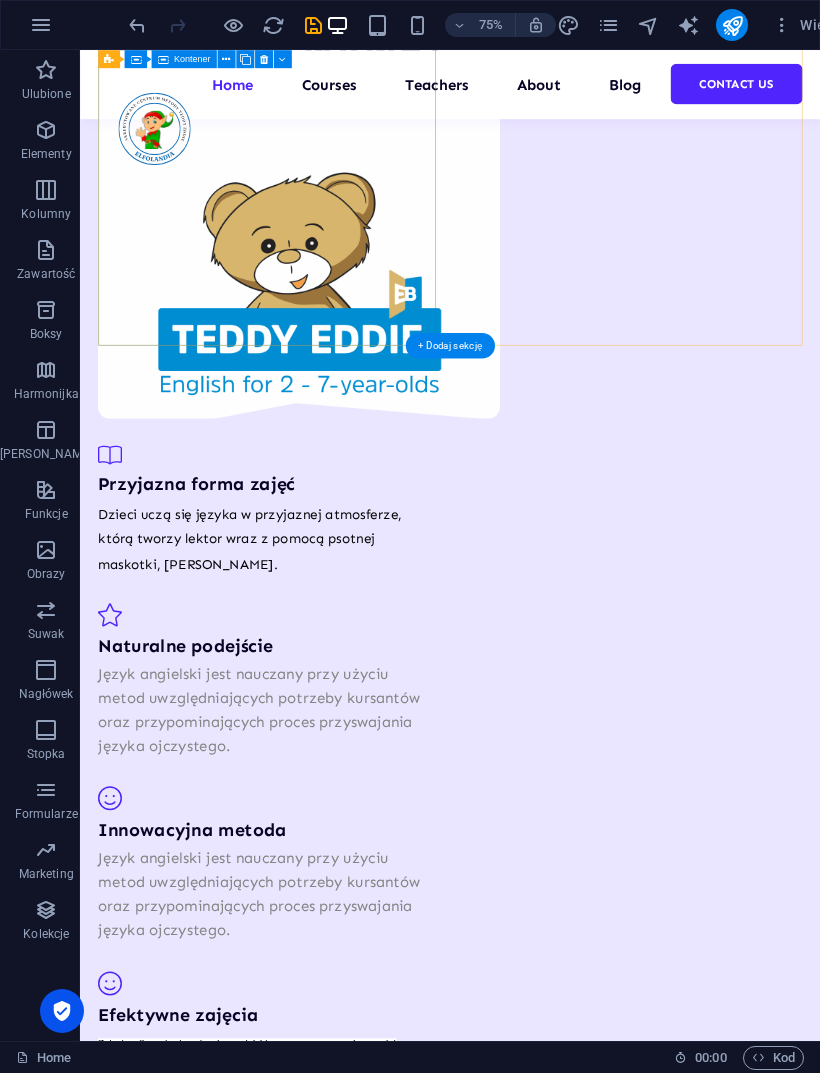 click on "Top courses this month" at bounding box center [573, 1976] 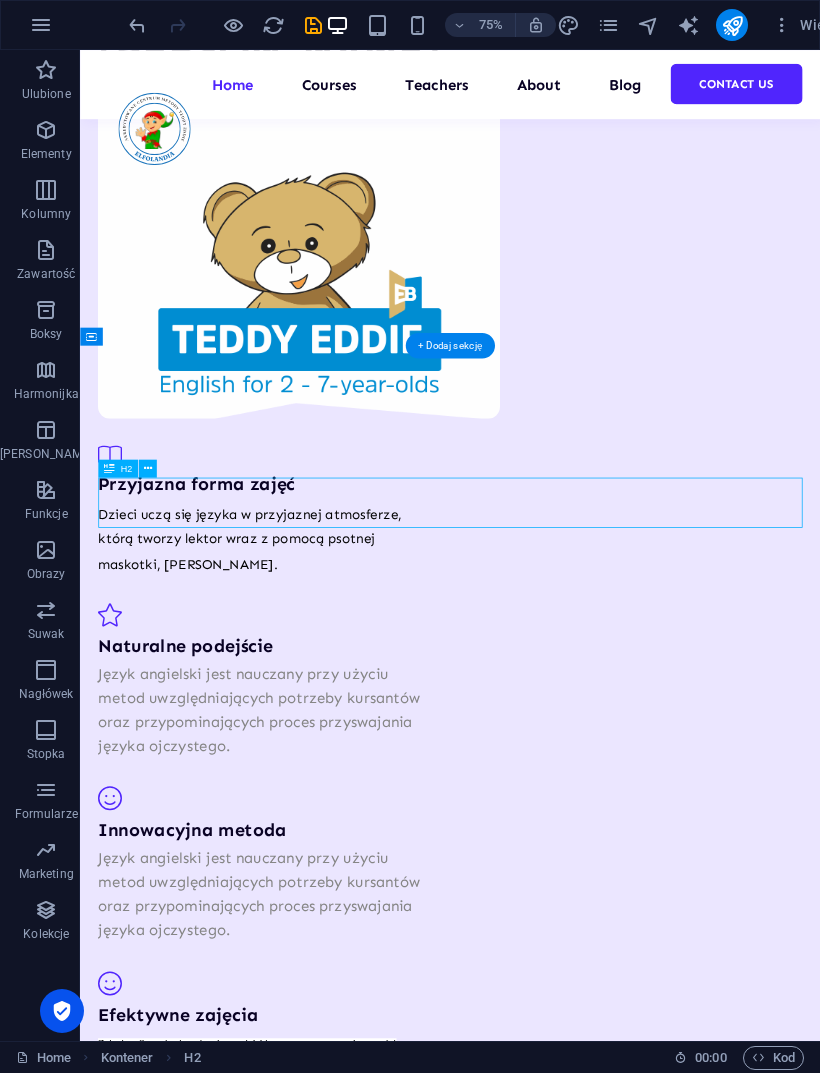 click on "Top courses this month" at bounding box center (573, 1976) 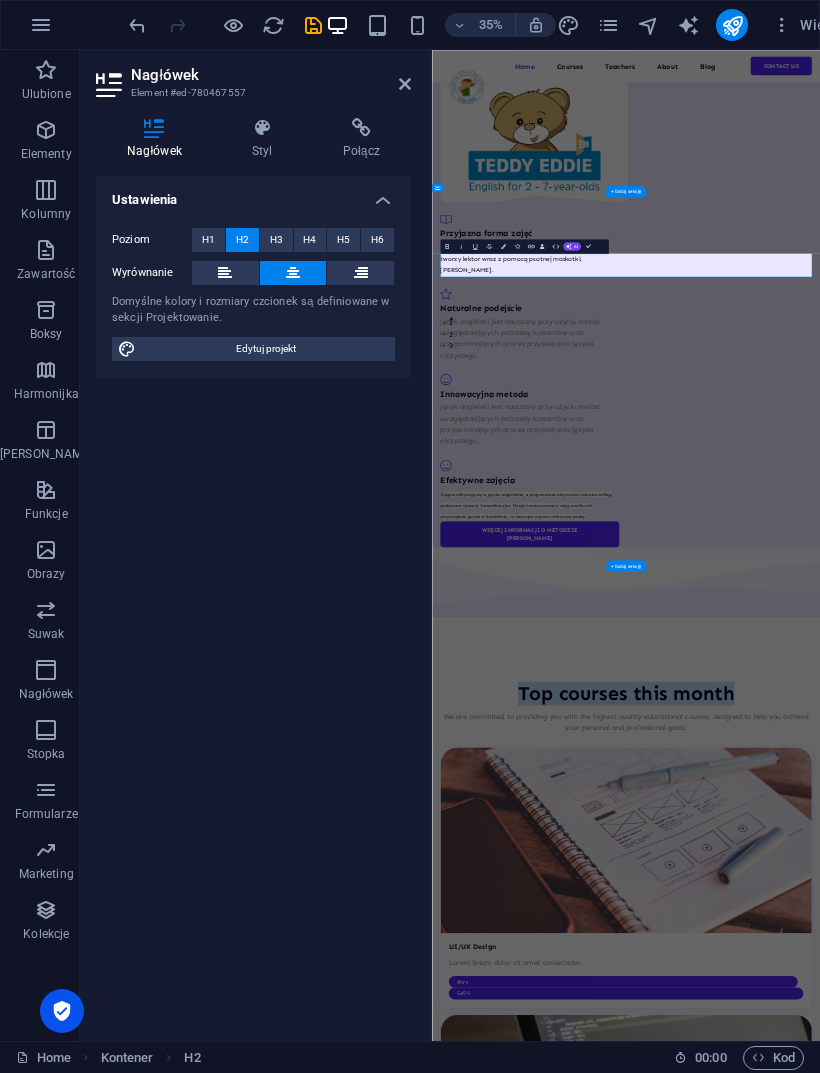 click on "Top courses this month" at bounding box center (986, 1888) 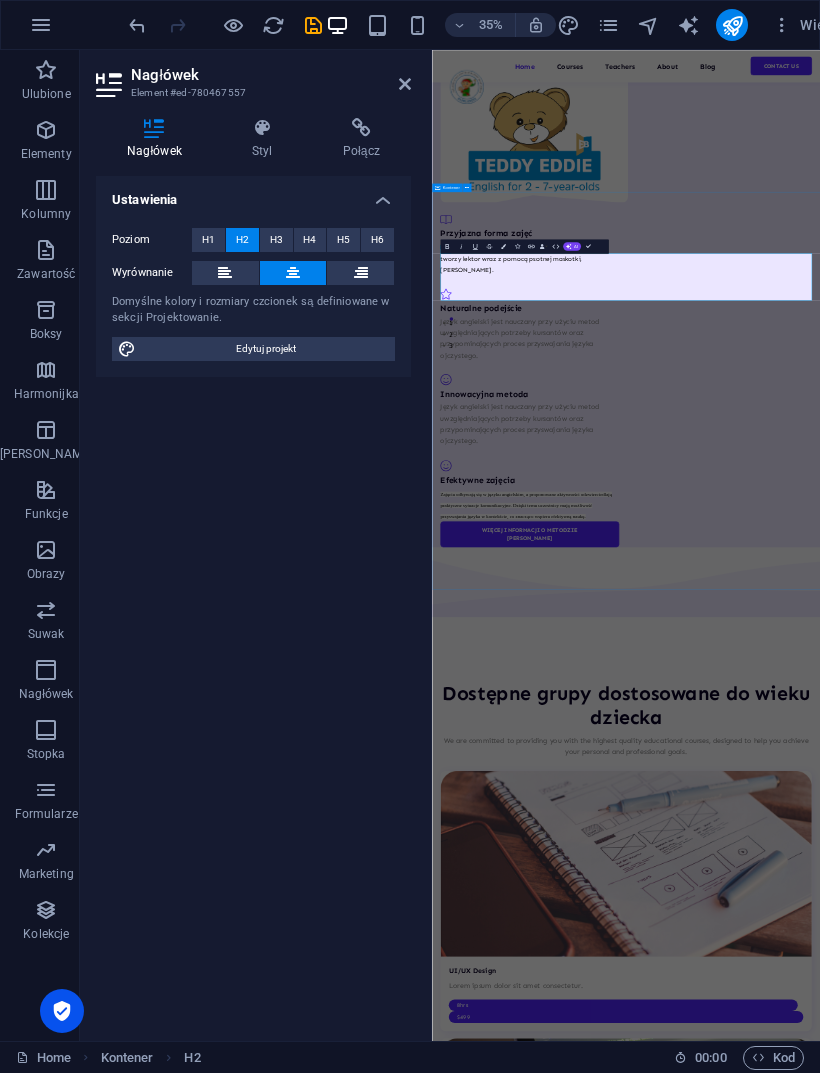 click 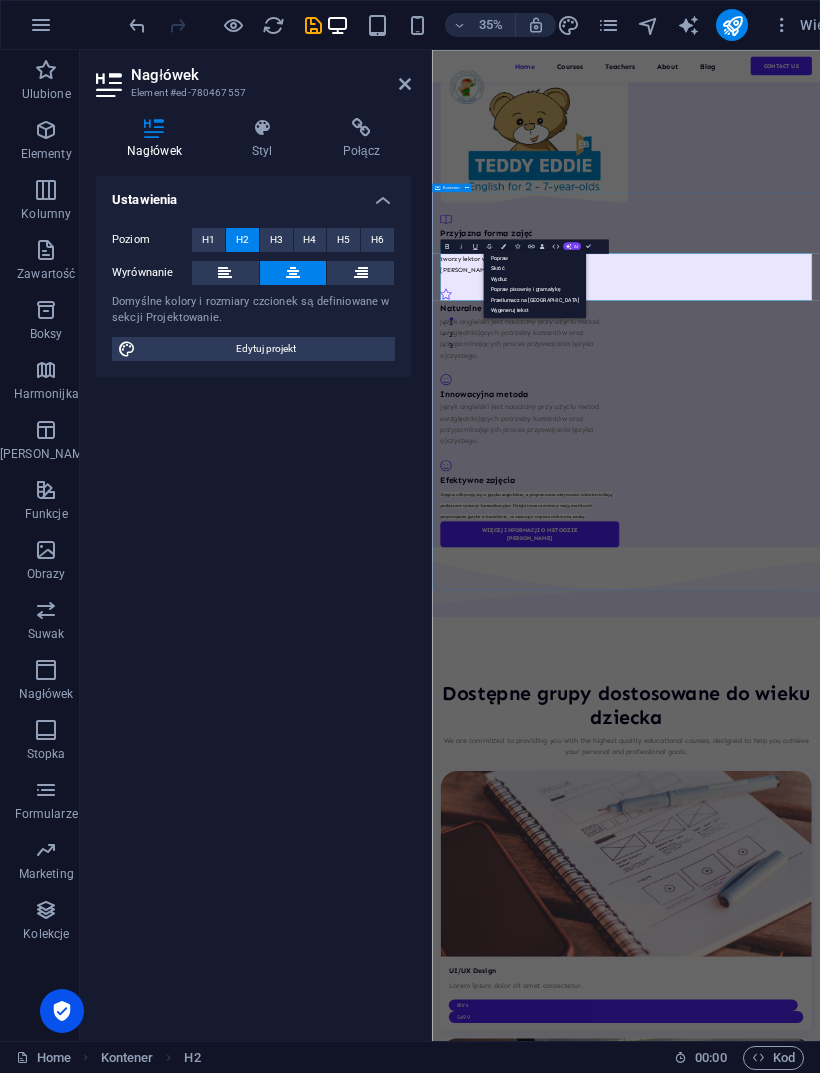 click on "Popraw" at bounding box center (534, 257) 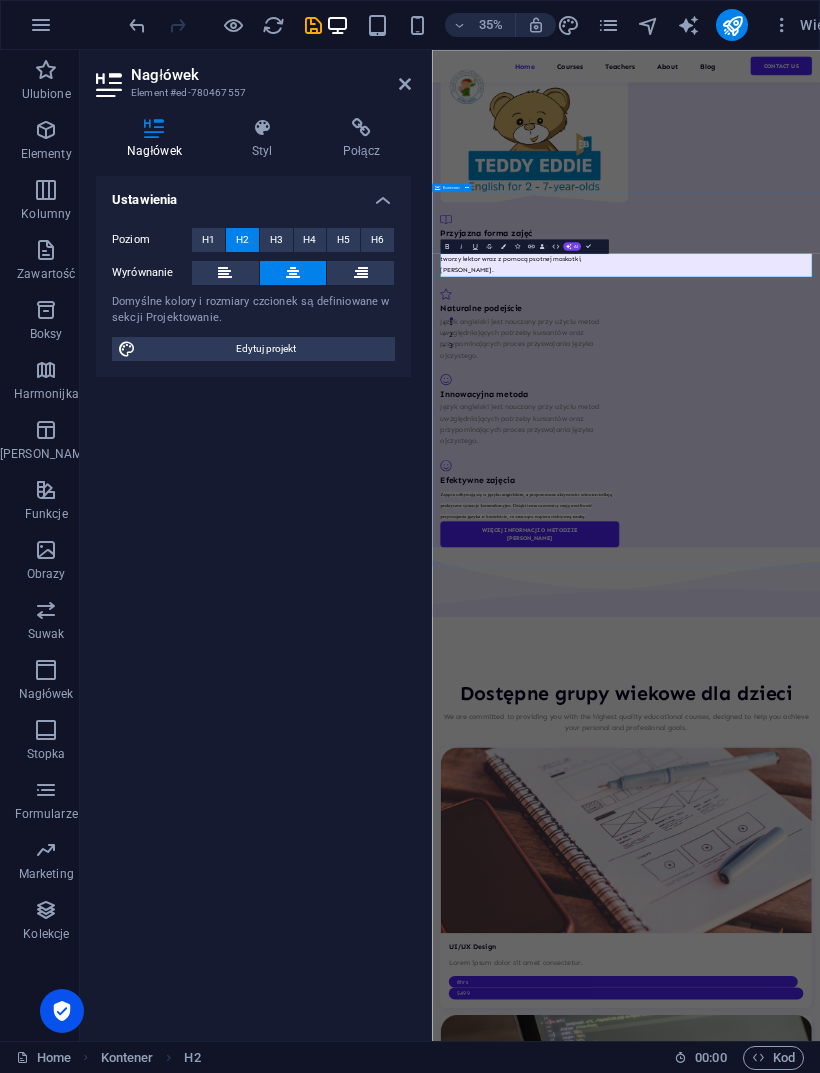 click on "Dostępne grupy wiekowe dla dzieci We are committed to providing you with the highest quality educational courses, designed to help you achieve your personal and professional goals. UI/UX Design Lorem ipsum dolor sit amet consectetur. 8hrs $499 Programming 101 Lorem ipsum dolor sit amet consectetur. 8hrs $499 Management Lorem ipsum dolor sit amet consectetur. 8hrs $499  Vorherige Nächste  All Courses" at bounding box center [986, 3056] 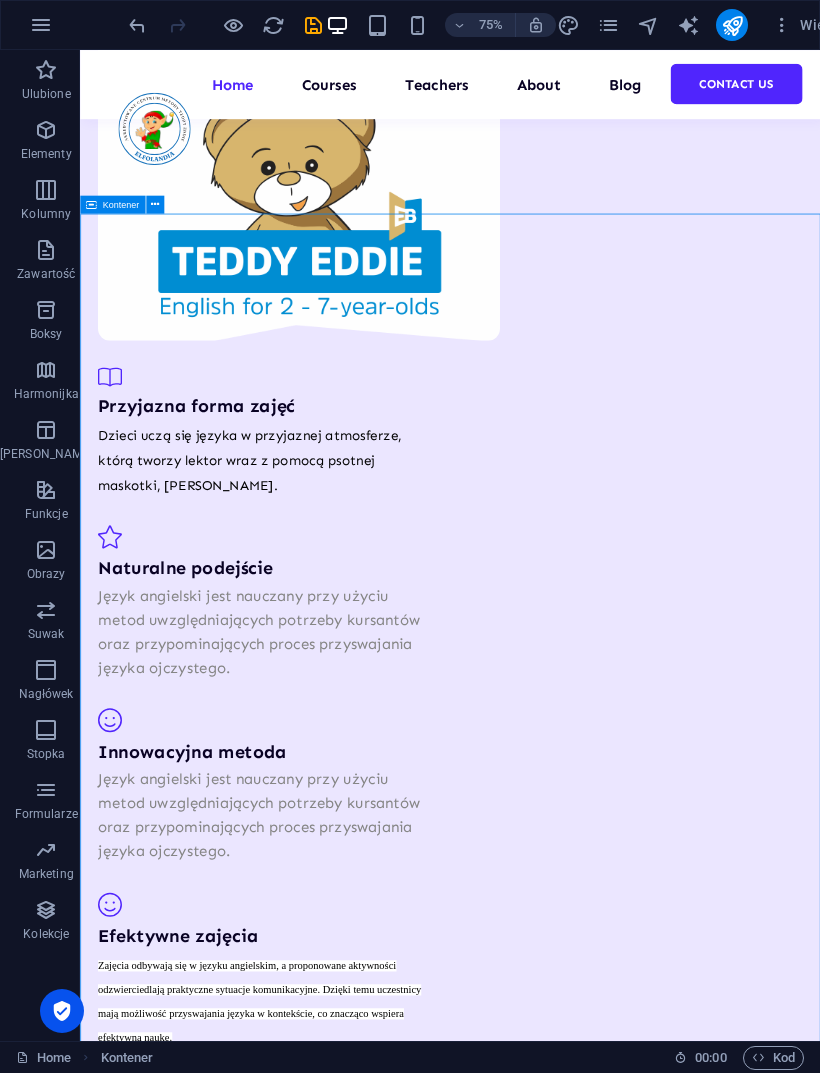 scroll, scrollTop: 2219, scrollLeft: 0, axis: vertical 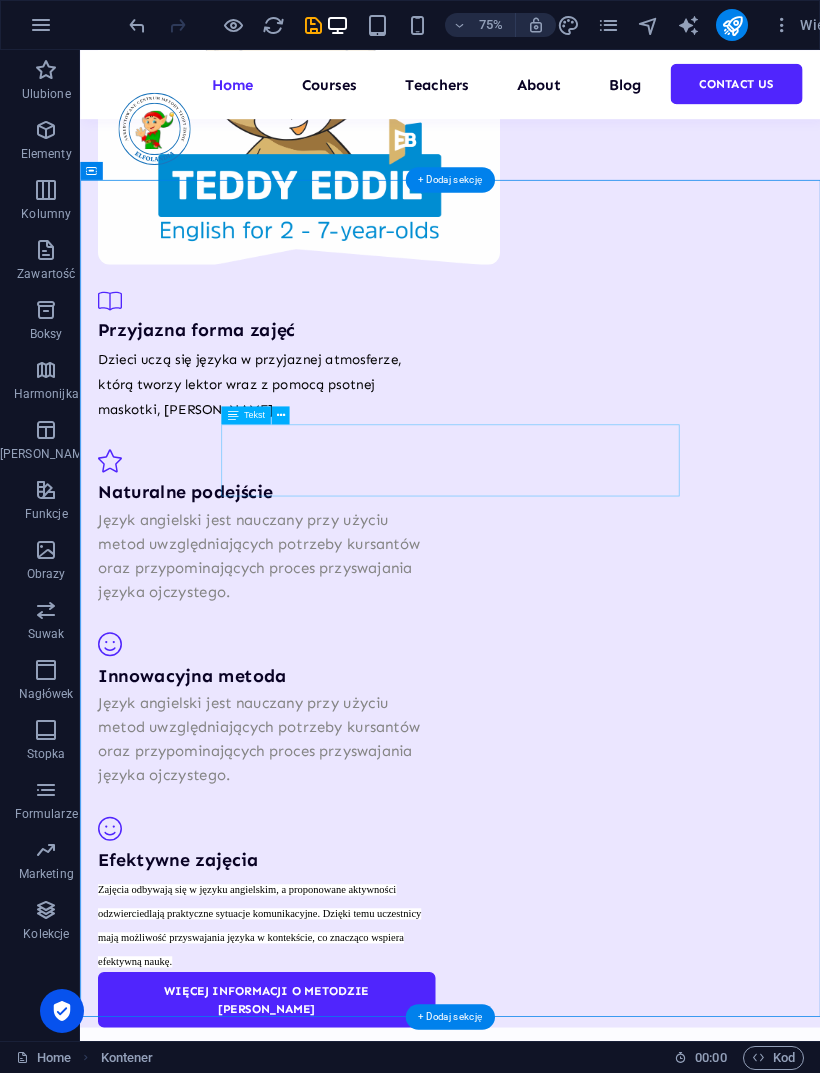 click on "We are committed to providing you with the highest quality educational courses, designed to help you achieve your personal and professional goals." at bounding box center [573, 1920] 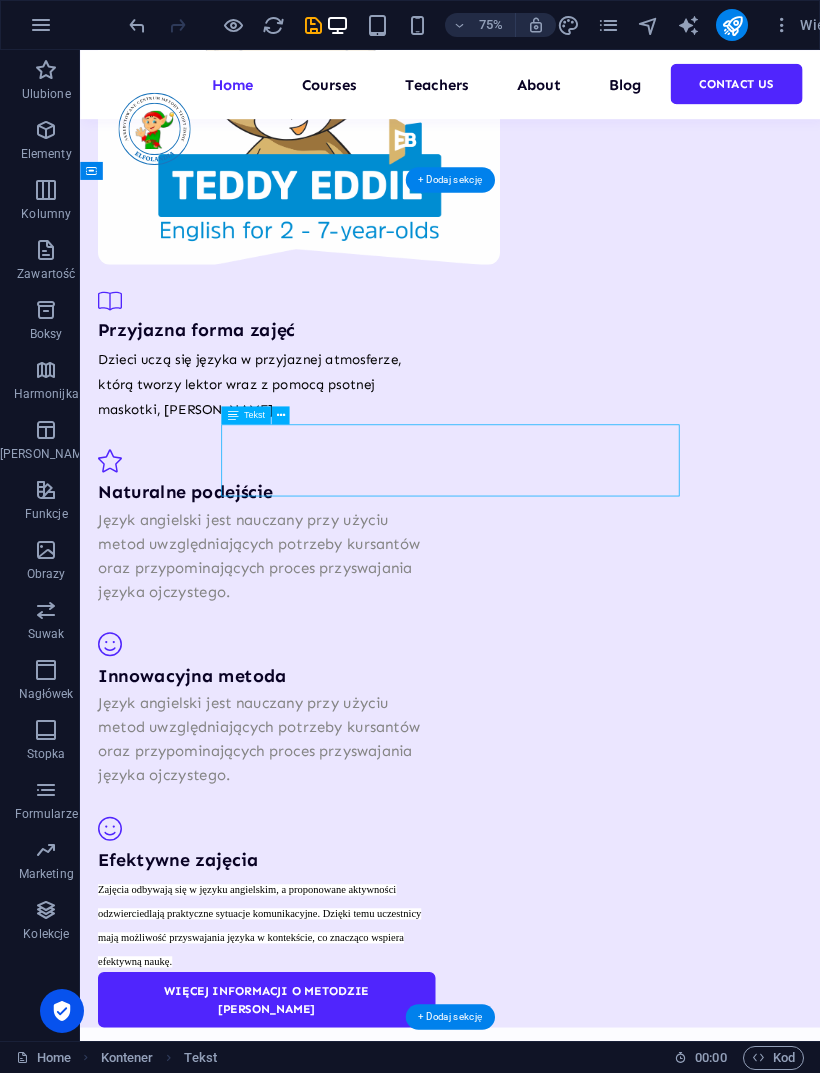 click on "We are committed to providing you with the highest quality educational courses, designed to help you achieve your personal and professional goals." at bounding box center [573, 1920] 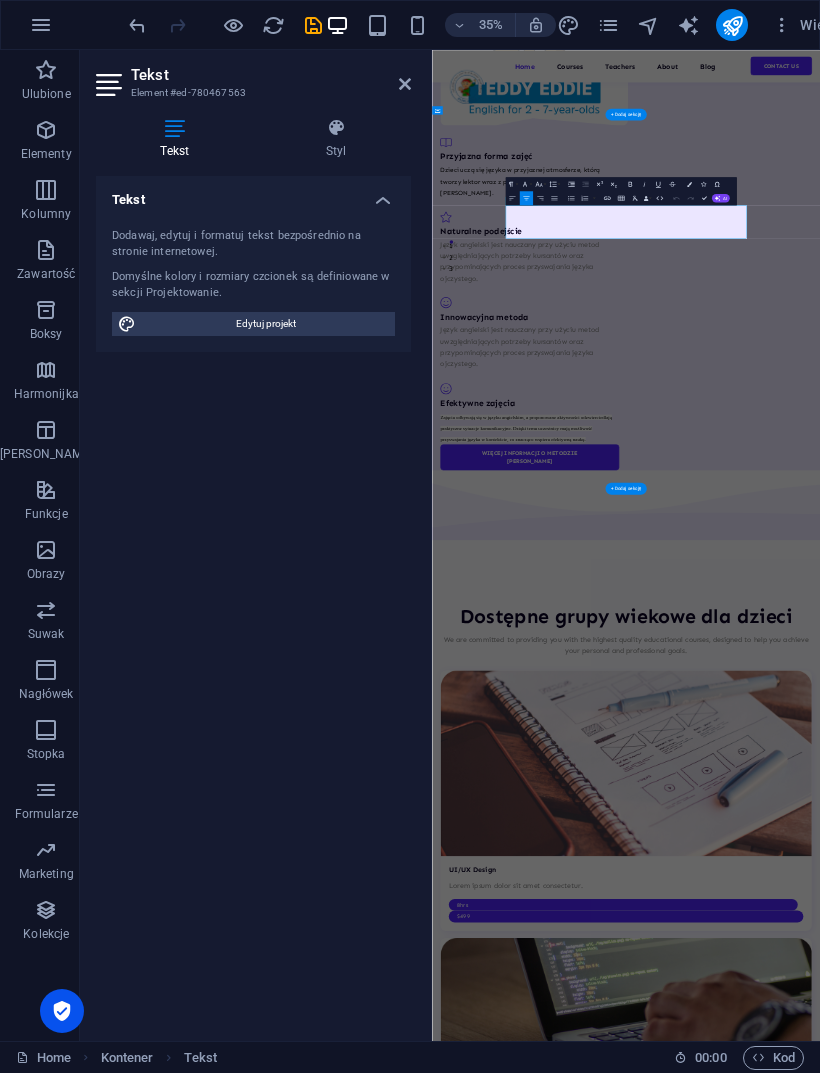 click on "We are committed to providing you with the highest quality educational courses, designed to help you achieve your personal and professional goals." at bounding box center [986, 1749] 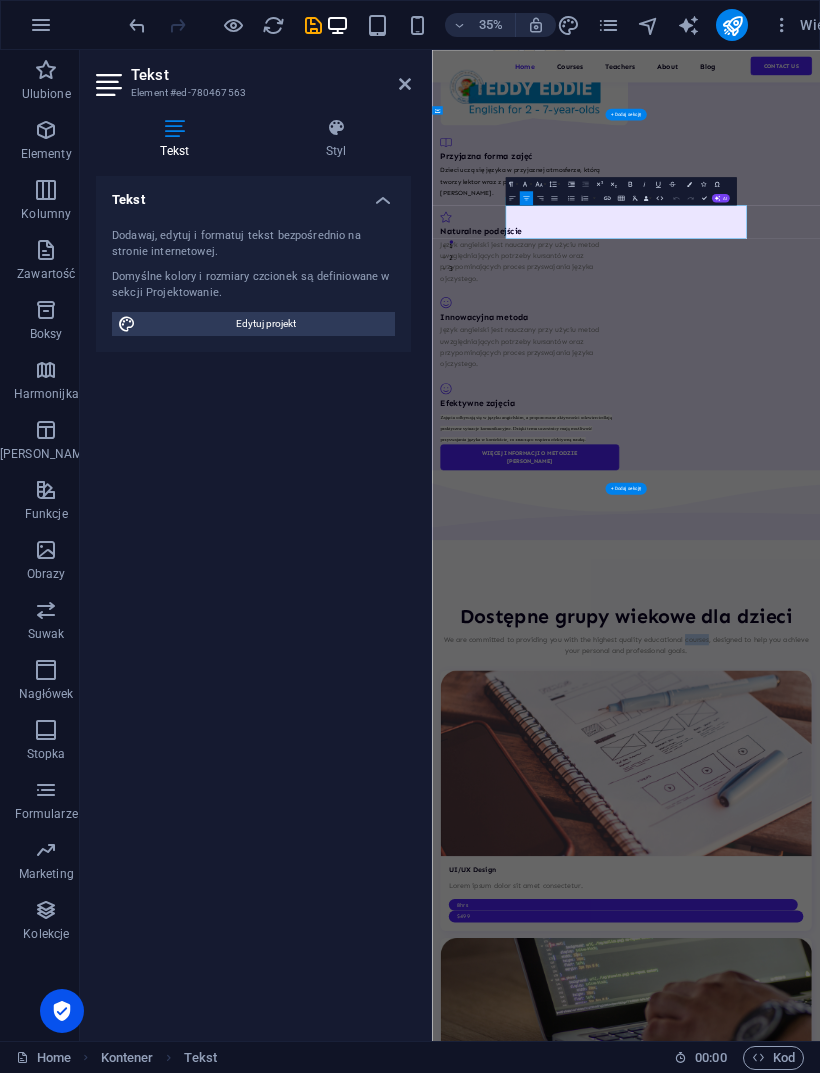 click on "We are committed to providing you with the highest quality educational courses, designed to help you achieve your personal and professional goals." at bounding box center (986, 1749) 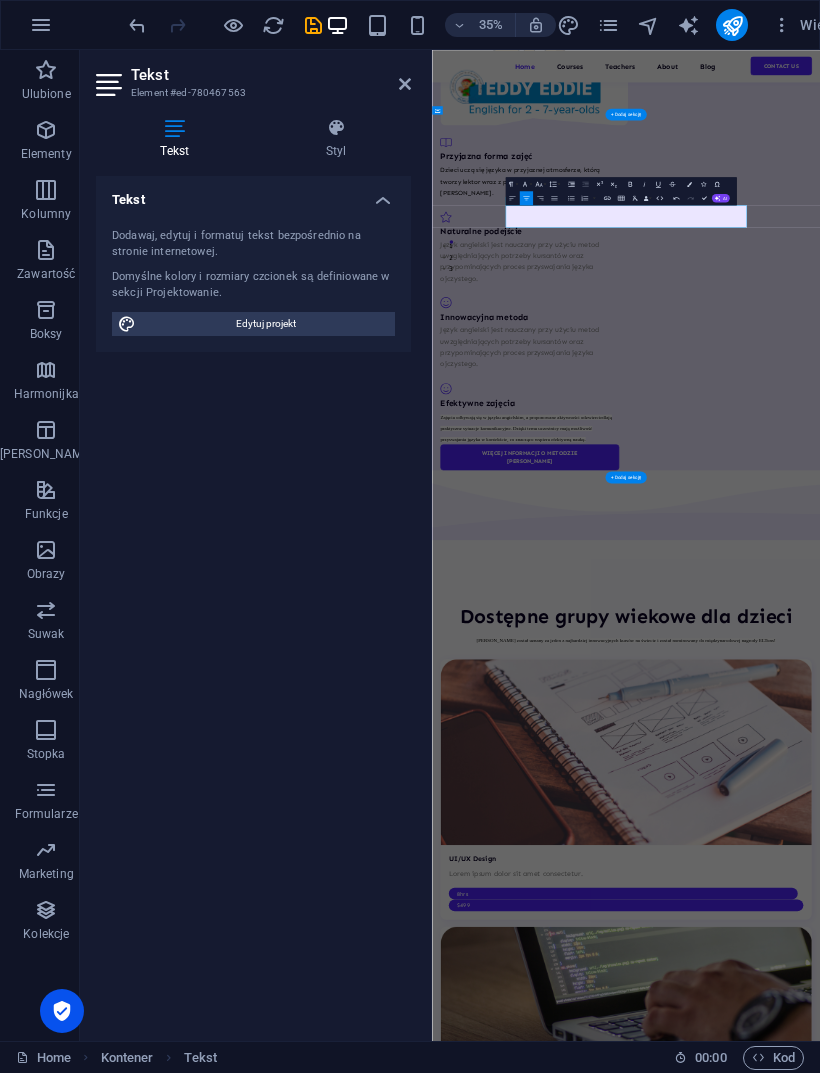 click on "[PERSON_NAME] został uznany za jeden z najbardziej innowacyjnych kursów na świecie i został nominowany do międzynarodowej nagrody ELTons!" at bounding box center [986, 1735] 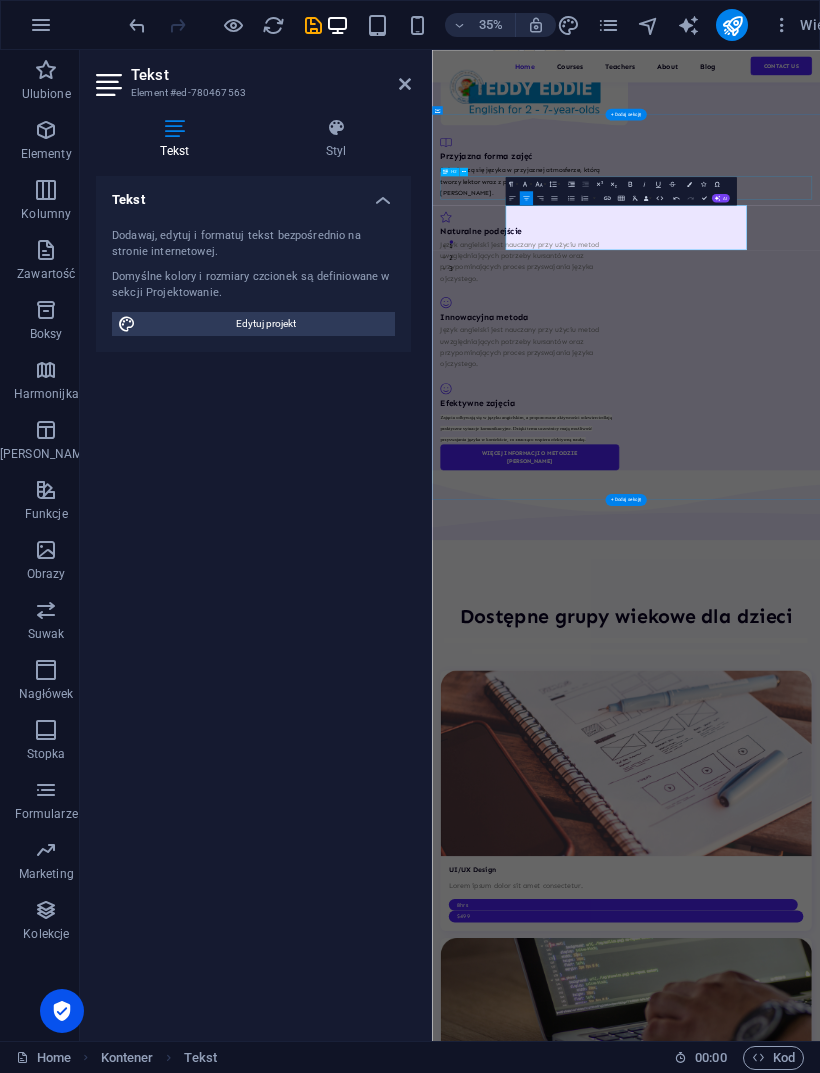click on "AI" at bounding box center [721, 198] 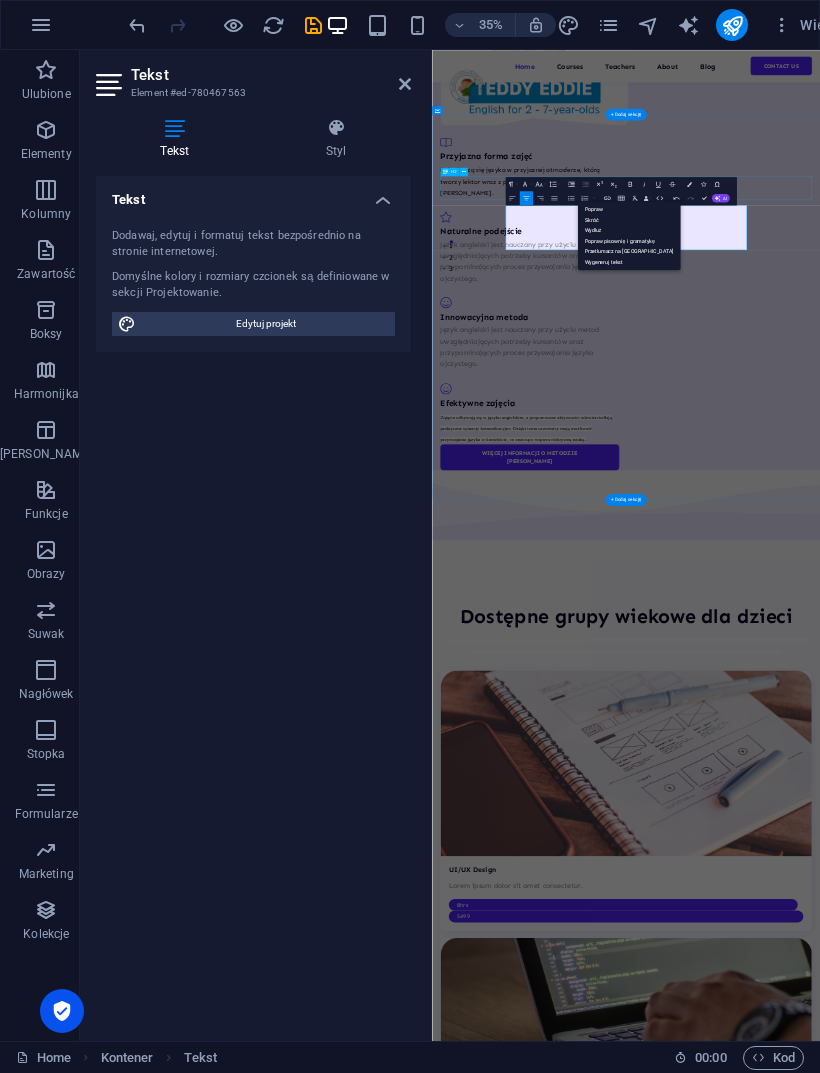 click on "Popraw" at bounding box center [629, 209] 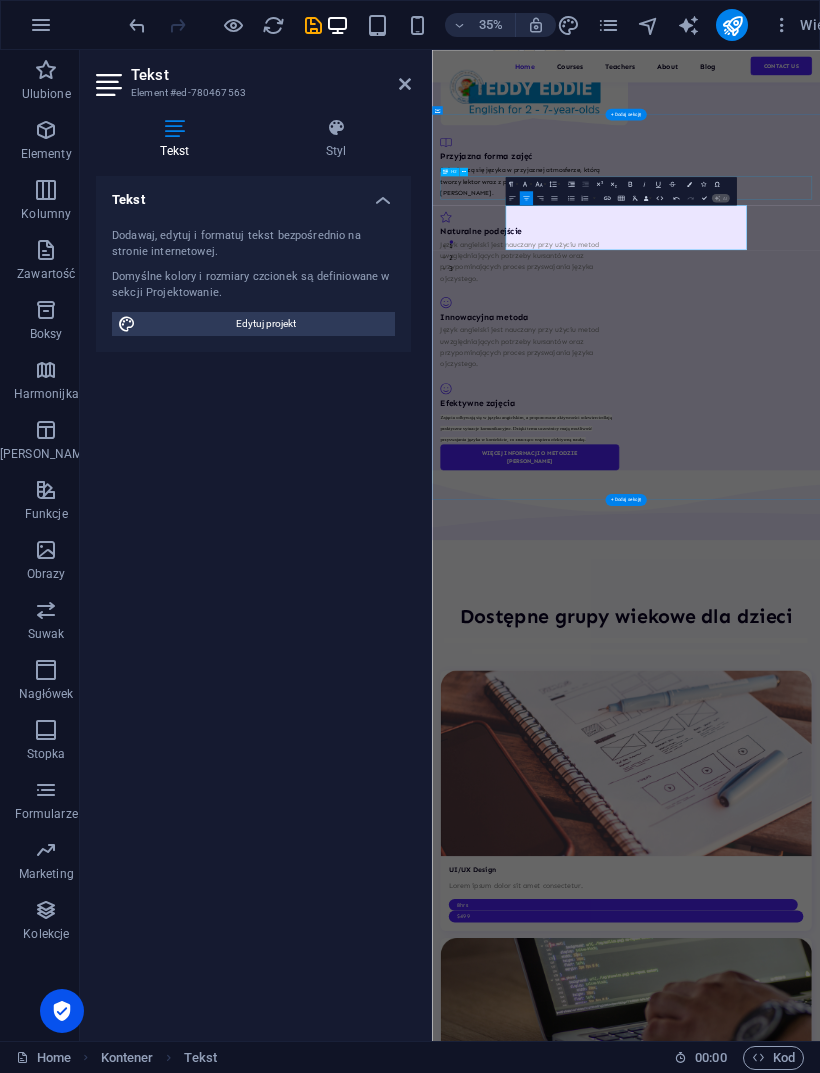 type 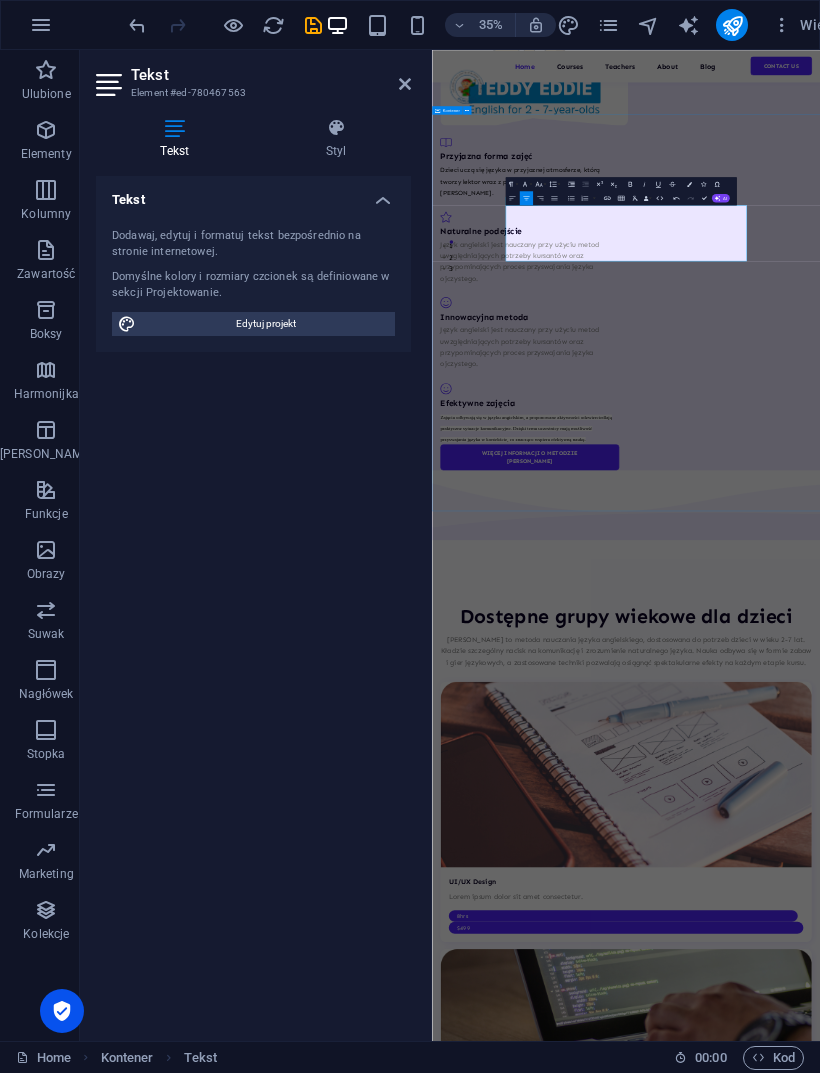 click on "Dostępne grupy wiekowe dla dzieci [PERSON_NAME] to metoda nauczania języka angielskiego, dostosowana do potrzeb dzieci w wieku 2-7 lat. Kładzie szczególny nacisk na komunikację i zrozumienie naturalnego języka. Nauka odbywa się w formie zabaw i gier językowych, a zastosowane techniki pozwalają osiągnąć spektakularne efekty na każdym etapie kursu. UI/UX Design Lorem ipsum dolor sit amet consectetur. 8hrs $499 Programming 101 Lorem ipsum dolor sit amet consectetur. 8hrs $499 Management Lorem ipsum dolor sit amet consectetur. 8hrs $499  Vorherige Nächste  All Courses" at bounding box center [986, 2851] 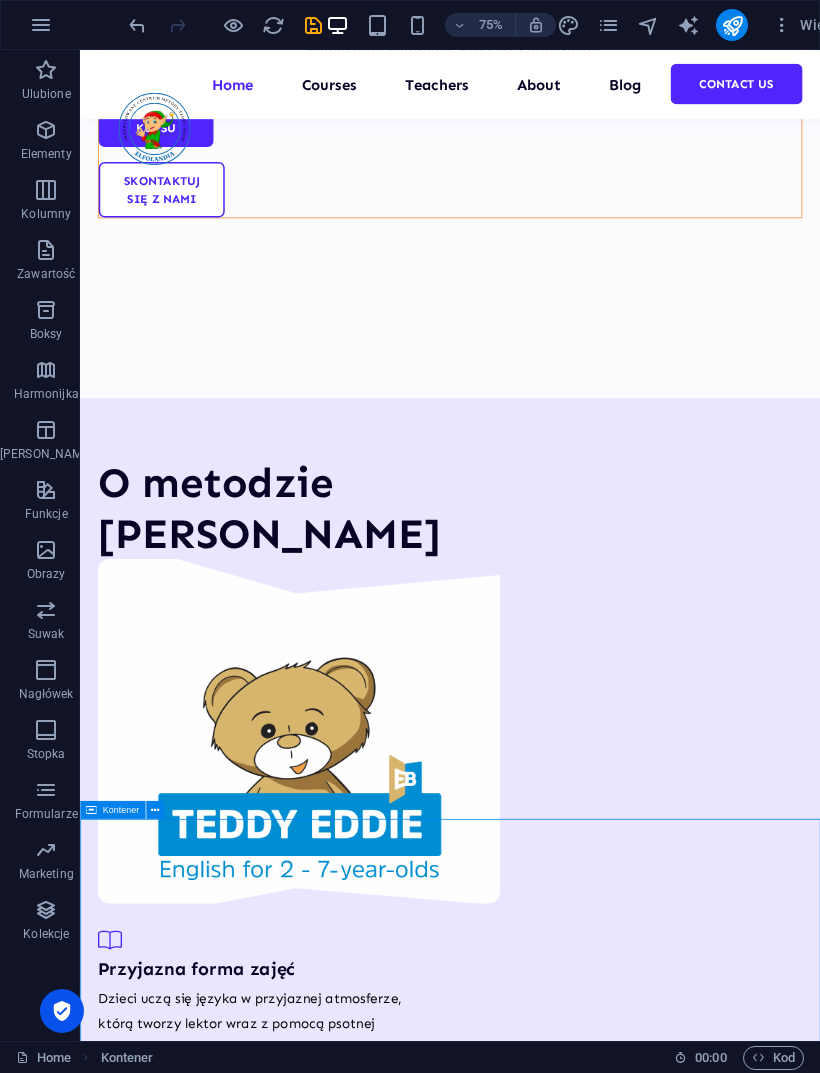 scroll, scrollTop: 1366, scrollLeft: 0, axis: vertical 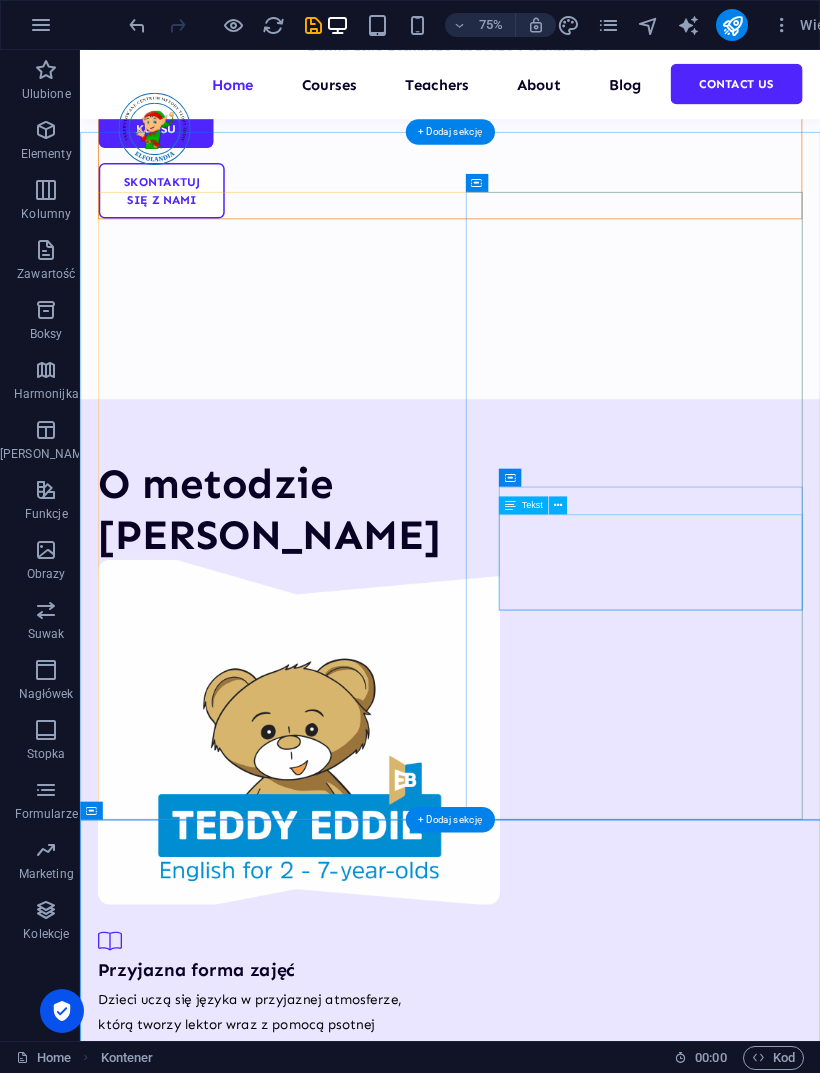 click on "Język angielski jest nauczany przy użyciu metod uwzględniających potrzeby kursantów oraz przypominających proces przyswajania języka ojczystego." at bounding box center [329, 1821] 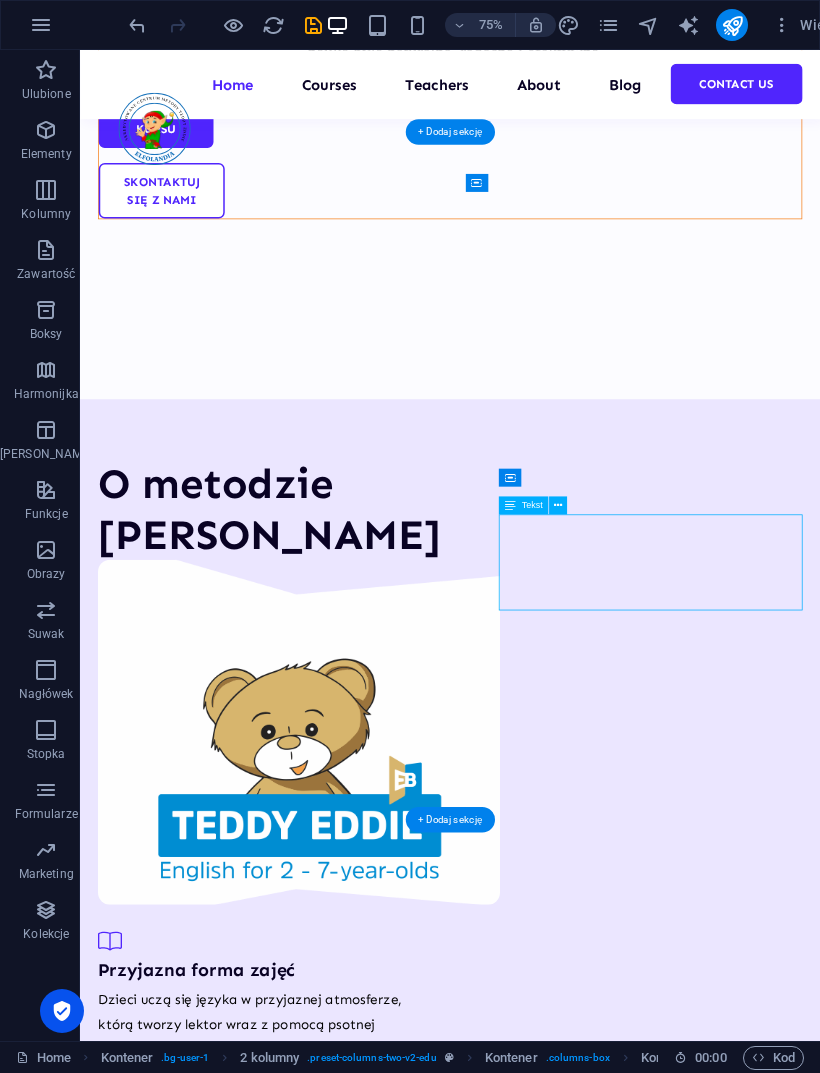 click on "Język angielski jest nauczany przy użyciu metod uwzględniających potrzeby kursantów oraz przypominających proces przyswajania języka ojczystego." at bounding box center [329, 1821] 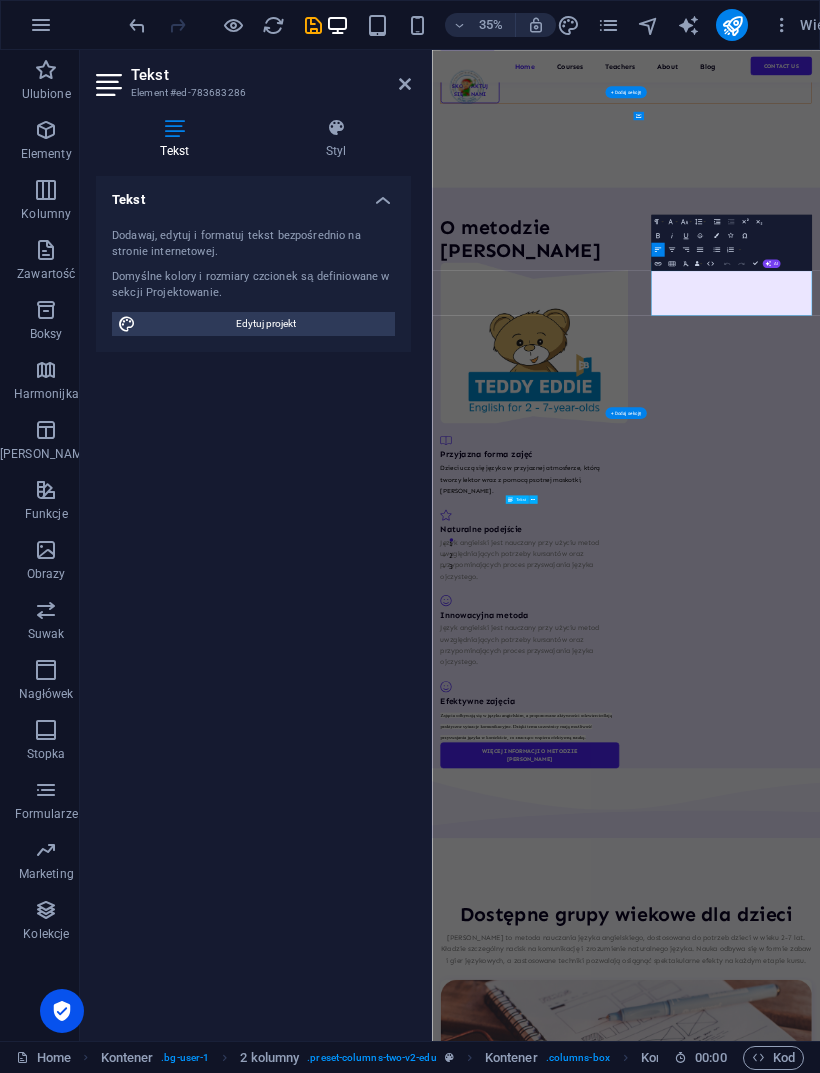 click on "Język angielski jest nauczany przy użyciu metod uwzględniających potrzeby kursantów oraz przypominających proces przyswajania języka ojczystego." at bounding box center (711, 1749) 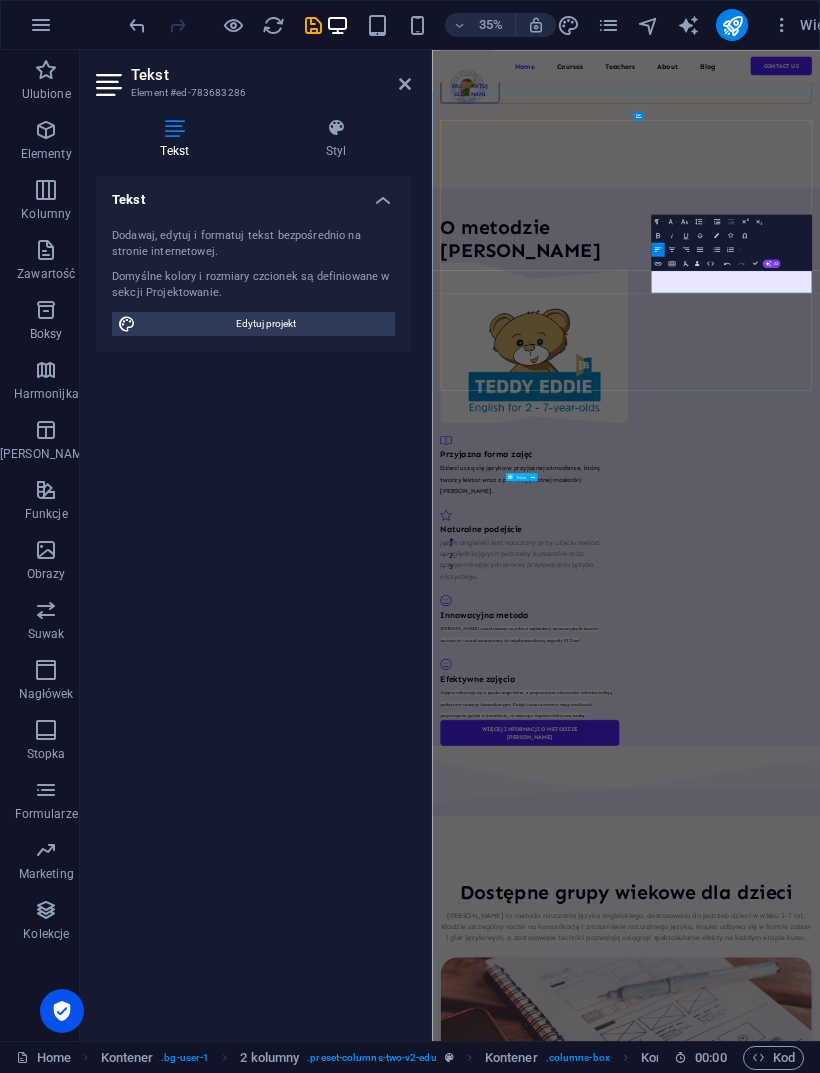 click on "AI" at bounding box center (771, 263) 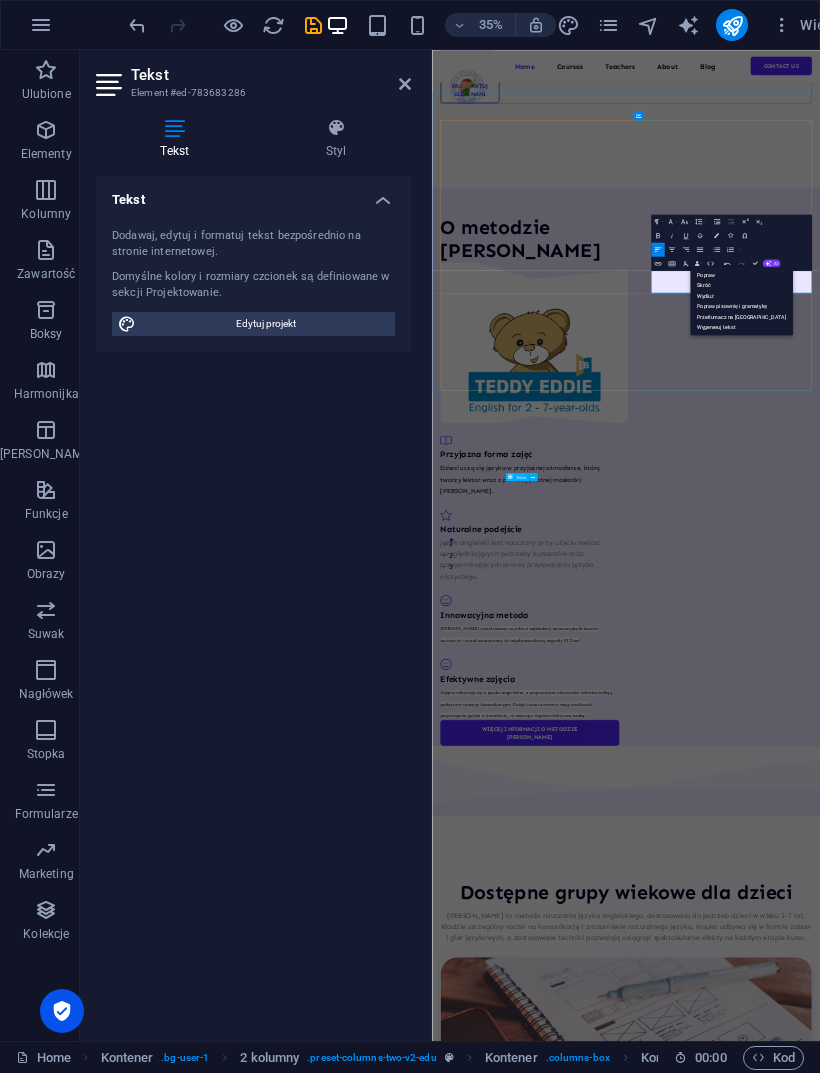 click on "Popraw" at bounding box center [741, 274] 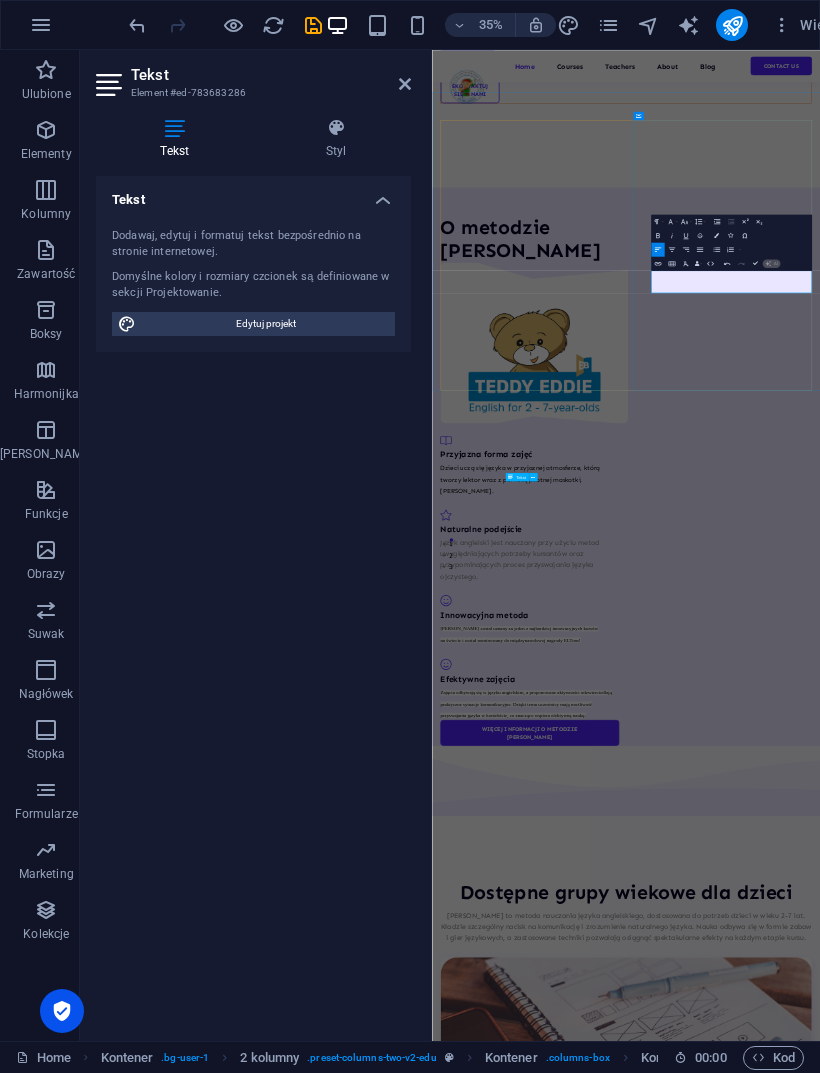 type 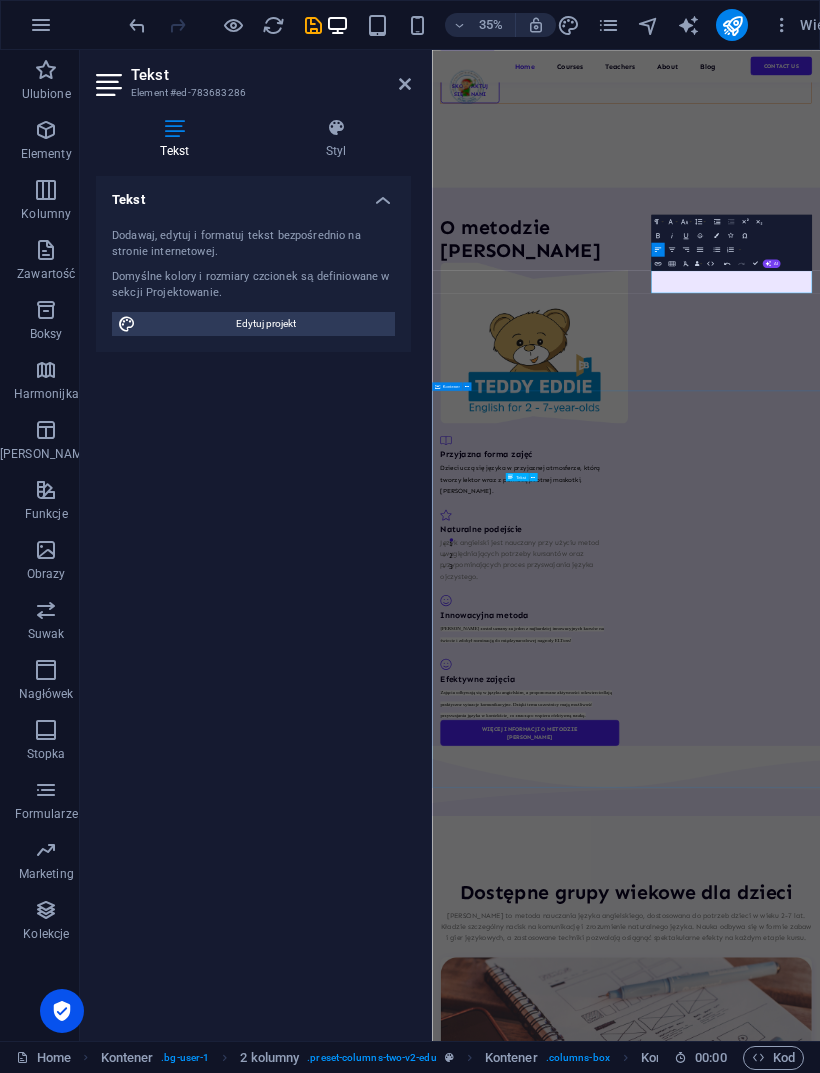 click on "Dostępne grupy wiekowe dla dzieci [PERSON_NAME] to metoda nauczania języka angielskiego, dostosowana do potrzeb dzieci w wieku 2-7 lat. Kładzie szczególny nacisk na komunikację i zrozumienie naturalnego języka. Nauka odbywa się w formie zabaw i gier językowych, a zastosowane techniki pozwalają osiągnąć spektakularne efekty na każdym etapie kursu. UI/UX Design Lorem ipsum dolor sit amet consectetur. 8hrs $499 Programming 101 Lorem ipsum dolor sit amet consectetur. 8hrs $499 Management Lorem ipsum dolor sit amet consectetur. 8hrs $499  Vorherige Nächste  All Courses" at bounding box center (986, 3640) 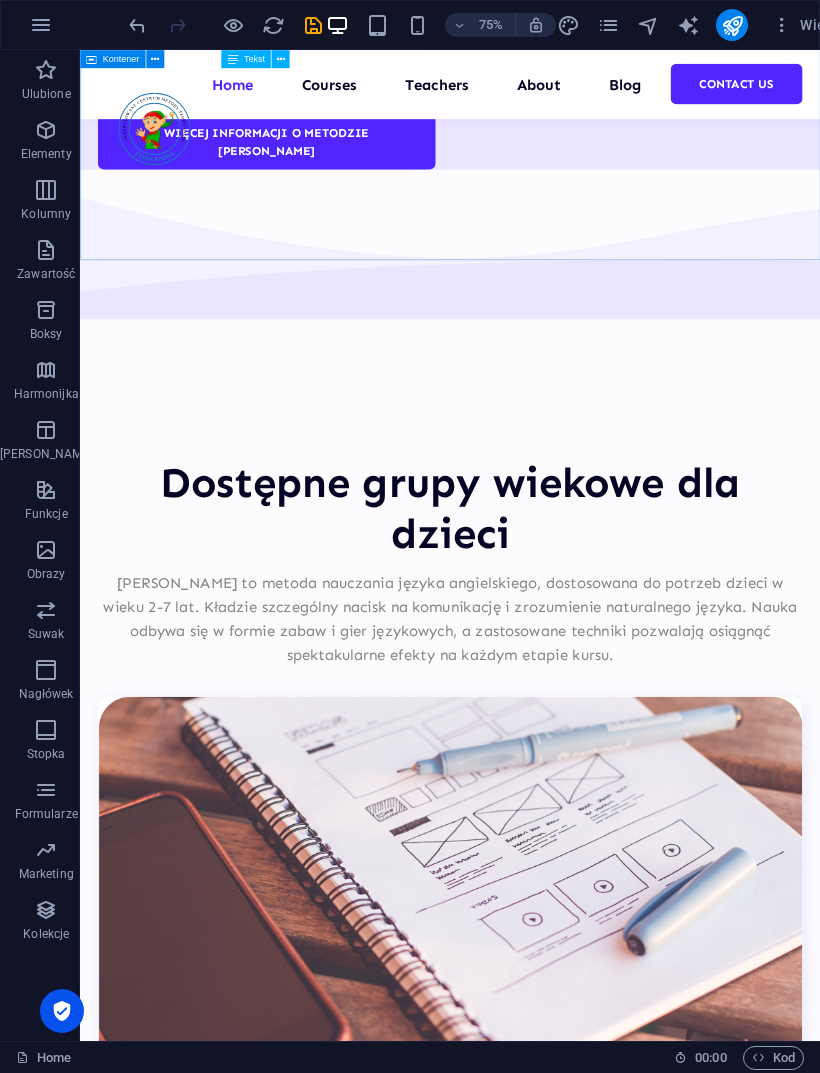 scroll, scrollTop: 3288, scrollLeft: 0, axis: vertical 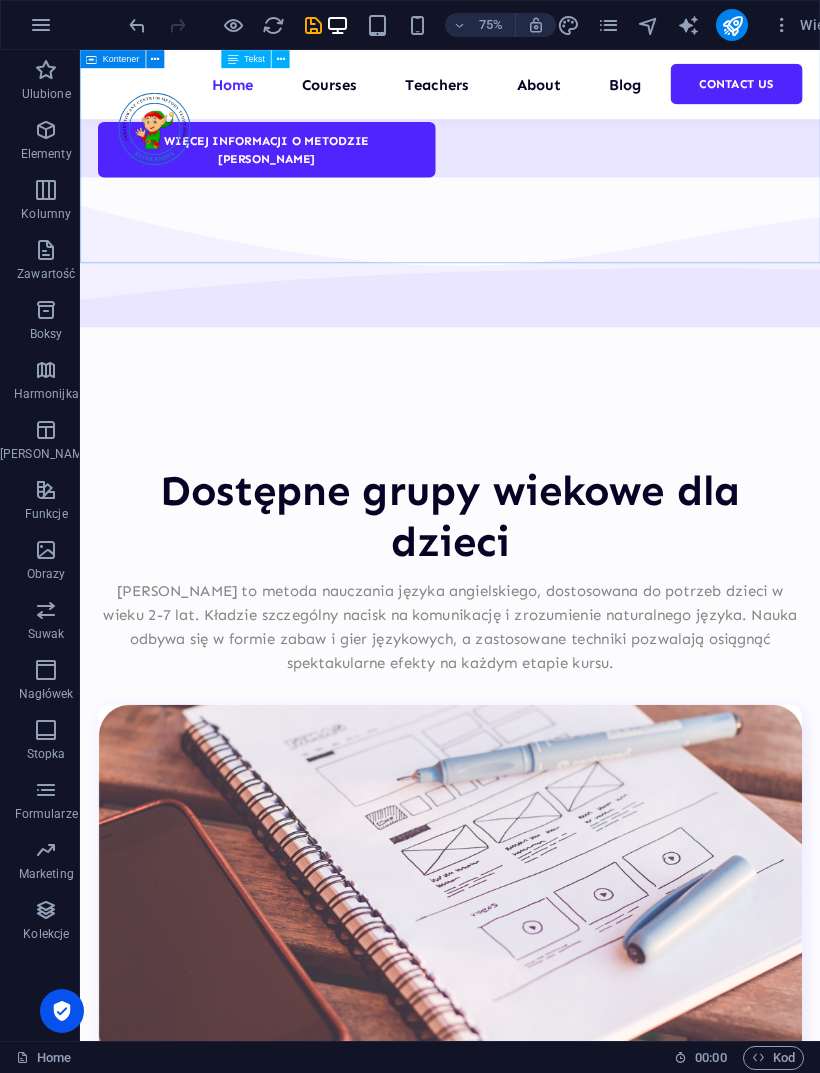 click on "Our Teachers" at bounding box center [329, 3953] 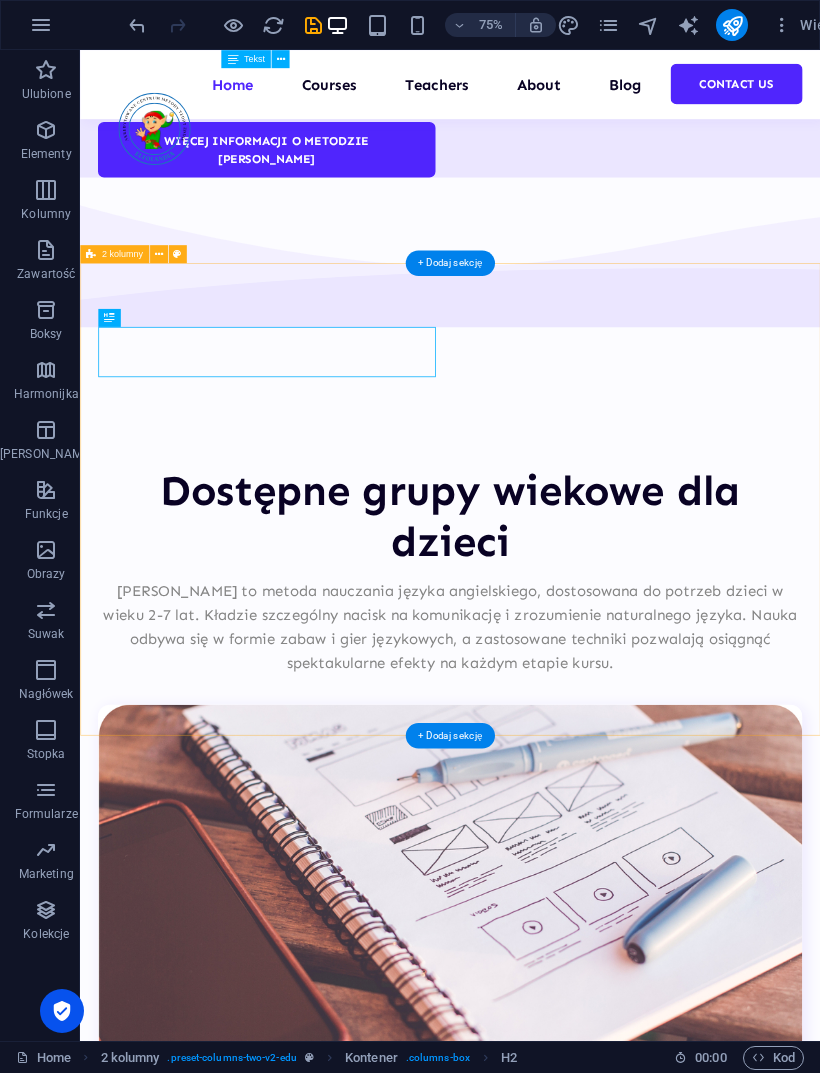 click on "Our Teachers Our comprehensive range of courses, programs and resources are carefully crafted to meet the needs of learners from all backgrounds and skill levels. All teachers" at bounding box center [573, 3901] 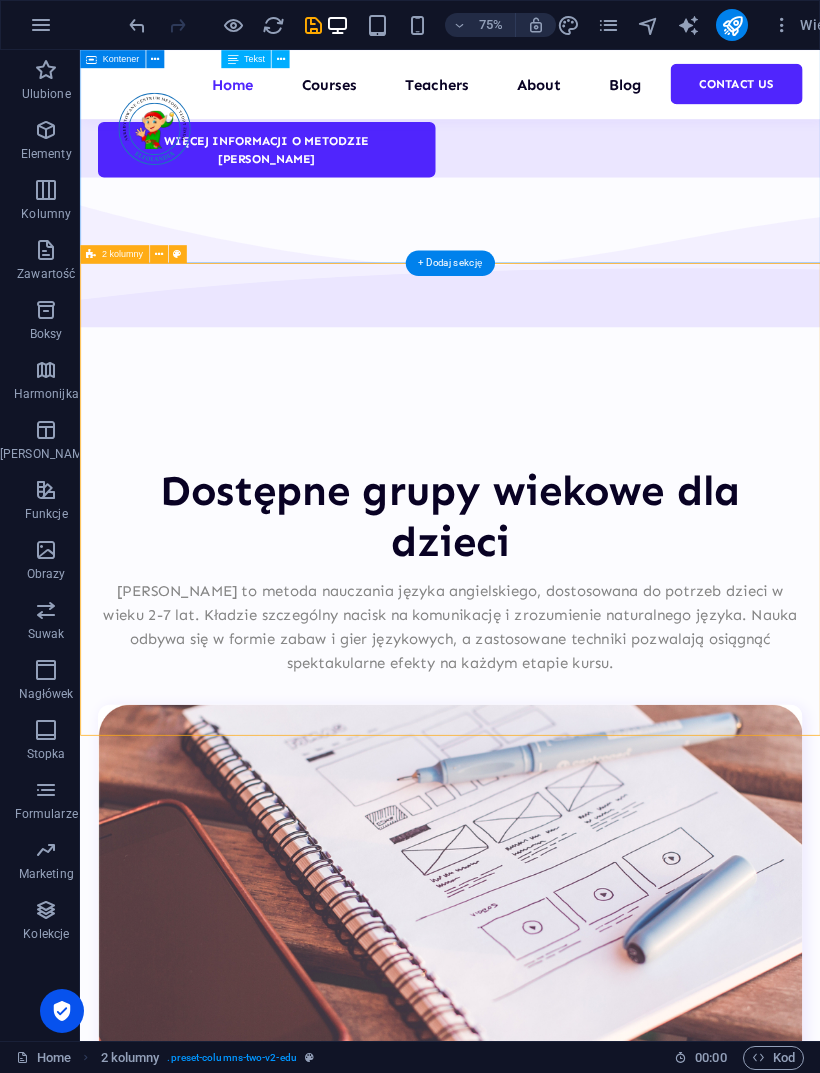 click at bounding box center [158, 254] 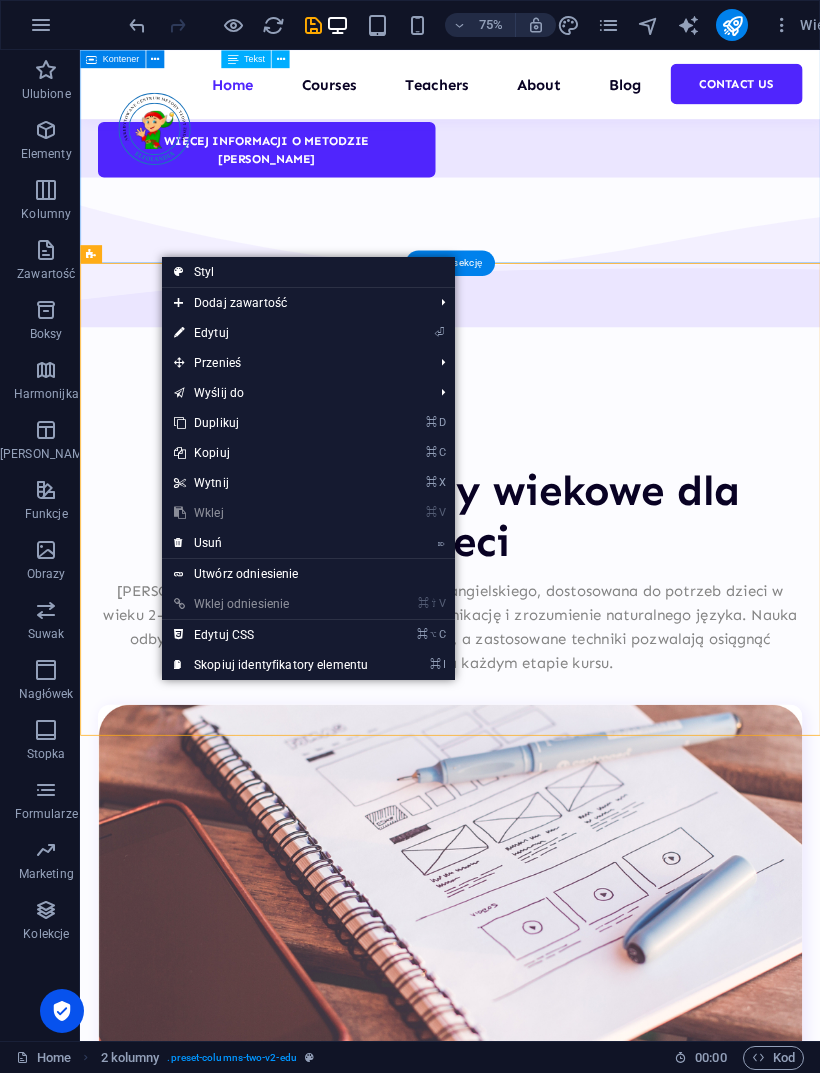 click on "⌦  Usuń" at bounding box center [271, 543] 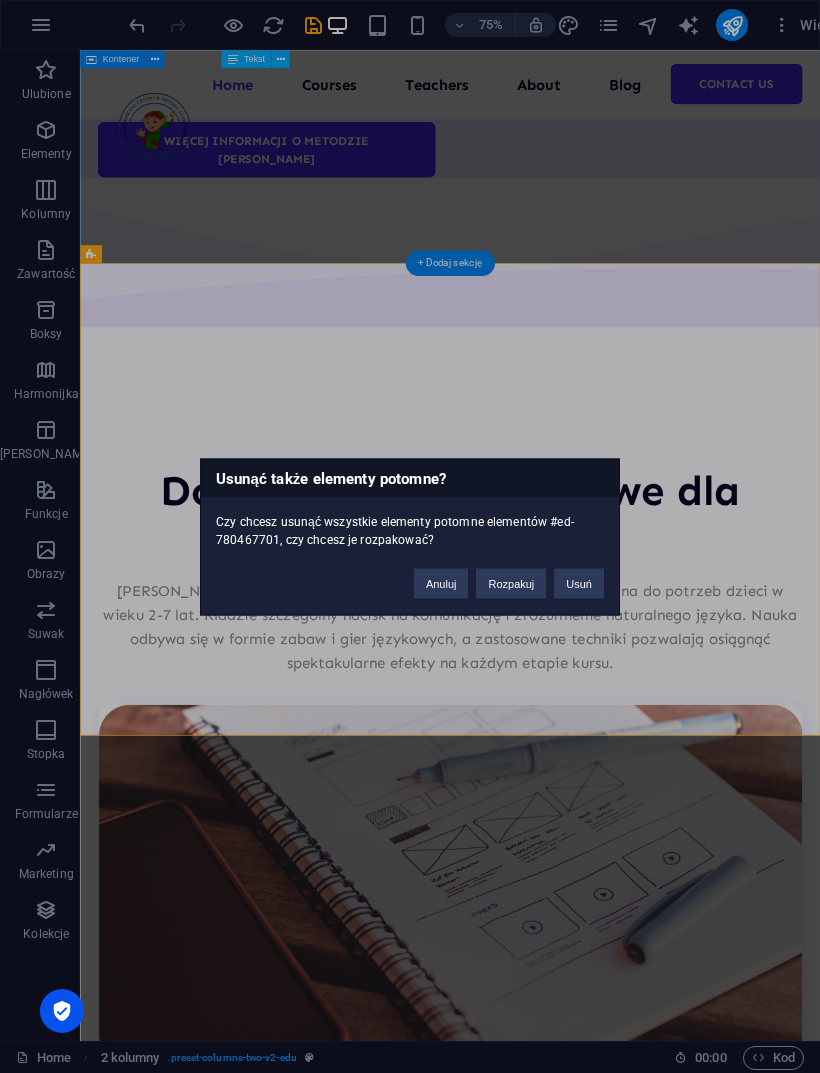 click on "Usuń" at bounding box center (579, 583) 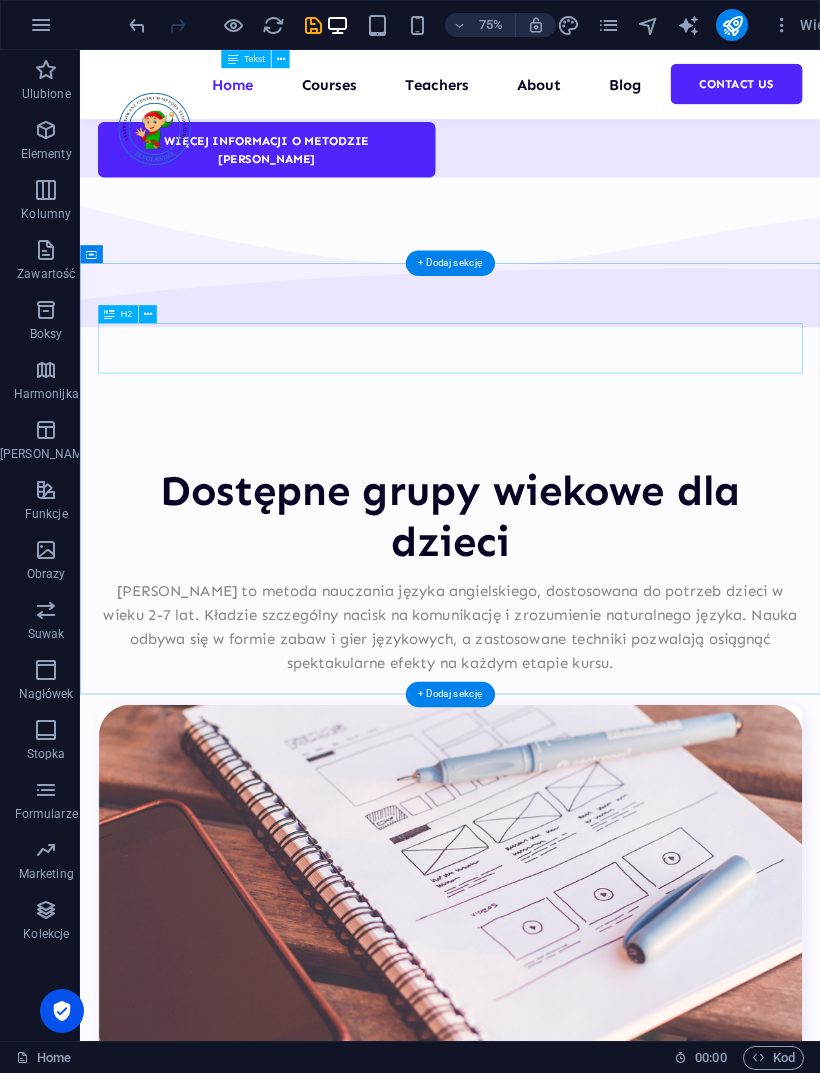 click on "What makes us special" at bounding box center [573, 3454] 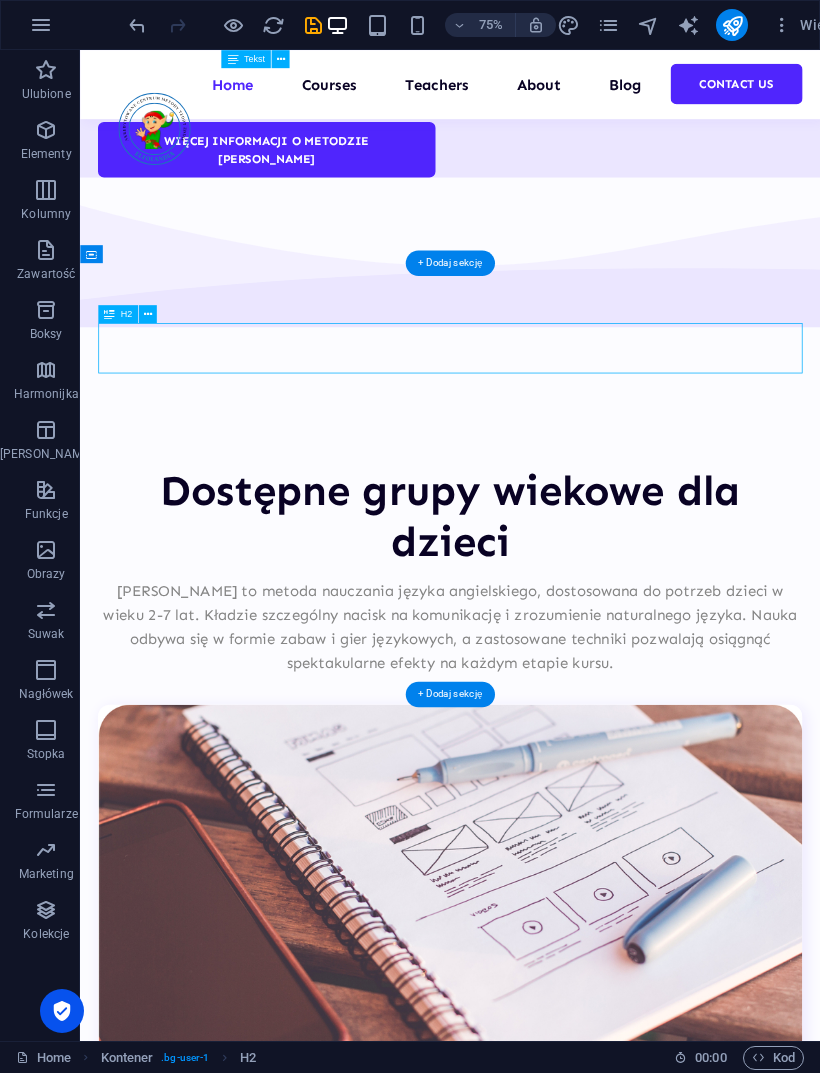 click on "What makes us special" at bounding box center (573, 3454) 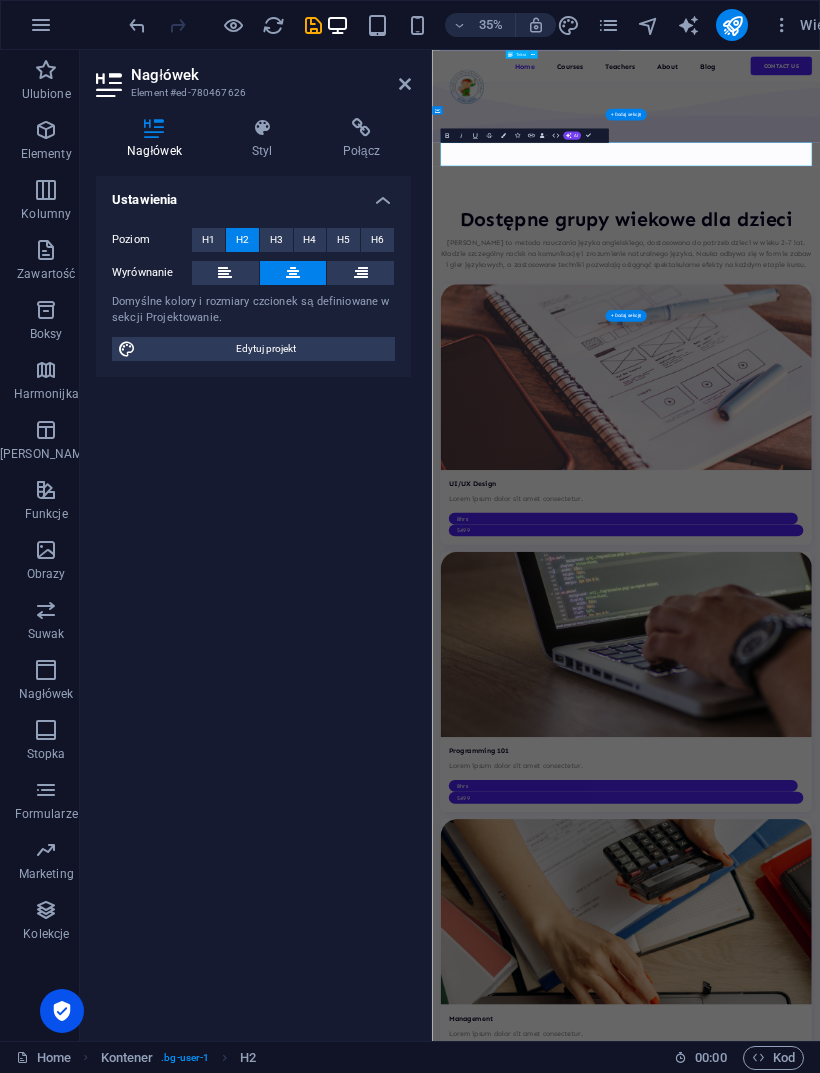 click on "What makes us special" at bounding box center [986, 3434] 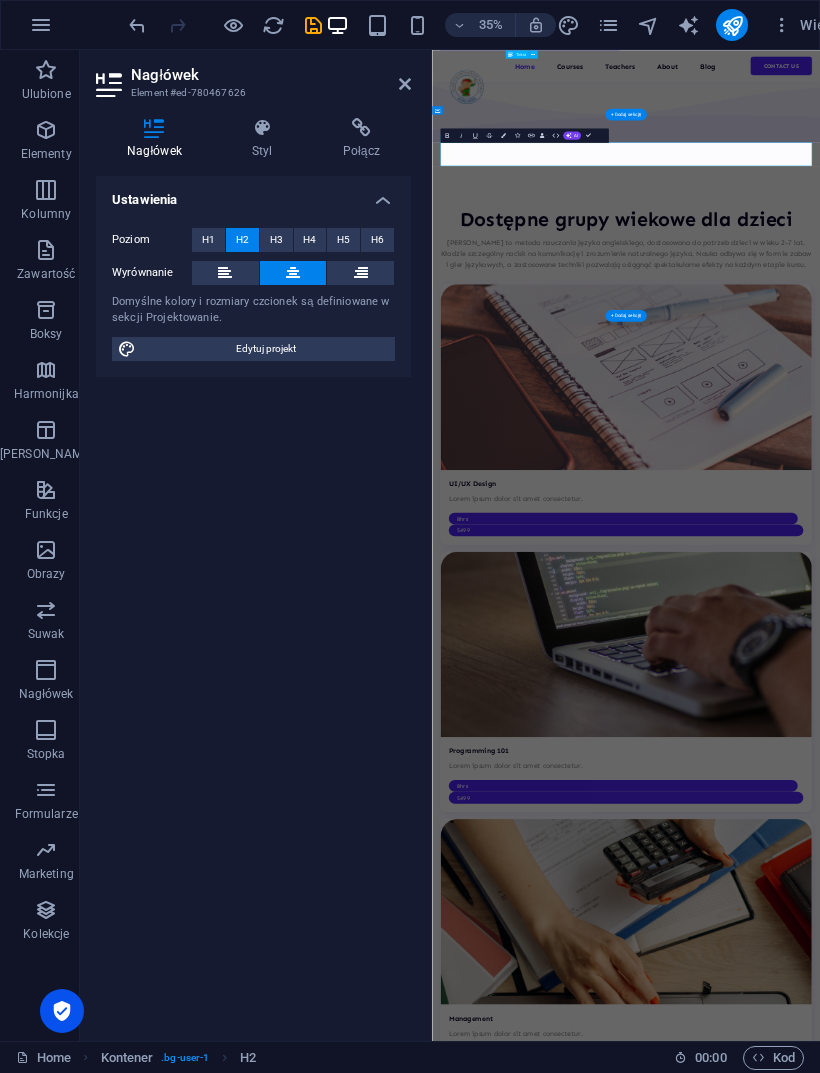 click on "Stay up to date with our latest news STOP! Do this before you start studying! Lorem ipsum dolor sit amet, consectetur adipiscing elit, sed do eiusmod tempor... READ MORE How to avoid study burnout Lorem ipsum dolor sit amet, consectetur adipiscing elit, sed do eiusmod tempor... READ MORE Top methods for studying success Lorem ipsum dolor sit amet, consectetur adipiscing elit, sed do eiusmod tempor... READ MORE  Vorherige Nächste  More stories" at bounding box center (986, 6722) 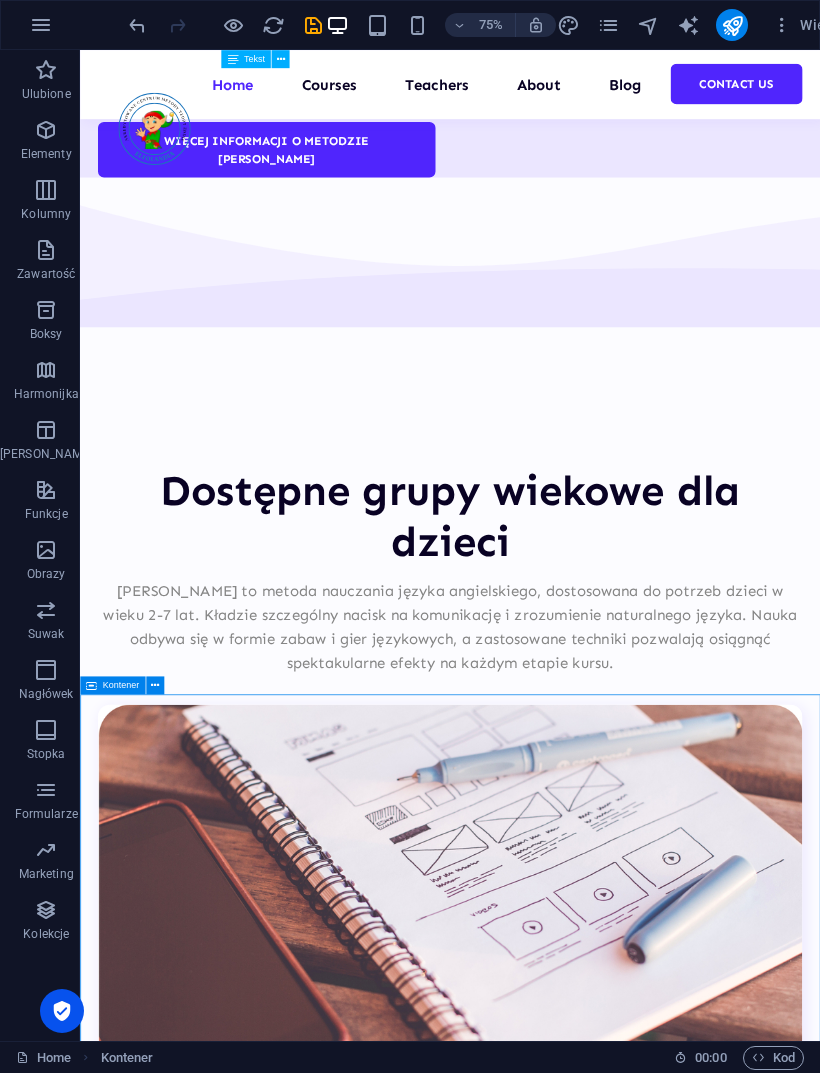 click on "Co nas wyróżnia" at bounding box center (573, 3454) 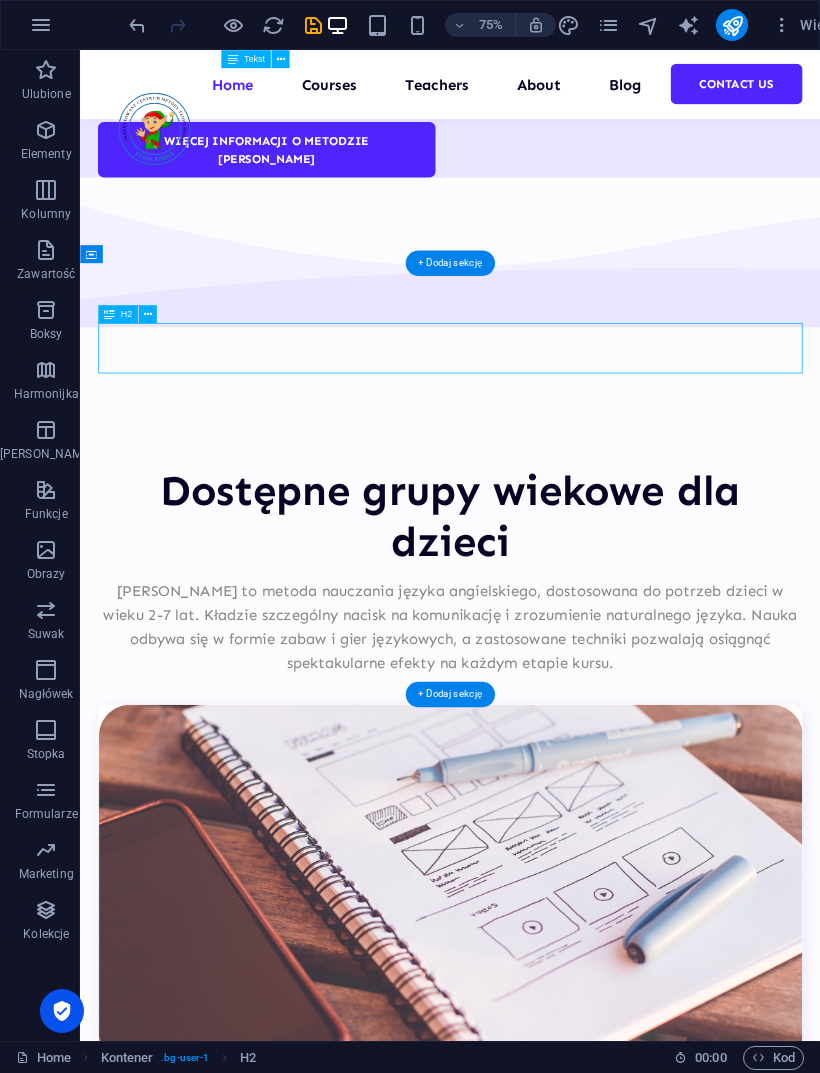 click on "Co nas wyróżnia" at bounding box center [573, 3454] 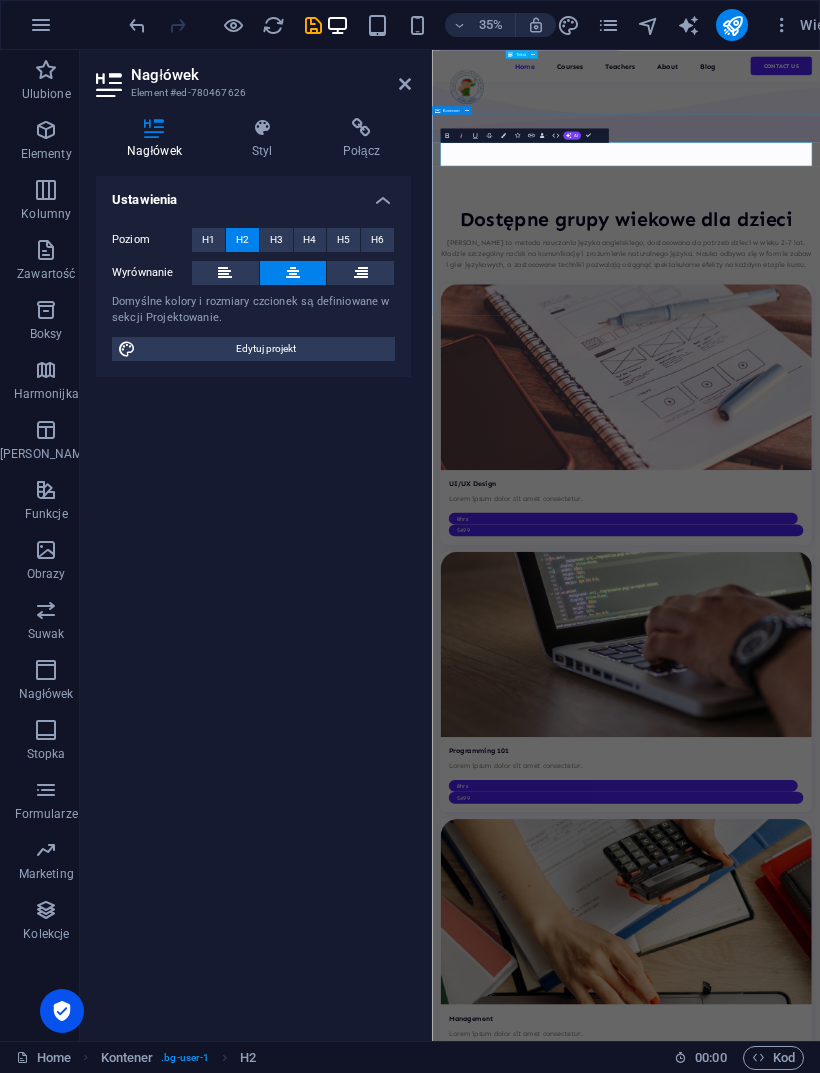 click 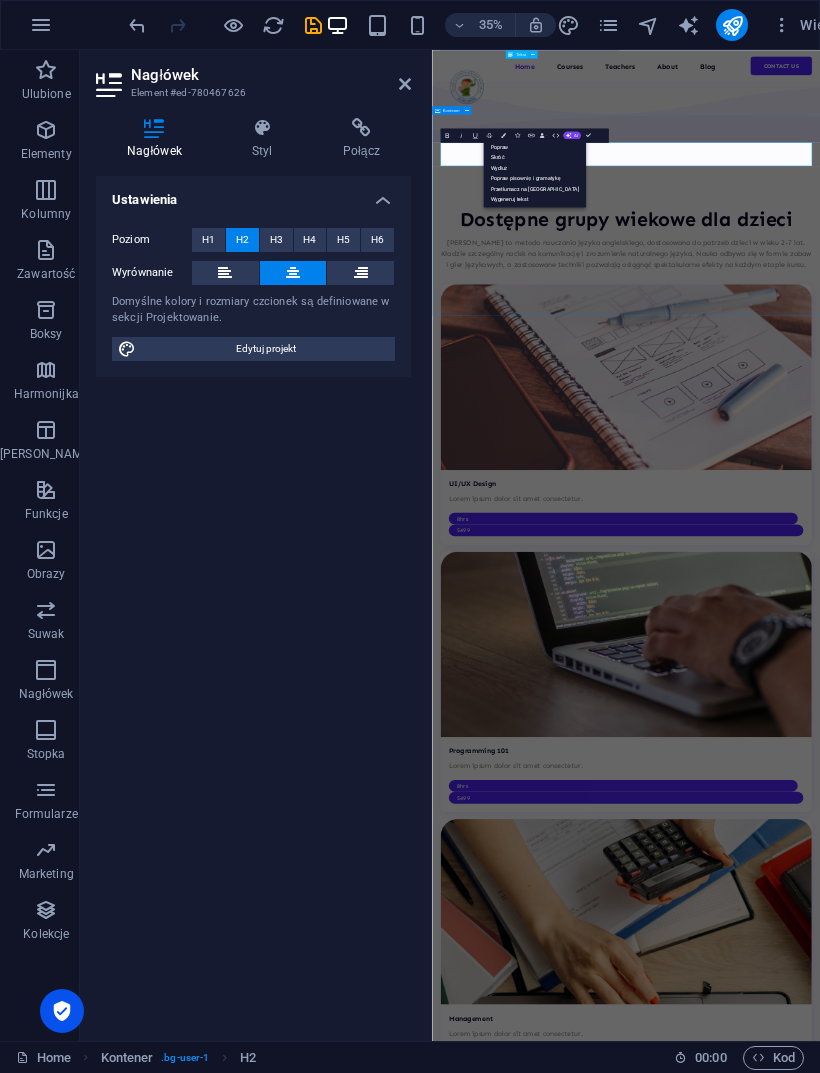 click on "Popraw" at bounding box center [534, 147] 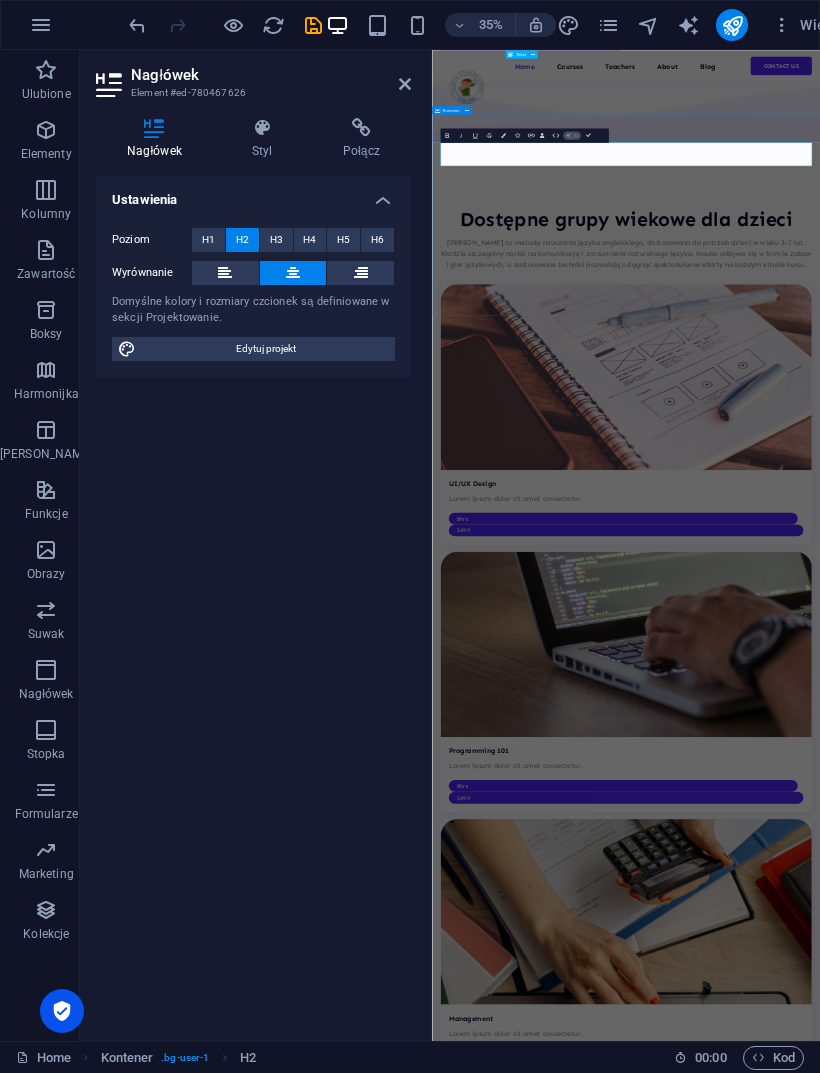 type 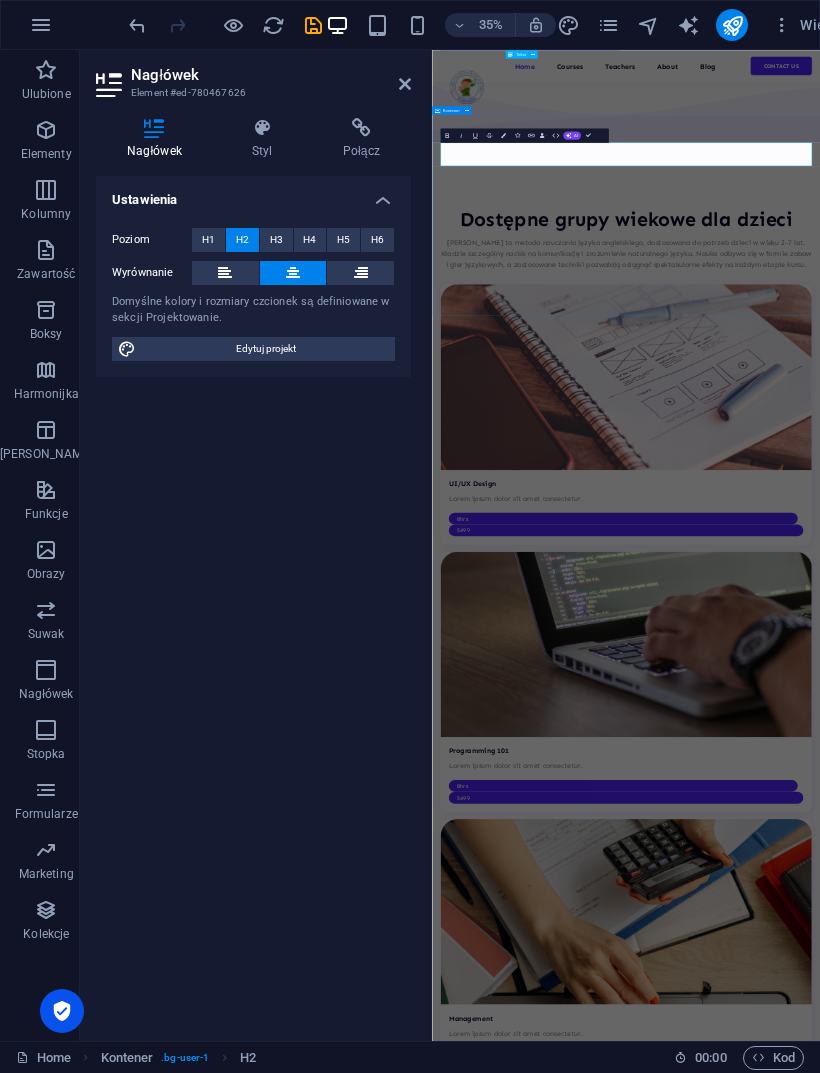 click 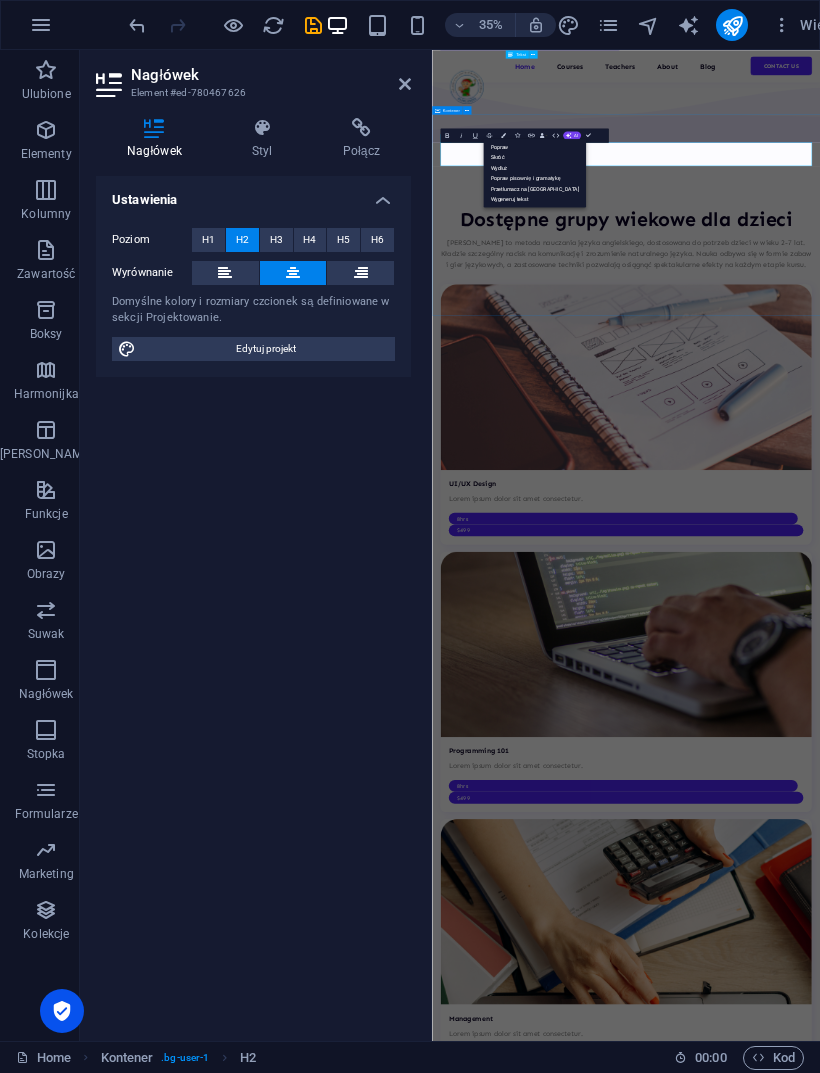 click on "Popraw" at bounding box center (534, 147) 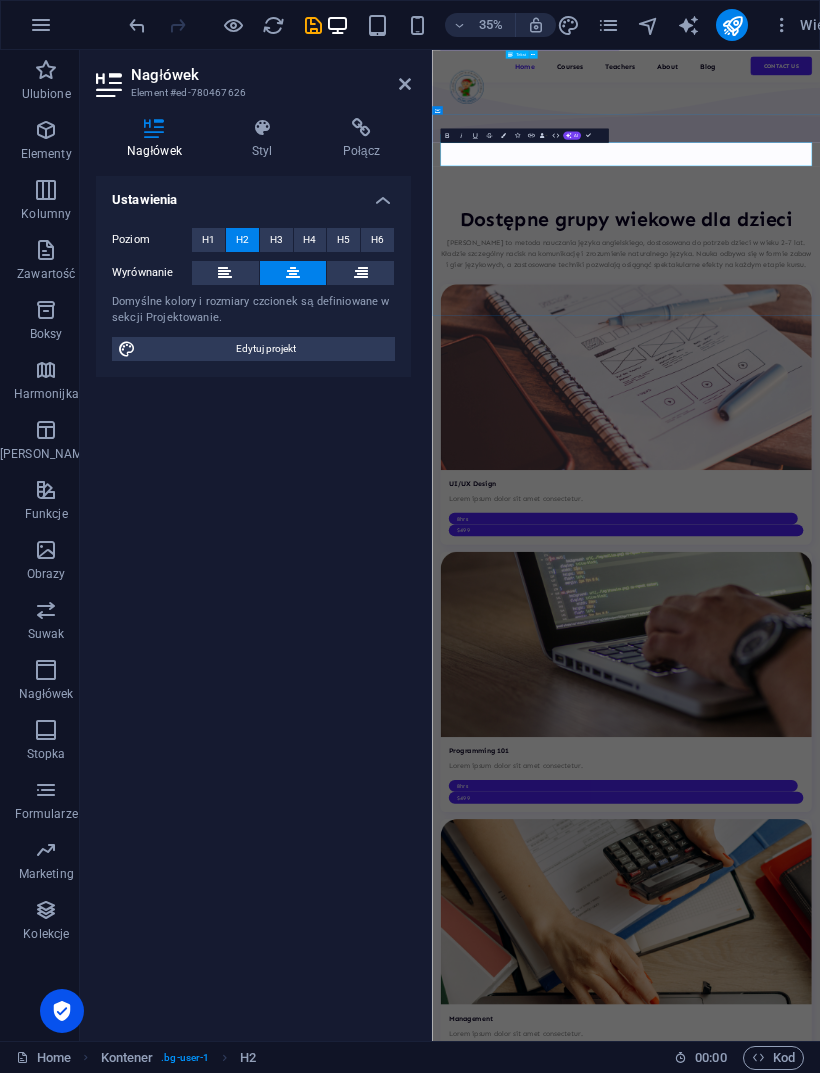 click on "Co nas wyróżnia" at bounding box center [986, 3434] 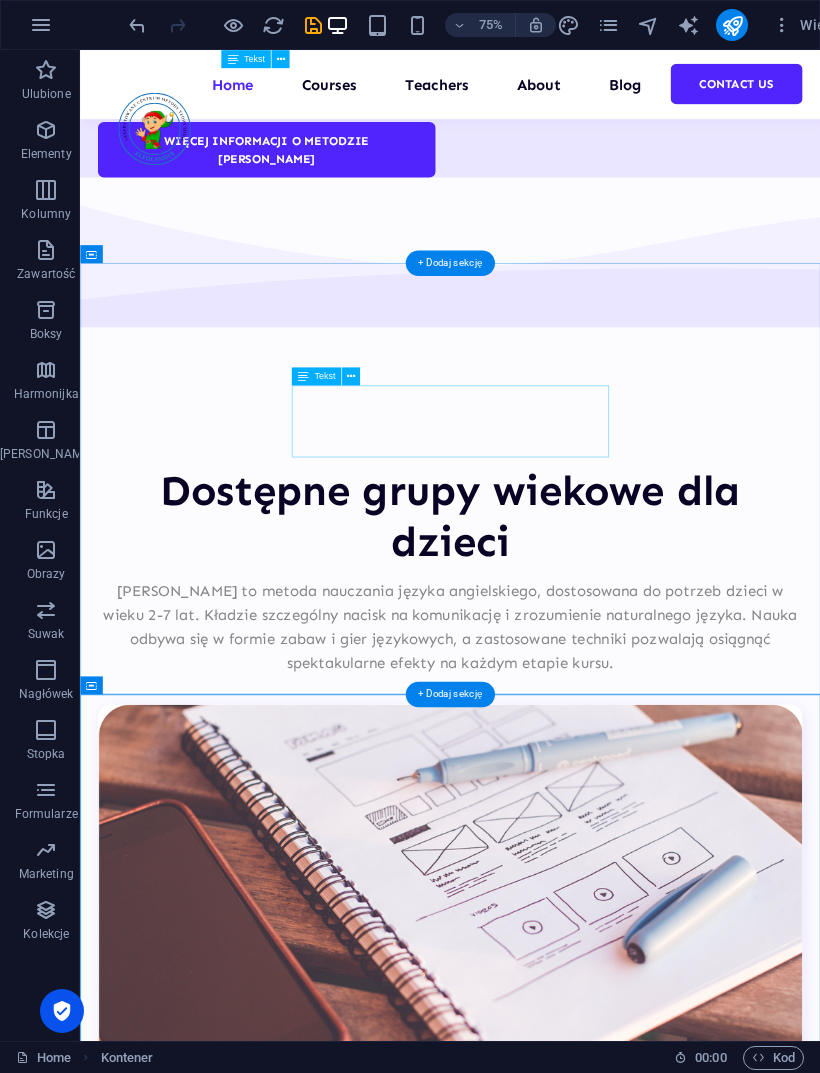 click on "Lorem ipsum dolor sit amet consectetur. Commodo morbi quisque eget amet netus semper egestas." at bounding box center [573, 3537] 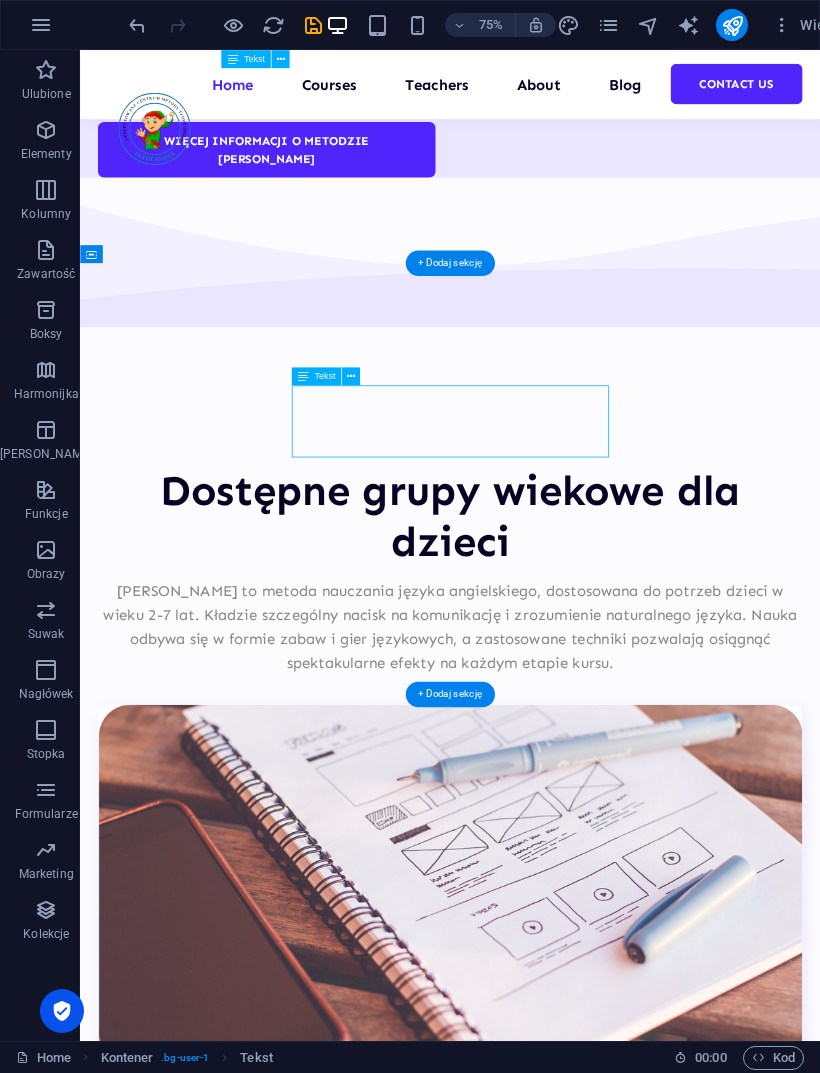 click on "Lorem ipsum dolor sit amet consectetur. Commodo morbi quisque eget amet netus semper egestas." at bounding box center (573, 3537) 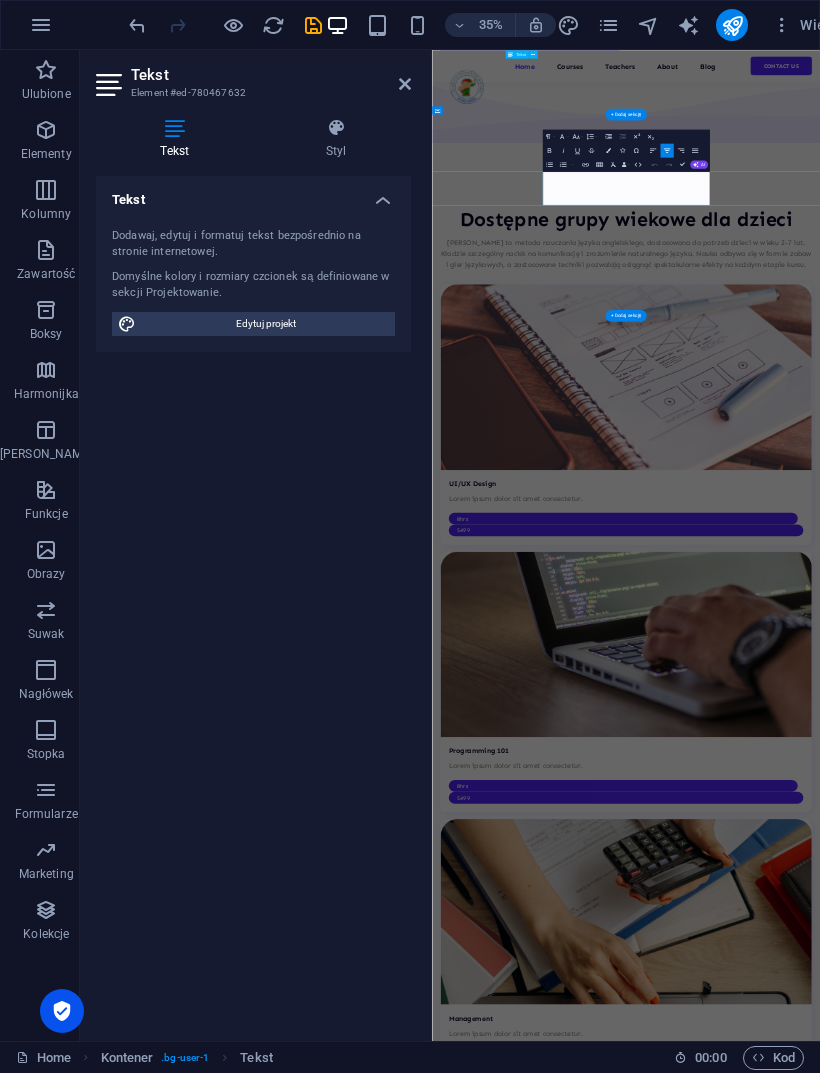 click on "Lorem ipsum dolor sit amet consectetur. Commodo morbi quisque eget amet netus semper egestas." at bounding box center [986, 3500] 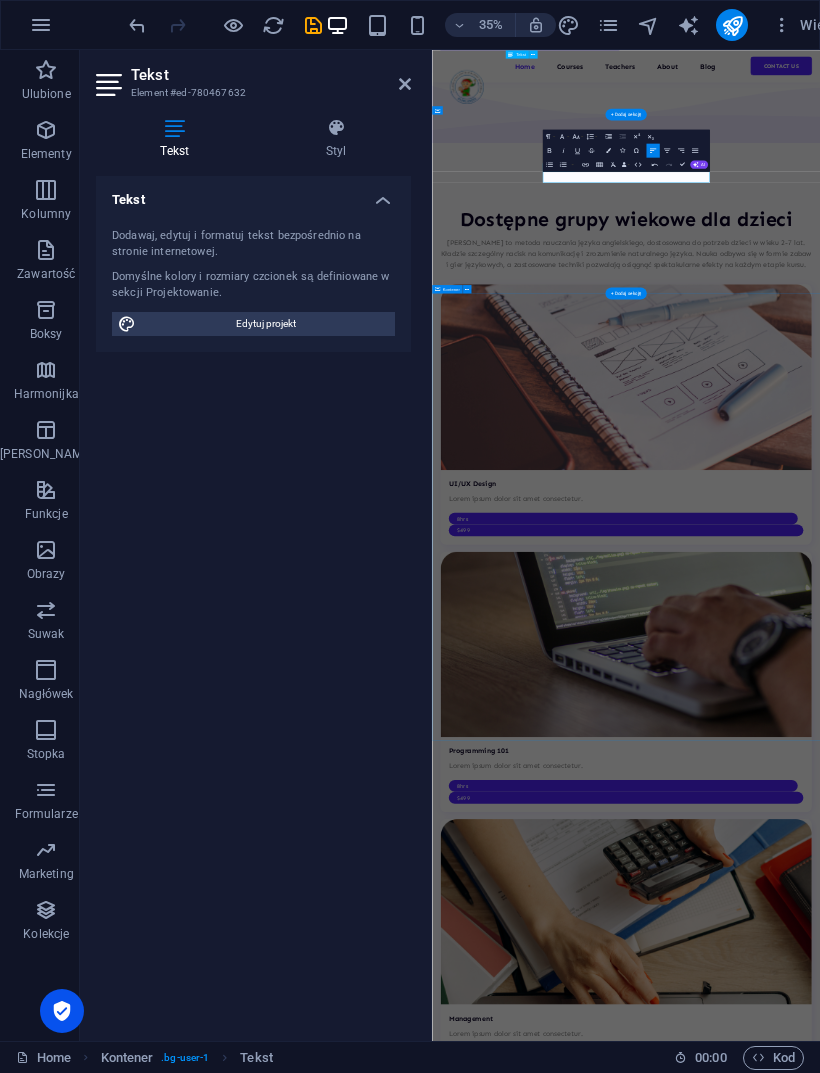 click on "Stay up to date with our latest news STOP! Do this before you start studying! Lorem ipsum dolor sit amet, consectetur adipiscing elit, sed do eiusmod tempor... READ MORE How to avoid study burnout Lorem ipsum dolor sit amet, consectetur adipiscing elit, sed do eiusmod tempor... READ MORE Top methods for studying success Lorem ipsum dolor sit amet, consectetur adipiscing elit, sed do eiusmod tempor... READ MORE  Vorherige Nächste  More stories" at bounding box center [986, 6722] 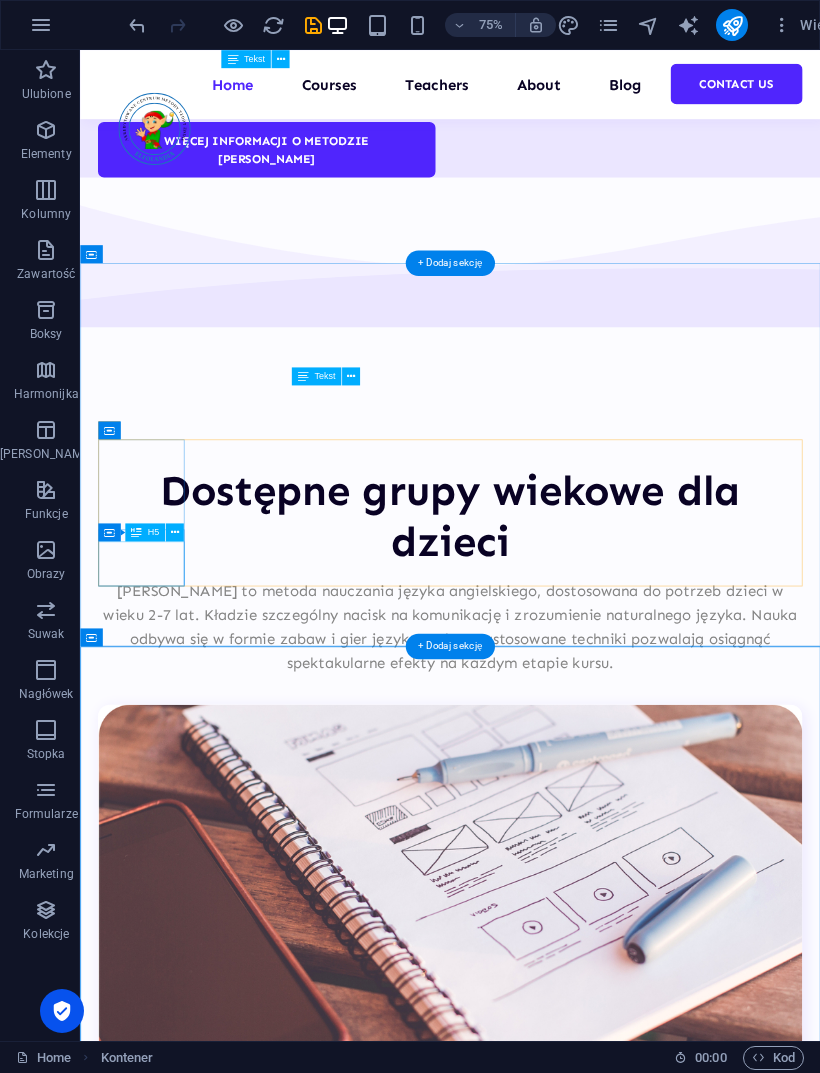 click on "Learning community" at bounding box center [161, 3743] 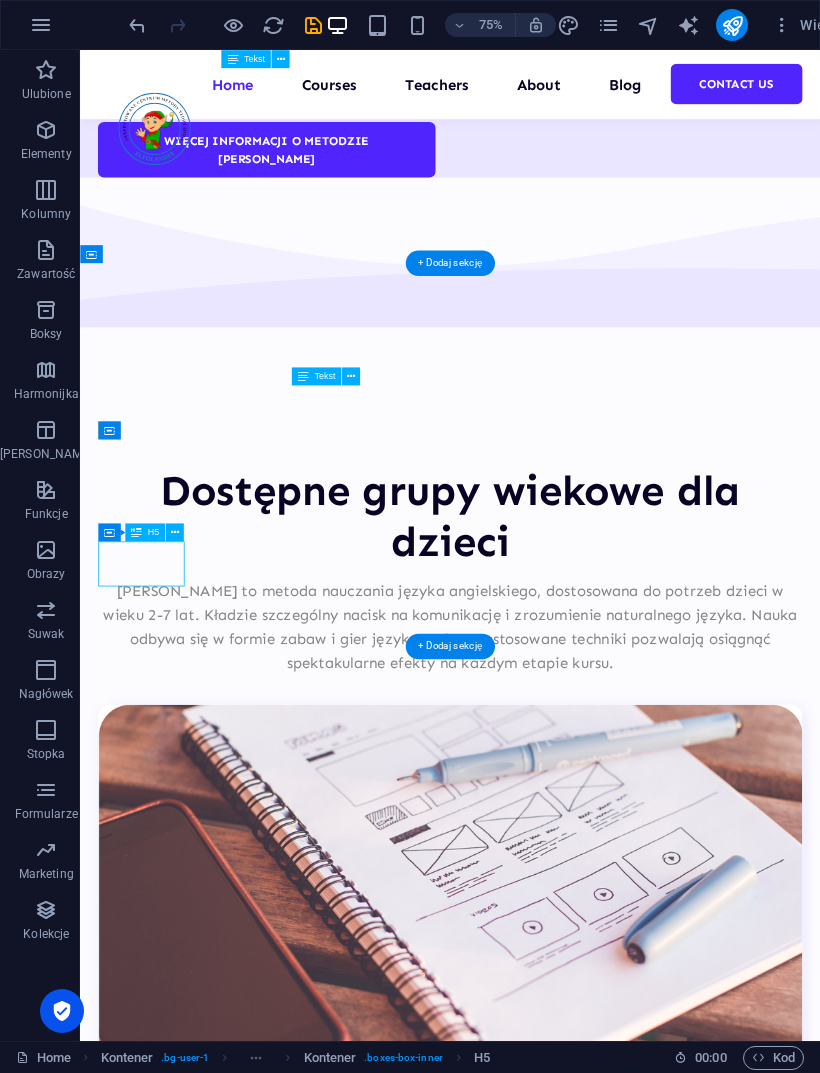 click on "Learning community" at bounding box center (161, 3743) 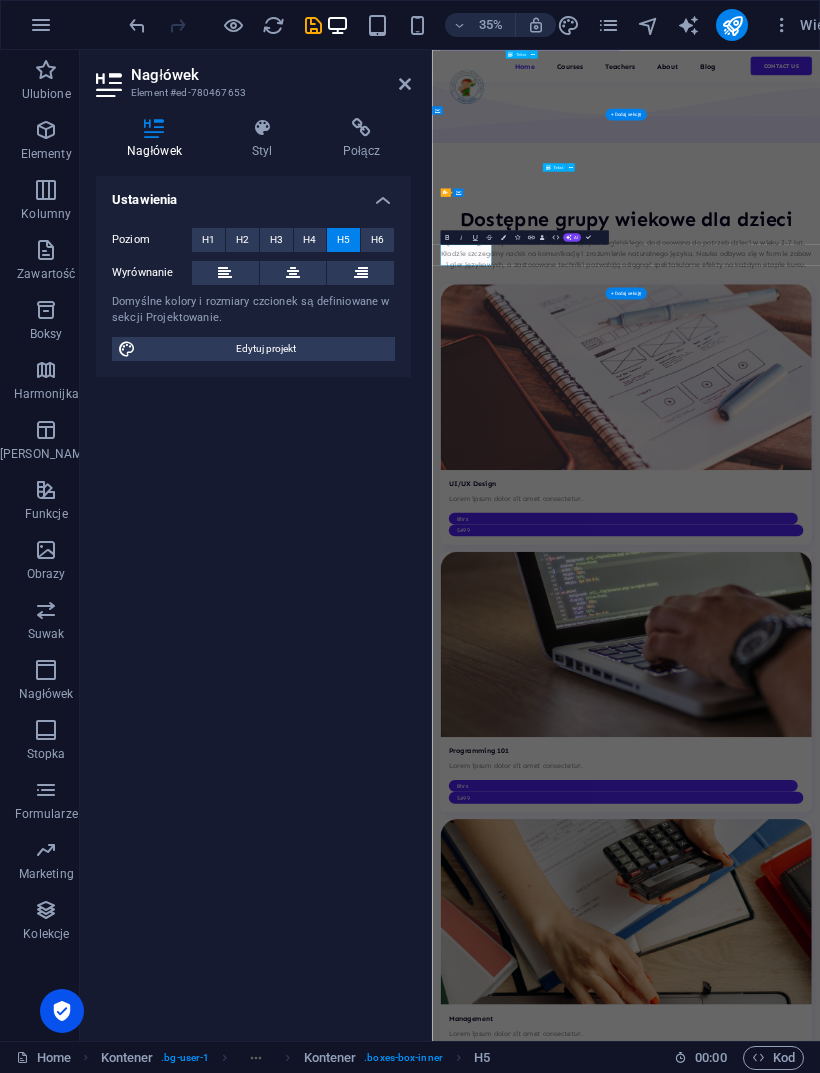click on "Learning community" at bounding box center (528, 3722) 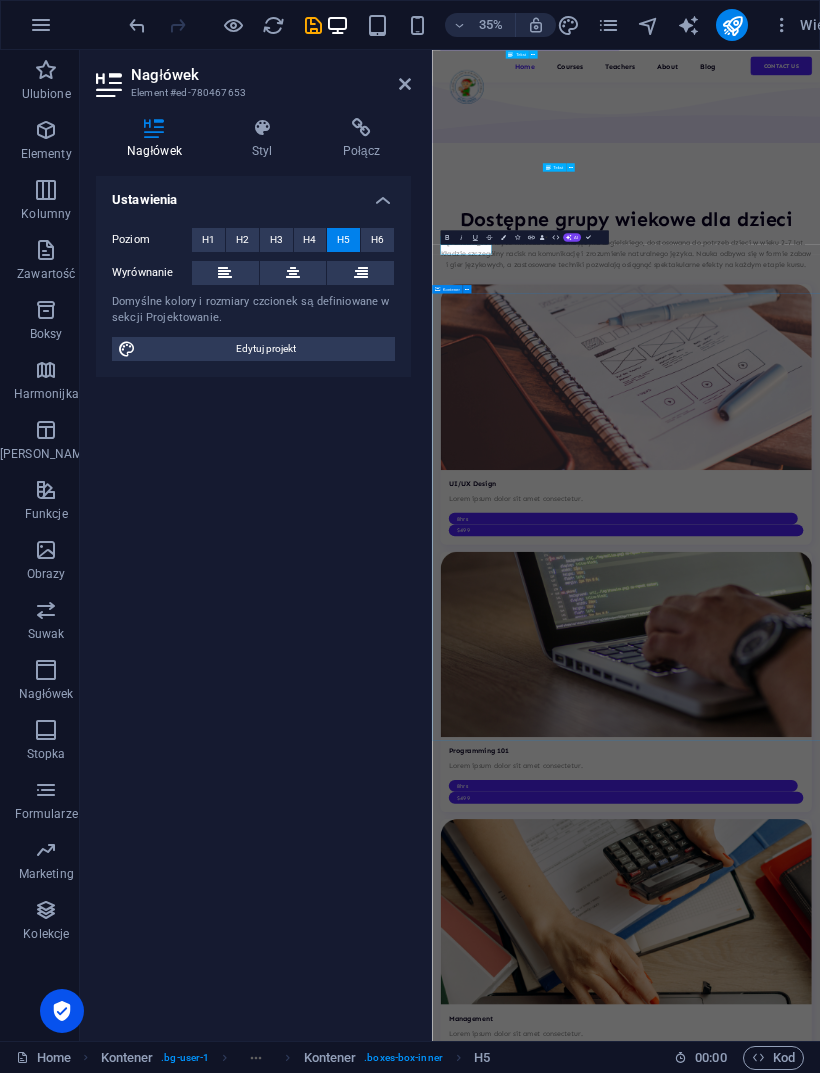 click on "Stay up to date with our latest news STOP! Do this before you start studying! Lorem ipsum dolor sit amet, consectetur adipiscing elit, sed do eiusmod tempor... READ MORE How to avoid study burnout Lorem ipsum dolor sit amet, consectetur adipiscing elit, sed do eiusmod tempor... READ MORE Top methods for studying success Lorem ipsum dolor sit amet, consectetur adipiscing elit, sed do eiusmod tempor... READ MORE  Vorherige Nächste  More stories" at bounding box center [986, 6692] 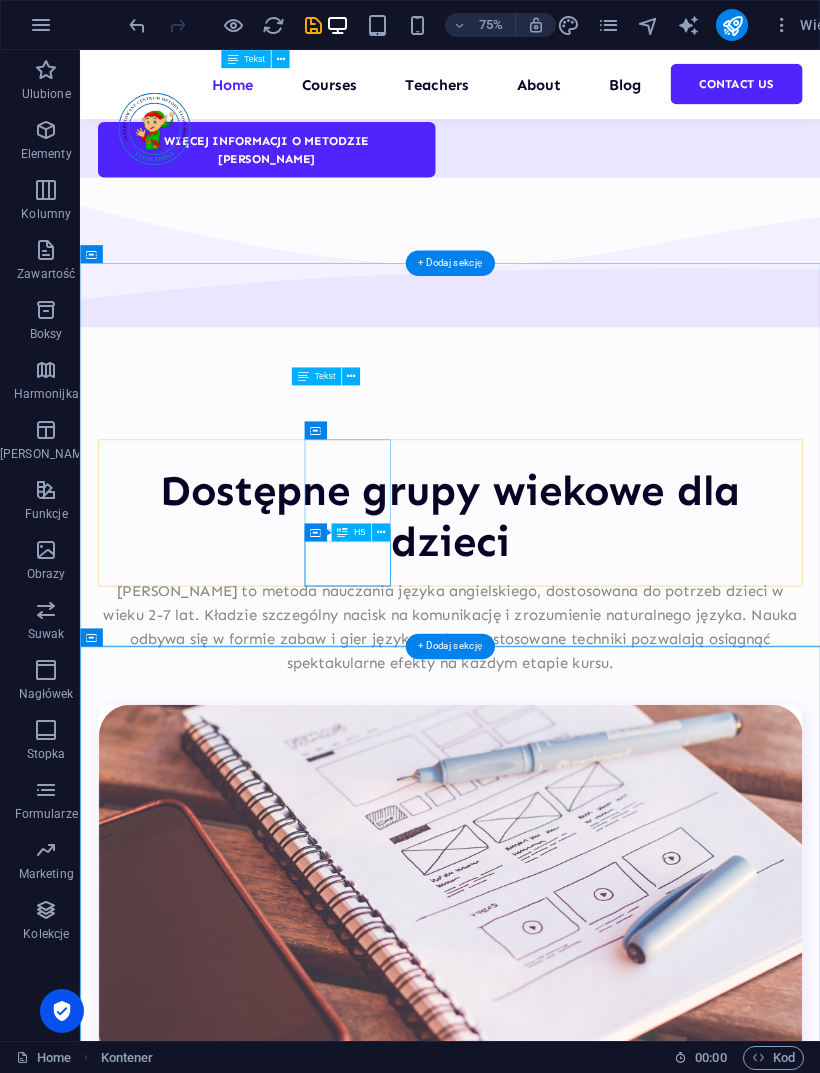 click on "World-class skills" at bounding box center [161, 3989] 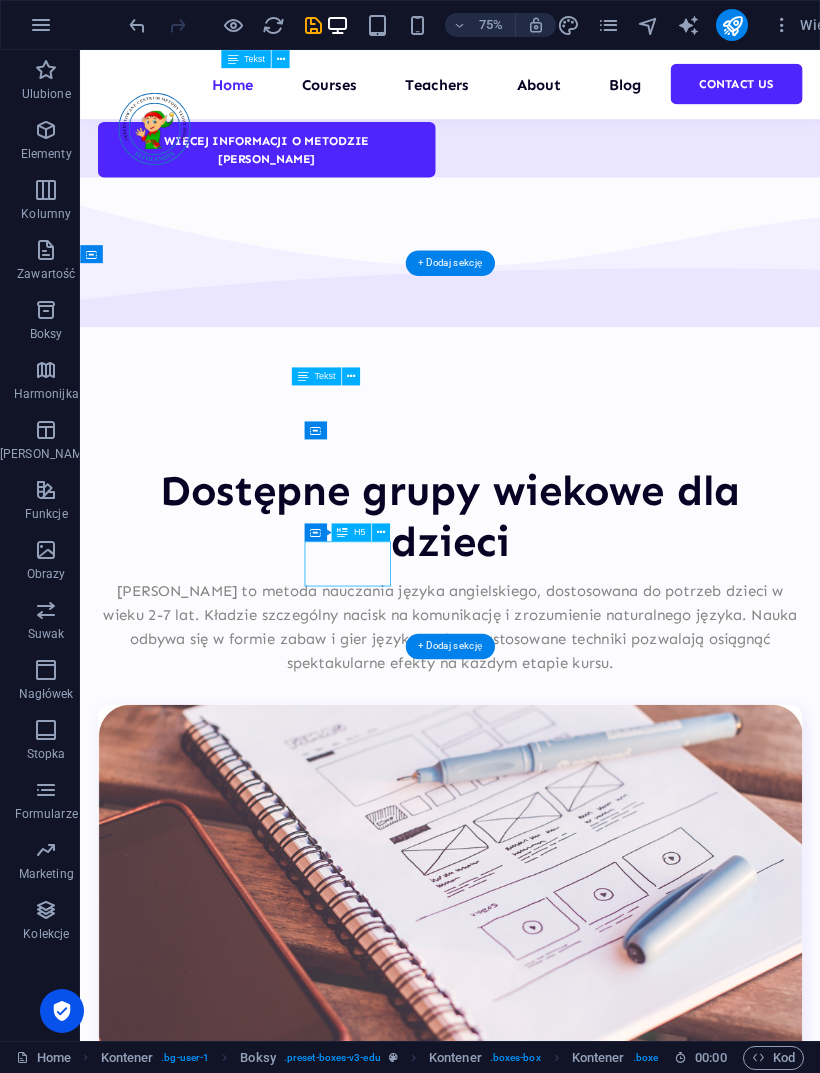 click on "World-class skills" at bounding box center [161, 3989] 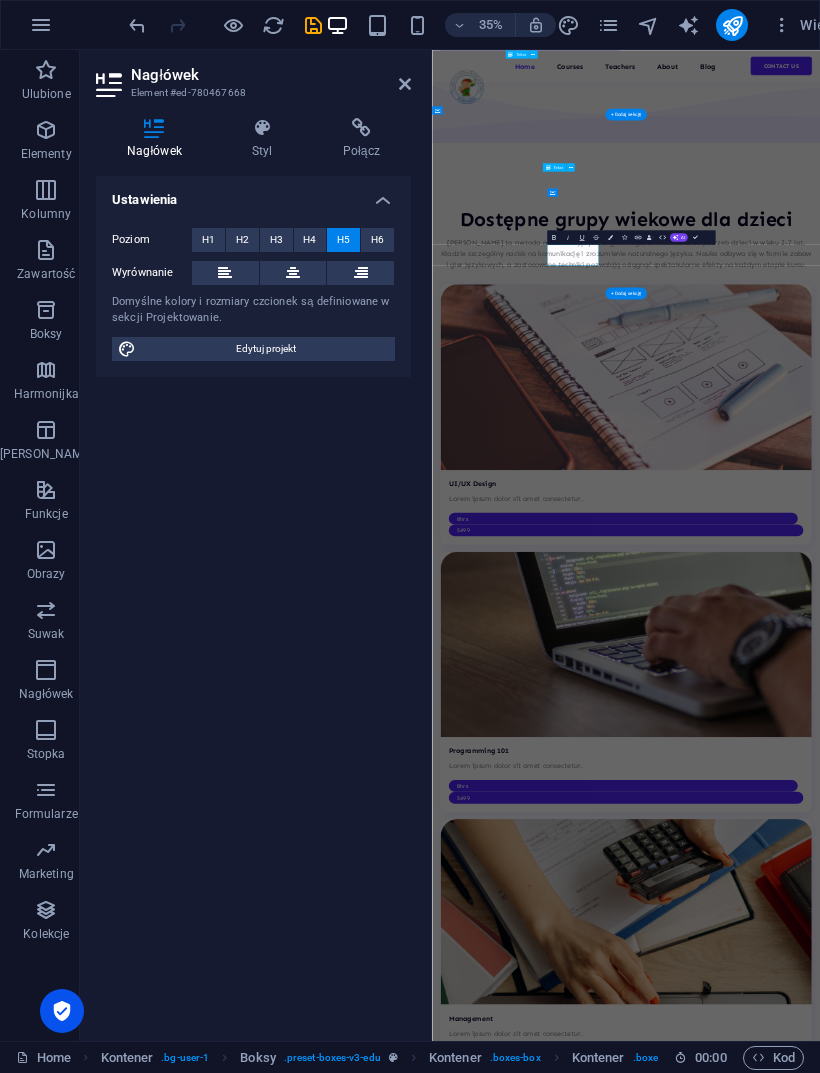 click on "World-class skills" at bounding box center (528, 3968) 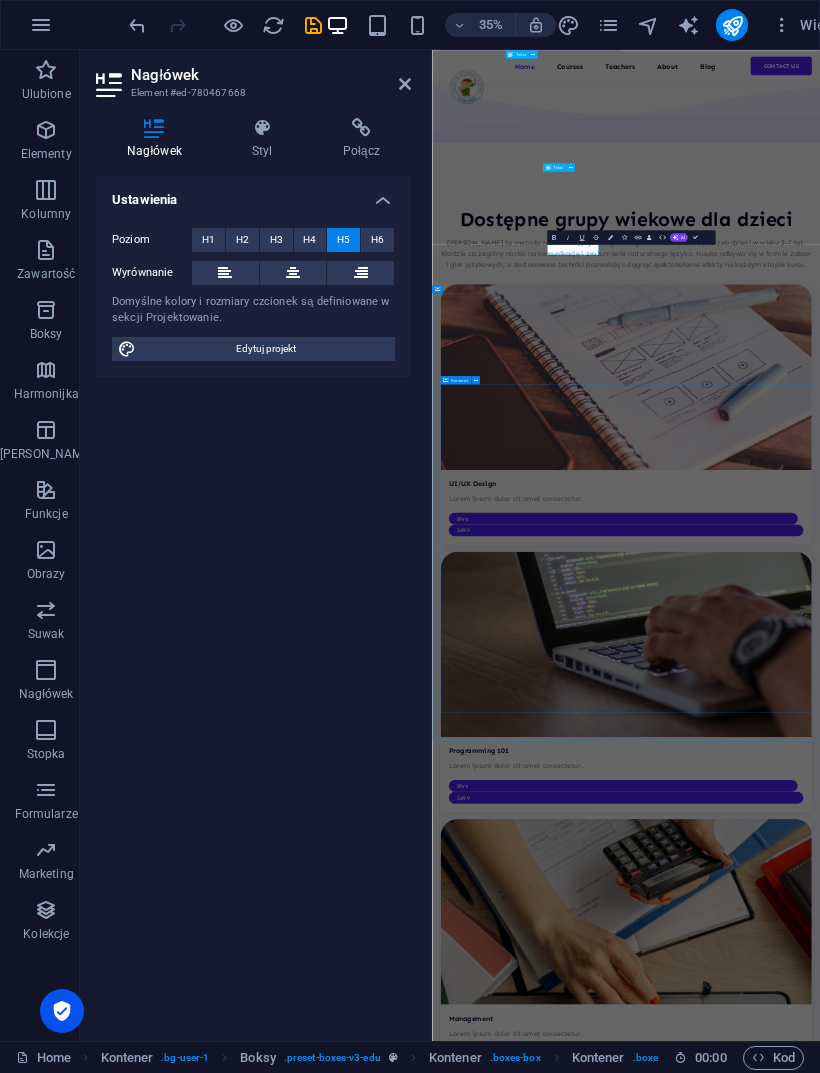 click on "Stay up to date with our latest news STOP! Do this before you start studying! Lorem ipsum dolor sit amet, consectetur adipiscing elit, sed do eiusmod tempor... READ MORE How to avoid study burnout Lorem ipsum dolor sit amet, consectetur adipiscing elit, sed do eiusmod tempor... READ MORE Top methods for studying success Lorem ipsum dolor sit amet, consectetur adipiscing elit, sed do eiusmod tempor... READ MORE  Vorherige Nächste  More stories" at bounding box center (986, 6857) 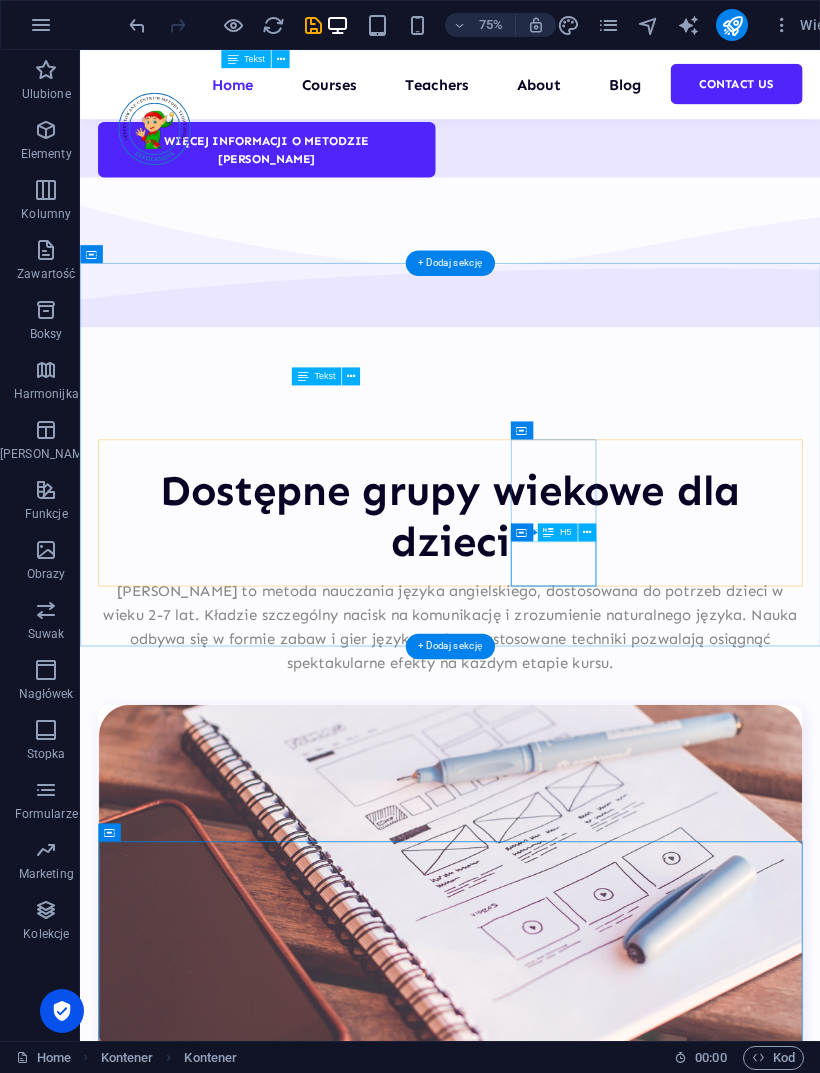 click on "Time  efficiency" at bounding box center (161, 4235) 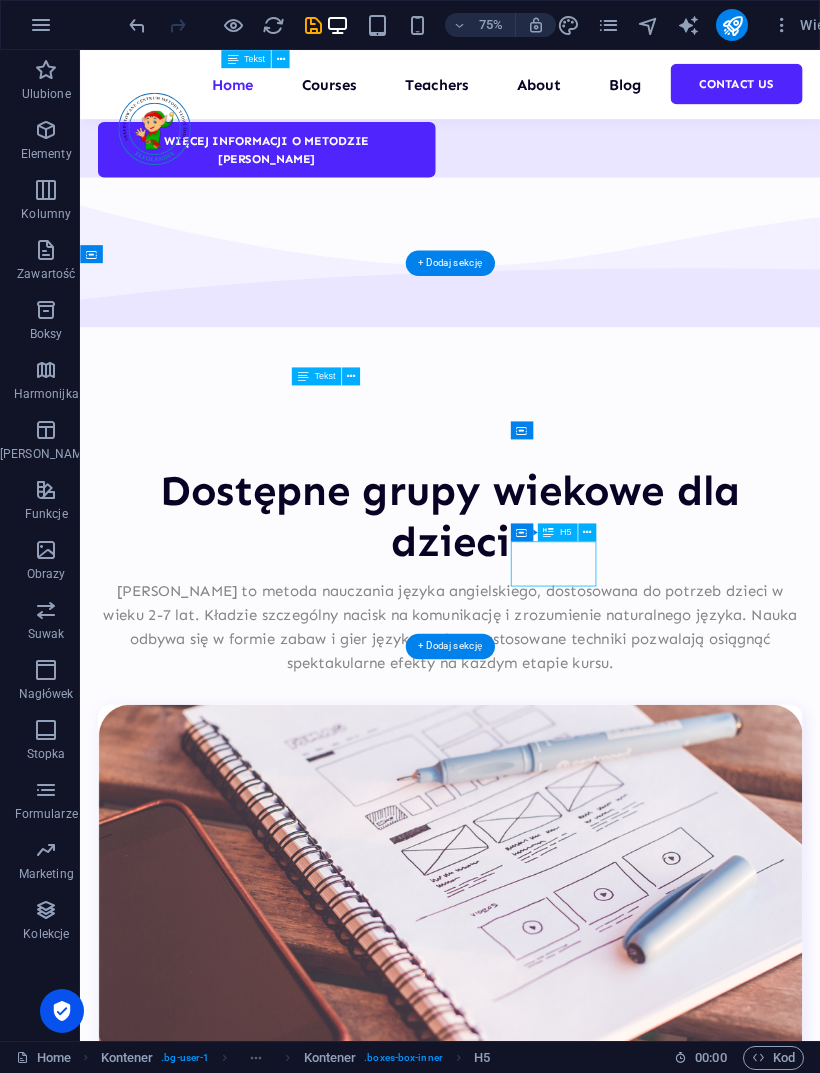 click on "Time  efficiency" at bounding box center (161, 4235) 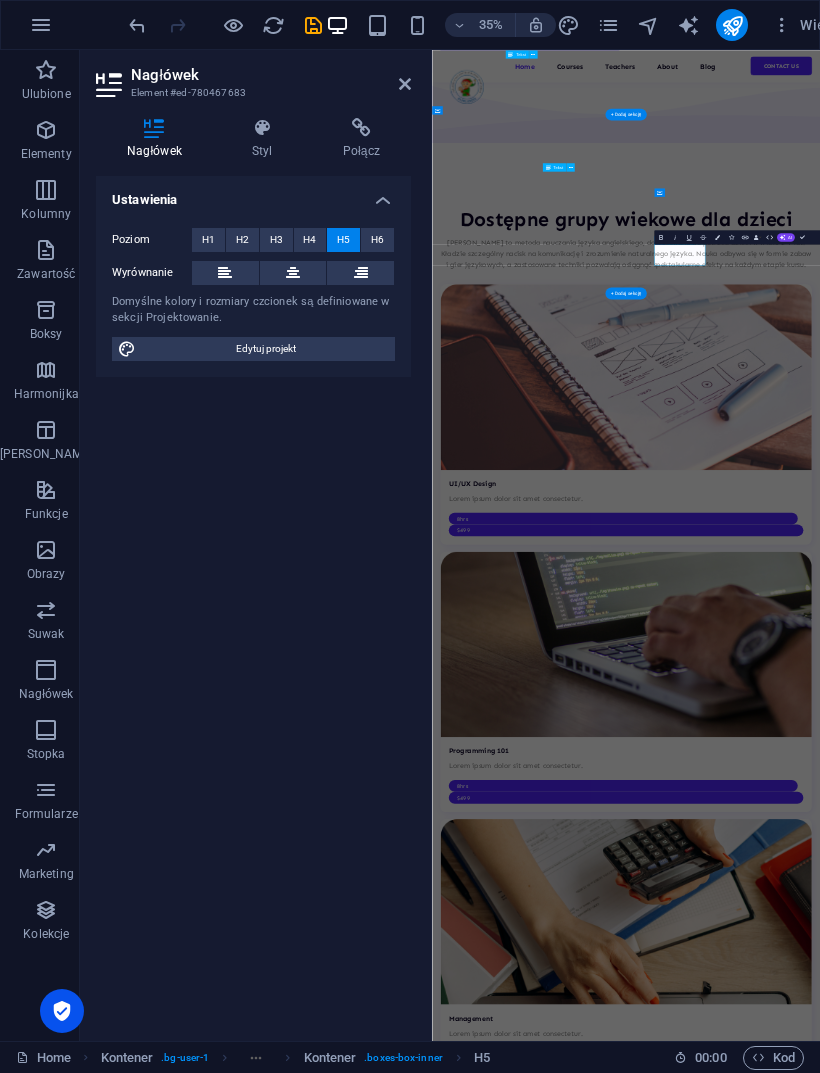 click on "Time efficiency" at bounding box center [528, 4214] 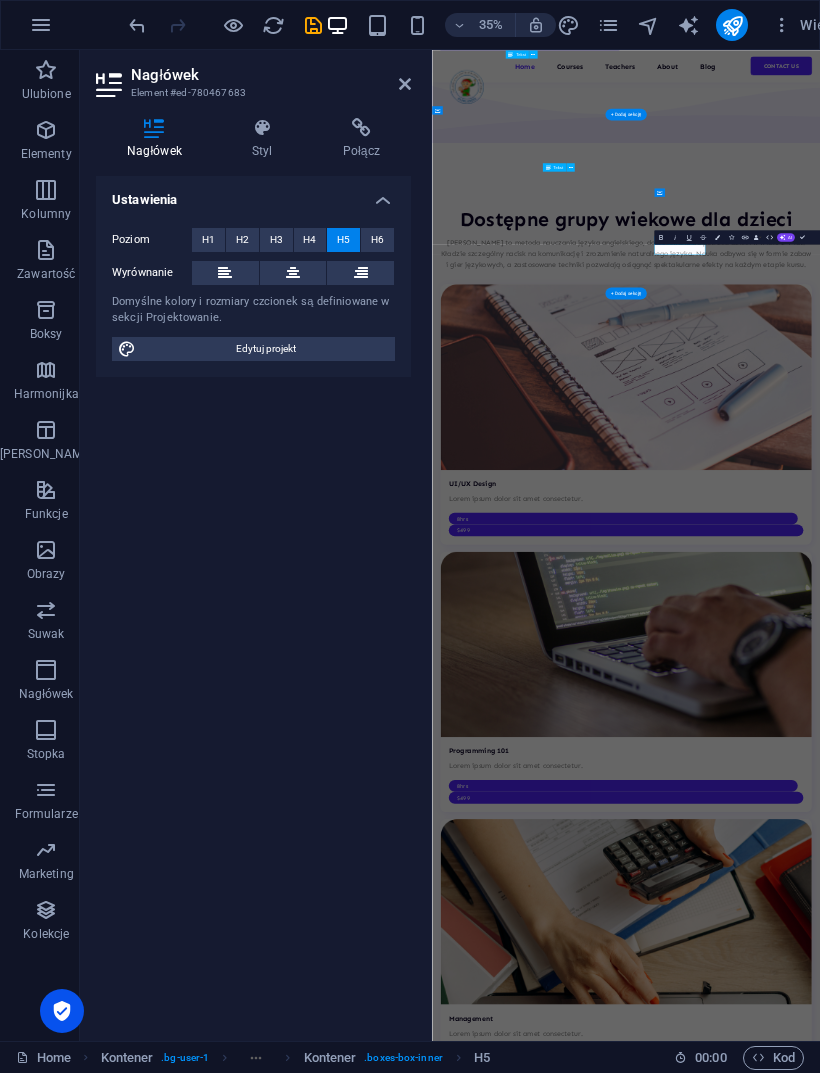 click on "Co nas wyróżnia Tbd Tbd Tbd Tbd Maximum productivity" at bounding box center (986, 3945) 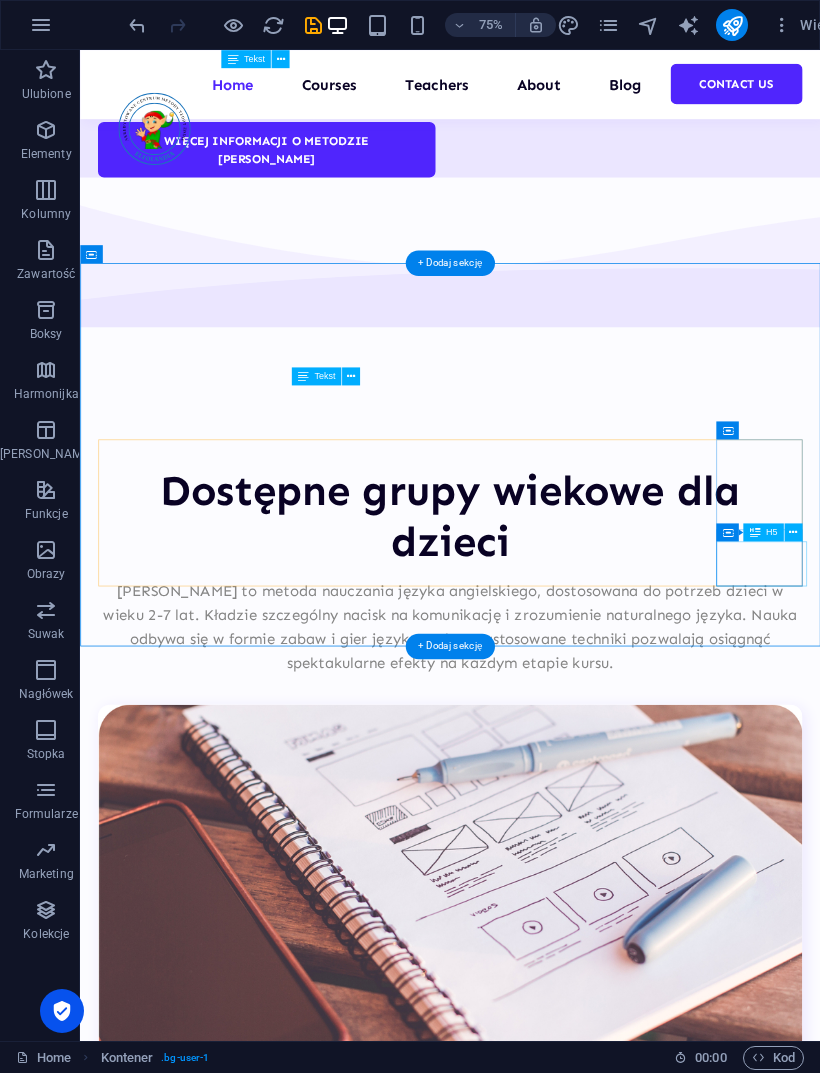 click on "Maximum productivity" at bounding box center (161, 4481) 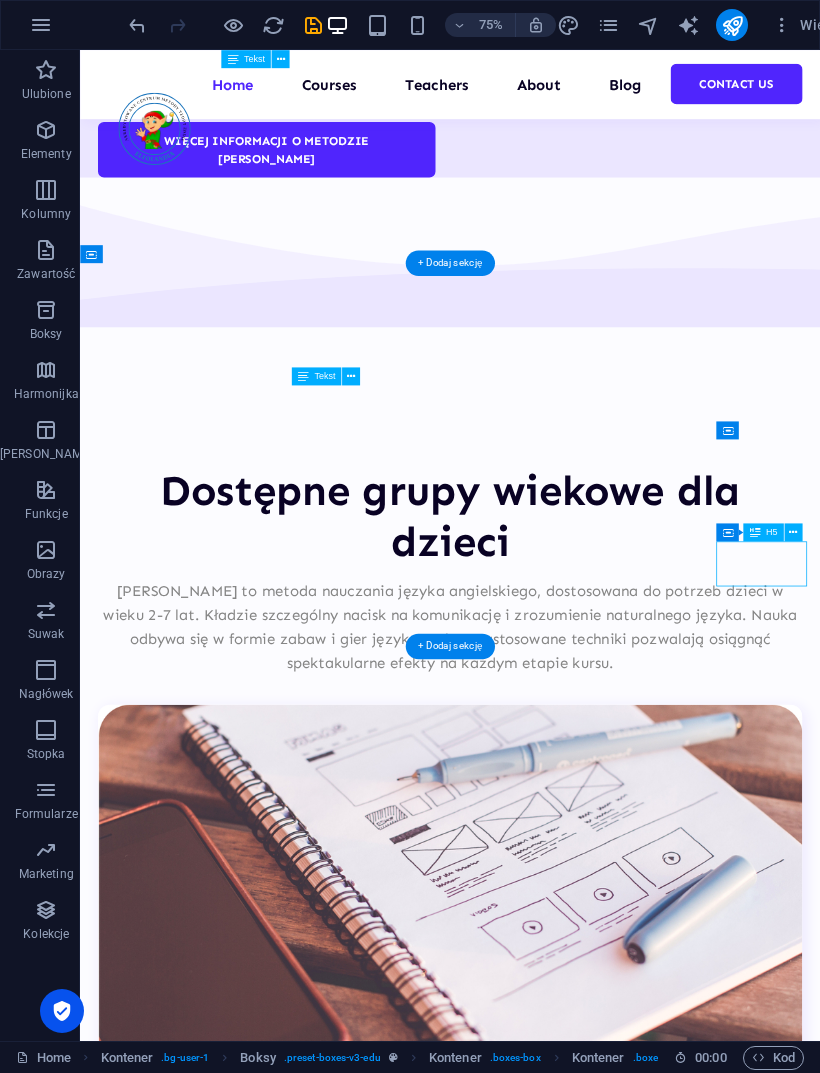 click on "Maximum productivity" at bounding box center (161, 4481) 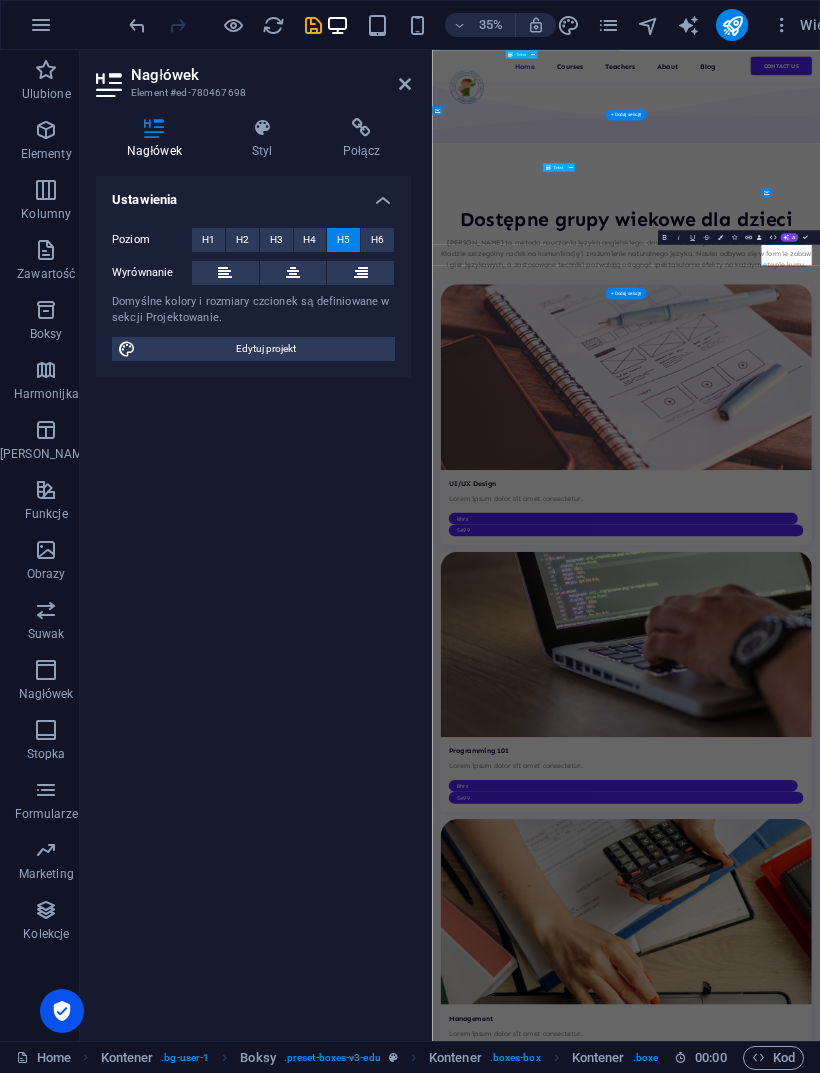 click on "Maximum productivity" at bounding box center [528, 4460] 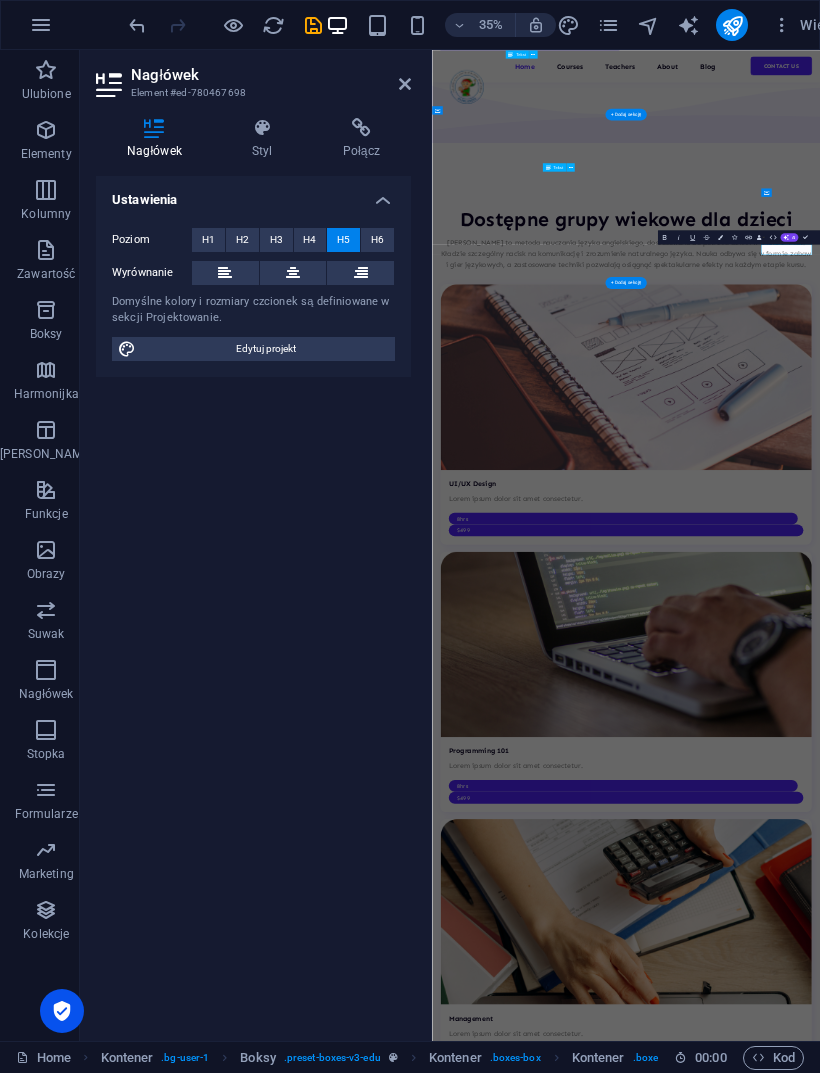 click on "Stay up to date with our latest news STOP! Do this before you start studying! Lorem ipsum dolor sit amet, consectetur adipiscing elit, sed do eiusmod tempor... READ MORE How to avoid study burnout Lorem ipsum dolor sit amet, consectetur adipiscing elit, sed do eiusmod tempor... READ MORE Top methods for studying success Lorem ipsum dolor sit amet, consectetur adipiscing elit, sed do eiusmod tempor... READ MORE  Vorherige Nächste  More stories" at bounding box center (986, 6797) 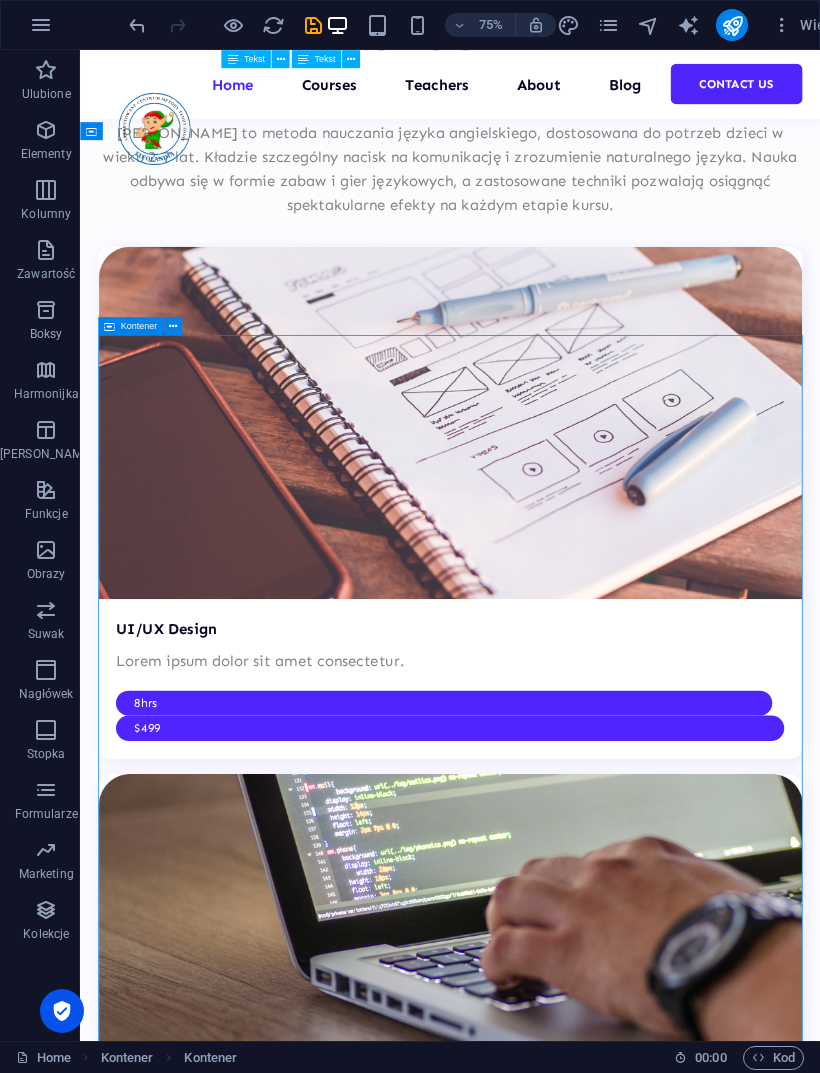 scroll, scrollTop: 3933, scrollLeft: 0, axis: vertical 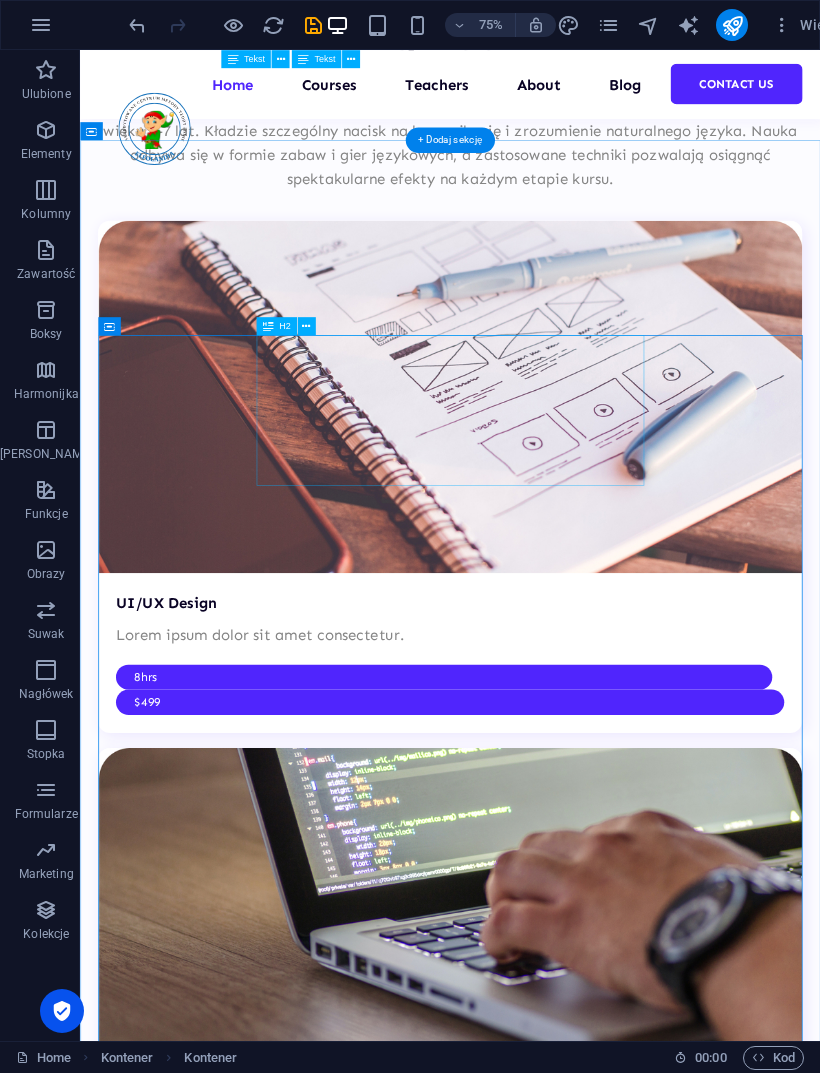 click on "Stay up to date with our latest news" at bounding box center (573, 4452) 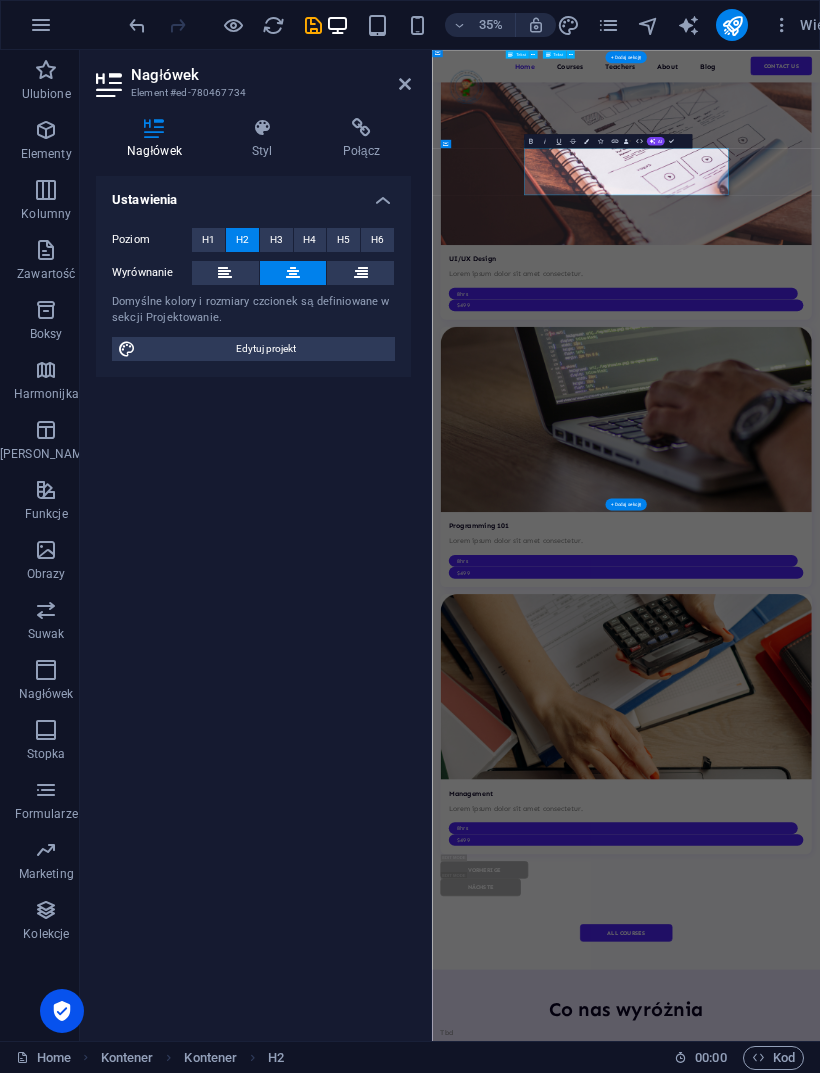 click on "Stay up to date with our latest news" at bounding box center (986, 4397) 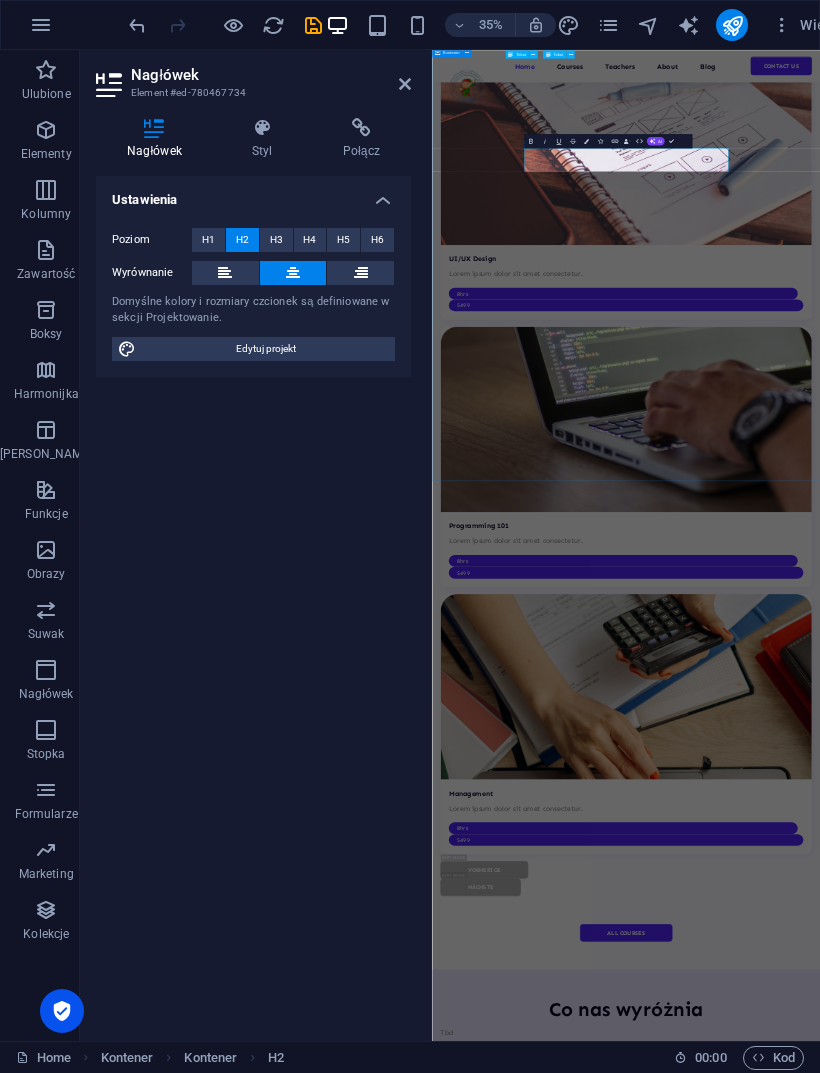 click 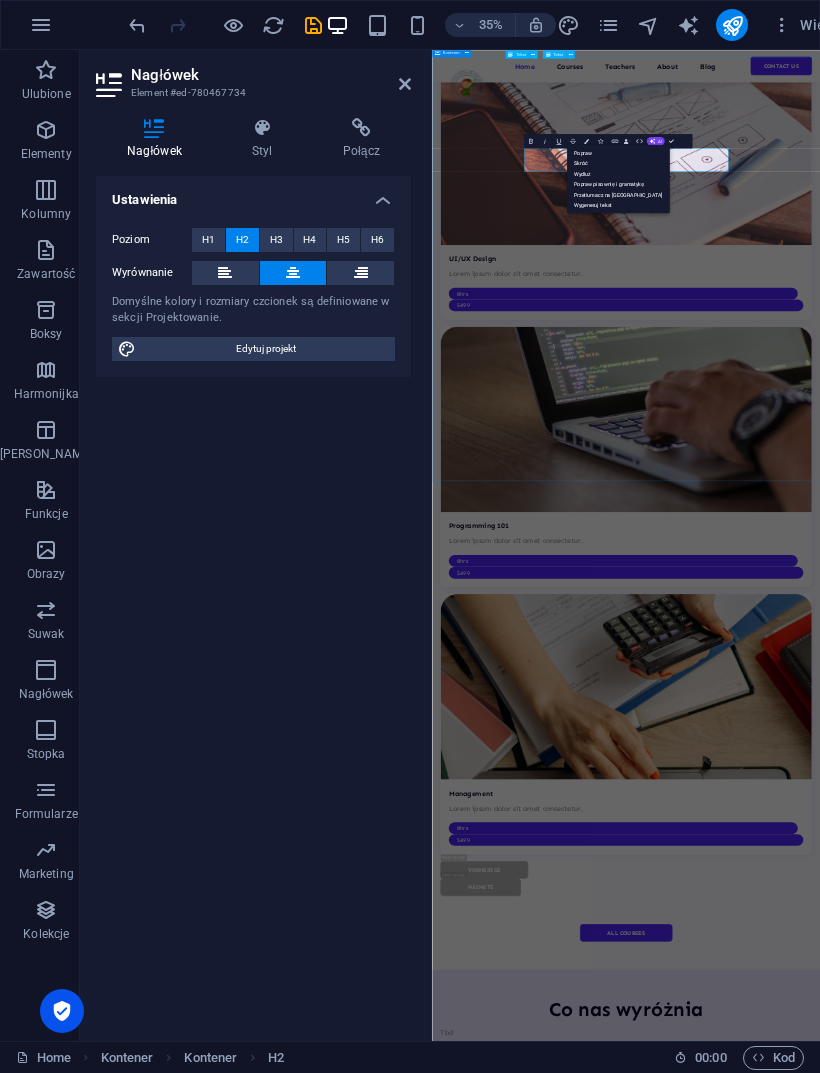 click on "Popraw" at bounding box center (618, 152) 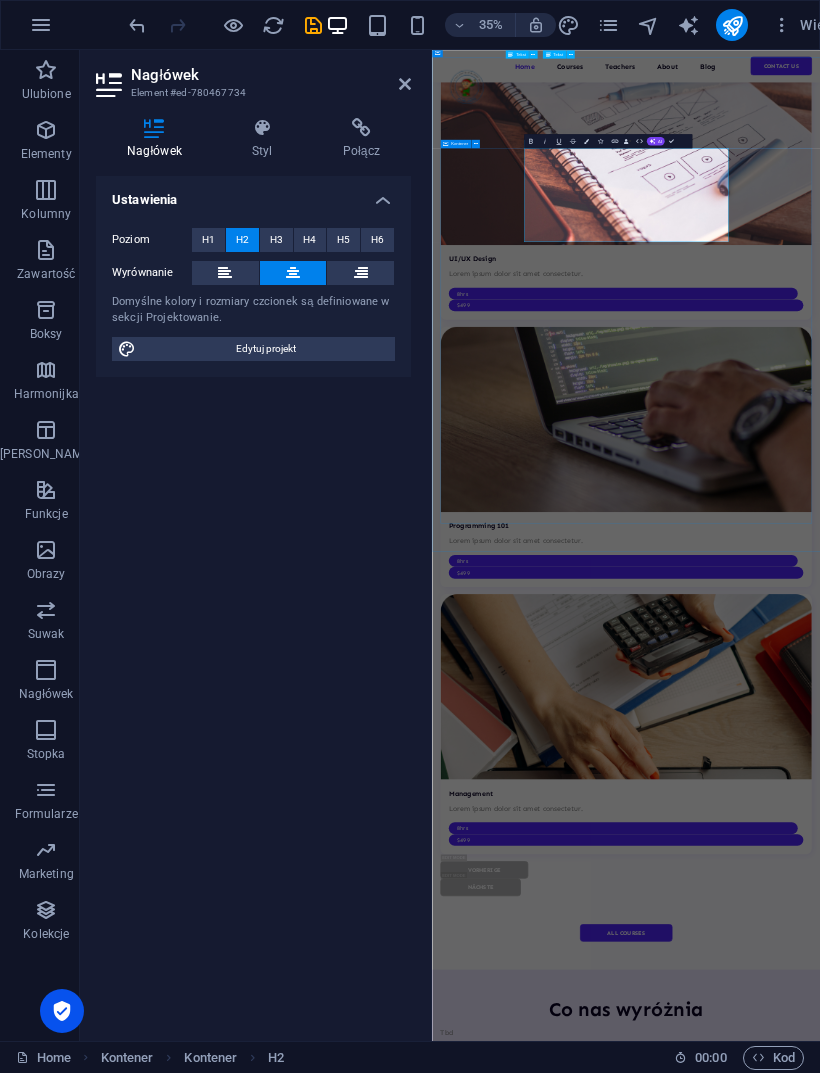 click on "Aktualności: Najnowsze informacje i wydarzenia. STOP! Do this before you start studying! Lorem ipsum dolor sit amet, consectetur adipiscing elit, sed do eiusmod tempor... READ MORE How to avoid study burnout Lorem ipsum dolor sit amet, consectetur adipiscing elit, sed do eiusmod tempor... READ MORE Top methods for studying success Lorem ipsum dolor sit amet, consectetur adipiscing elit, sed do eiusmod tempor... READ MORE  Vorherige Nächste  More stories" at bounding box center (986, 6185) 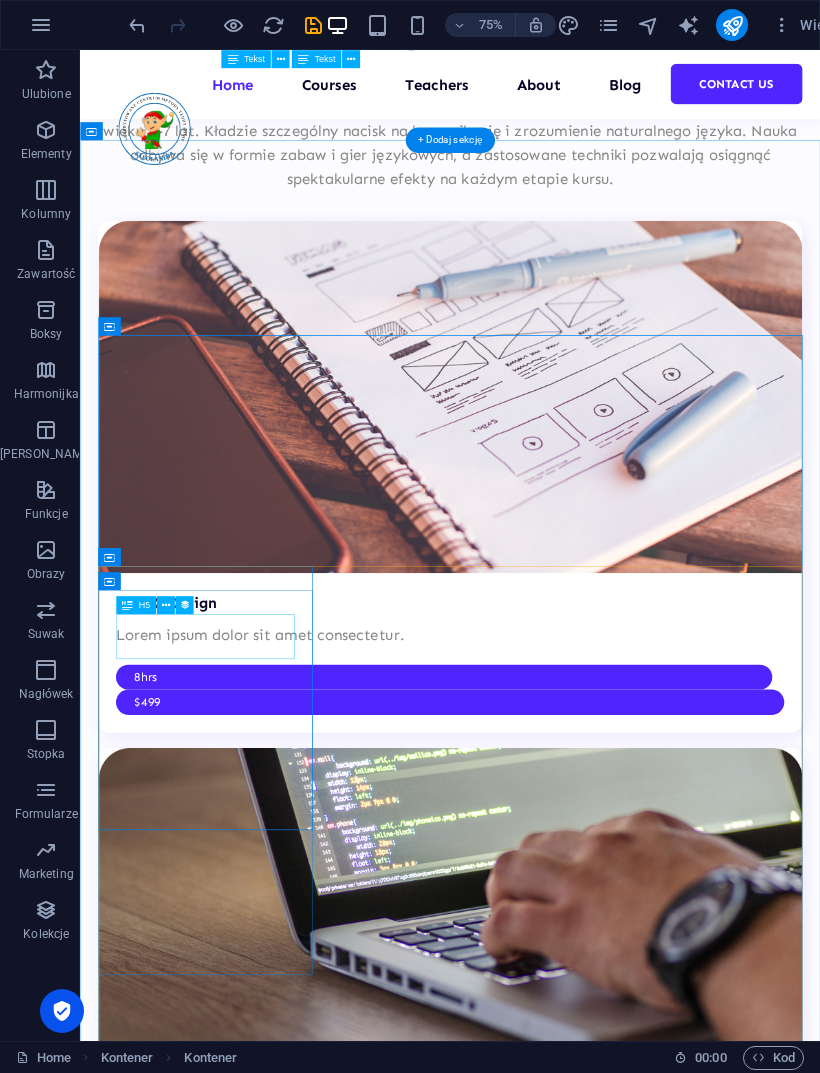 click on "STOP! Do this before you start studying!" at bounding box center [573, 5341] 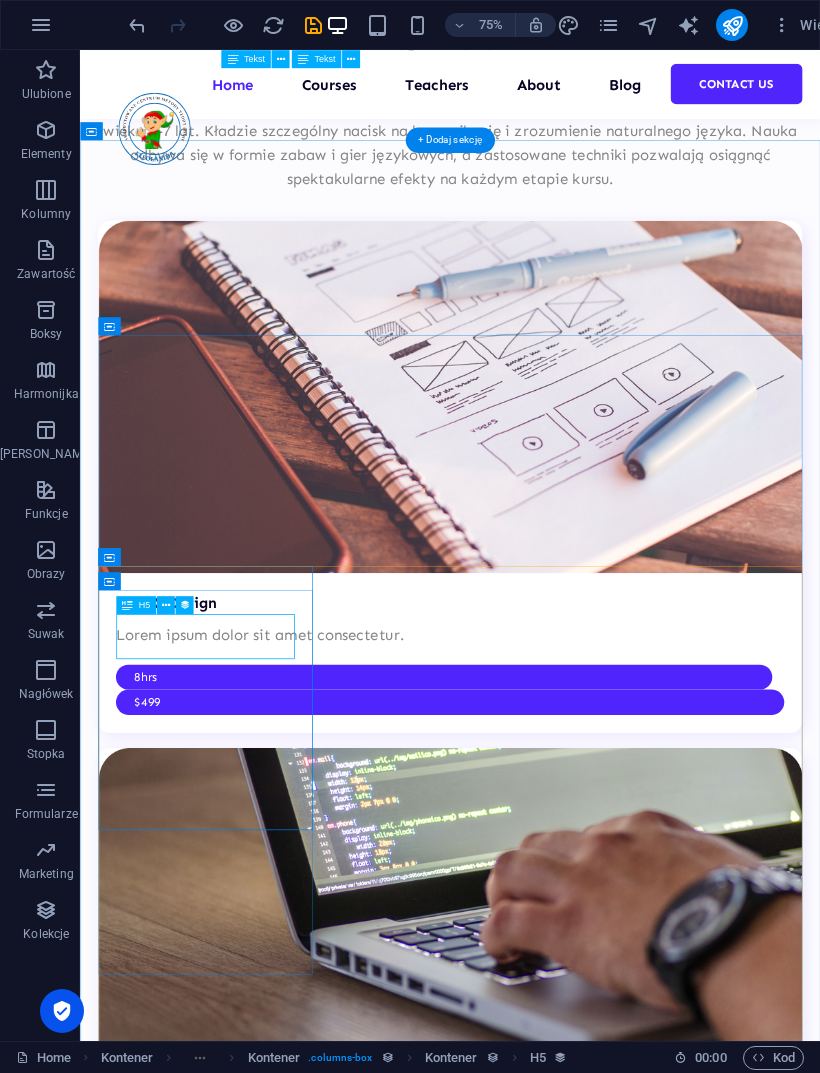 click at bounding box center [166, 605] 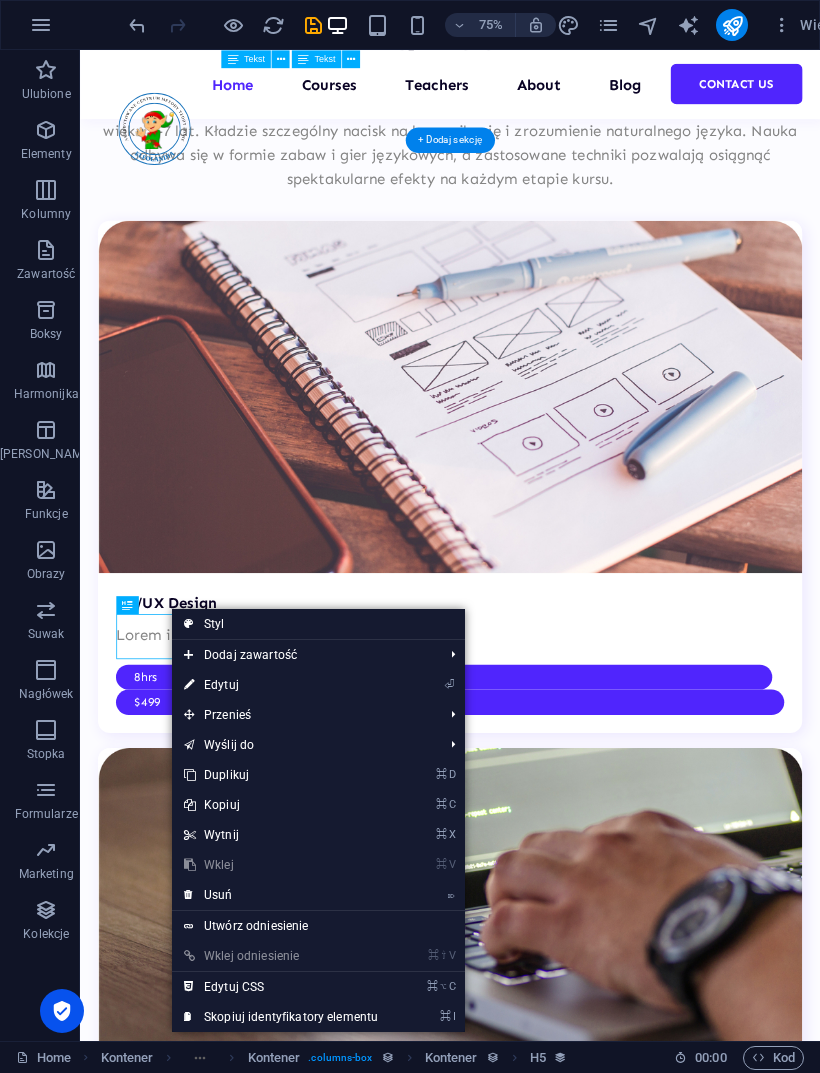 click on "⏎  Edytuj" at bounding box center (281, 685) 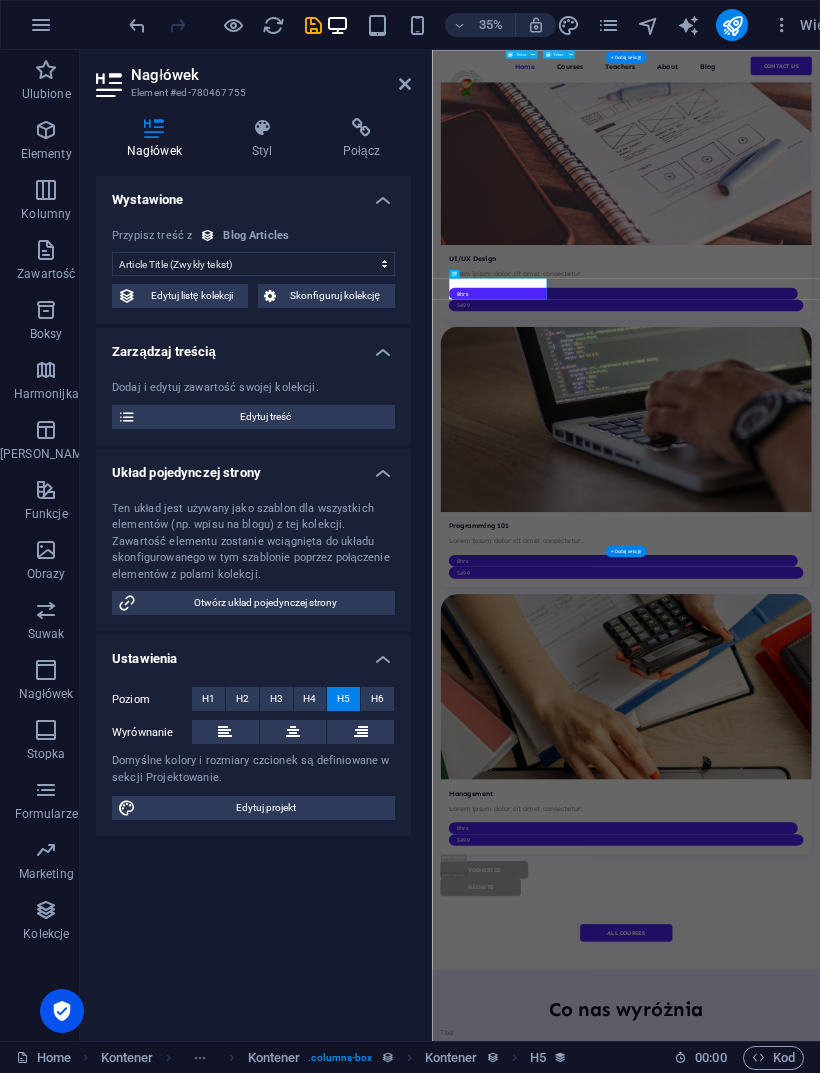 click on "Brak przypisania, treść pozostaje statyczna Utworzono w dniu (Data) Zaktualizowano (Data) Article Title (Zwykły tekst) Article Slug (Zwykły tekst) Article Image (Plik) Article Short Intro (Tekst sformatowany) Article Read More (Tekst sformatowany) Article Details (CMS) Article Author (Zwykły tekst) Article Date (Data) Featured Article (Pole wyboru) Not Featured Article (Pole wyboru)" at bounding box center [253, 264] 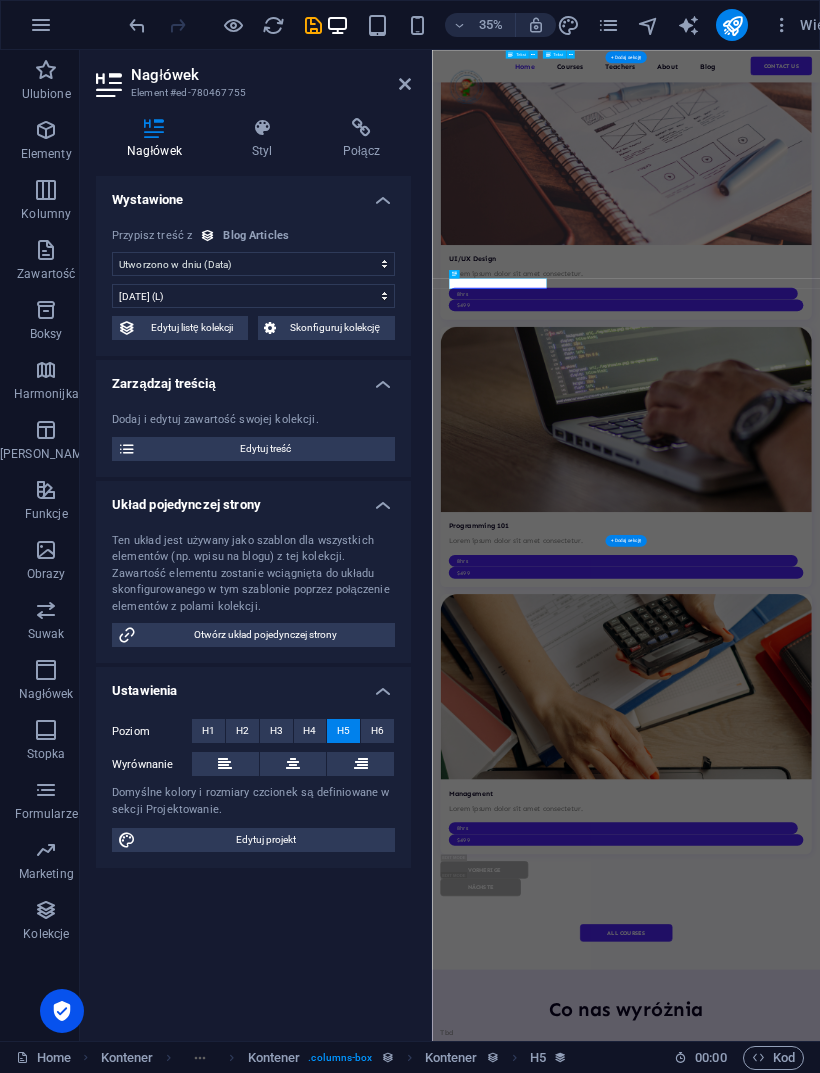 click on "Blog Articles" at bounding box center [256, 236] 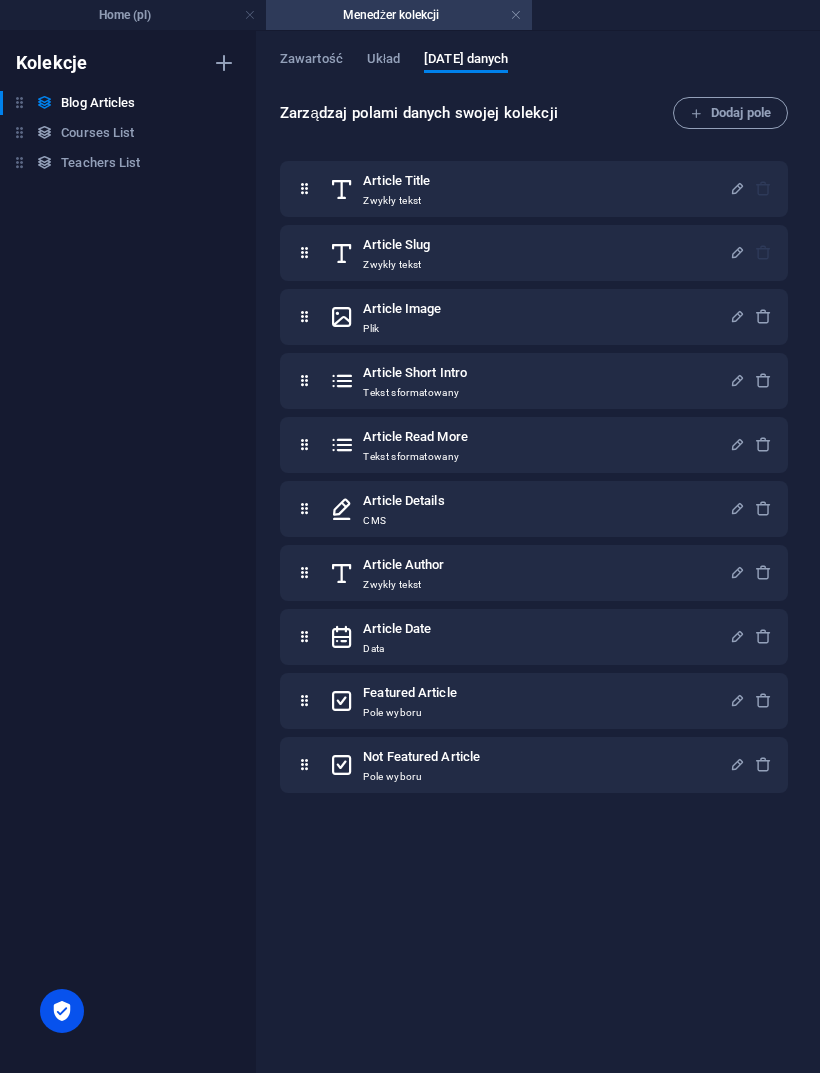 click on "Układ" at bounding box center (383, 61) 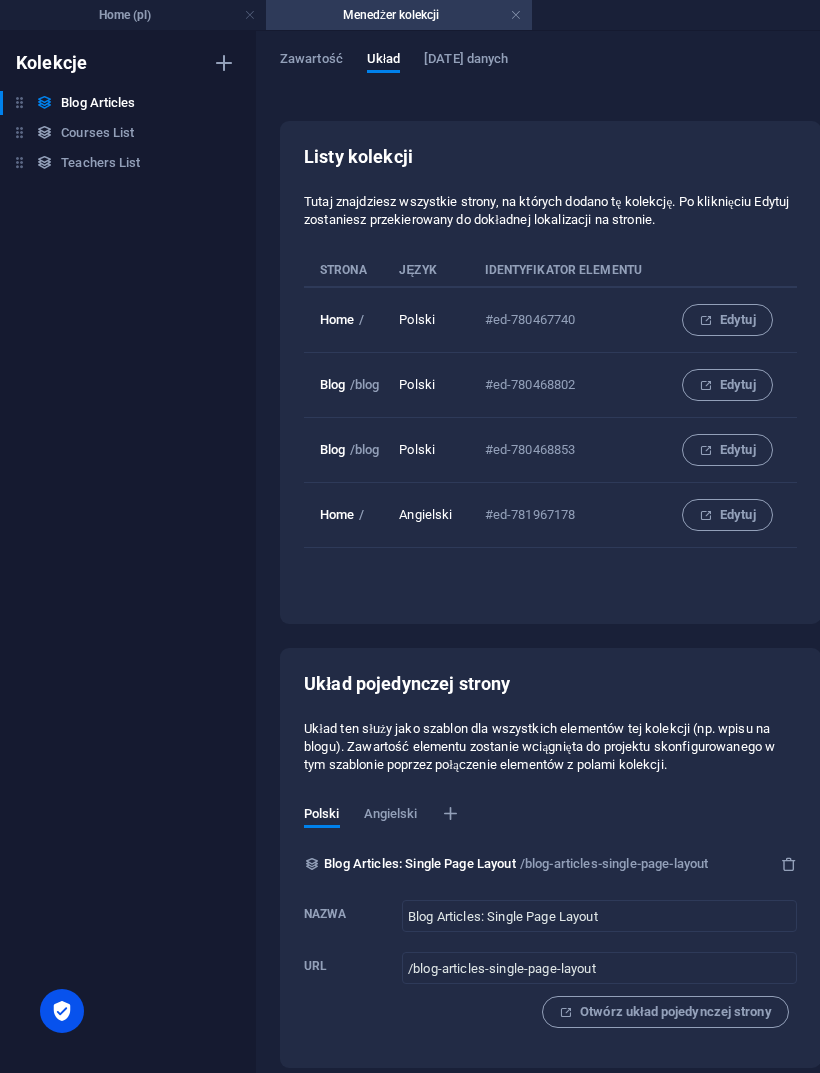 click on "Zawartość" at bounding box center [311, 61] 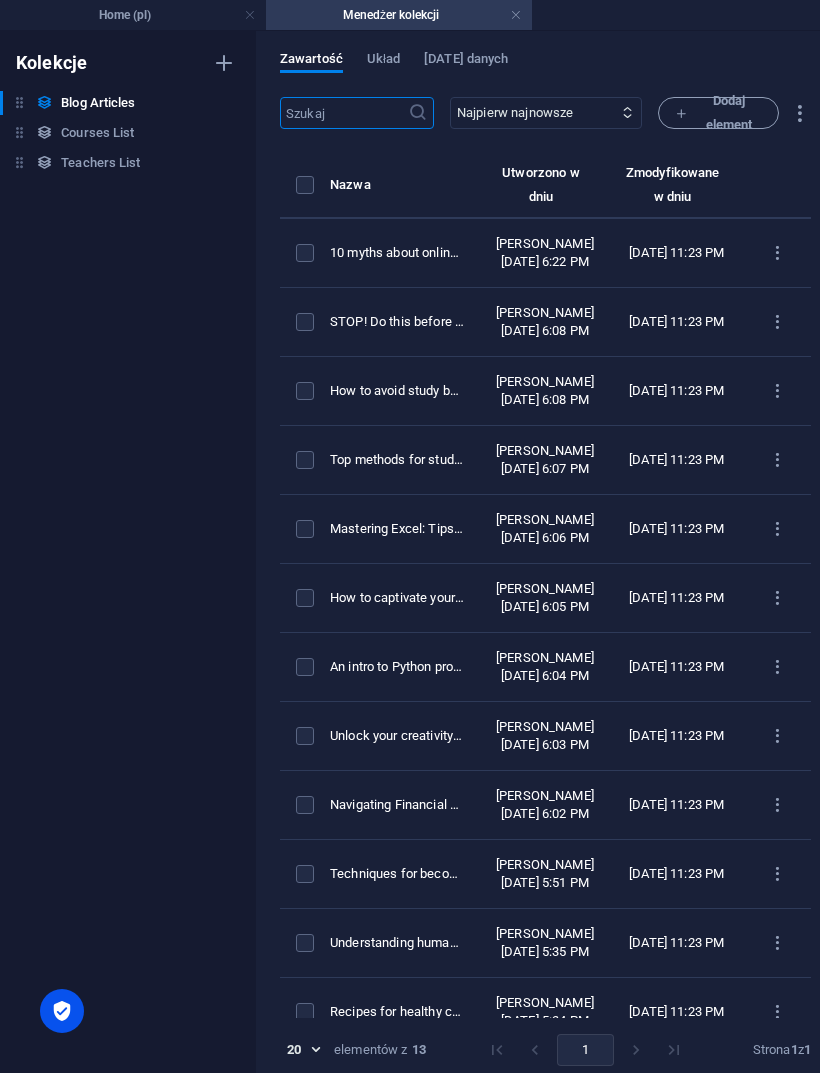 click on "Home (pl)" at bounding box center [133, 15] 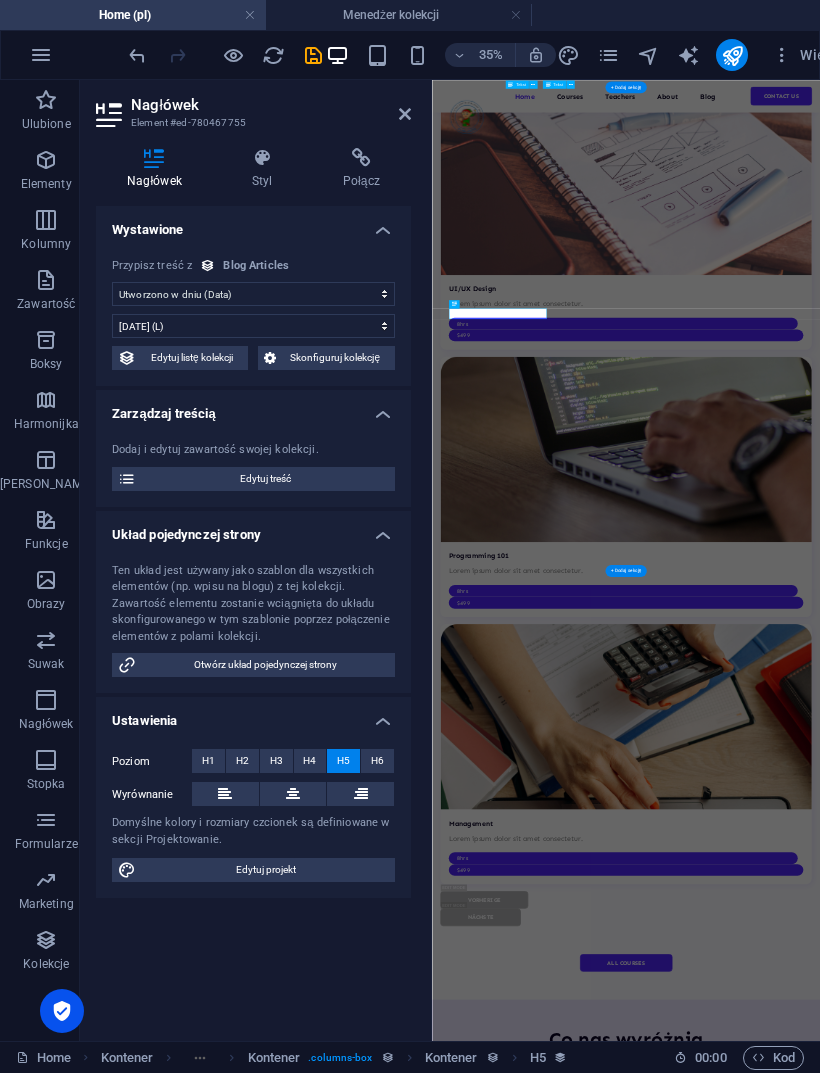 click on "Edytuj listę kolekcji" at bounding box center (192, 358) 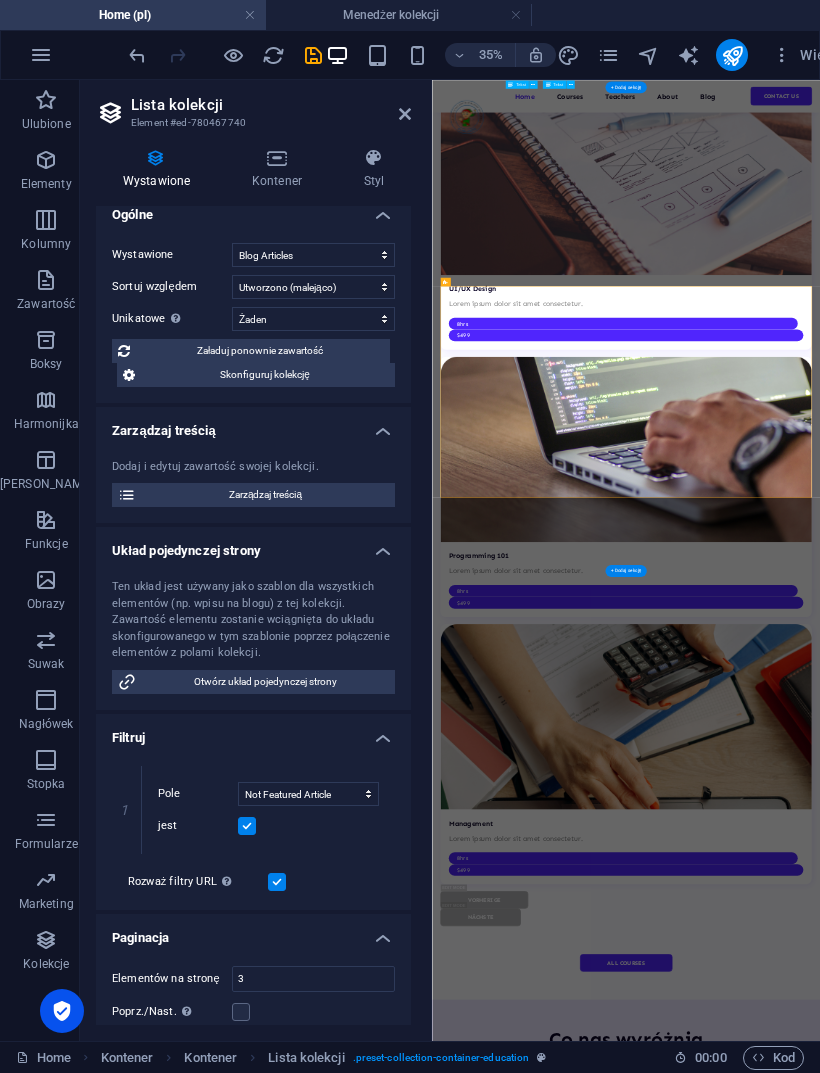 scroll, scrollTop: 7, scrollLeft: 0, axis: vertical 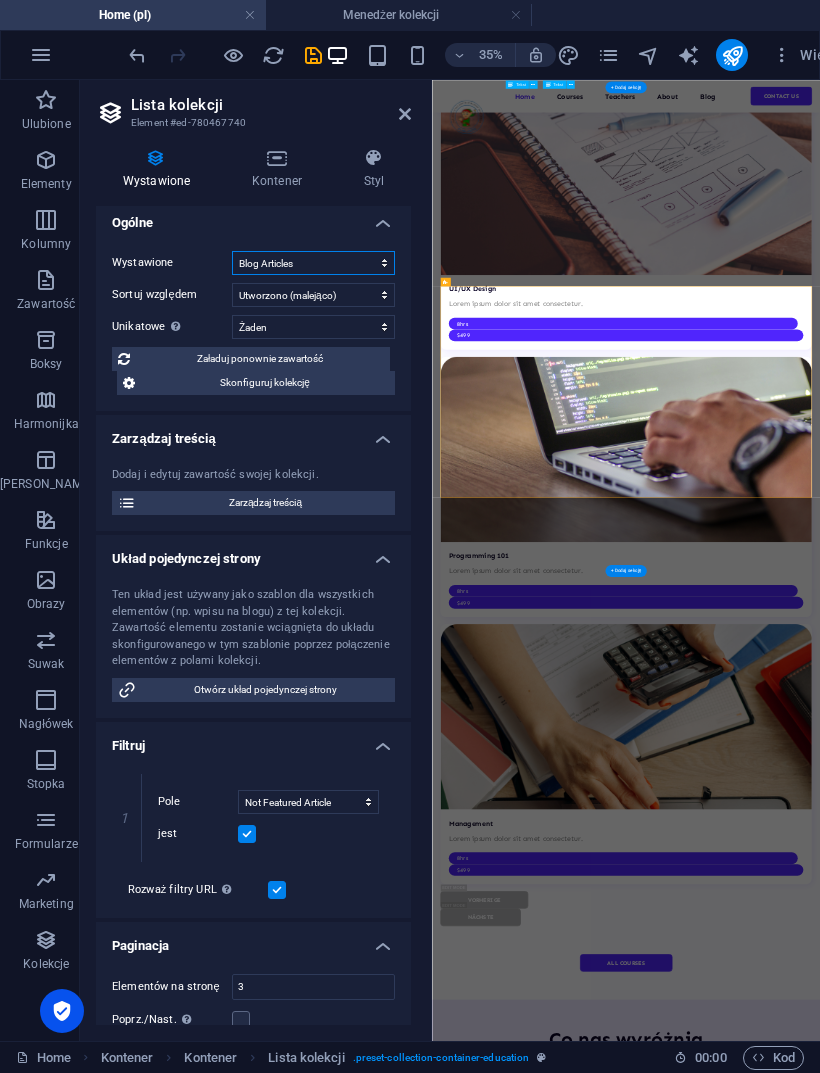 click on "Blog Articles Courses List Teachers List" at bounding box center [313, 263] 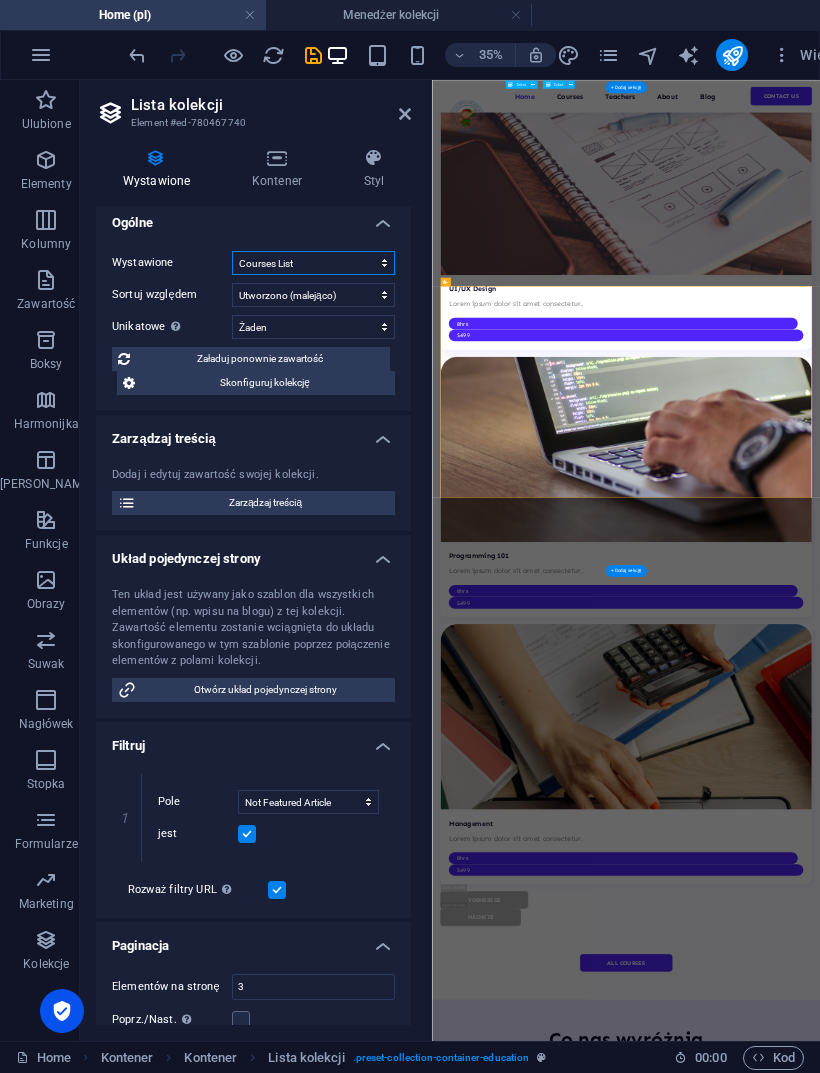 select on "686d8c36c3b1cedc5d0b62d2" 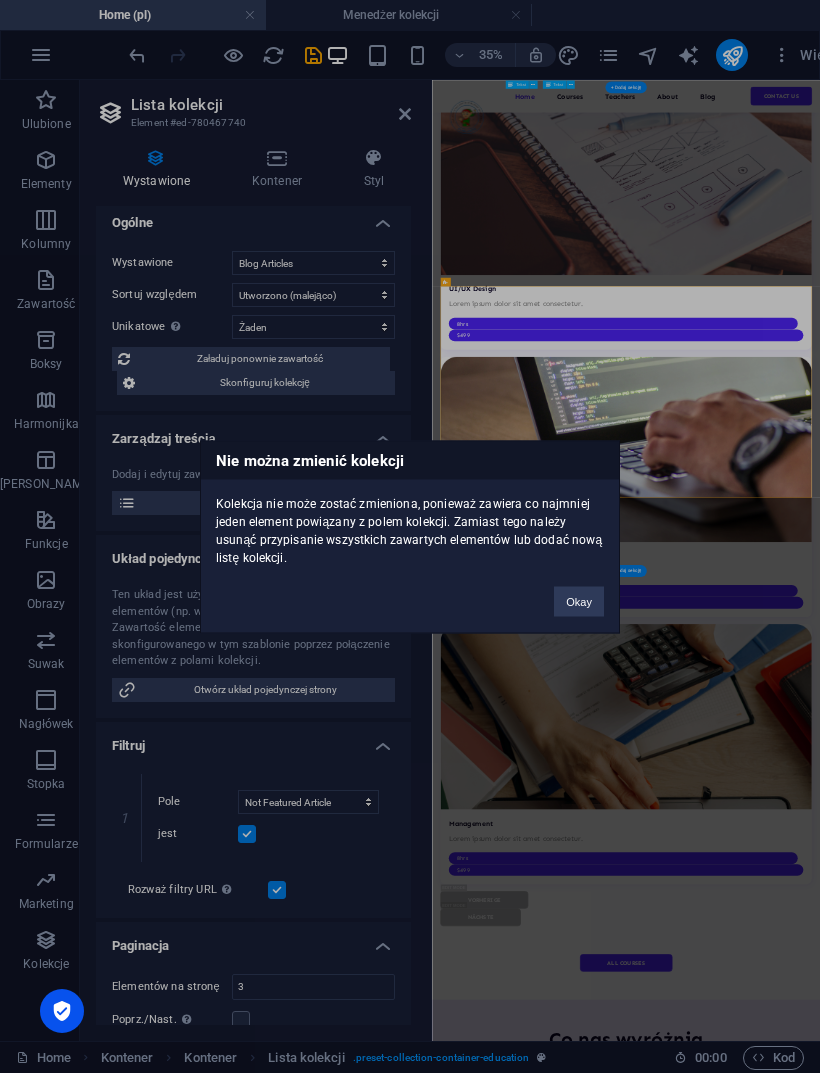 click on "Okay" at bounding box center (579, 601) 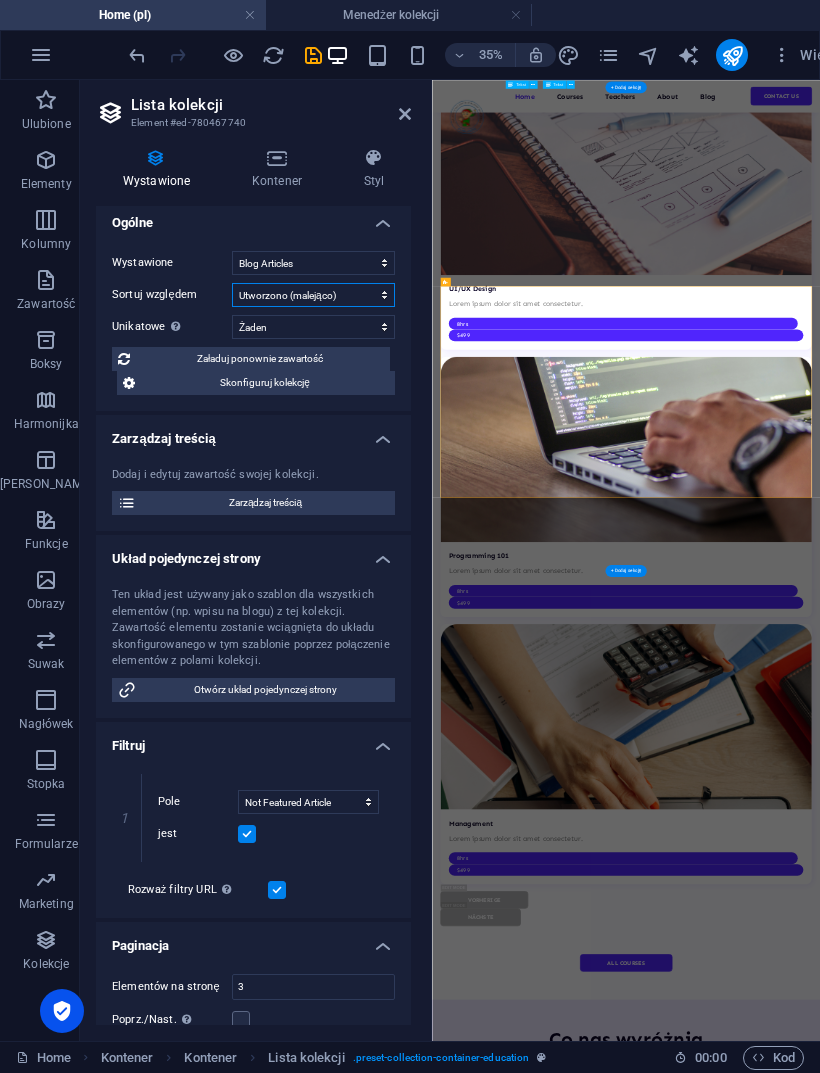 click on "Utworzono (rosnąco) Utworzono (malejąco) Zaktualizowano (rosnąco) Zaktualizowano (malejąco) Article Title (rosnąco) Article Title ([PERSON_NAME]) Article Slug (rosnąco) Article Slug (malejąco) Article Author ([PERSON_NAME]) Article Author ([PERSON_NAME]) Article Date (rosnąco) Article Date (malejąco) Featured Article (rosnąco) Featured Article (malejąco) Not Featured Article (rosnąco) Not Featured Article ([PERSON_NAME]) Random" at bounding box center (313, 295) 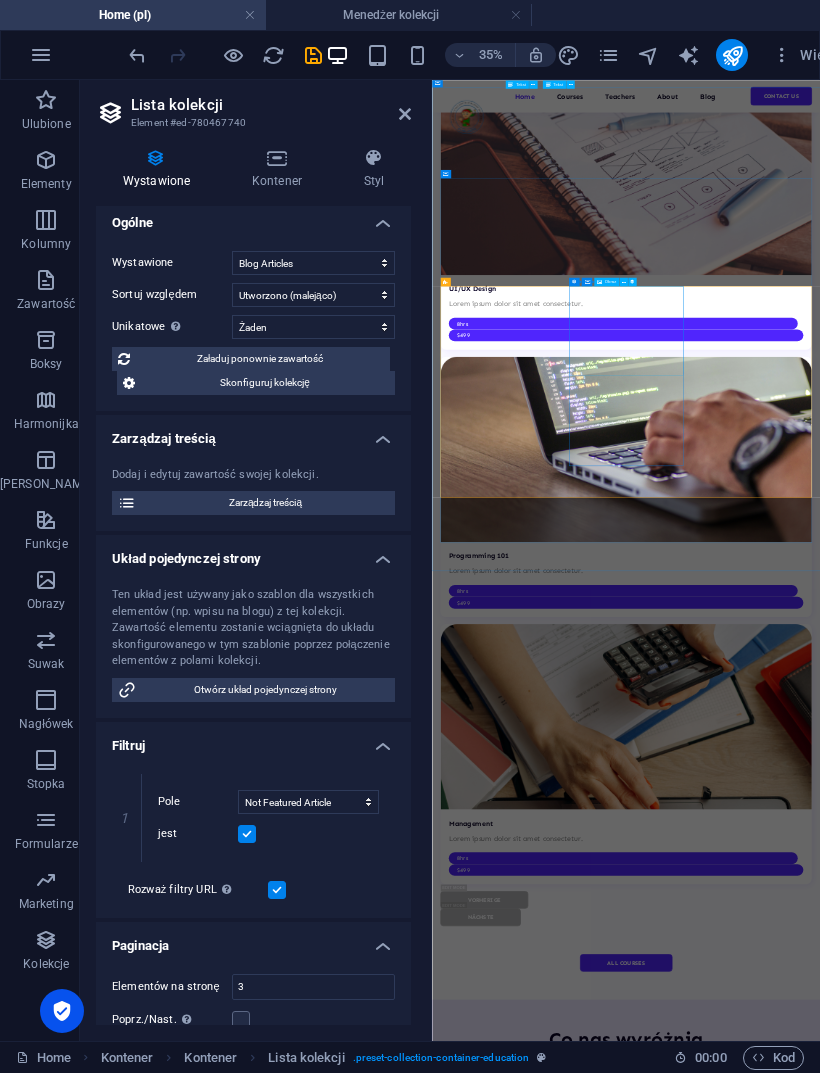 click at bounding box center [986, 6063] 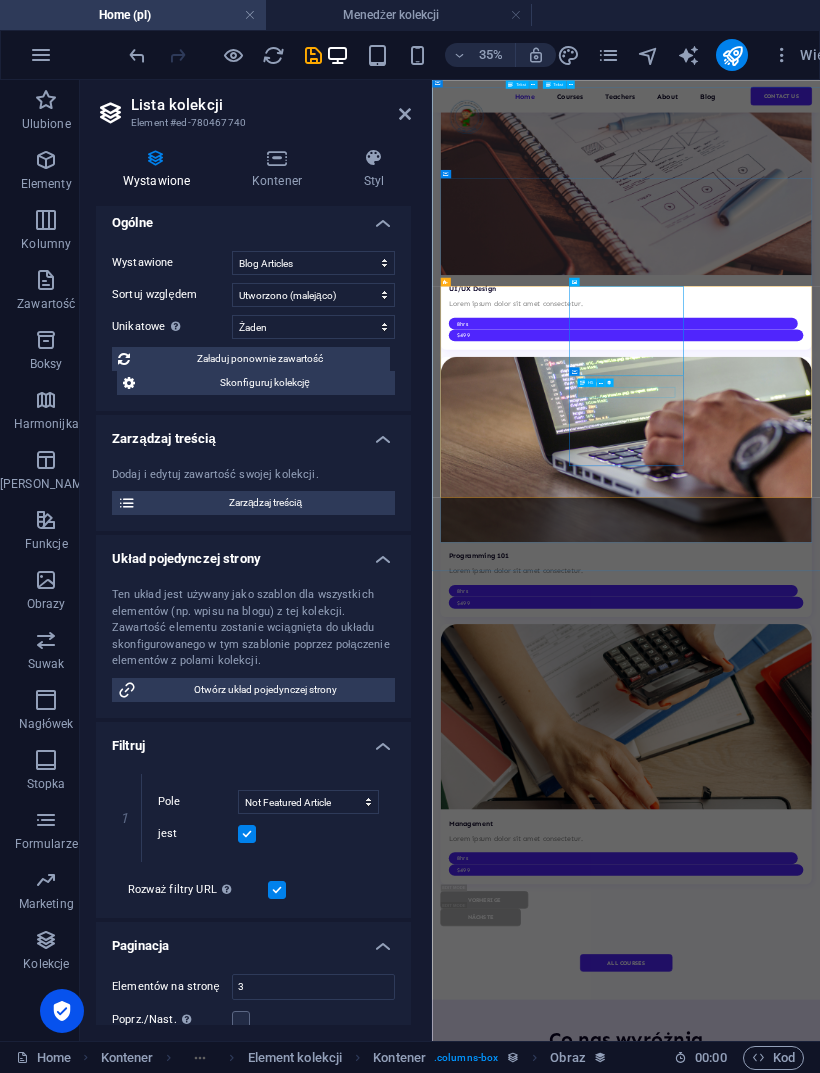 click on "[DATE]" at bounding box center [986, 6526] 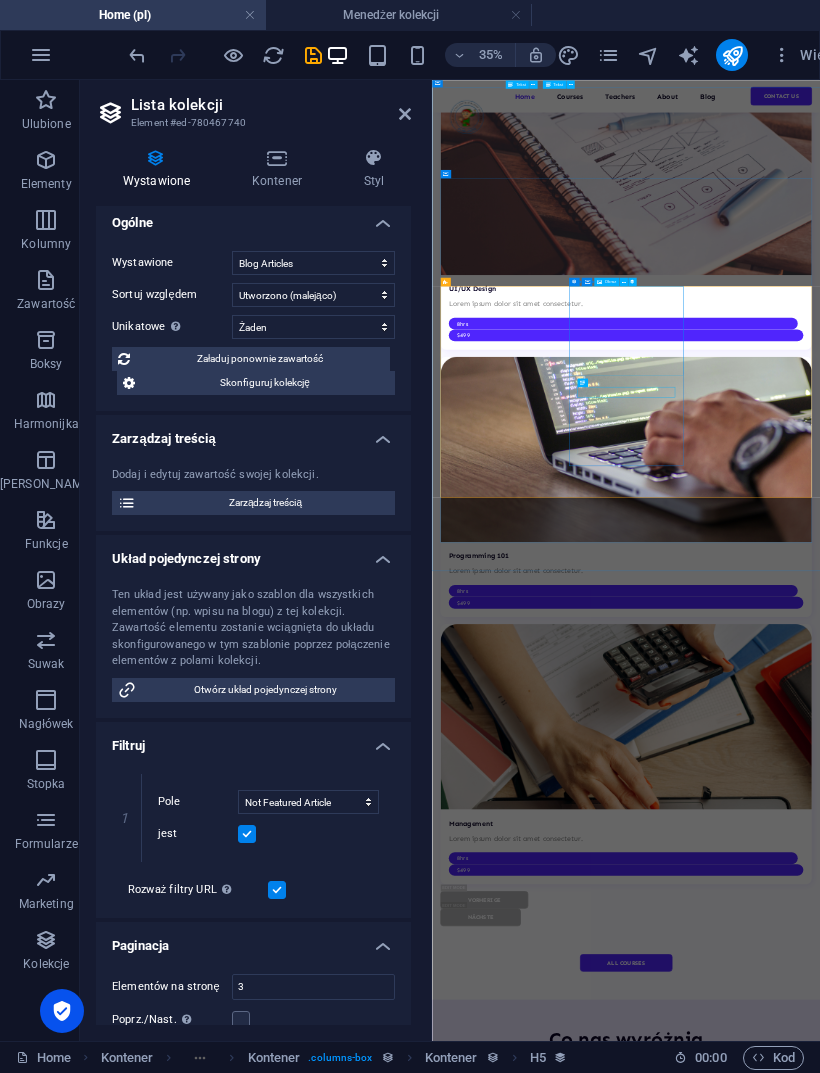 click at bounding box center (986, 6063) 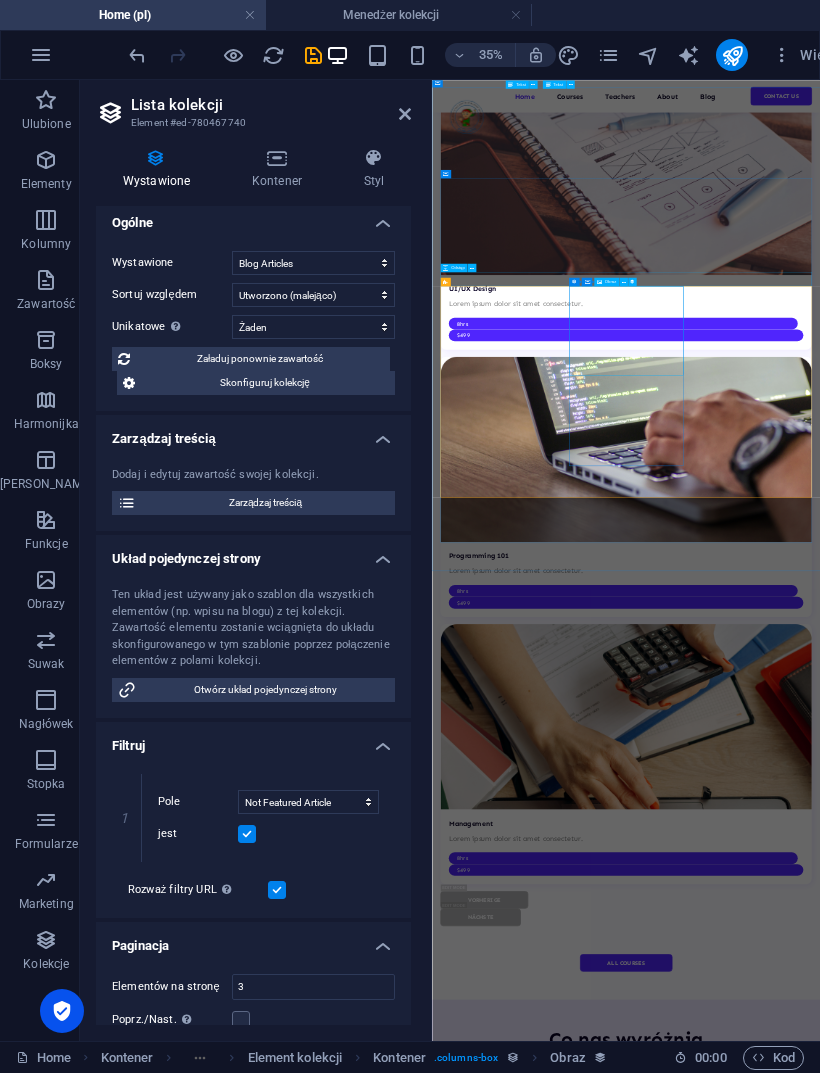 click on "Wystawione Blog Articles Courses List Teachers List Sortuj względem Utworzono (rosnąco) Utworzono (malejąco) Zaktualizowano (rosnąco) Zaktualizowano ([PERSON_NAME]) Article Title (rosnąco) Article Title ([PERSON_NAME]) Article Slug (rosnąco) Article Slug (malejąco) Article Author ([PERSON_NAME]) Article Author ([PERSON_NAME]) Article Date (rosnąco) Article Date (malejąco) Featured Article ([PERSON_NAME]) Featured Article (malejąco) Not Featured Article (rosnąco) Not Featured Article (malejąco) Random Unikatowe Wyświetlaj tylko unikatowe wartości. Pozostaw wyłączone, jeśli nie jest jasne. Żaden Article Title Article Slug Article Image Article Short Intro Article Read More Article Details Article Author Article Date Featured Article Not Featured Article [PERSON_NAME] ponownie zawartość Skonfiguruj kolekcję Najpierw dodaj kolekcję Kolekcje" at bounding box center [253, 323] 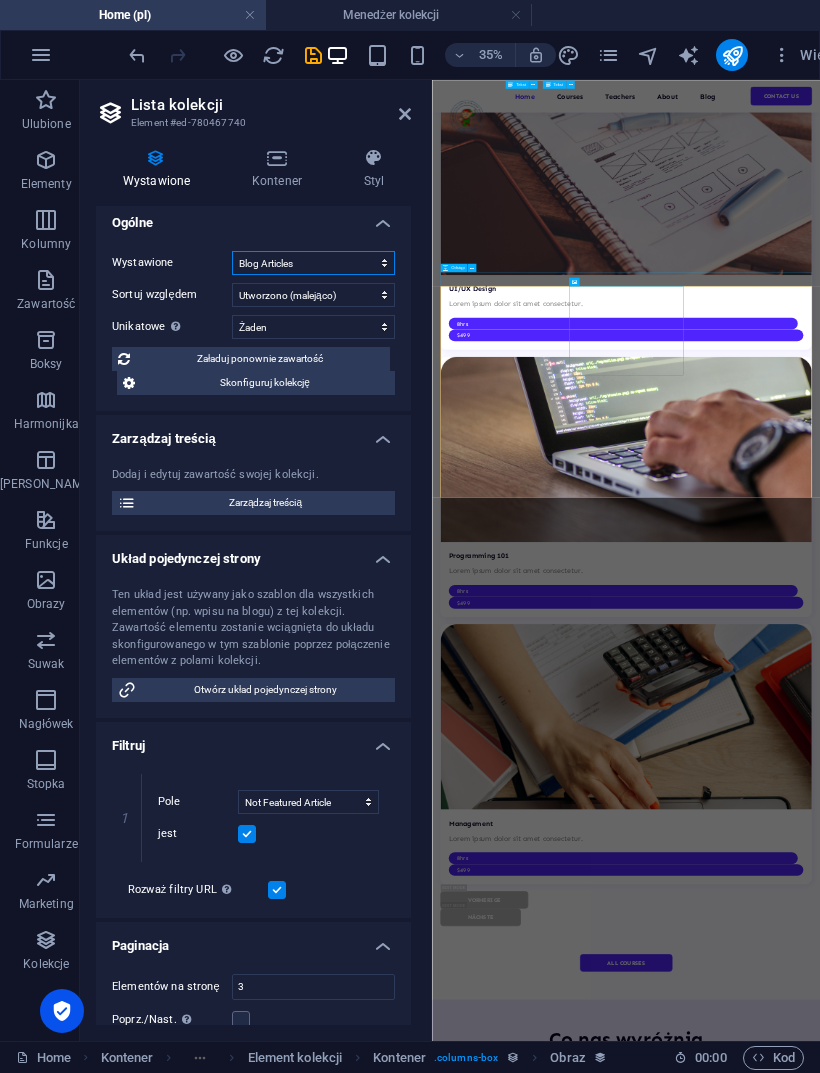 click on "Blog Articles Courses List Teachers List" at bounding box center [313, 263] 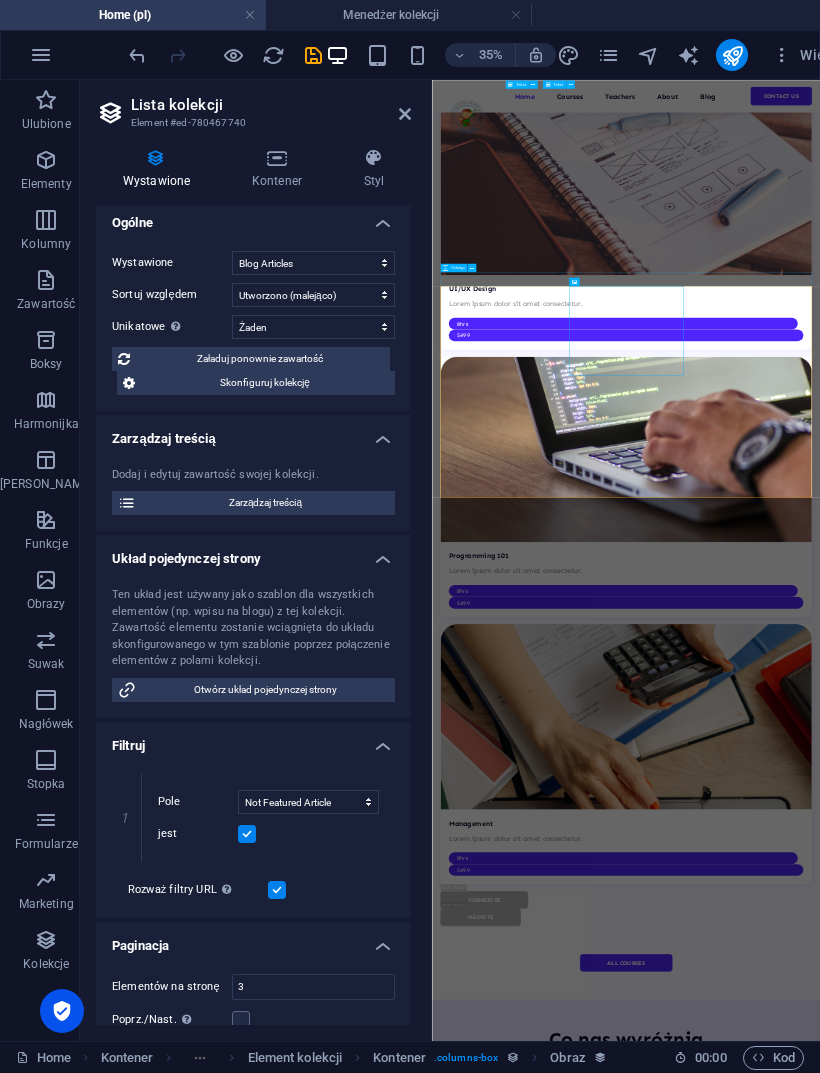 click on "Menedżer kolekcji" at bounding box center [399, 15] 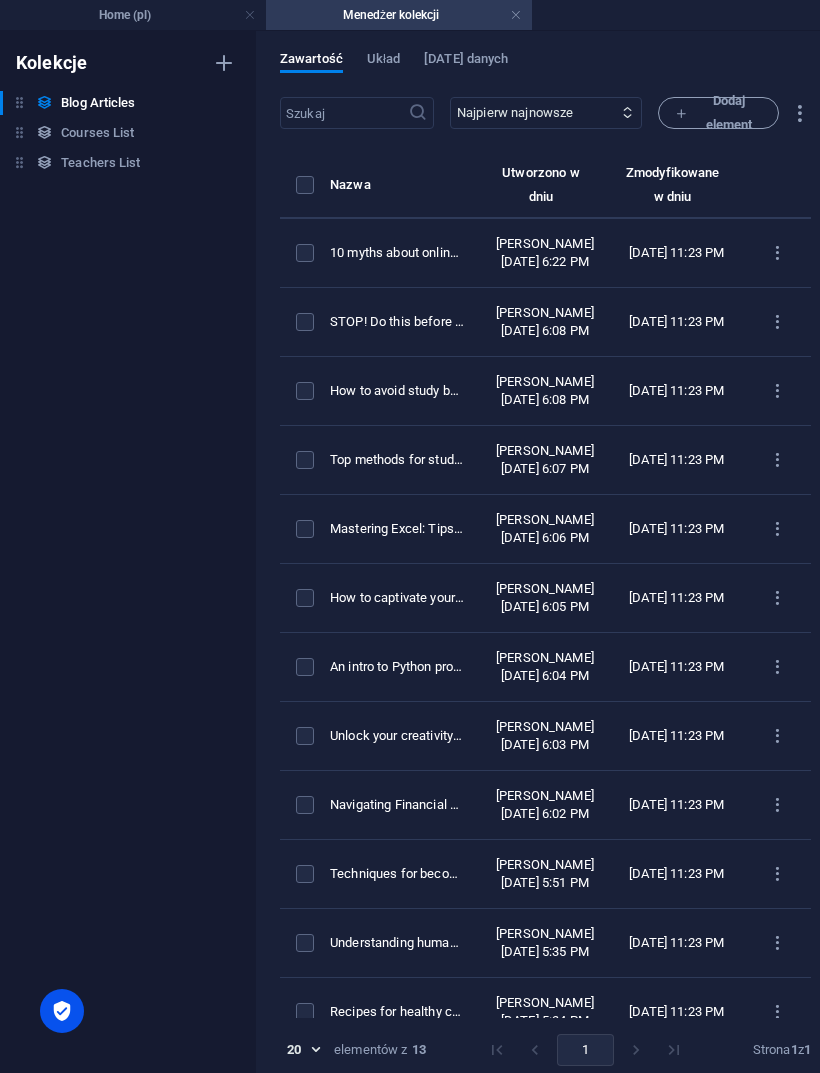 click on "Dodaj element" at bounding box center (718, 113) 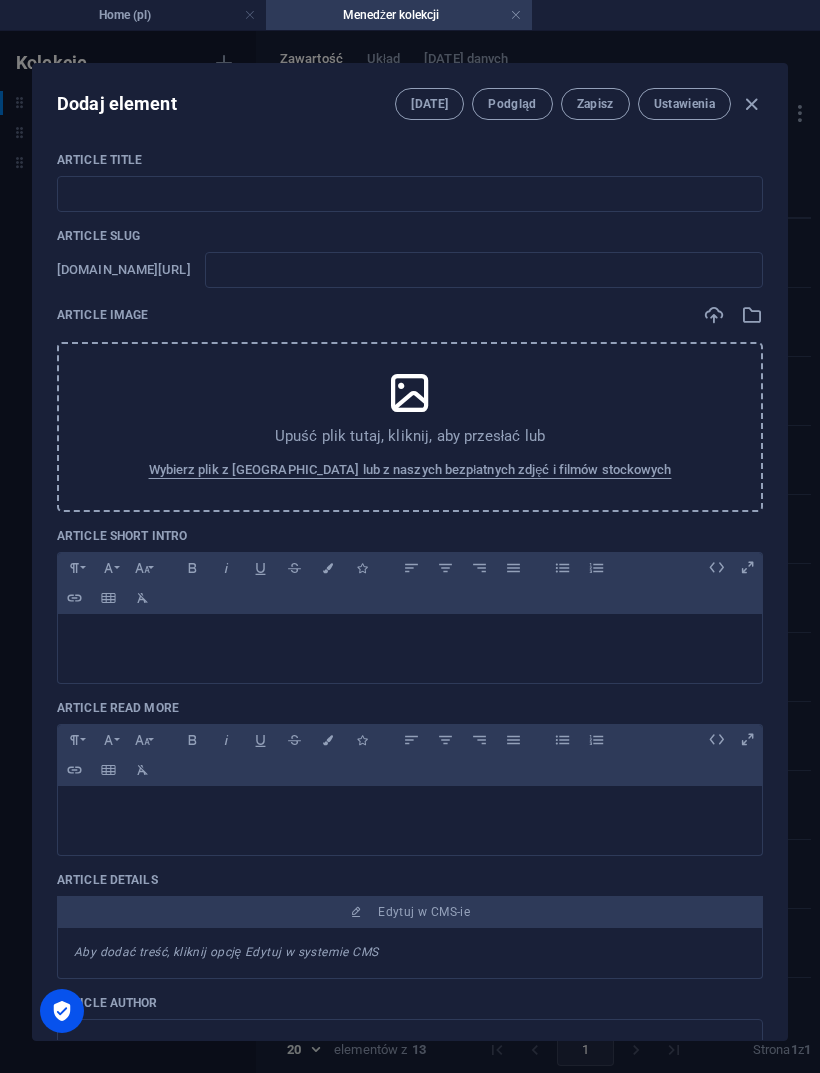 click at bounding box center (410, 194) 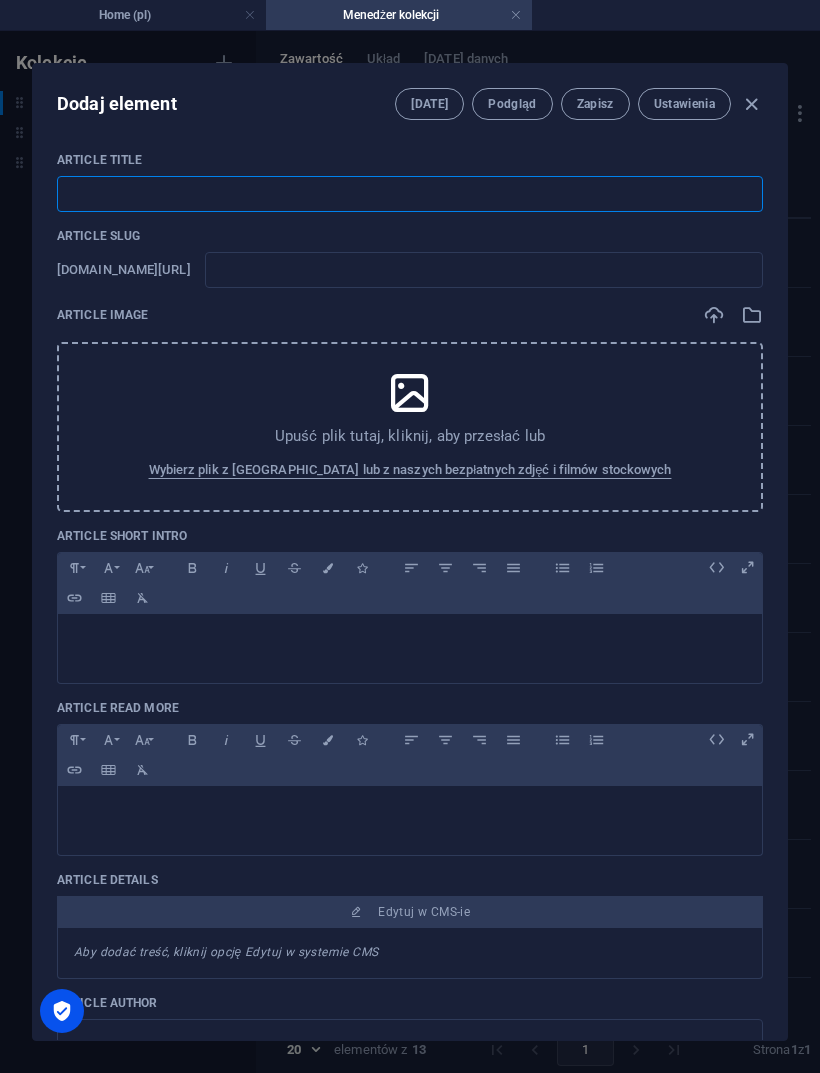 click at bounding box center (751, 104) 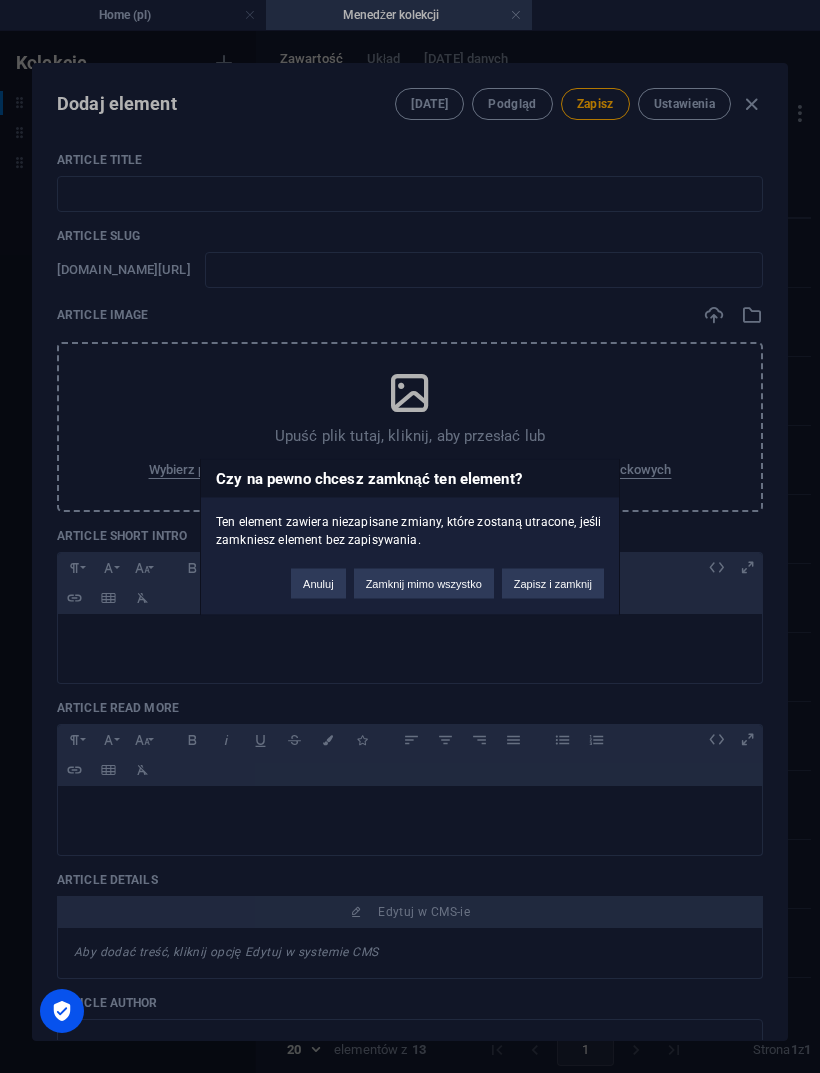 click on "Czy na pewno chcesz zamknąć ten element? Ten element zawiera niezapisane zmiany, które zostaną utracone, jeśli zamkniesz element bez zapisywania. Anuluj Zamknij mimo wszystko Zapisz i zamknij" at bounding box center [410, 536] 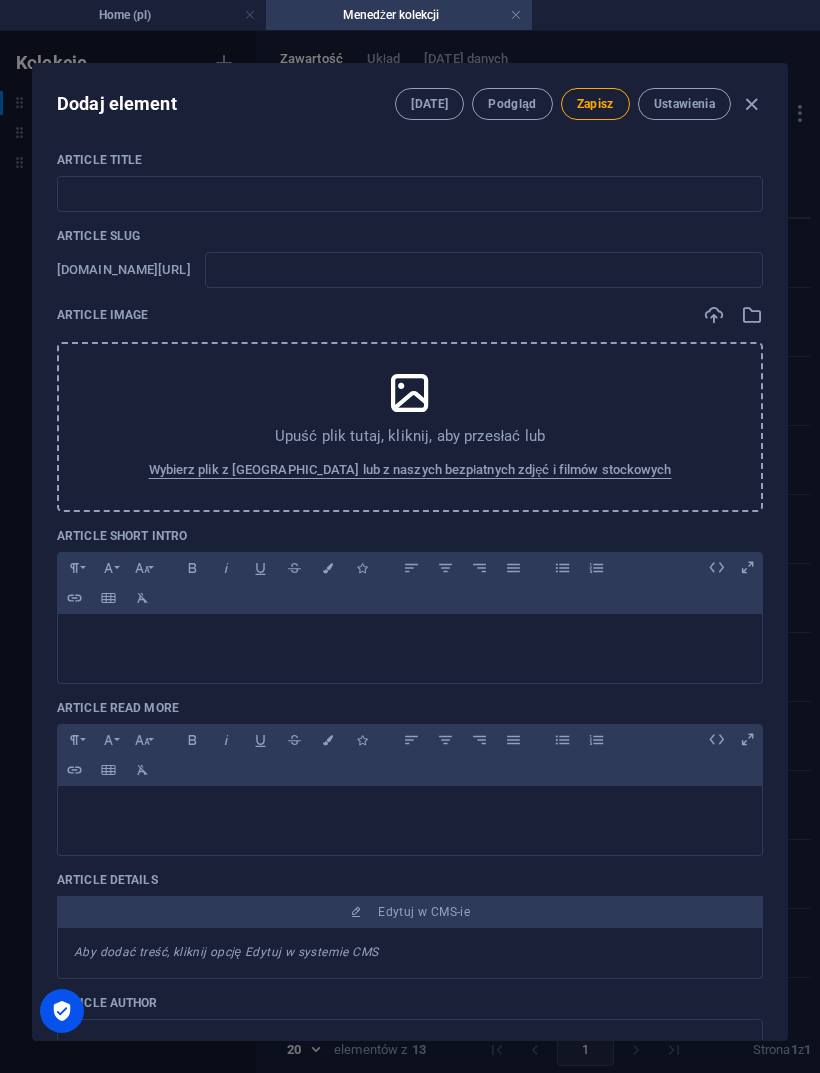 click at bounding box center [751, 104] 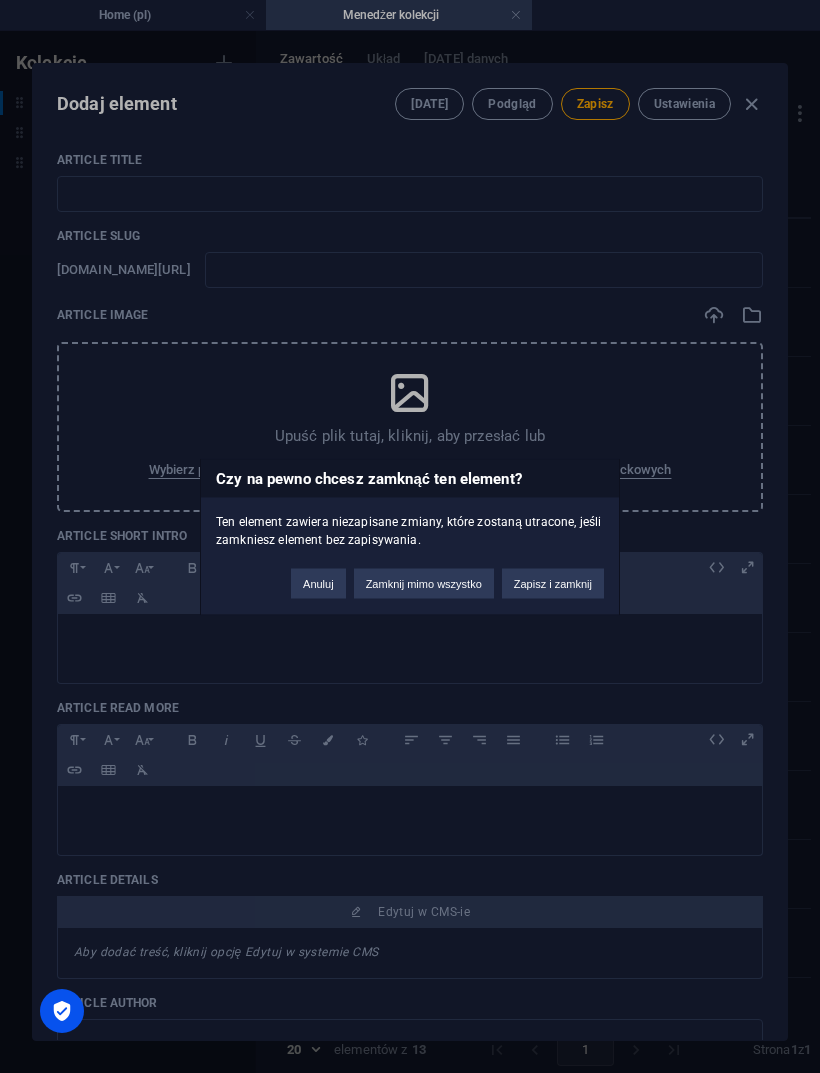 click on "Zapisz i zamknij" at bounding box center [553, 583] 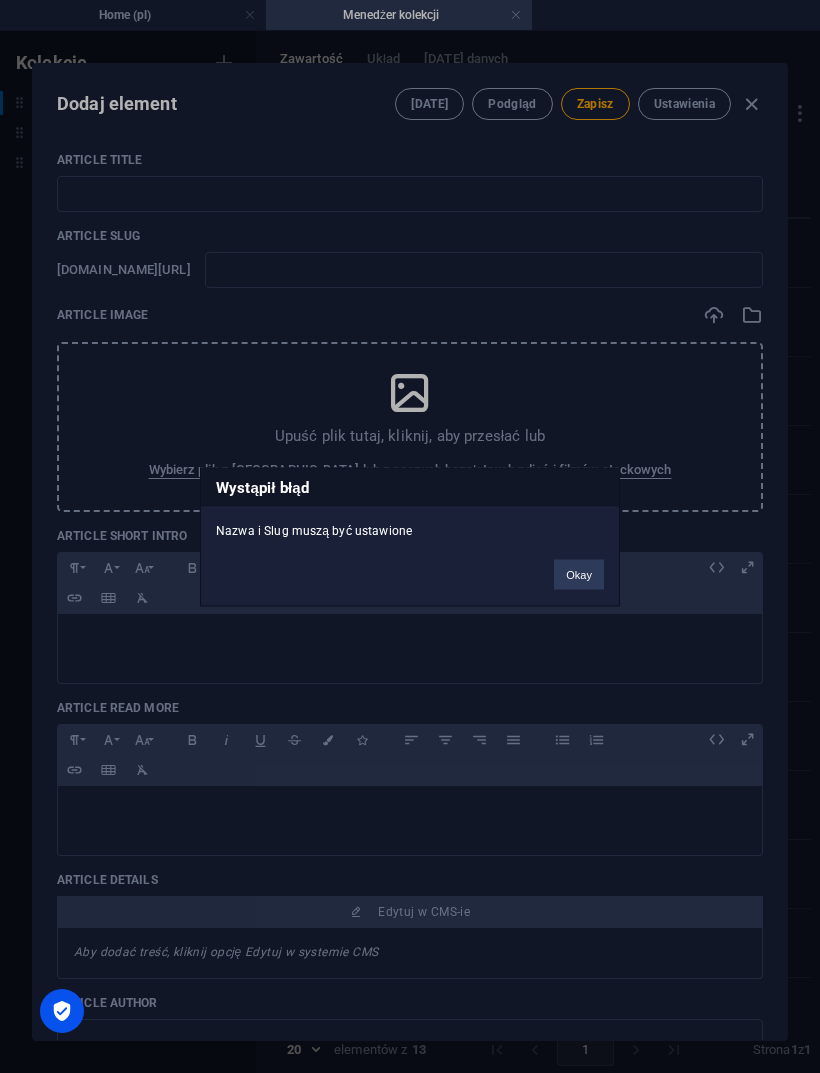 click on "Okay" at bounding box center (579, 574) 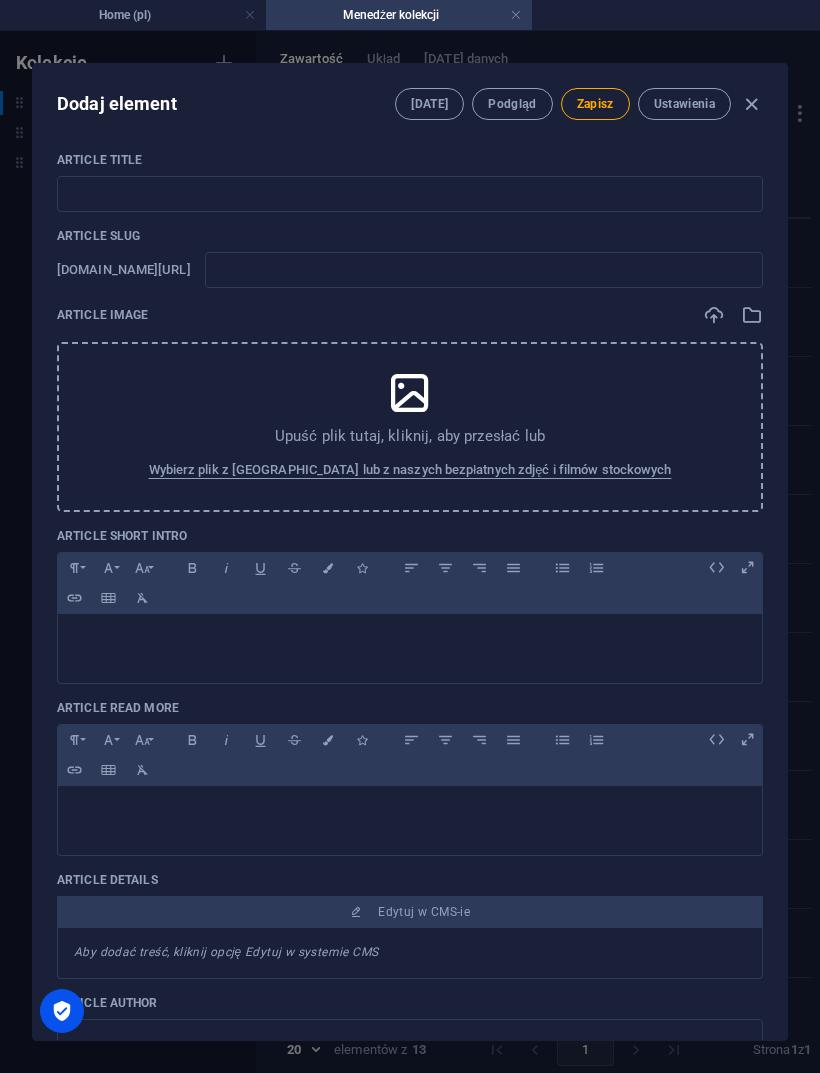 click on "Home (pl)" at bounding box center (133, 15) 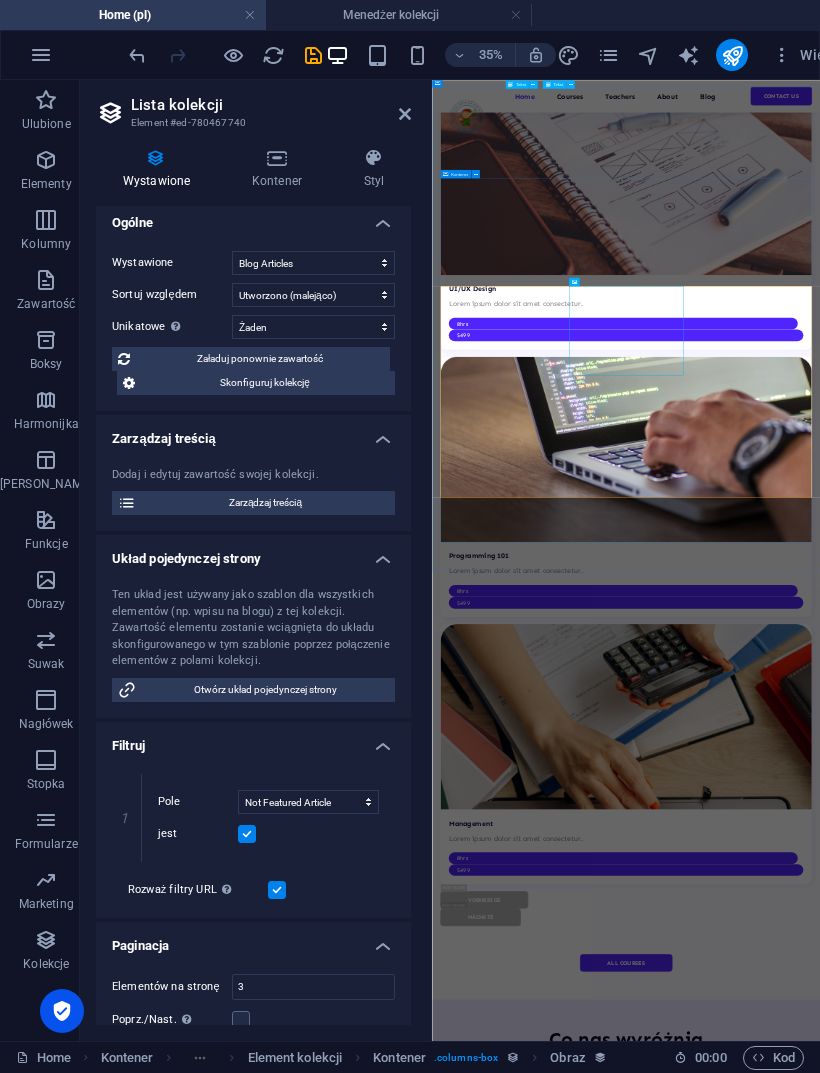 click on "Aktualności: Najnowsze informacje i wydarzenia. [DATE] Lorem ipsum dolor sit amet, consectetur adipiscing elit, sed do eiusmod tempor... READ MORE [DATE] Lorem ipsum dolor sit amet, consectetur adipiscing elit, sed do eiusmod tempor... READ MORE [DATE] Lorem ipsum dolor sit amet, consectetur adipiscing elit, sed do eiusmod tempor... READ MORE  Vorherige Nächste  More stories" at bounding box center (986, 6215) 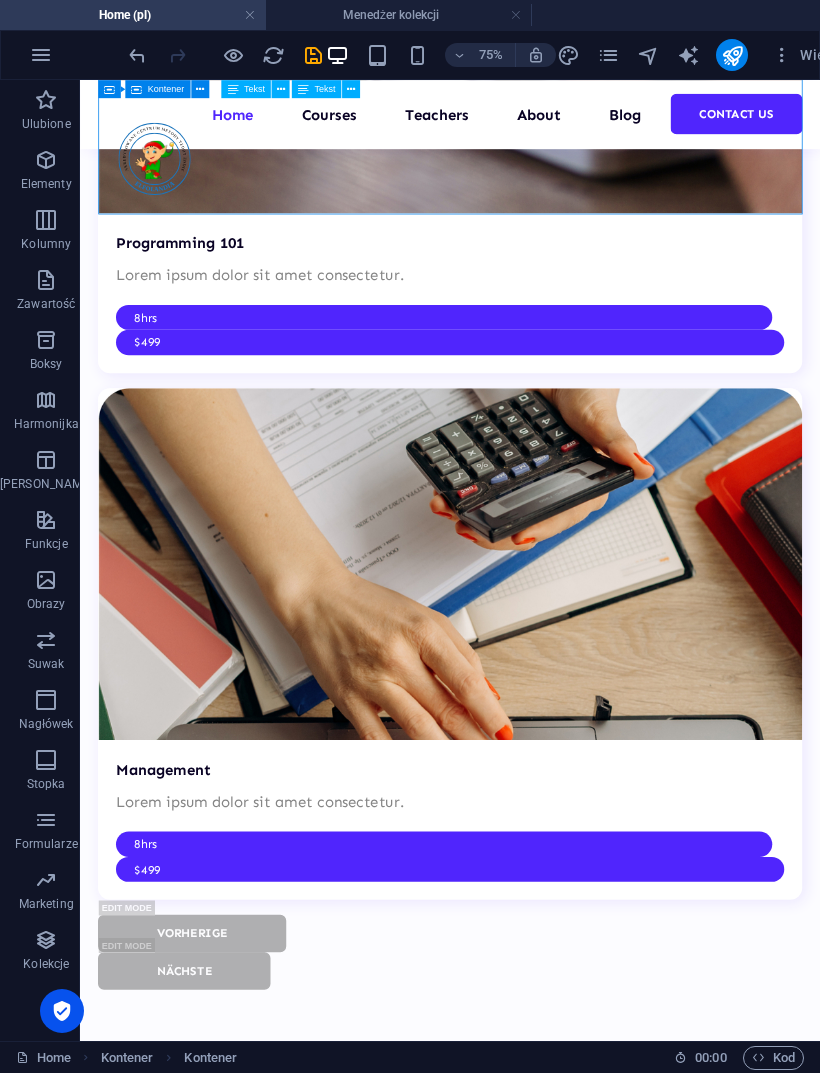 scroll, scrollTop: 5177, scrollLeft: 0, axis: vertical 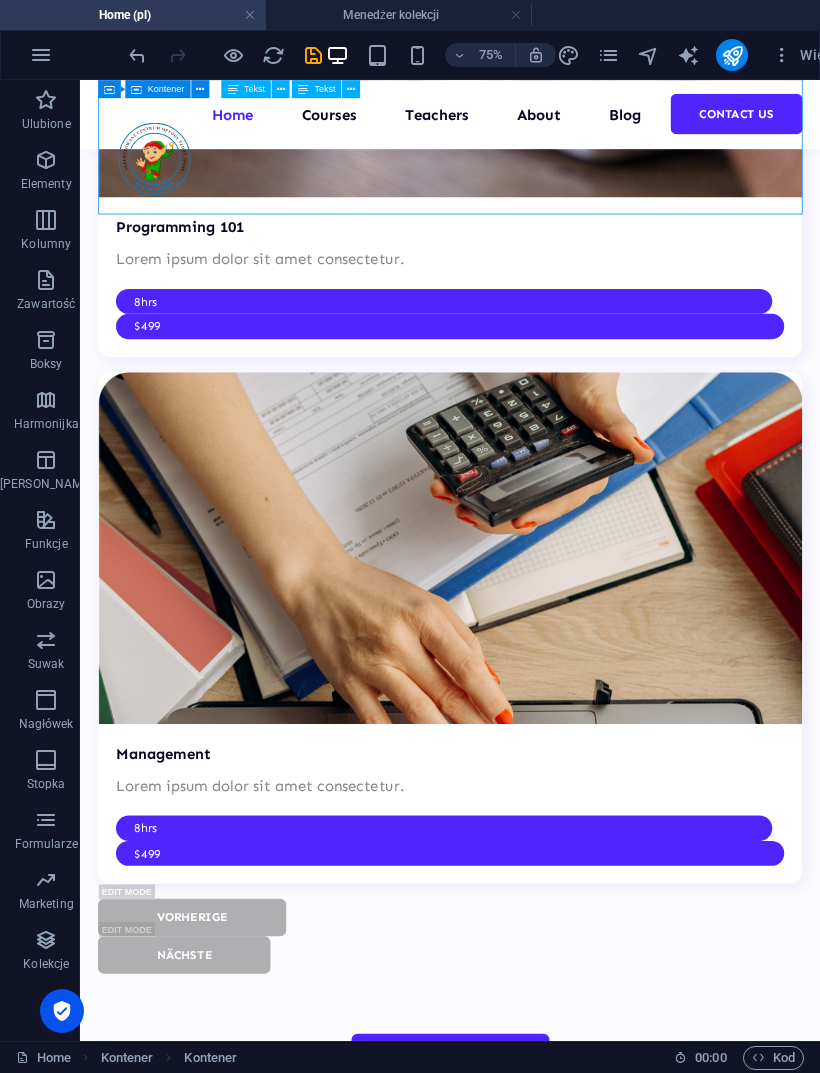 click on "Your kind words have an impact" at bounding box center [573, 6720] 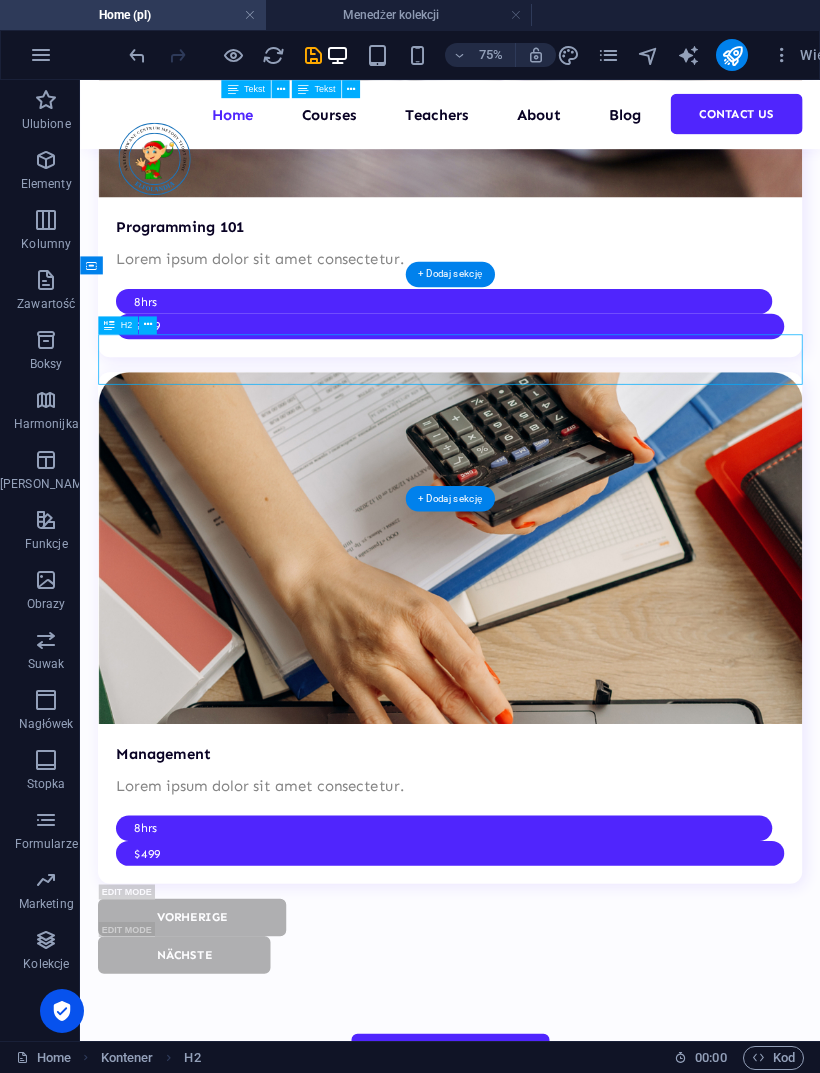 click on "Your kind words have an impact" at bounding box center (573, 6720) 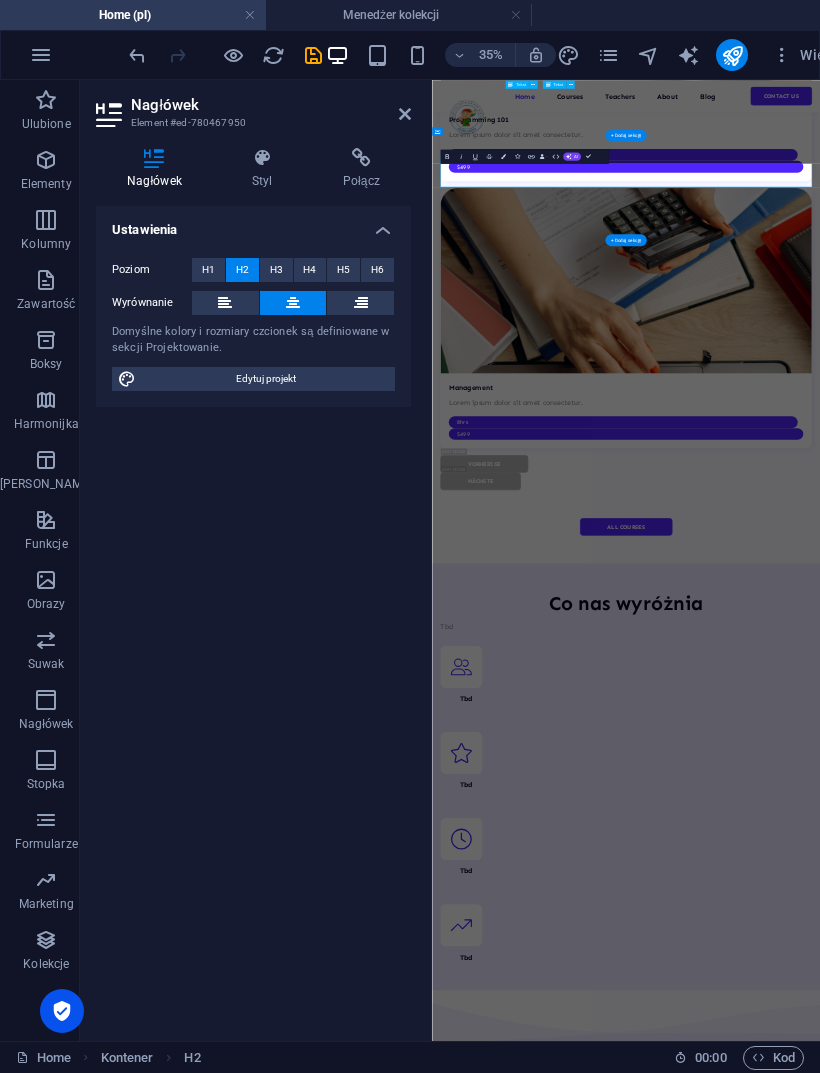 click on "Your kind words have an impact" at bounding box center (986, 6986) 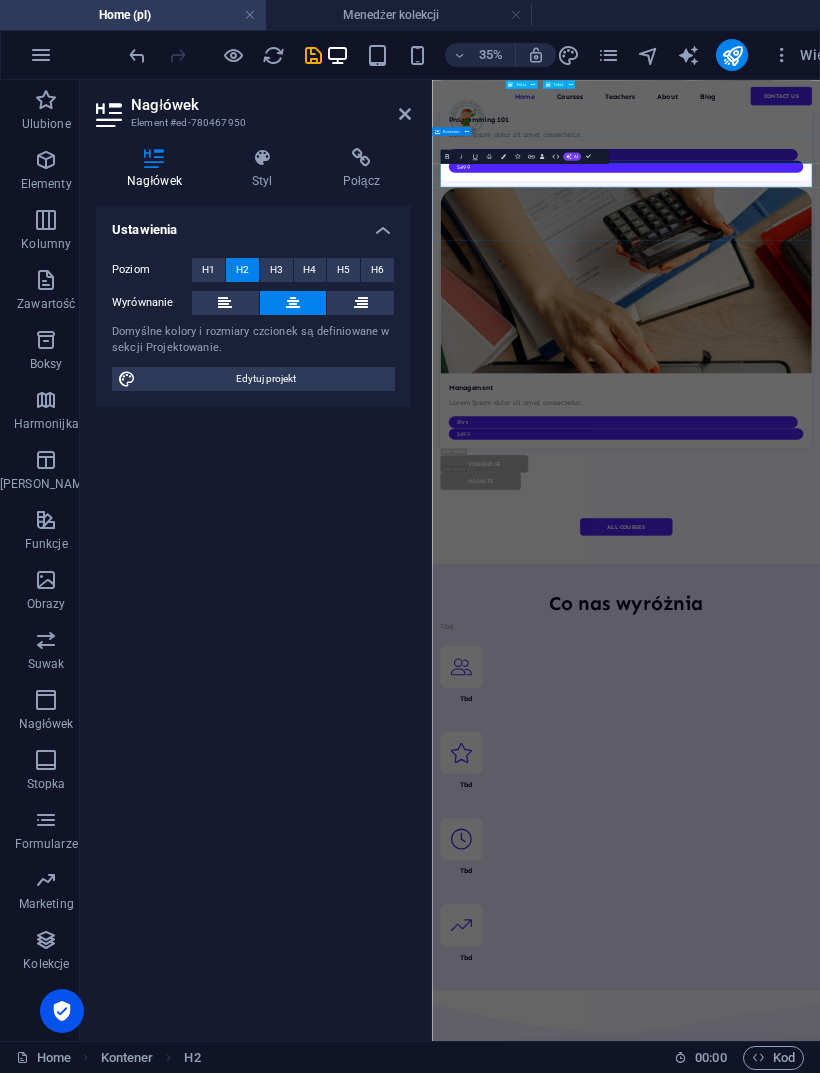 click on "Wasze opinie mają znaczenie! Don’t take our word for it. Have a look at our hundreds of happy clients who got rejuvenated with our treatments." at bounding box center [986, 7006] 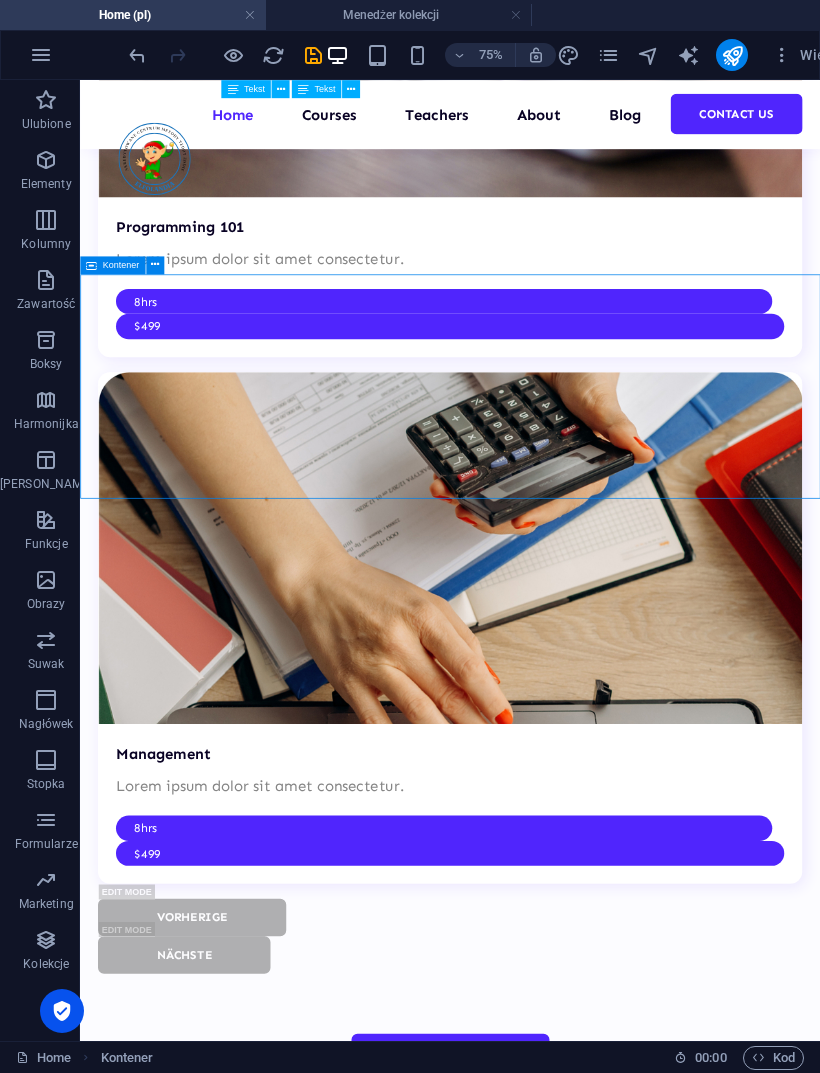 click on "Wasze opinie mają znaczenie!" at bounding box center (573, 6720) 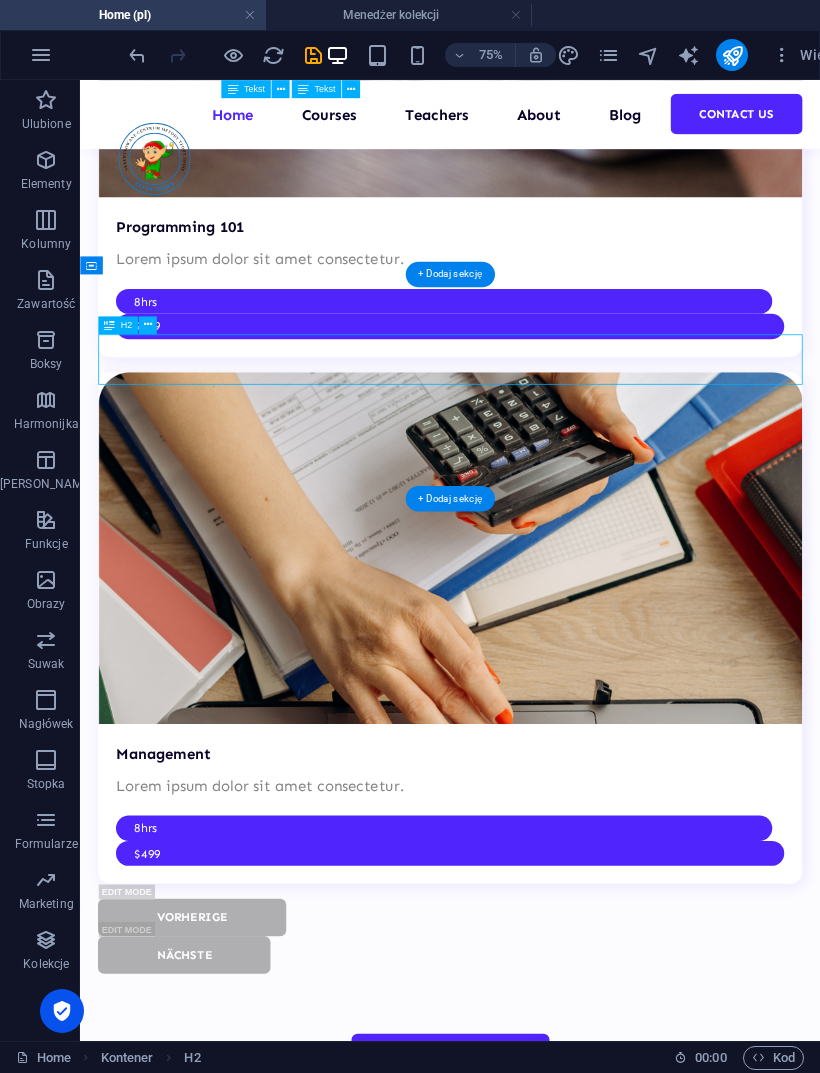 click on "Wasze opinie mają znaczenie!" at bounding box center [573, 6720] 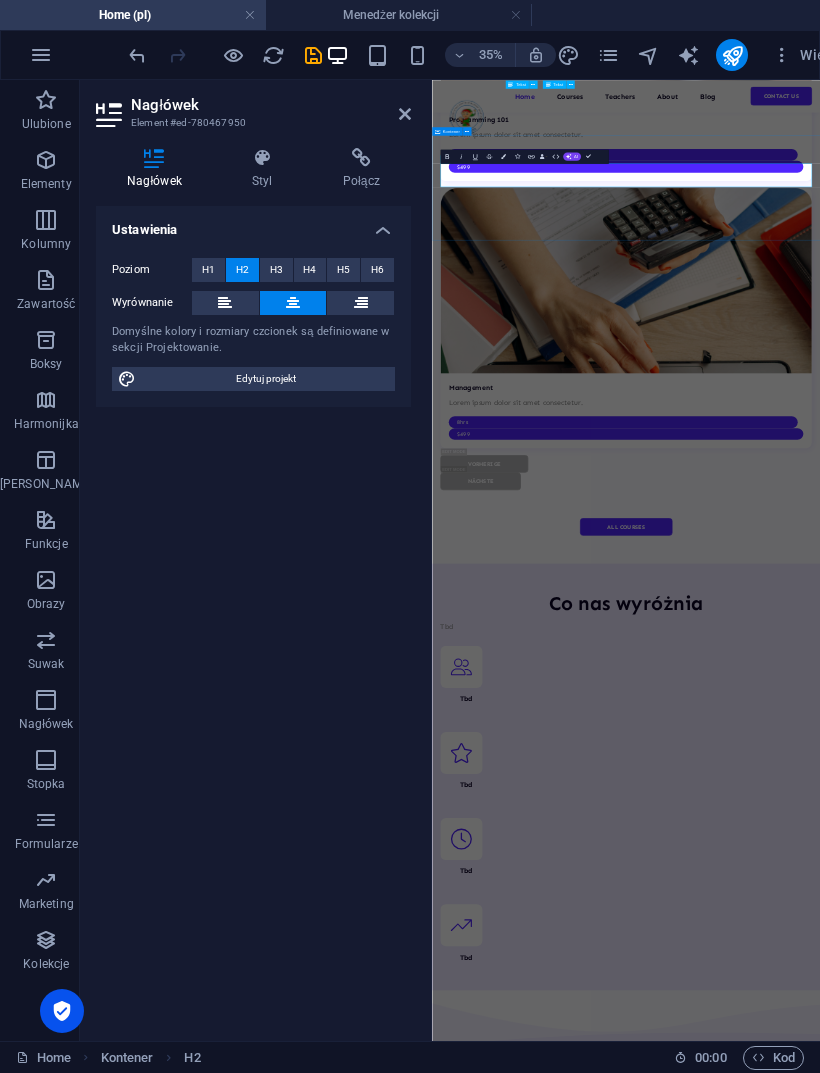 click on "AI" at bounding box center [572, 156] 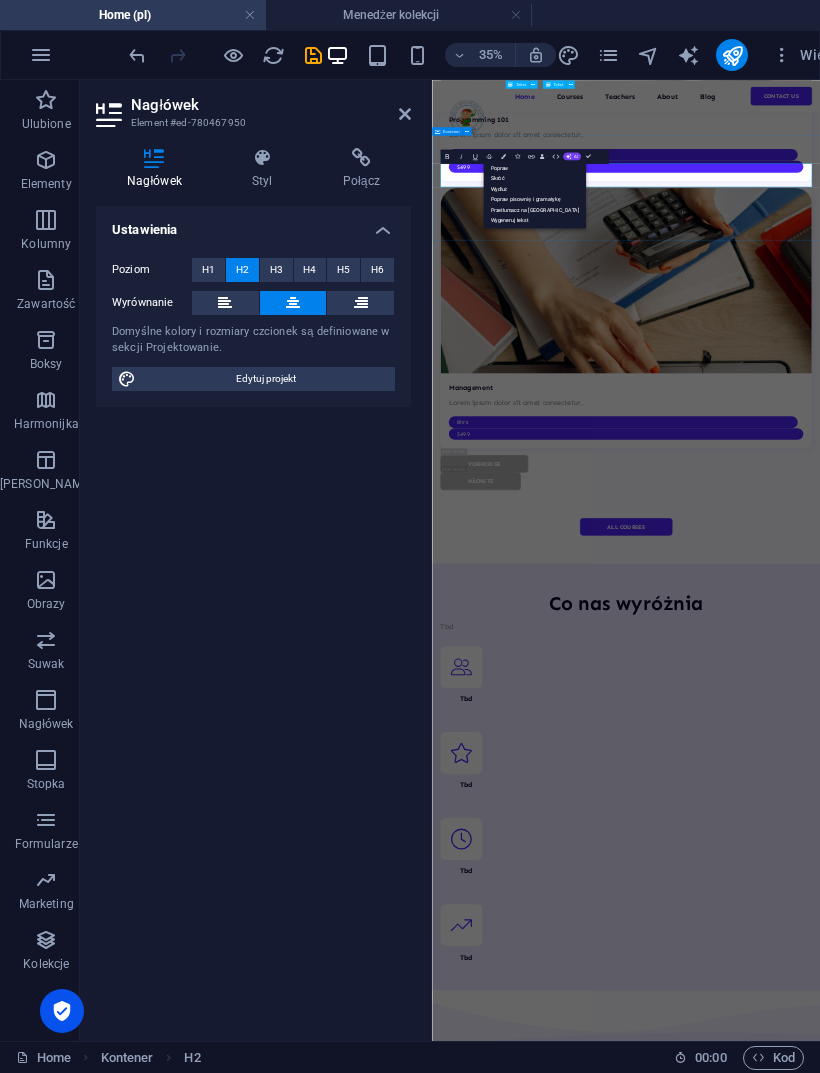 click on "Colors" at bounding box center [502, 156] 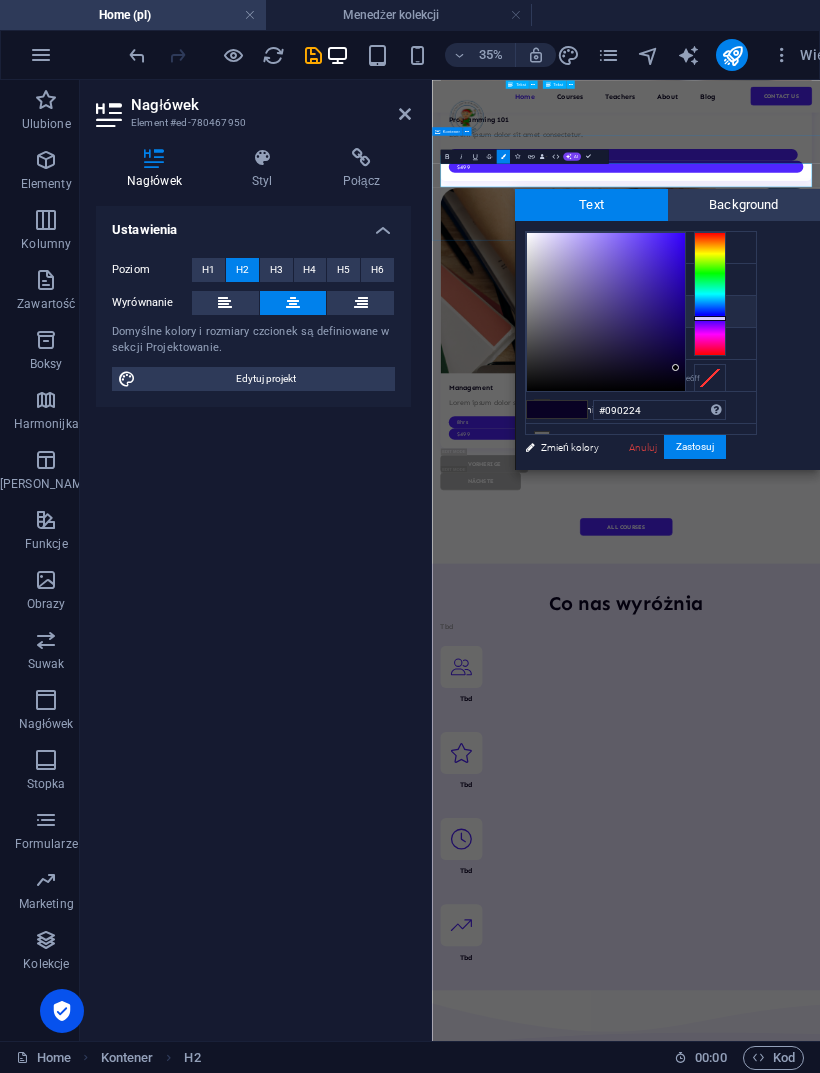 click 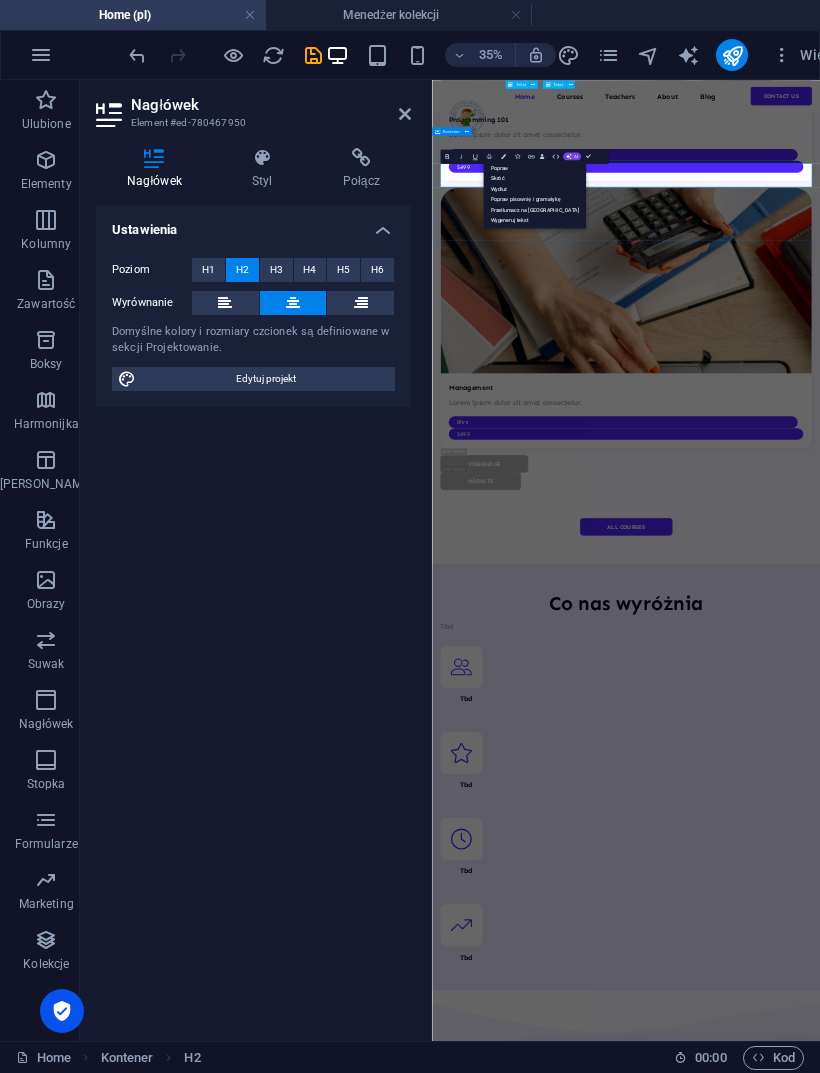 click 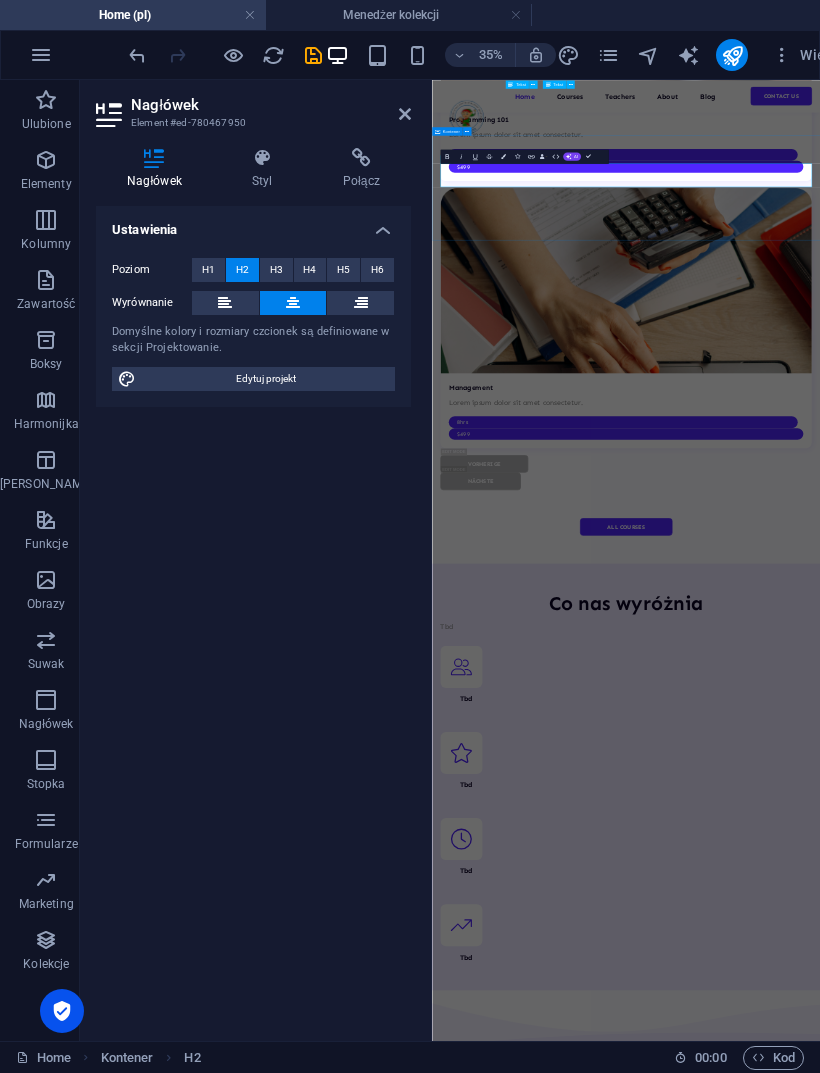click on "AI" at bounding box center (572, 156) 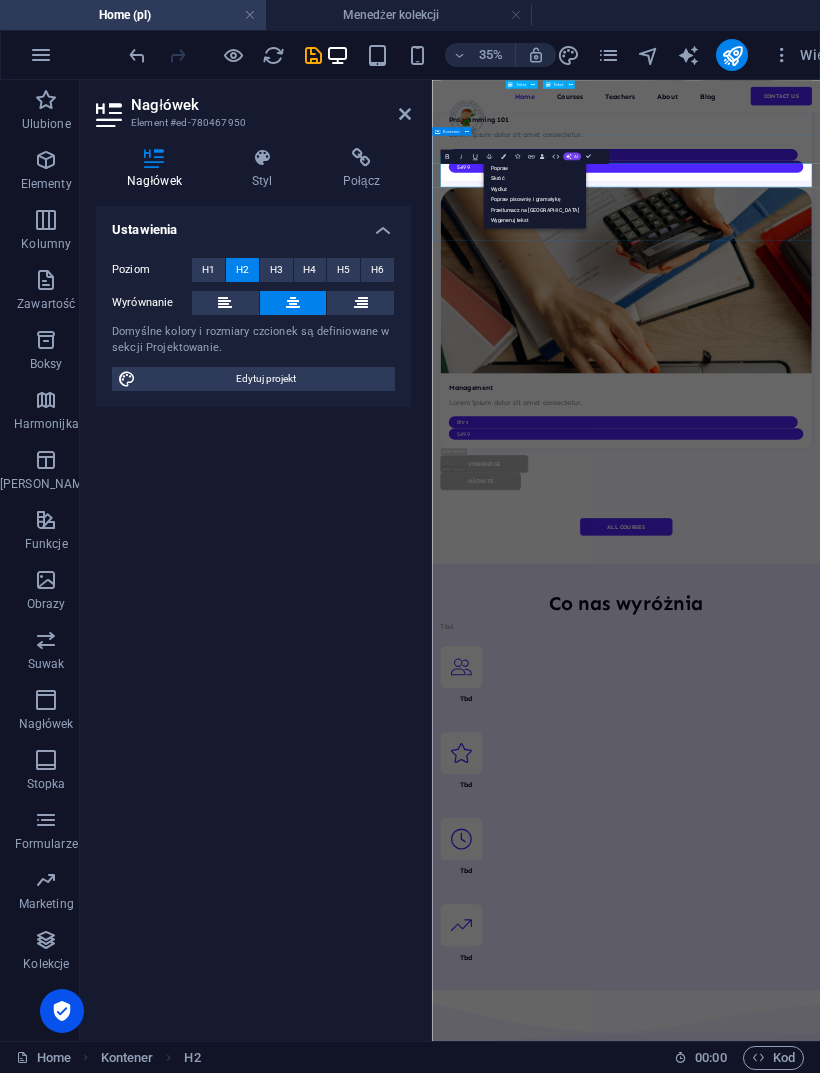 click on "Popraw" at bounding box center (534, 168) 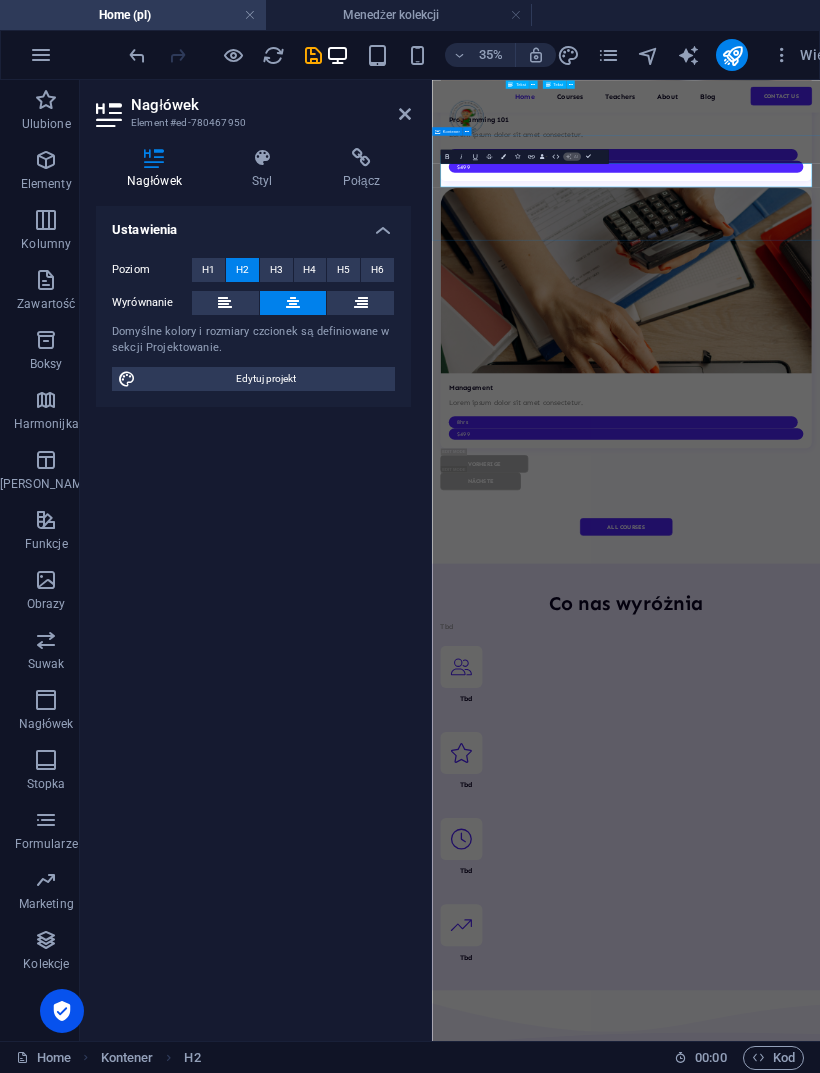 type 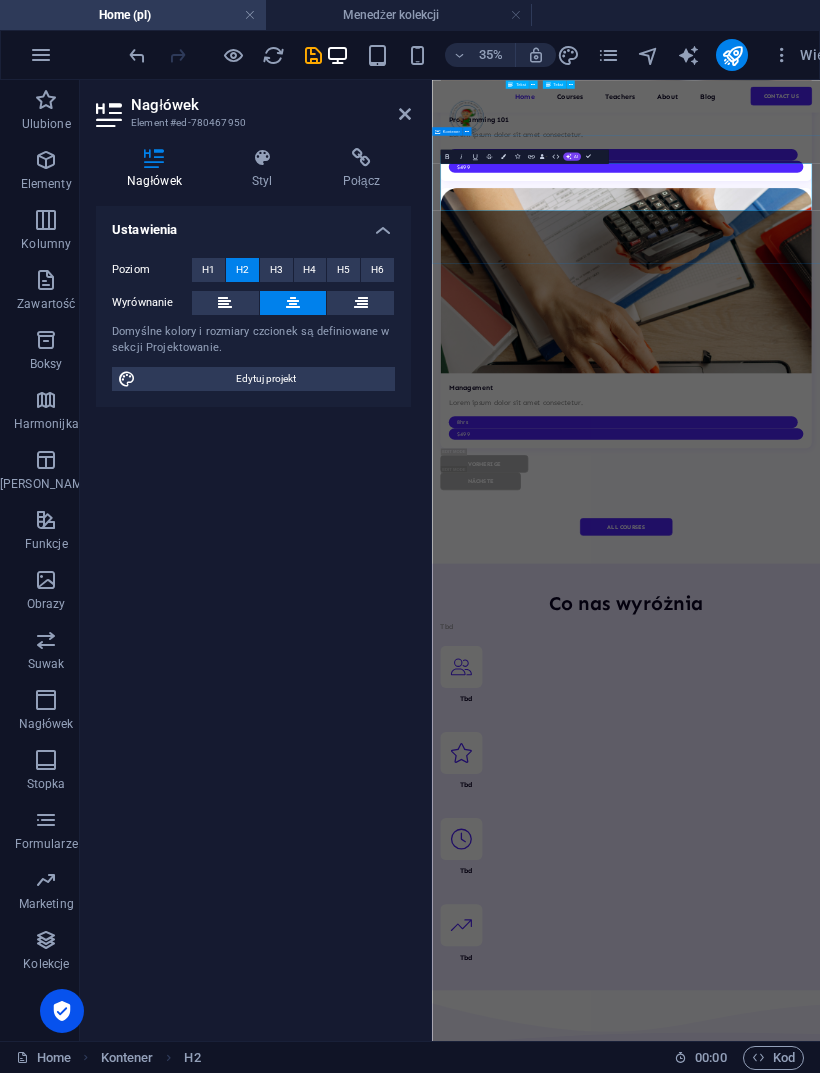 click on "Ustawienia Poziom H1 H2 H3 H4 H5 H6 Wyrównanie Domyślne kolory i rozmiary czcionek są definiowane w sekcji Projektowanie. Edytuj projekt" at bounding box center [253, 615] 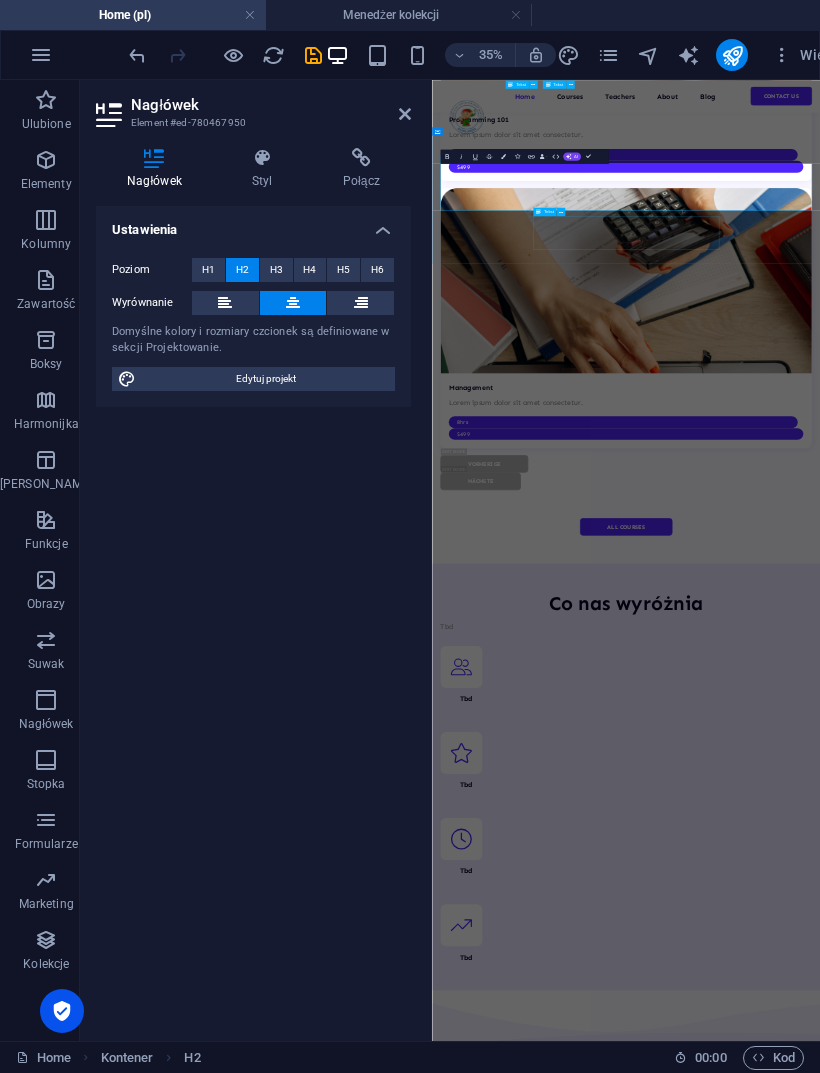 click on "Don’t take our word for it. Have a look at our hundreds of happy clients who got rejuvenated with our treatments." at bounding box center (986, 7136) 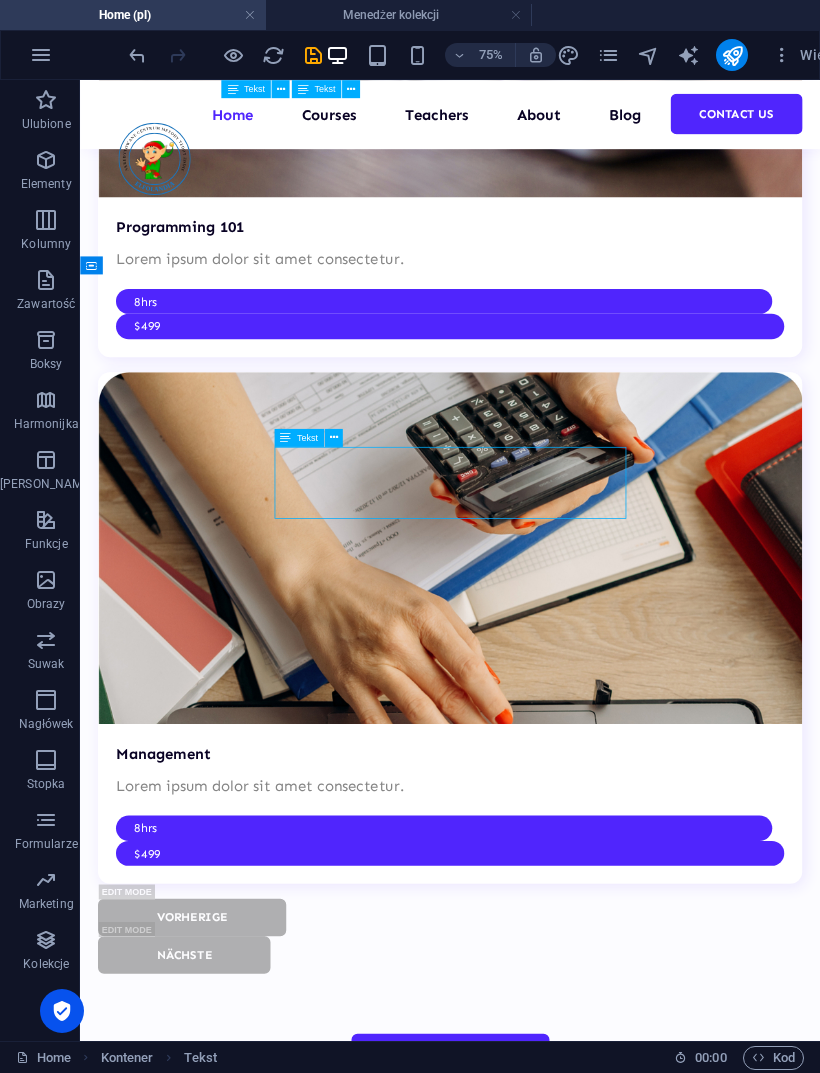 click on "Aktualności: Najnowsze informacje i wydarzenia. [DATE] Lorem ipsum dolor sit amet, consectetur adipiscing elit, sed do eiusmod tempor... READ MORE [DATE] Lorem ipsum dolor sit amet, consectetur adipiscing elit, sed do eiusmod tempor... READ MORE [DATE] Lorem ipsum dolor sit amet, consectetur adipiscing elit, sed do eiusmod tempor... READ MORE  Vorherige Nächste  More stories" at bounding box center [573, 4654] 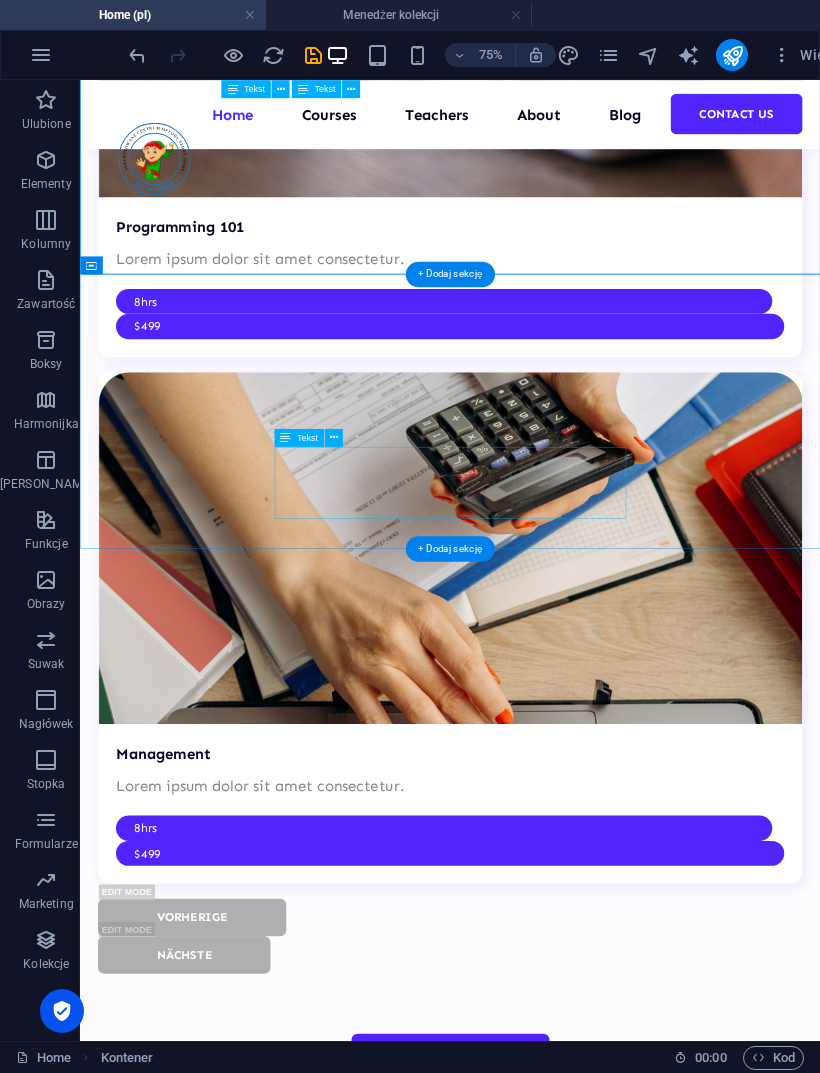 click on "Don’t take our word for it. Have a look at our hundreds of happy clients who got rejuvenated with our treatments." at bounding box center [573, 6869] 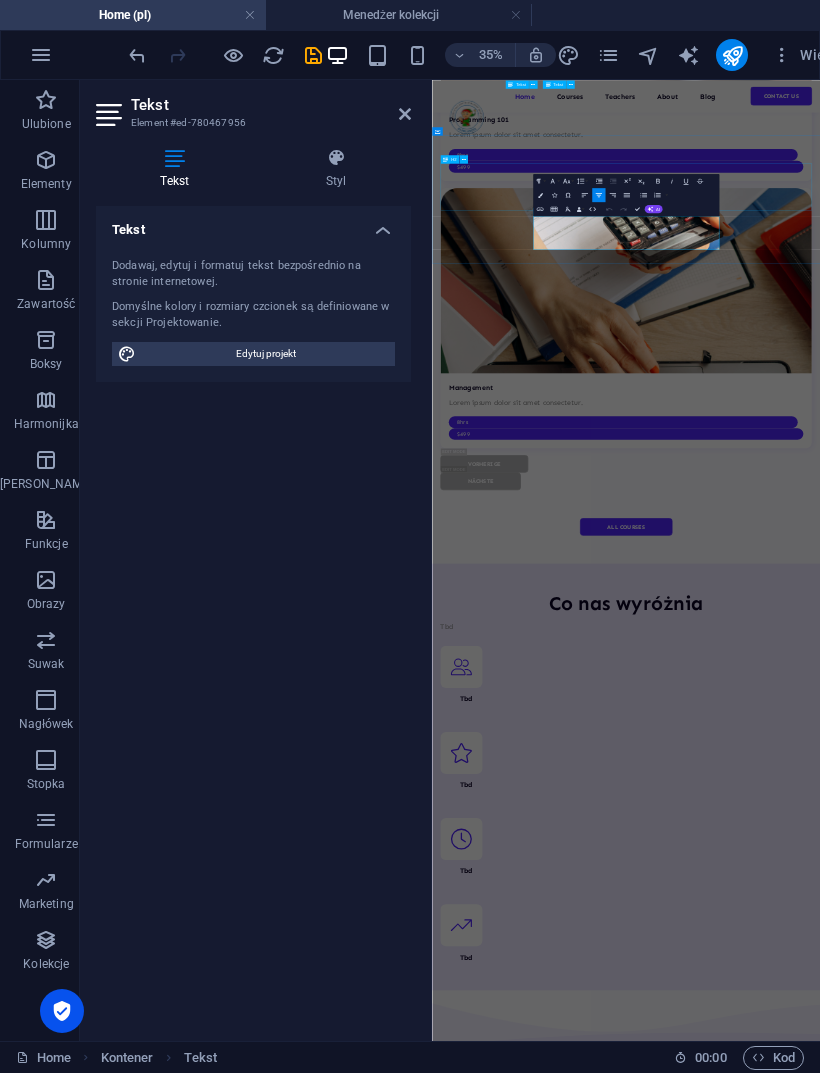 click 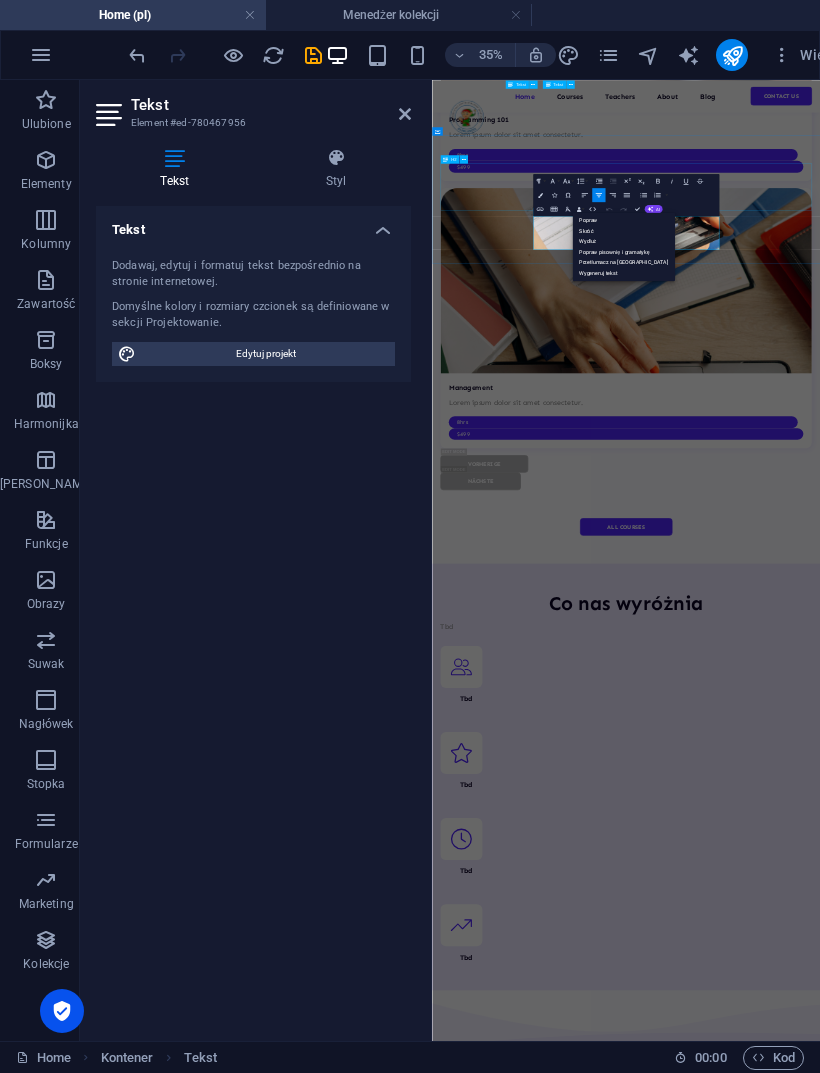 click on "Popraw" at bounding box center [623, 220] 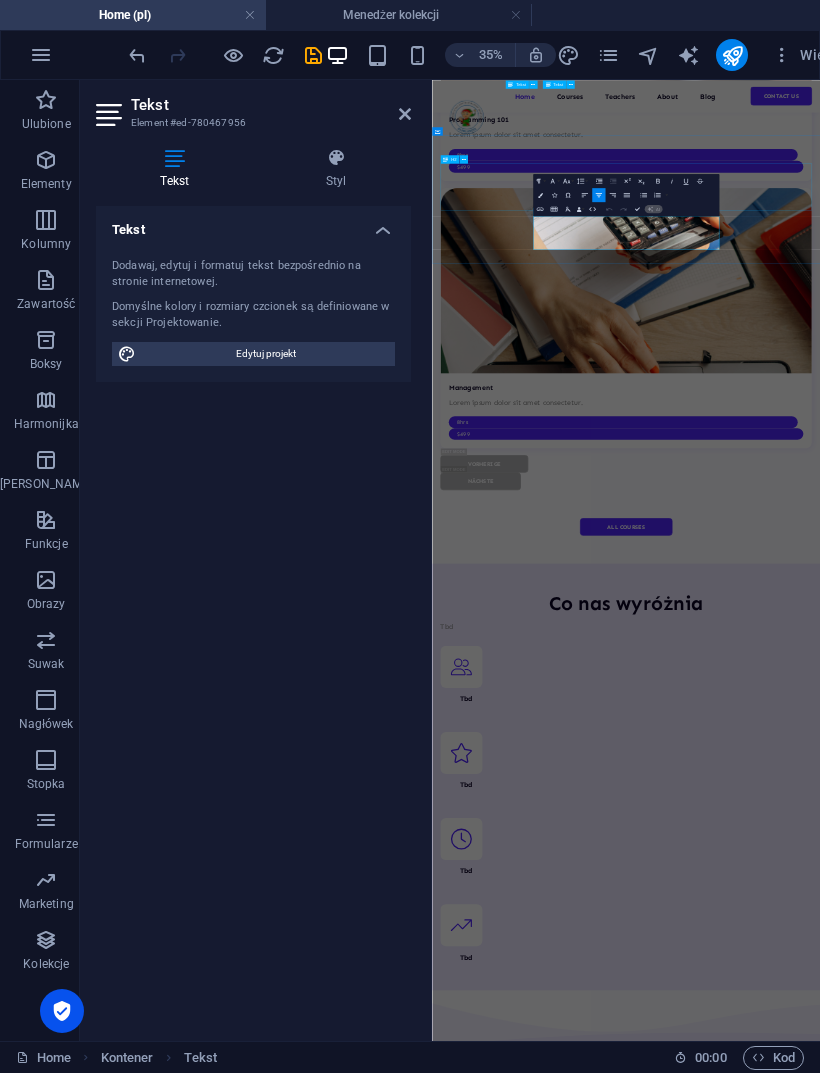 type 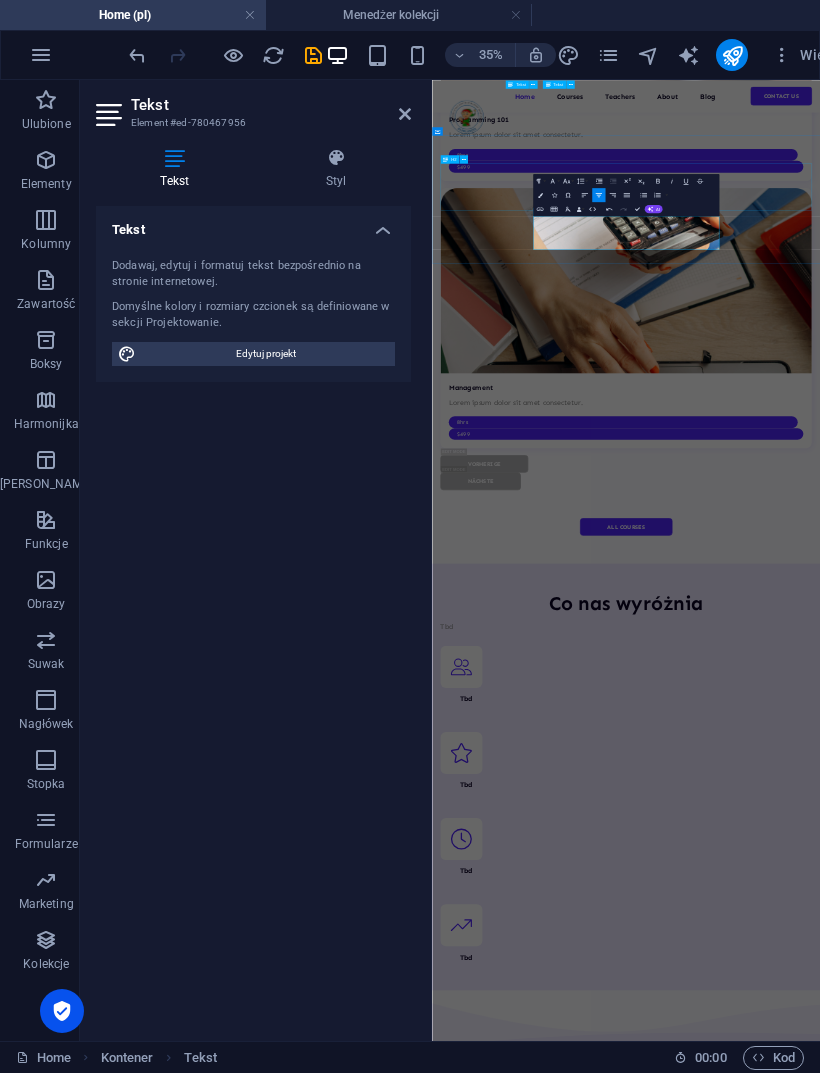 click on "Tekst" at bounding box center [540, 211] 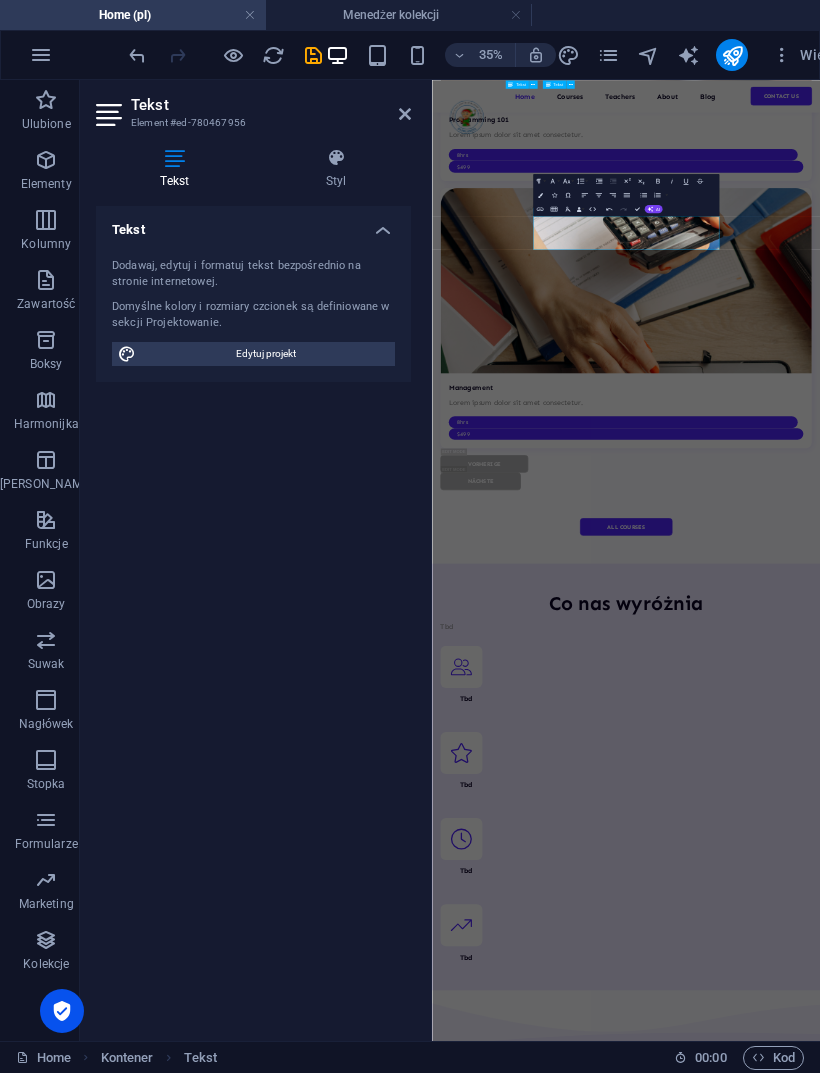 click on "Don’t just take our word for it—explore the testimonials of our countless satisfied clients who have experienced rejuvenation through our treatments." at bounding box center (986, 7136) 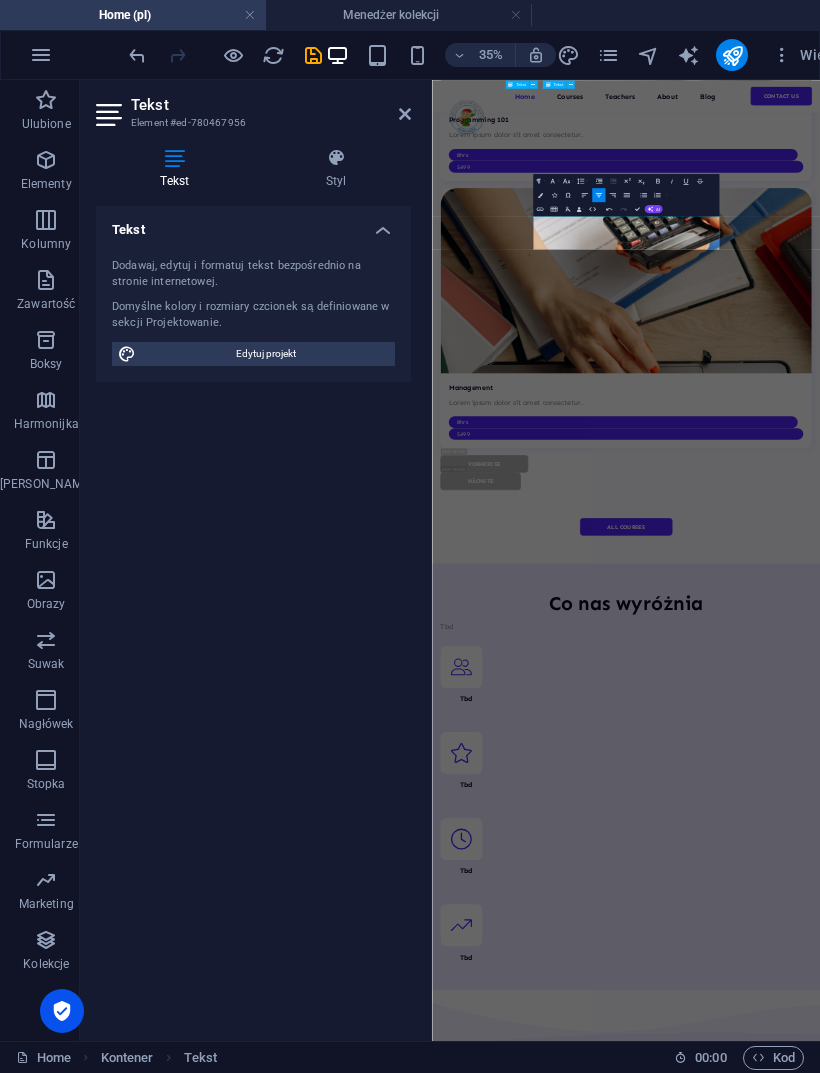 click on "Don’t just take our word for it—explore the testimonials of our countless satisfied clients who have experienced rejuvenation through our treatments." at bounding box center (986, 7136) 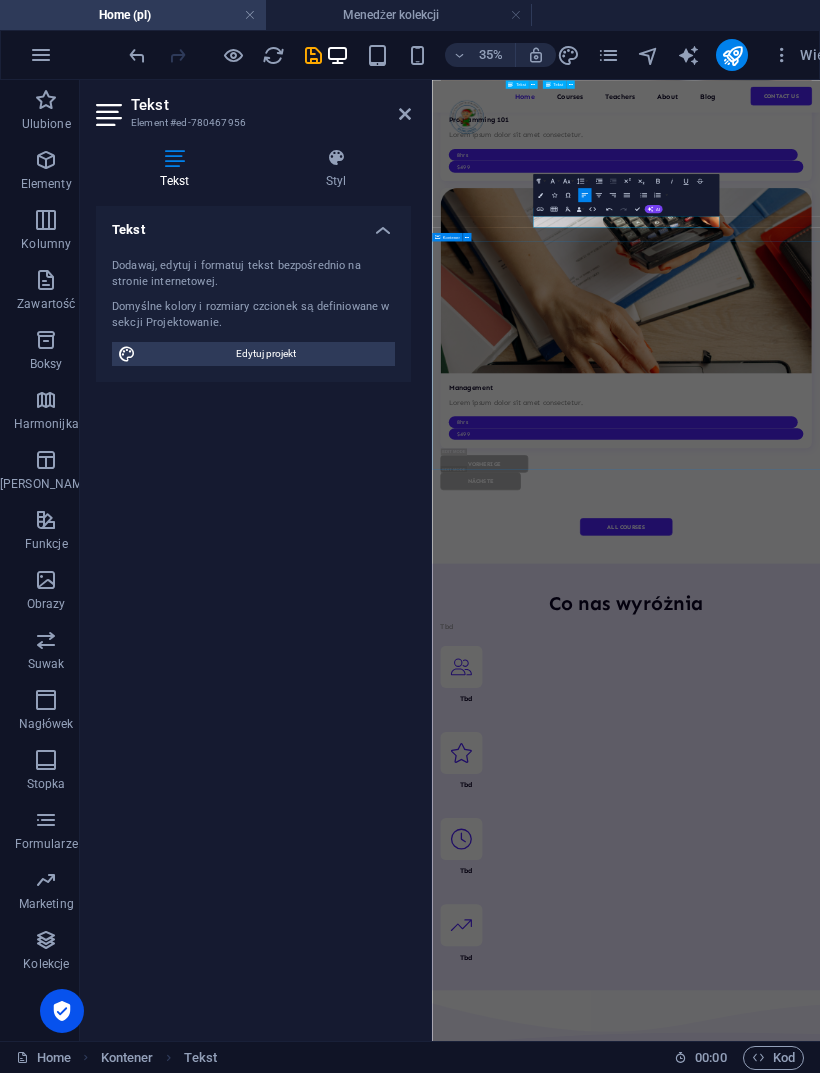 click on "[PERSON_NAME] [DATE] “...amazing service...” Nec dolor in molestie lacus. Orci cursus a in elementum aliquet. Platea risus volutpat scelerisque feugiat quis massa sollicitudin egestas. Vitae eros suspendisse nunc aliquam curabitur faucibus odio lobortis metus. Duis rhoncus scelerisque vulputate tortor. [PERSON_NAME] [DATE] “...amazing service...” Nec dolor in molestie lacus. Orci cursus a in elementum aliquet. Platea risus volutpat scelerisque feugiat quis massa sollicitudin egestas. Vitae eros suspendisse nunc aliquam curabitur faucibus odio lobortis metus. Duis rhoncus scelerisque vulputate tortor. [PERSON_NAME] [DATE] “...amazing service...” Nec dolor in molestie lacus. Orci cursus a in elementum aliquet. Platea risus volutpat scelerisque feugiat quis massa sollicitudin egestas. Vitae eros suspendisse nunc aliquam curabitur faucibus odio lobortis metus. Duis rhoncus scelerisque vulputate tortor. [PERSON_NAME] [DATE] “...amazing service...” [PERSON_NAME] [DATE] [PERSON_NAME] [DATE] 1 2" at bounding box center [986, 7502] 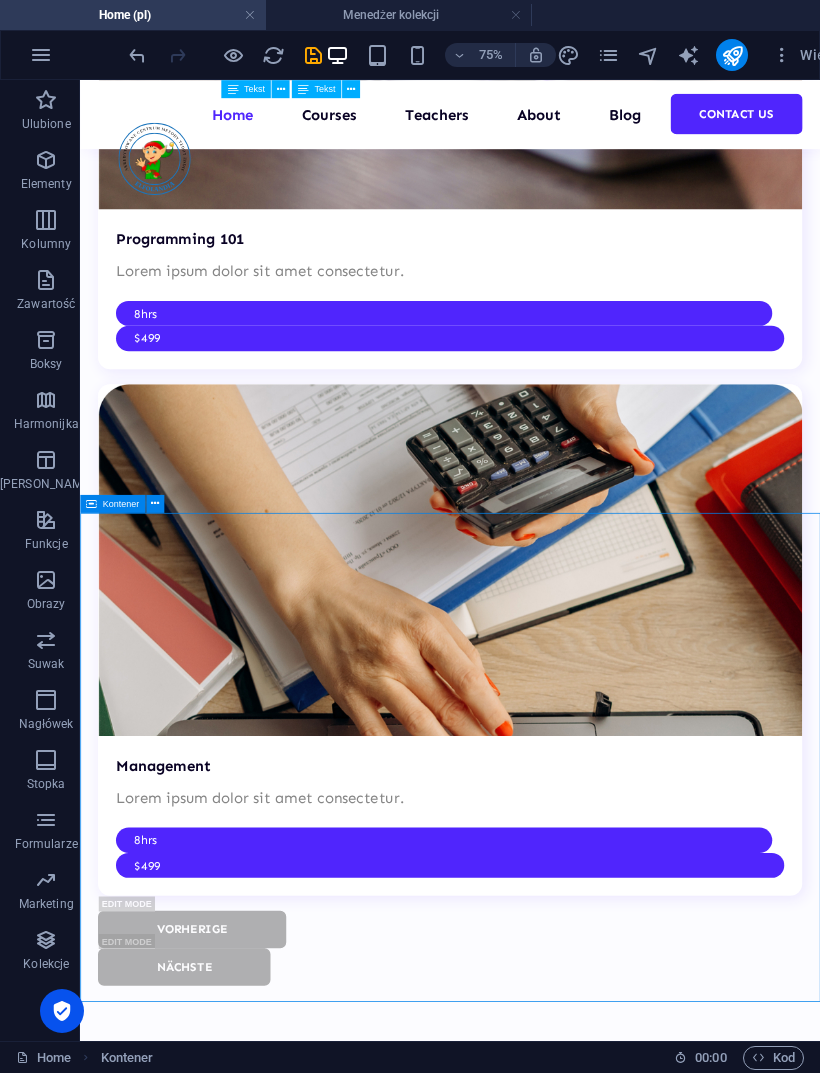 scroll, scrollTop: 5161, scrollLeft: 0, axis: vertical 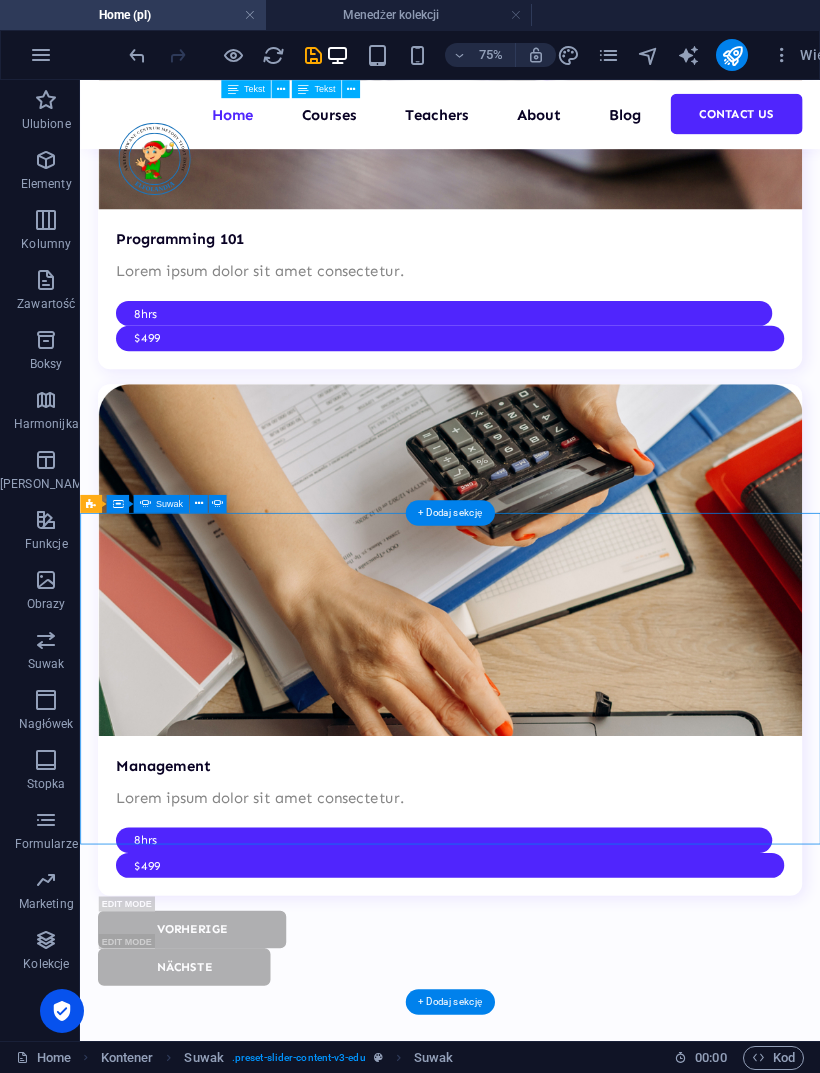 click on "[PERSON_NAME] [DATE] “...amazing service...” Nec dolor in molestie lacus. Orci cursus a in elementum aliquet. Platea risus volutpat scelerisque feugiat quis massa sollicitudin egestas. Vitae eros suspendisse nunc aliquam curabitur faucibus odio lobortis metus. Duis rhoncus scelerisque vulputate tortor. [PERSON_NAME] [DATE] “...amazing service...” Nec dolor in molestie lacus. Orci cursus a in elementum aliquet. Platea risus volutpat scelerisque feugiat quis massa sollicitudin egestas. Vitae eros suspendisse nunc aliquam curabitur faucibus odio lobortis metus. Duis rhoncus scelerisque vulputate tortor. [PERSON_NAME] [DATE] “...amazing service...” Nec dolor in molestie lacus. Orci cursus a in elementum aliquet. Platea risus volutpat scelerisque feugiat quis massa sollicitudin egestas. Vitae eros suspendisse nunc aliquam curabitur faucibus odio lobortis metus. Duis rhoncus scelerisque vulputate tortor. [PERSON_NAME] [DATE] “...amazing service...” [PERSON_NAME] [DATE] [PERSON_NAME] [DATE] 1 2" at bounding box center [573, 7146] 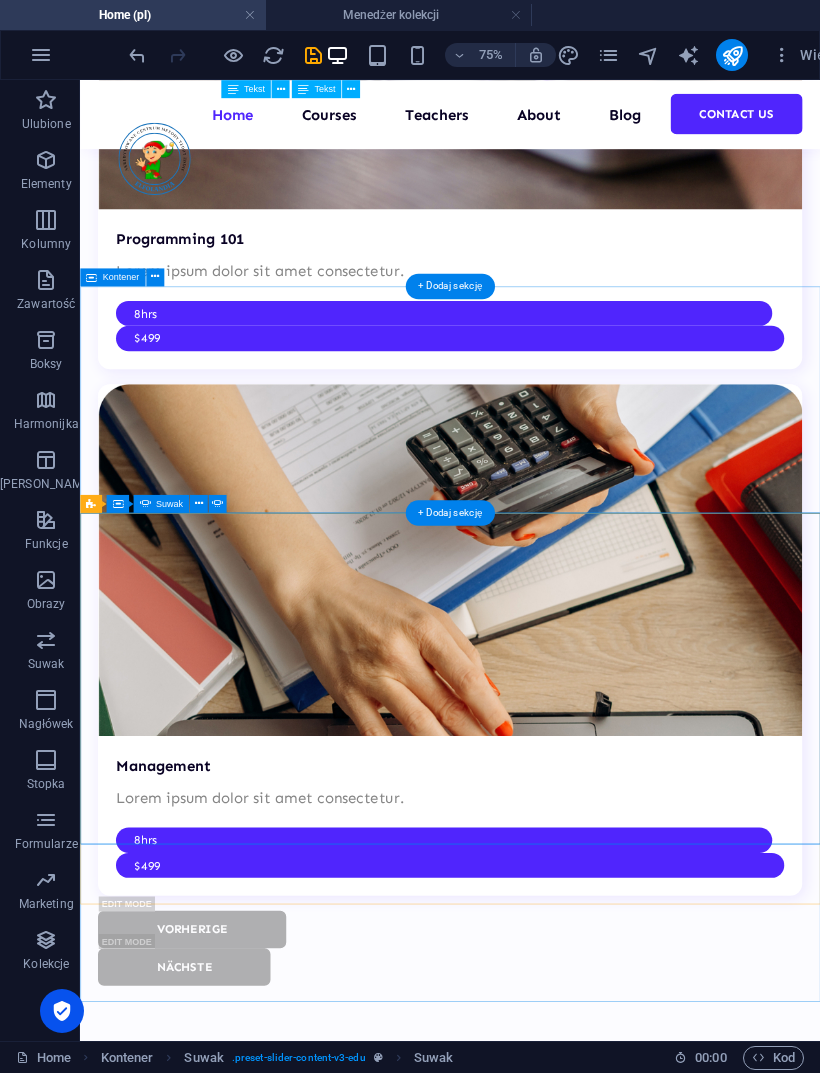click at bounding box center [199, 503] 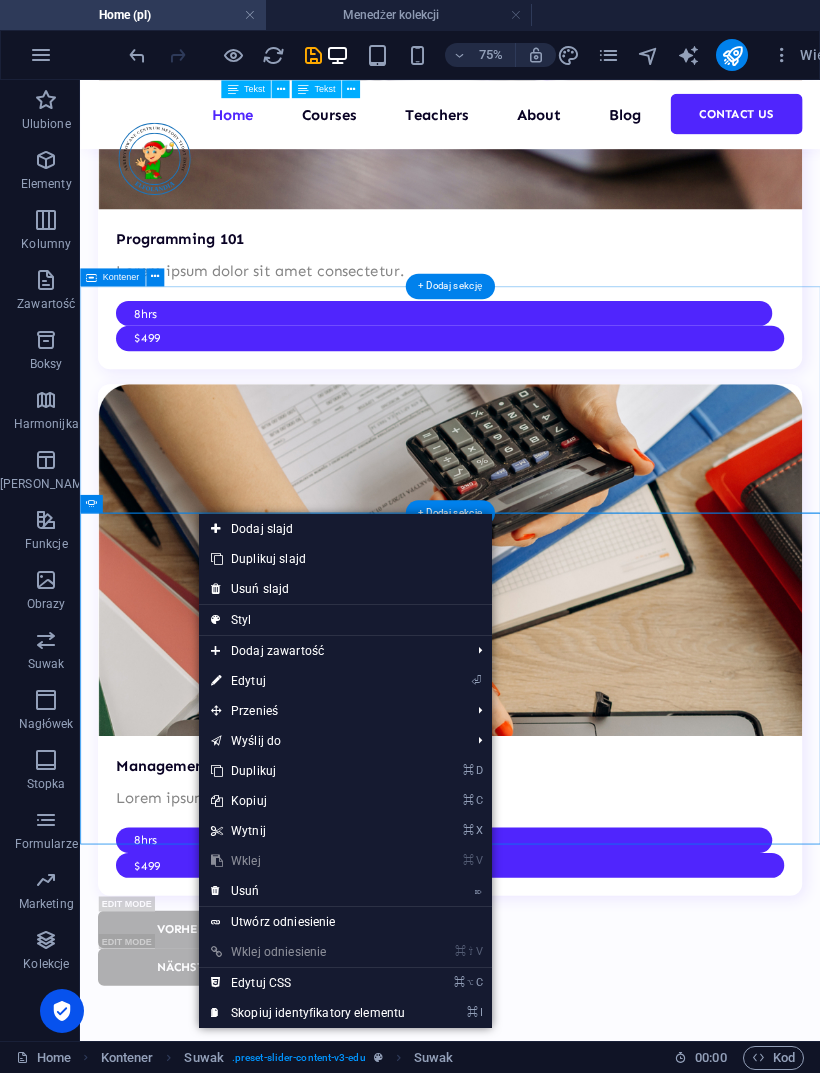 click on "⏎  Edytuj" at bounding box center (308, 681) 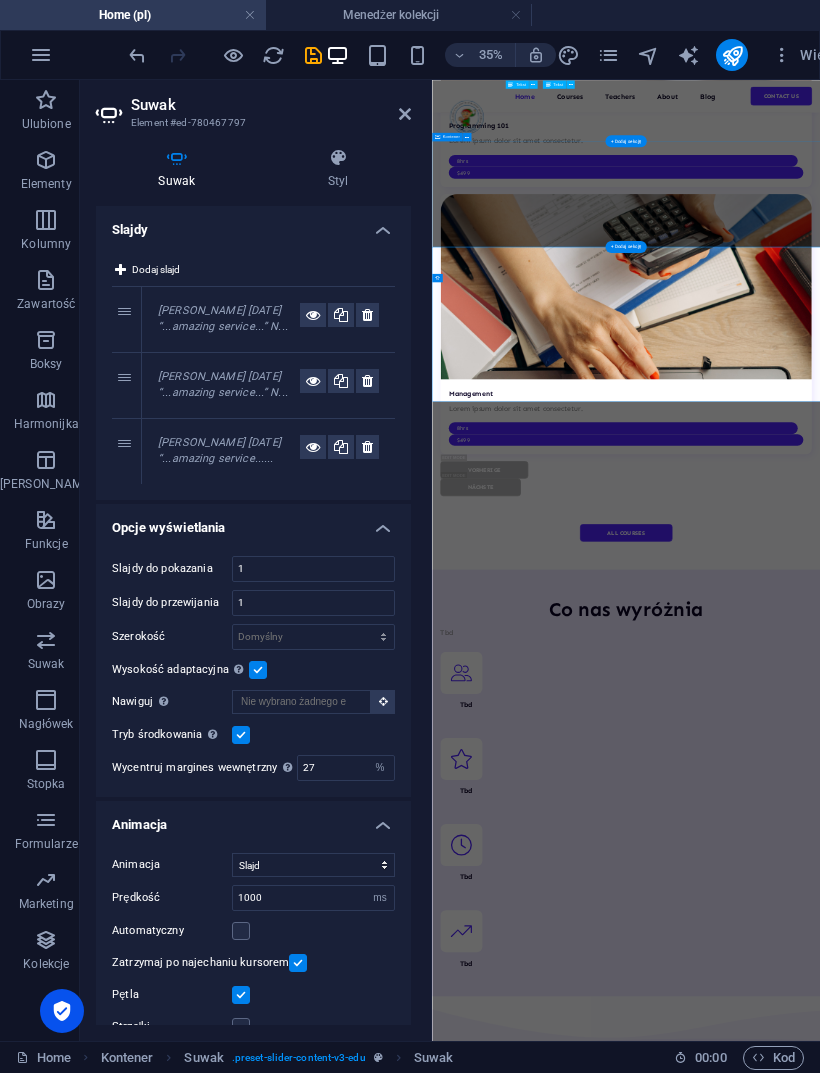 click at bounding box center (341, 315) 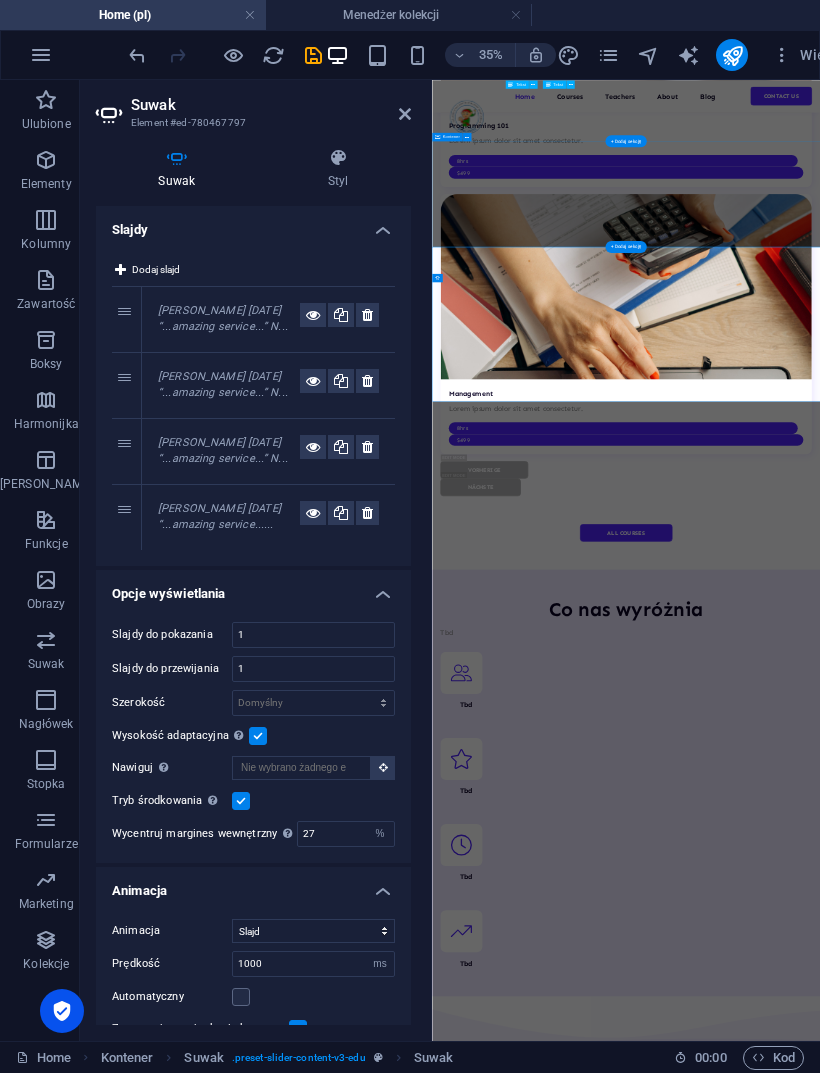 click at bounding box center (341, 315) 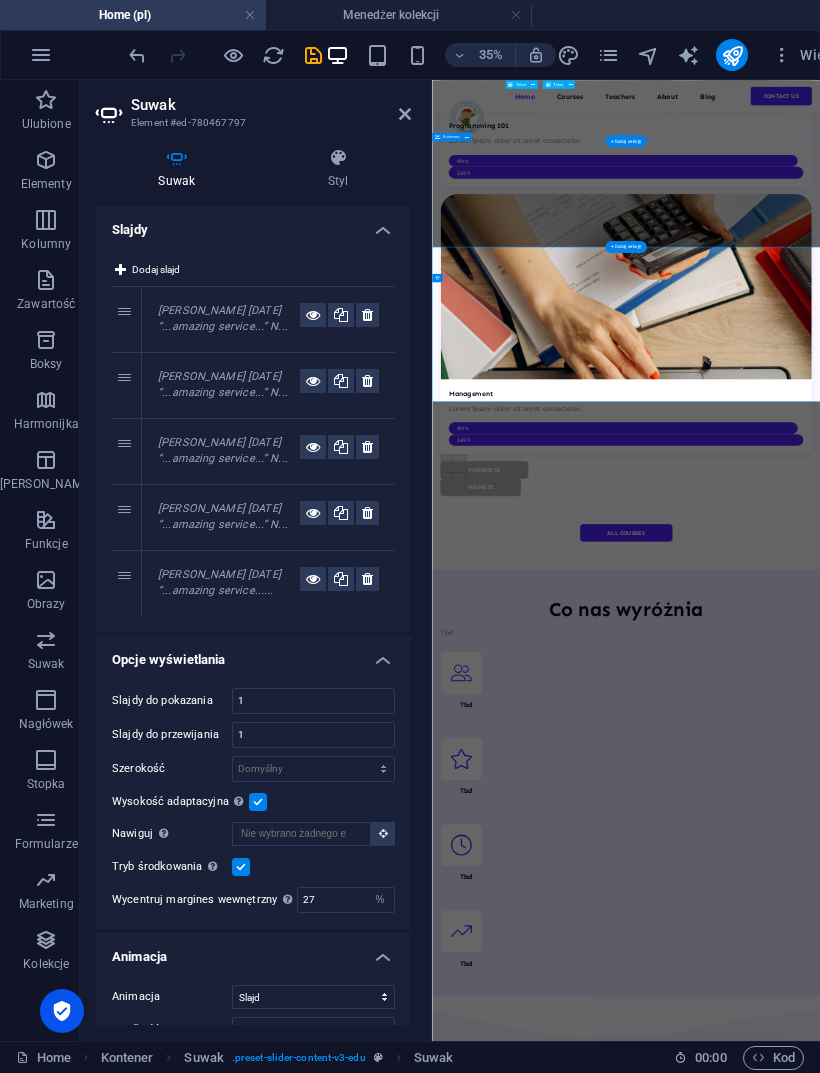 click at bounding box center (367, 315) 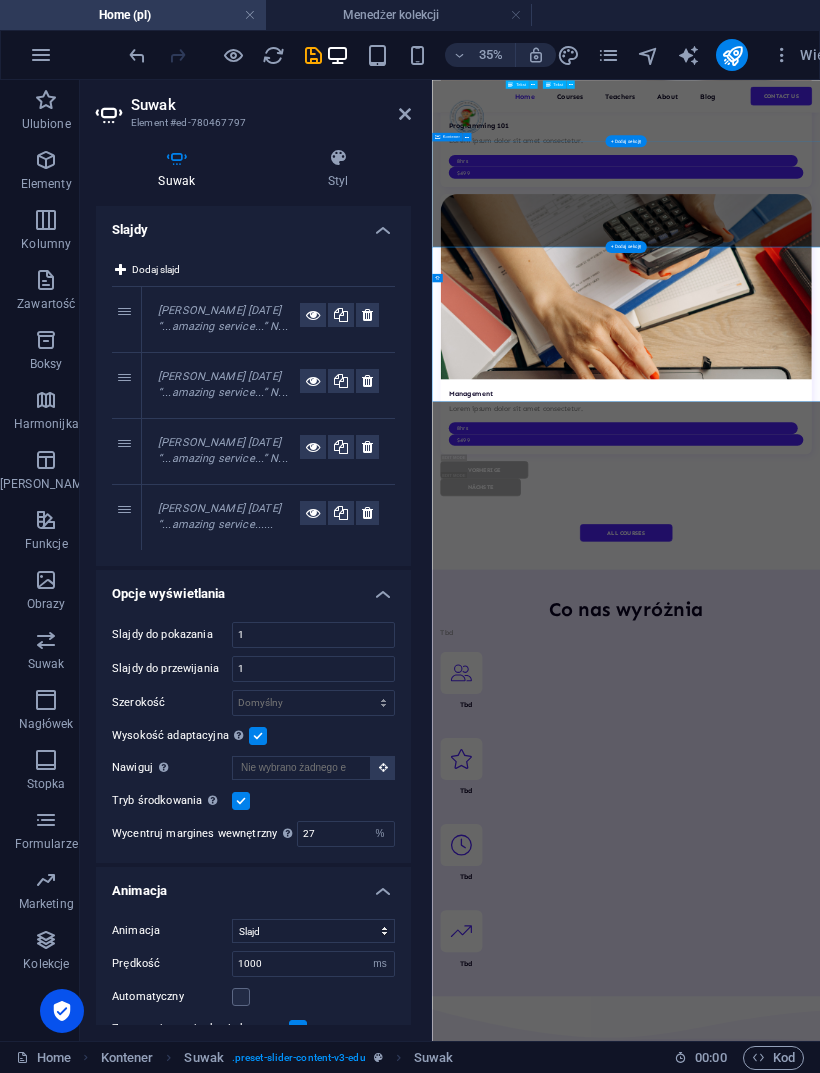 click at bounding box center [367, 315] 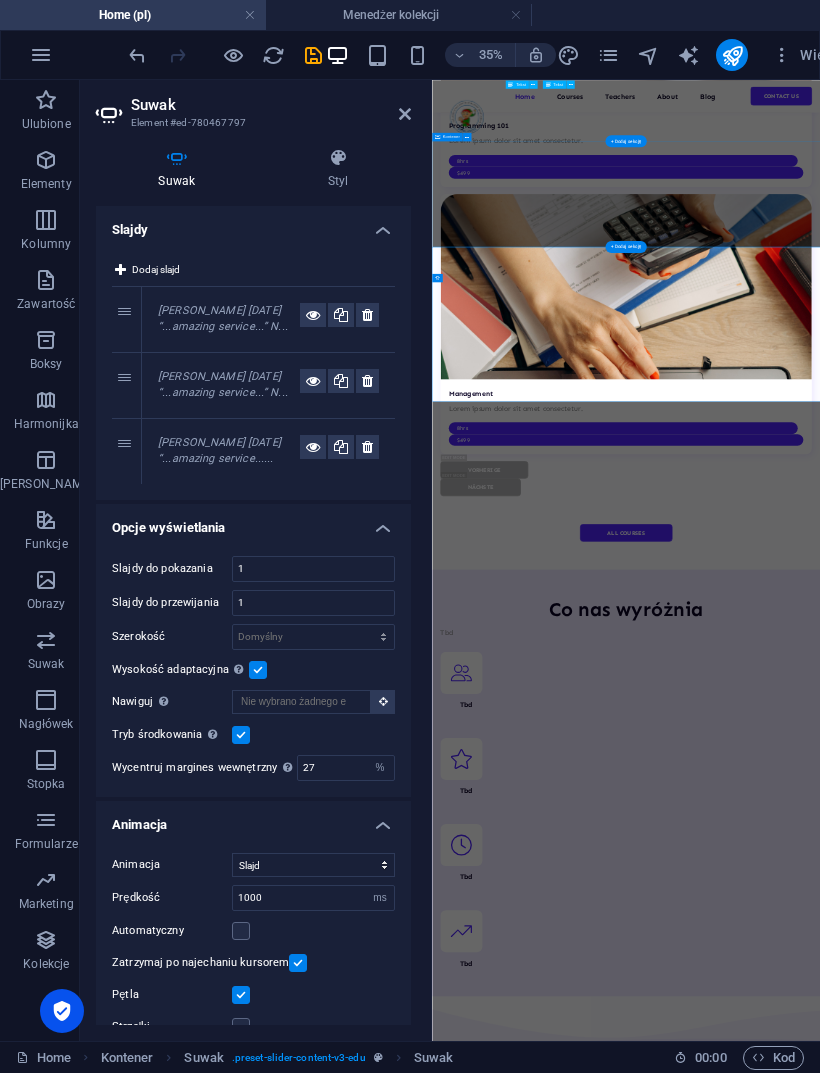click at bounding box center (367, 315) 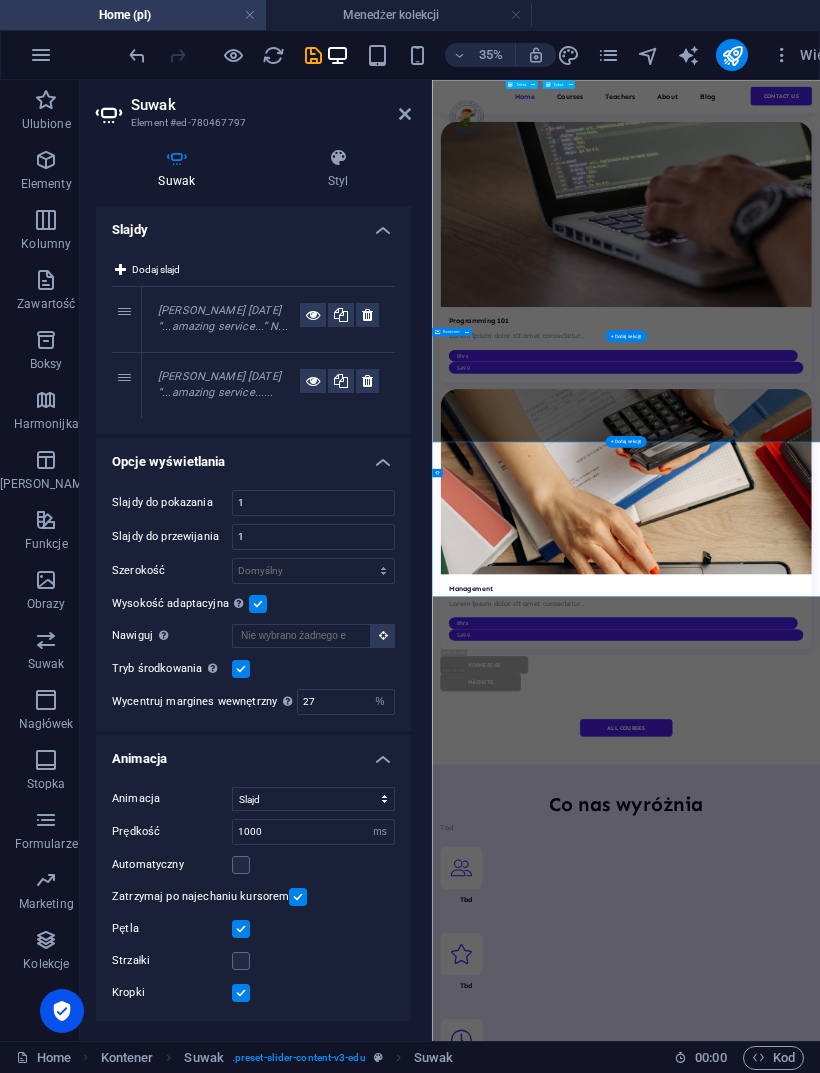 scroll, scrollTop: 4603, scrollLeft: 0, axis: vertical 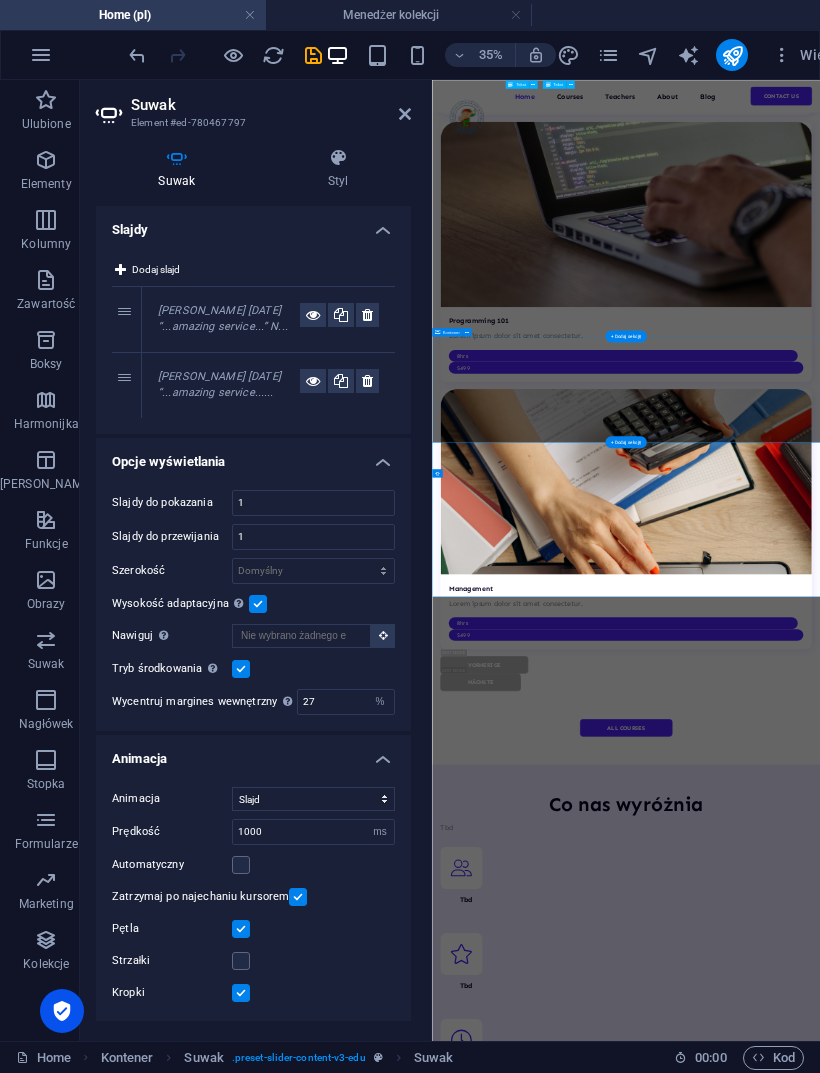 click at bounding box center (367, 315) 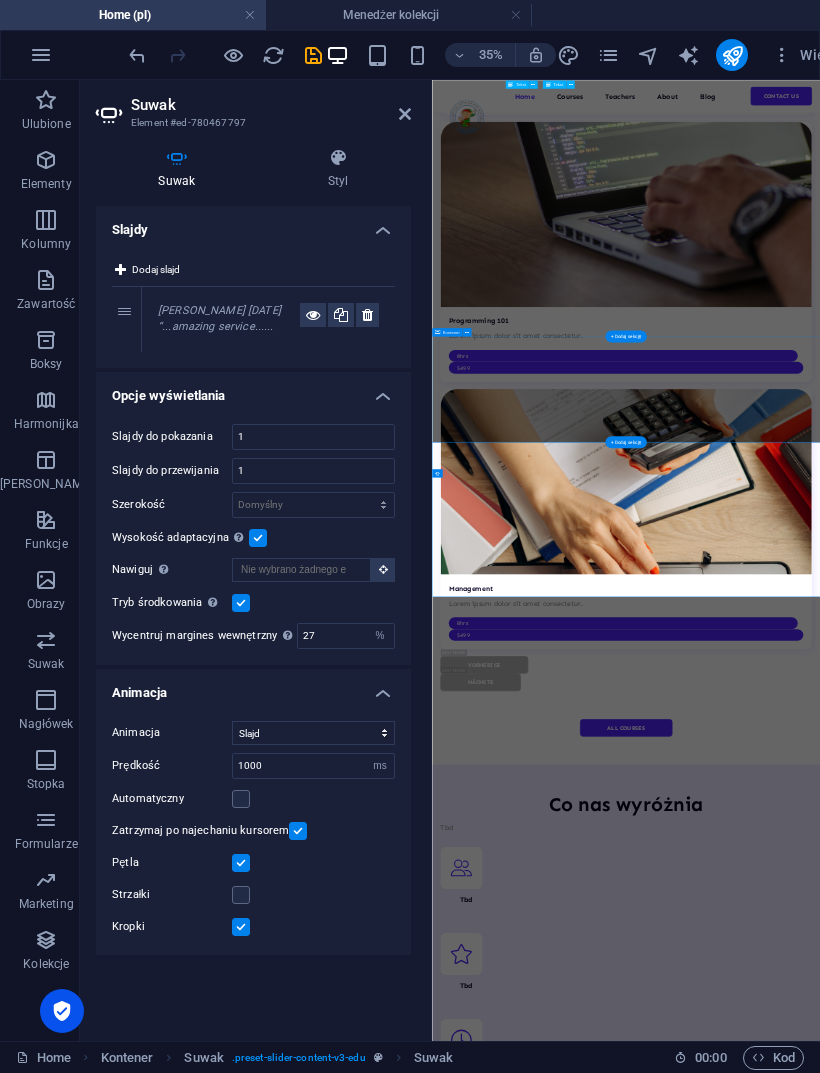 click at bounding box center [367, 315] 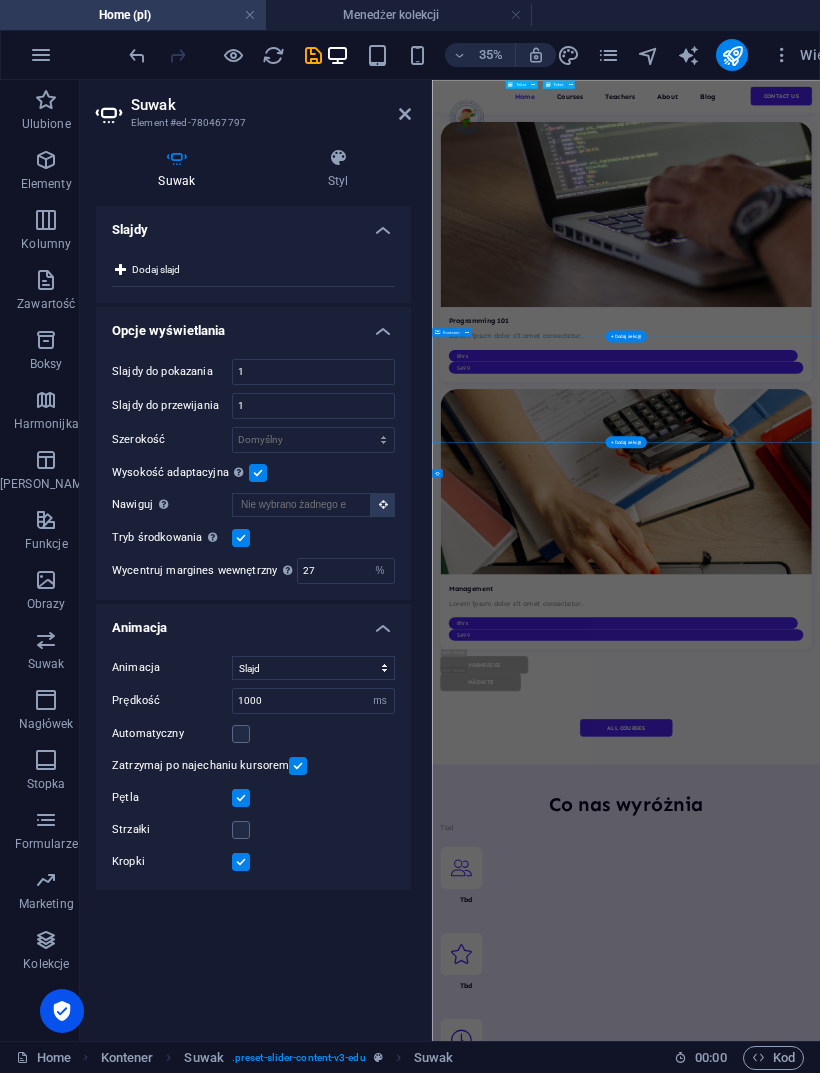 click at bounding box center [405, 114] 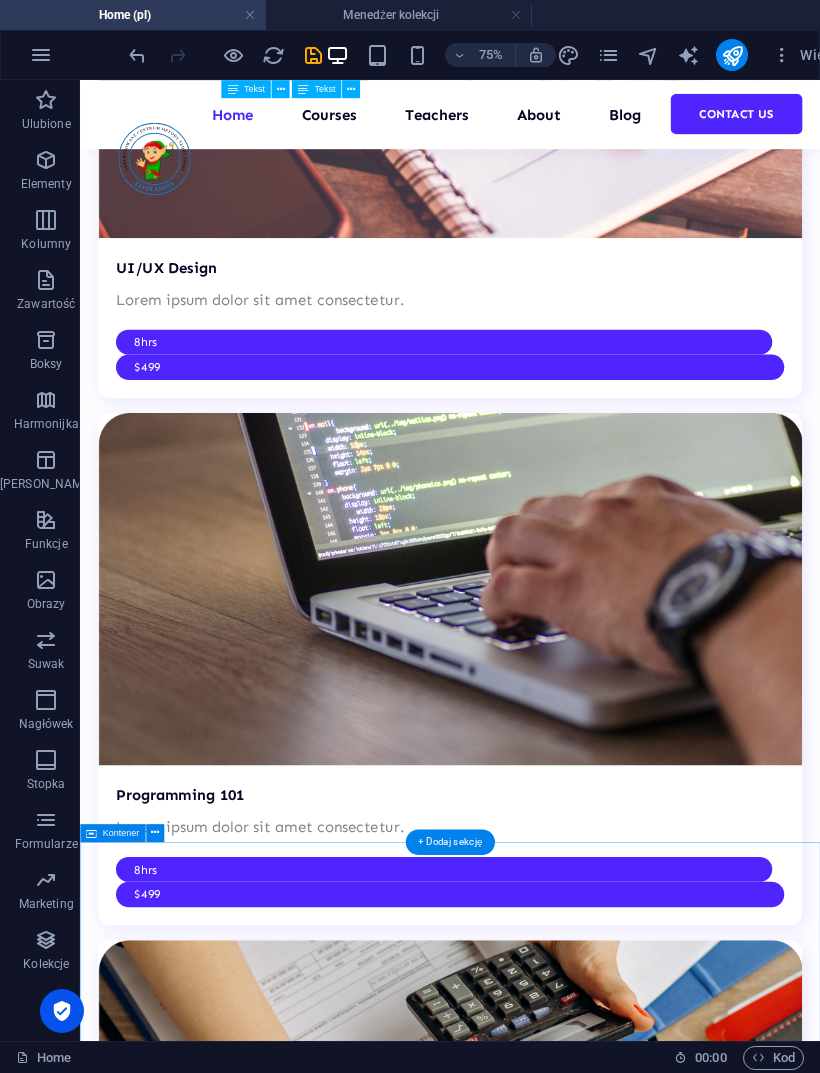 scroll, scrollTop: 4418, scrollLeft: 0, axis: vertical 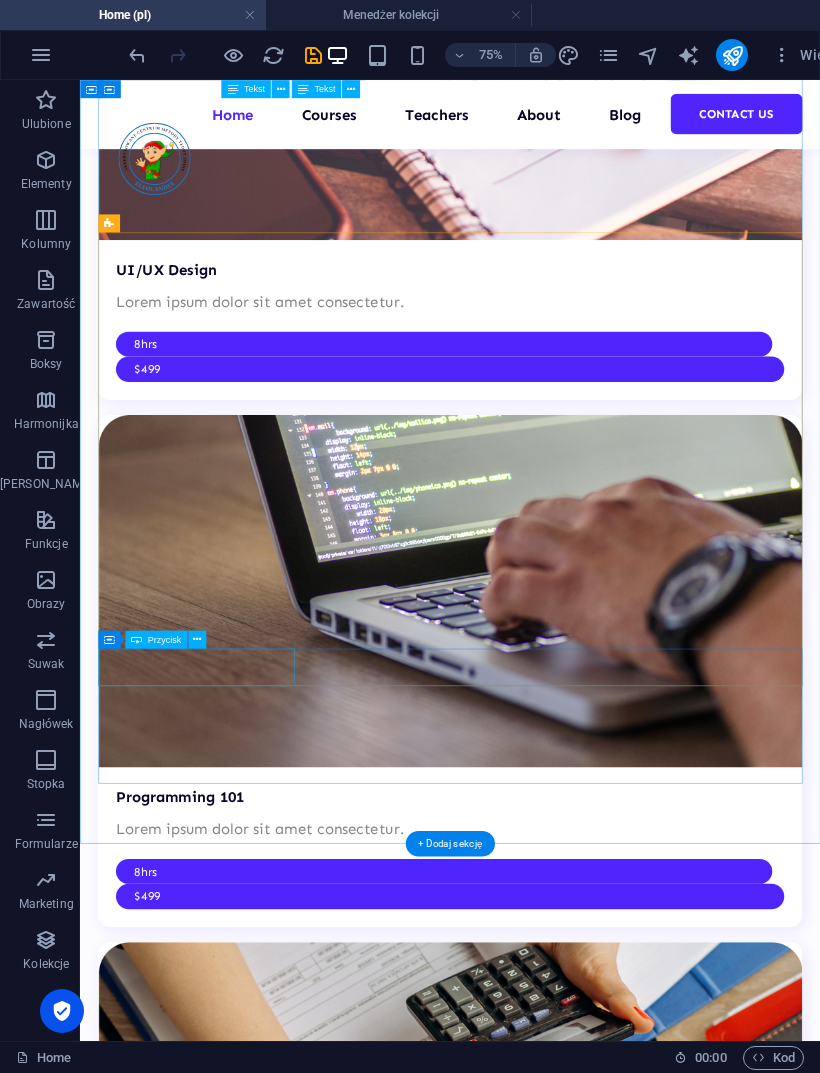 click on "Vorherige" at bounding box center (573, 7081) 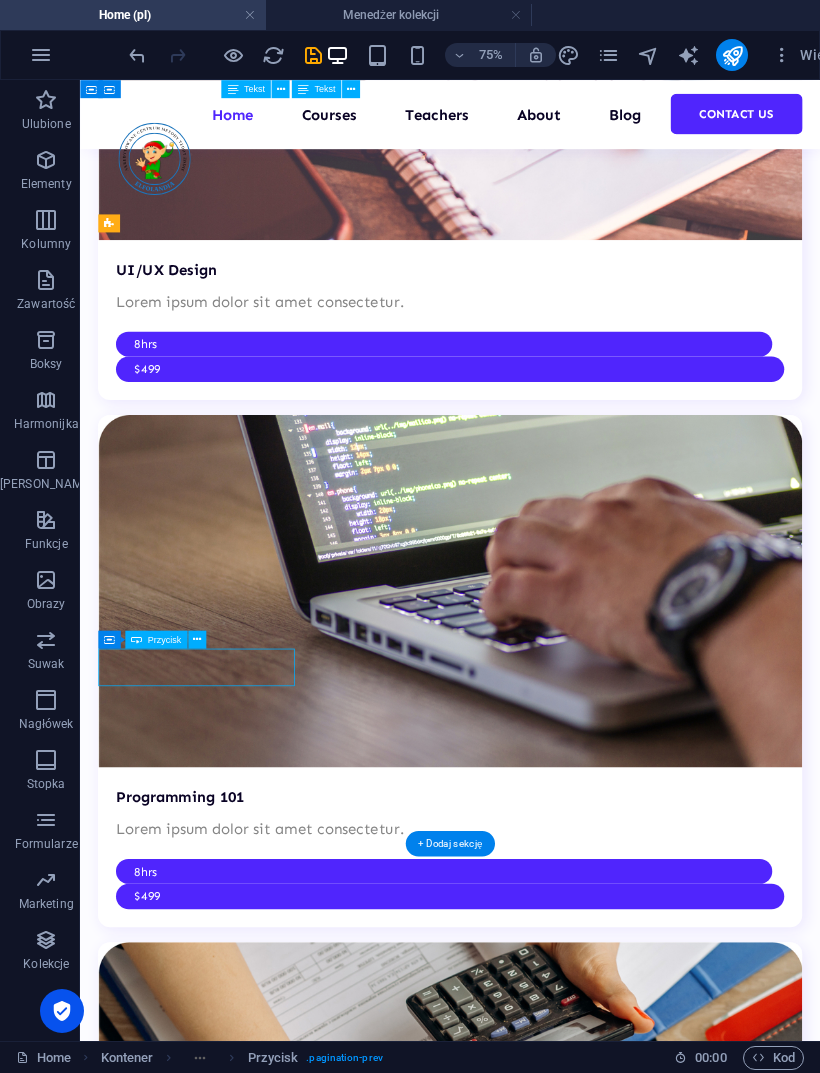 click on "Vorherige" at bounding box center [573, 7081] 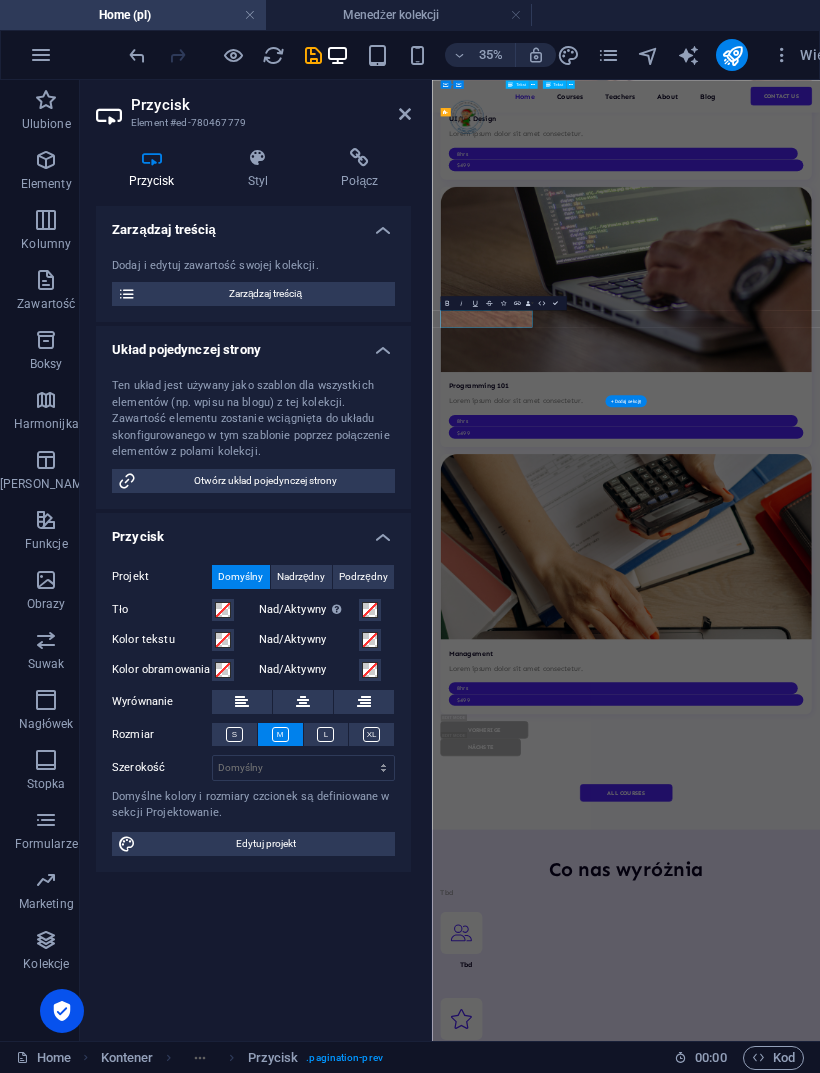 click on "Vorherige" at bounding box center (581, 7347) 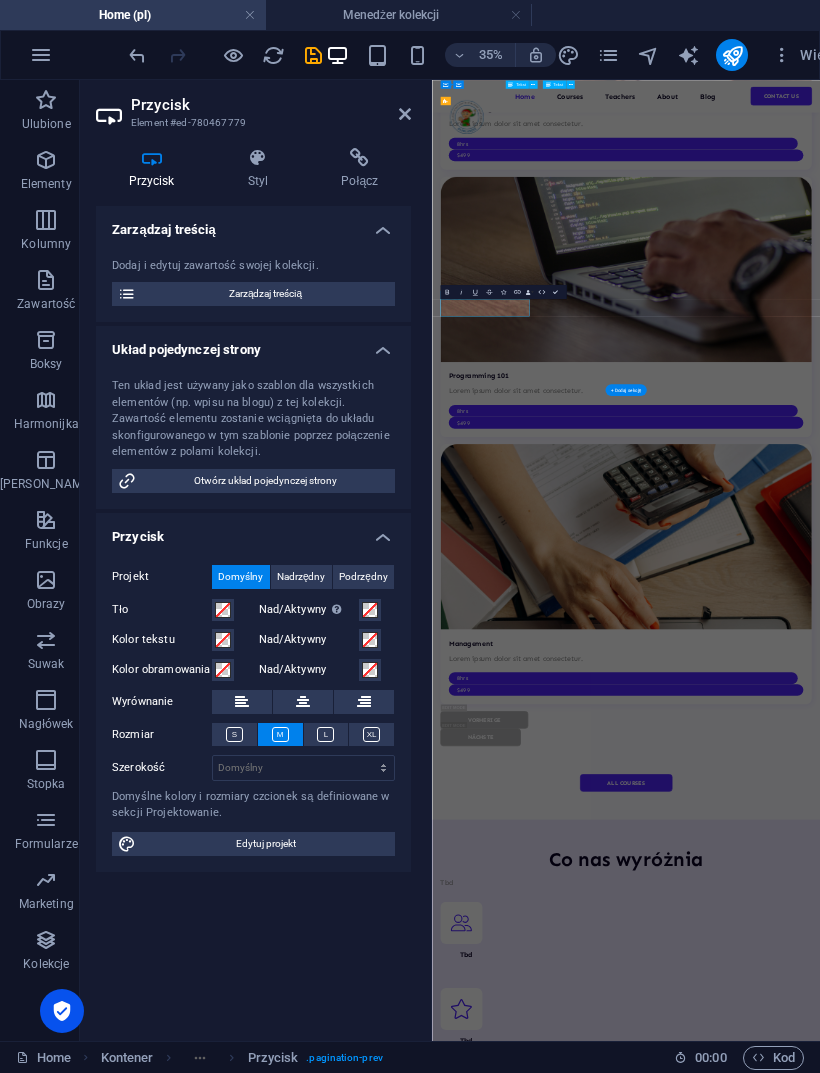 scroll, scrollTop: 4453, scrollLeft: 0, axis: vertical 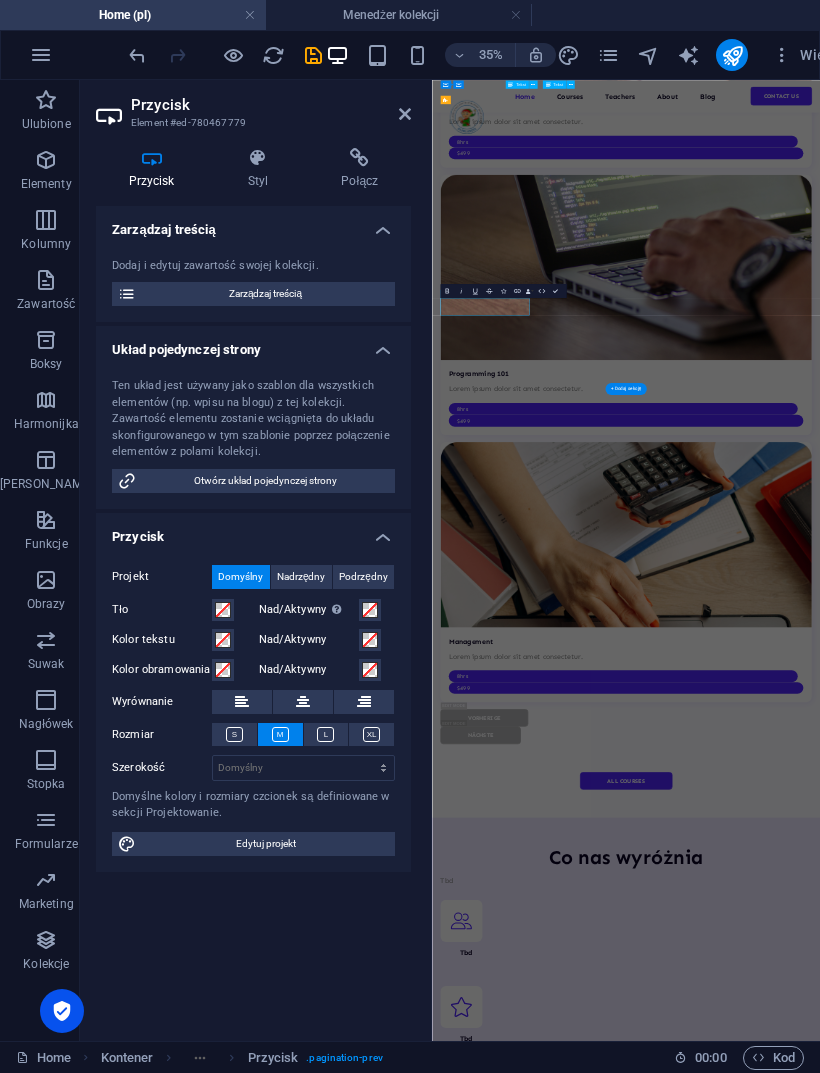 click on "Poprzedni" at bounding box center [581, 7312] 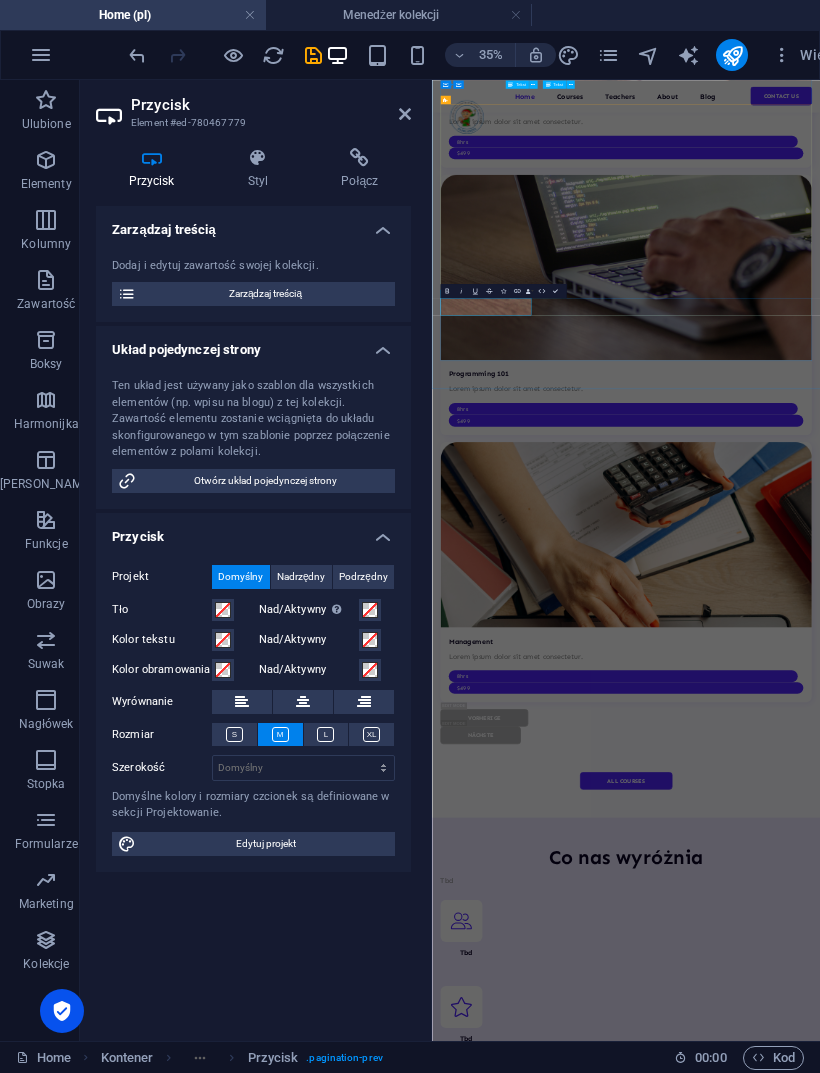 click on "Poprzedni Nächste" at bounding box center [986, 7337] 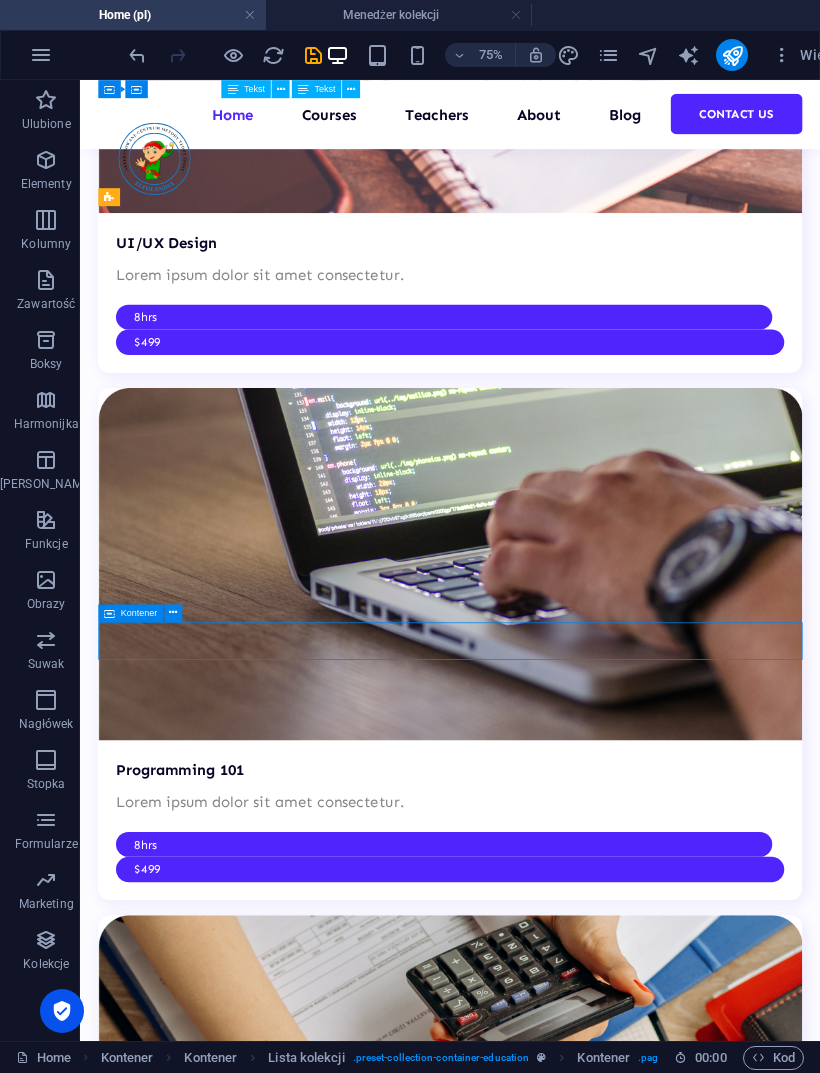click on "Nächste" at bounding box center (573, 7096) 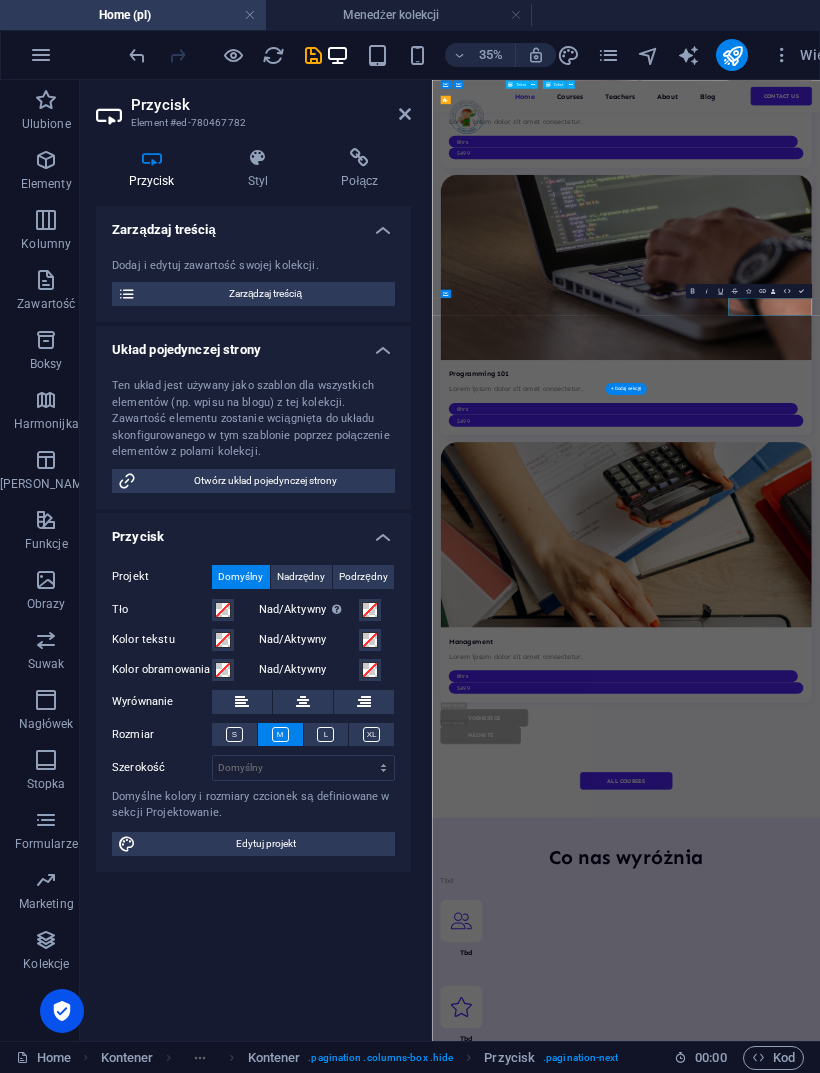 click on "Nächste" at bounding box center (571, 7362) 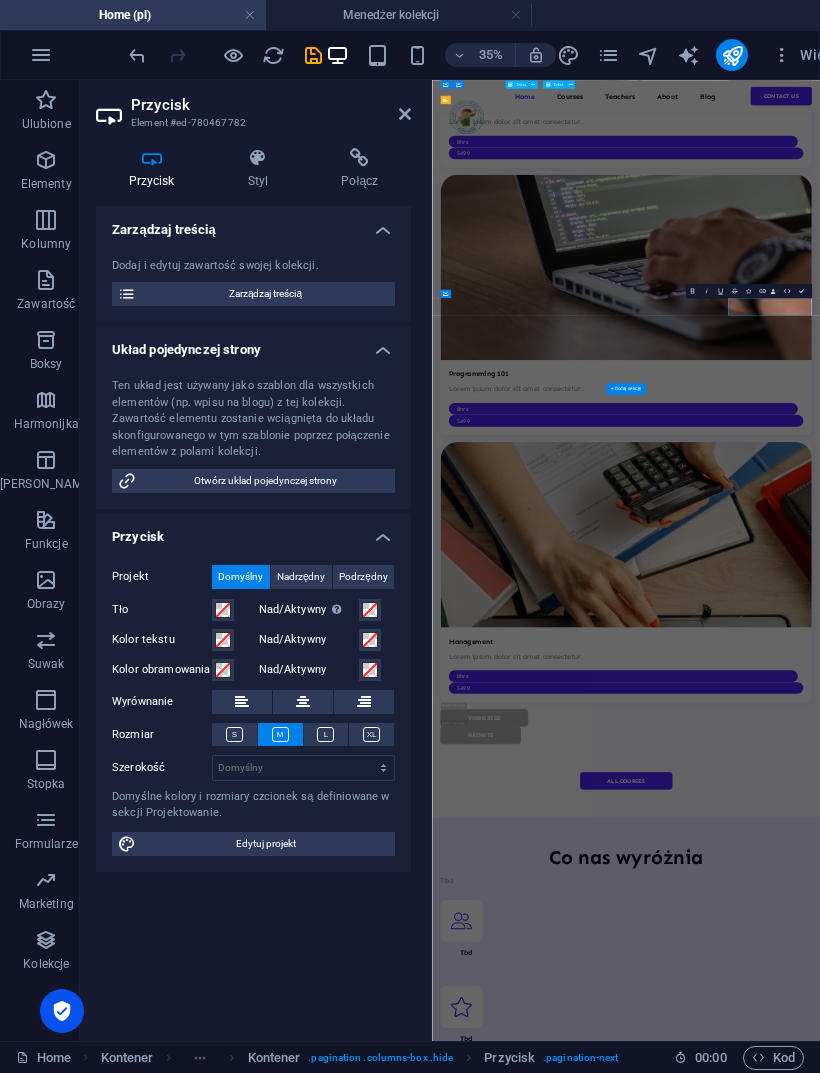 click on "Nächste" at bounding box center [571, 7362] 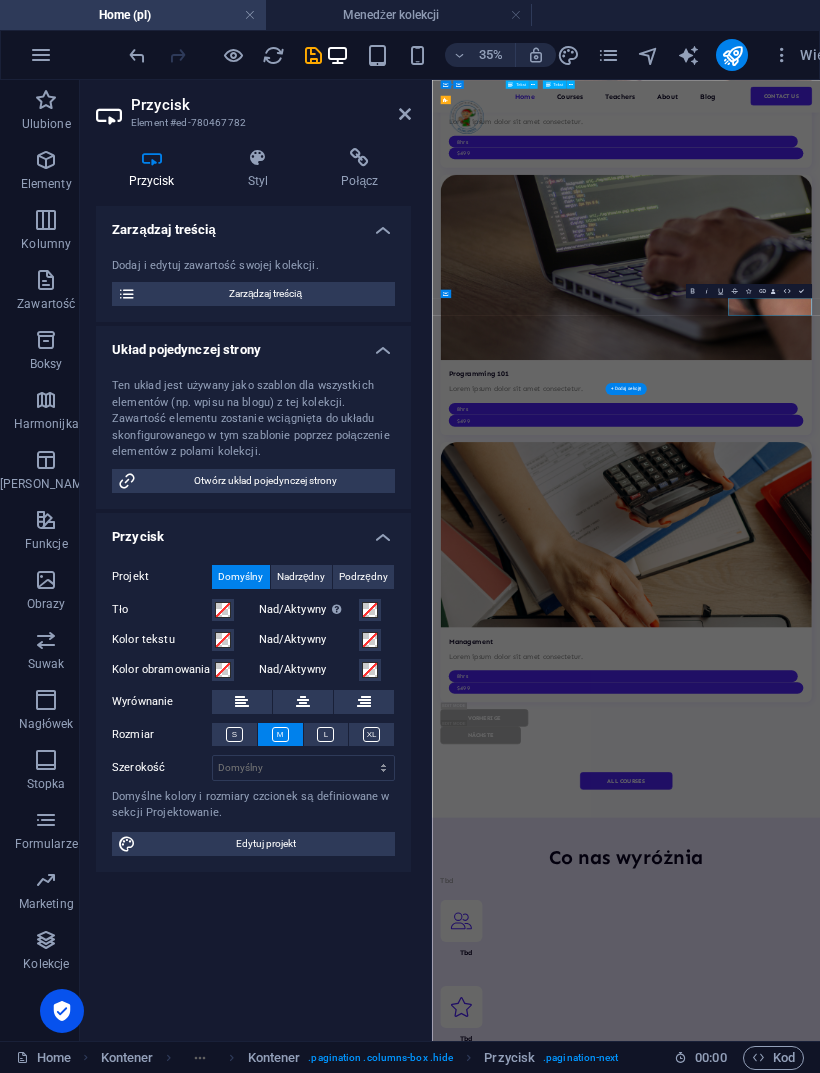 type 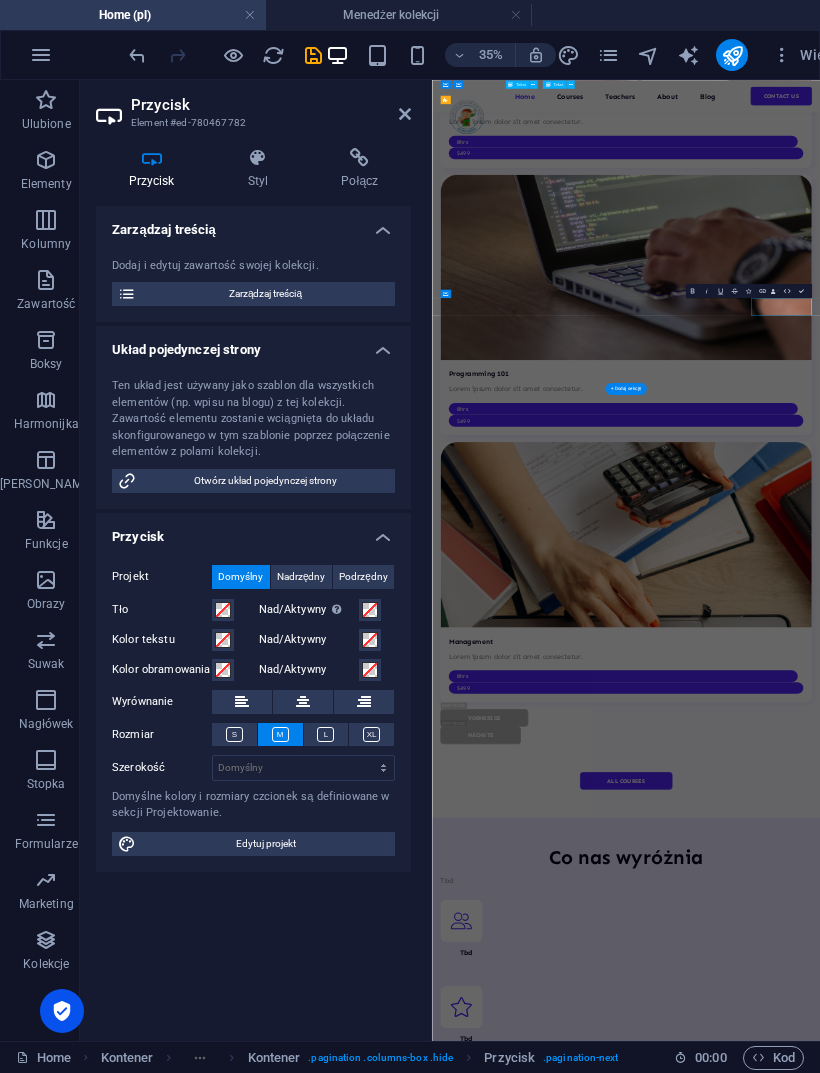 click at bounding box center (137, 55) 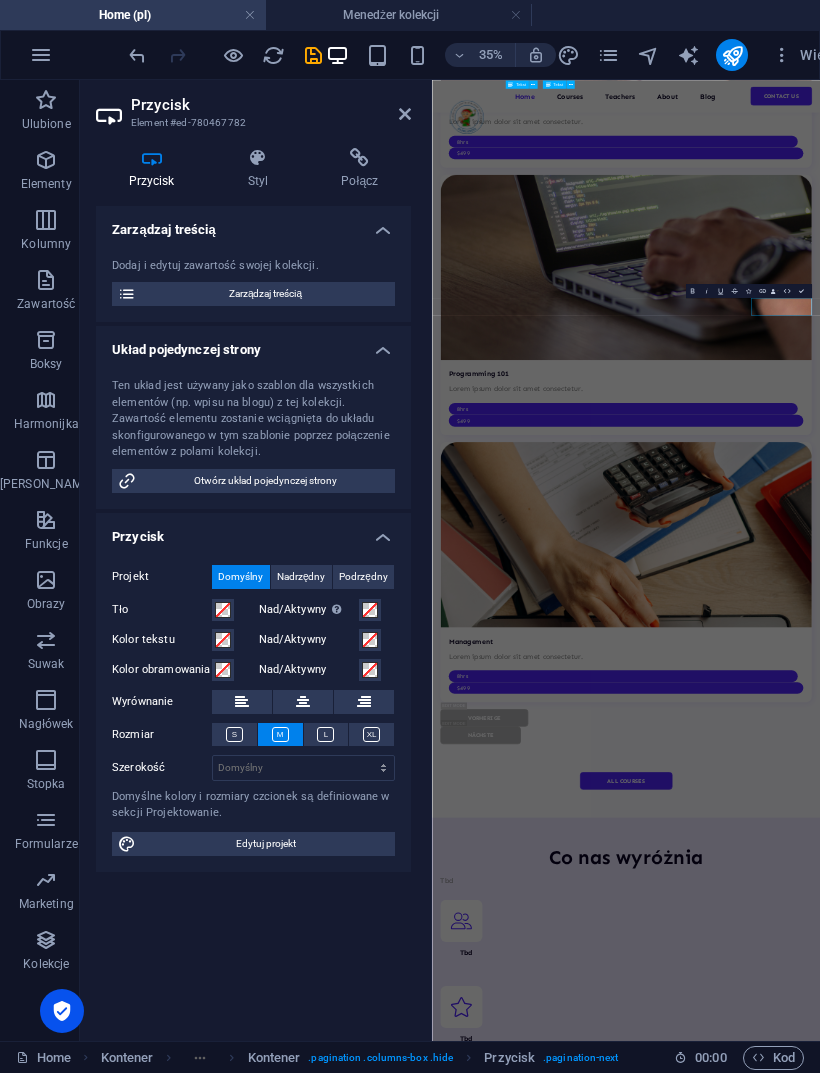 click at bounding box center (137, 55) 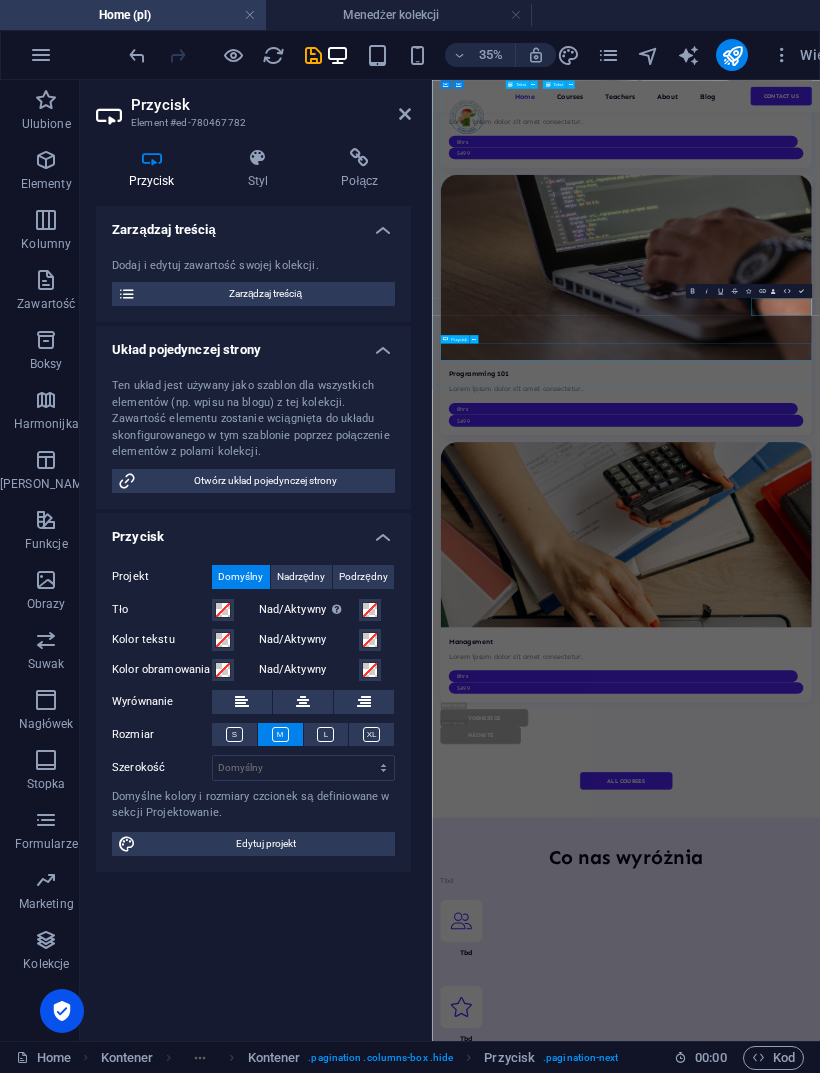 click on "More stories" at bounding box center [986, 7492] 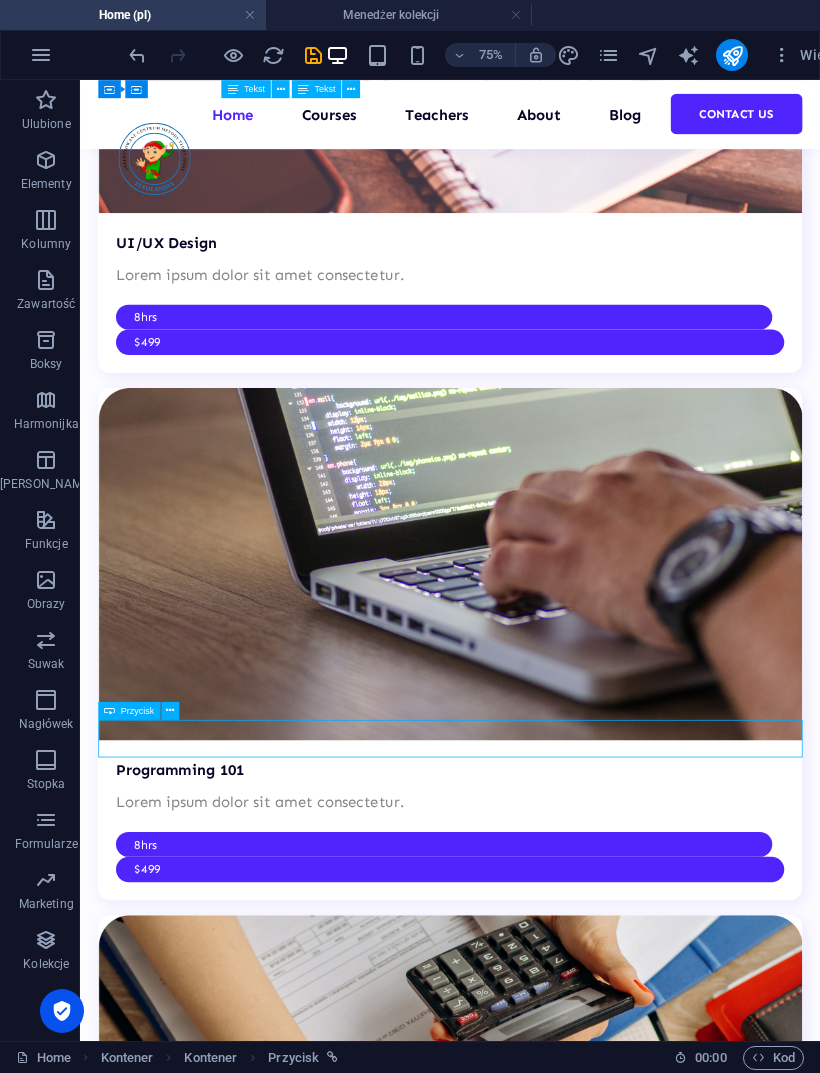 click on "n" at bounding box center [573, 7096] 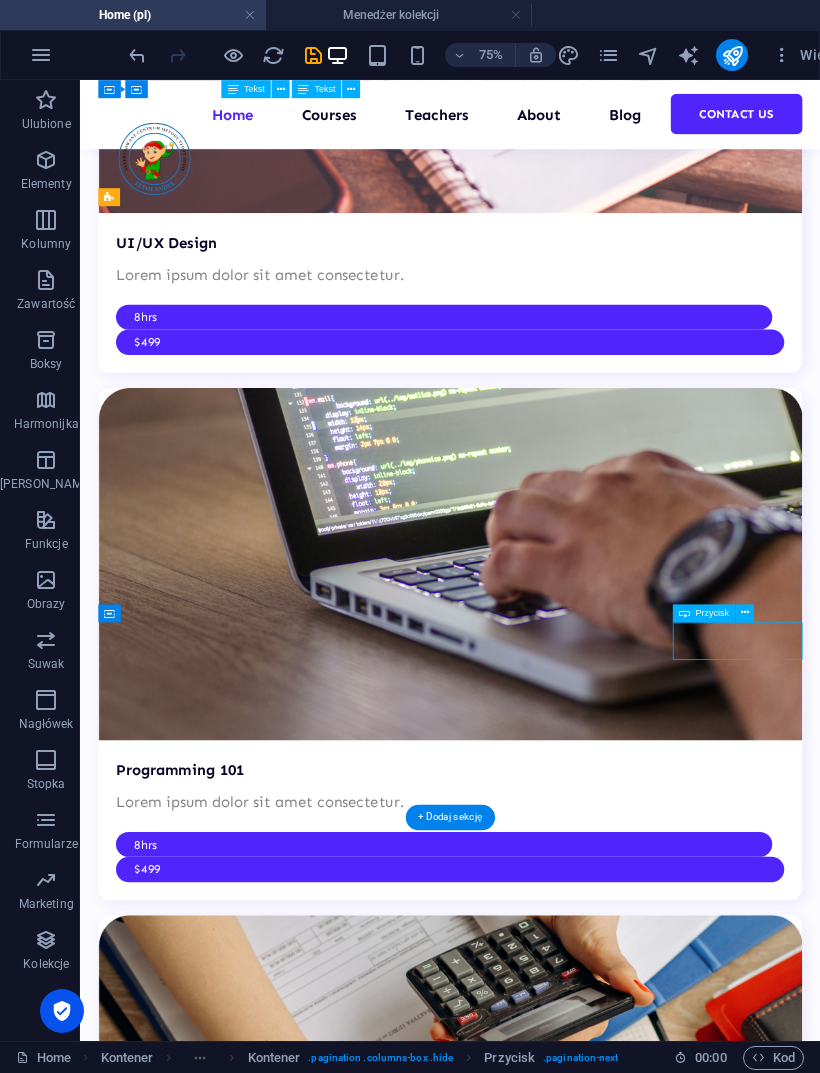 click at bounding box center (137, 55) 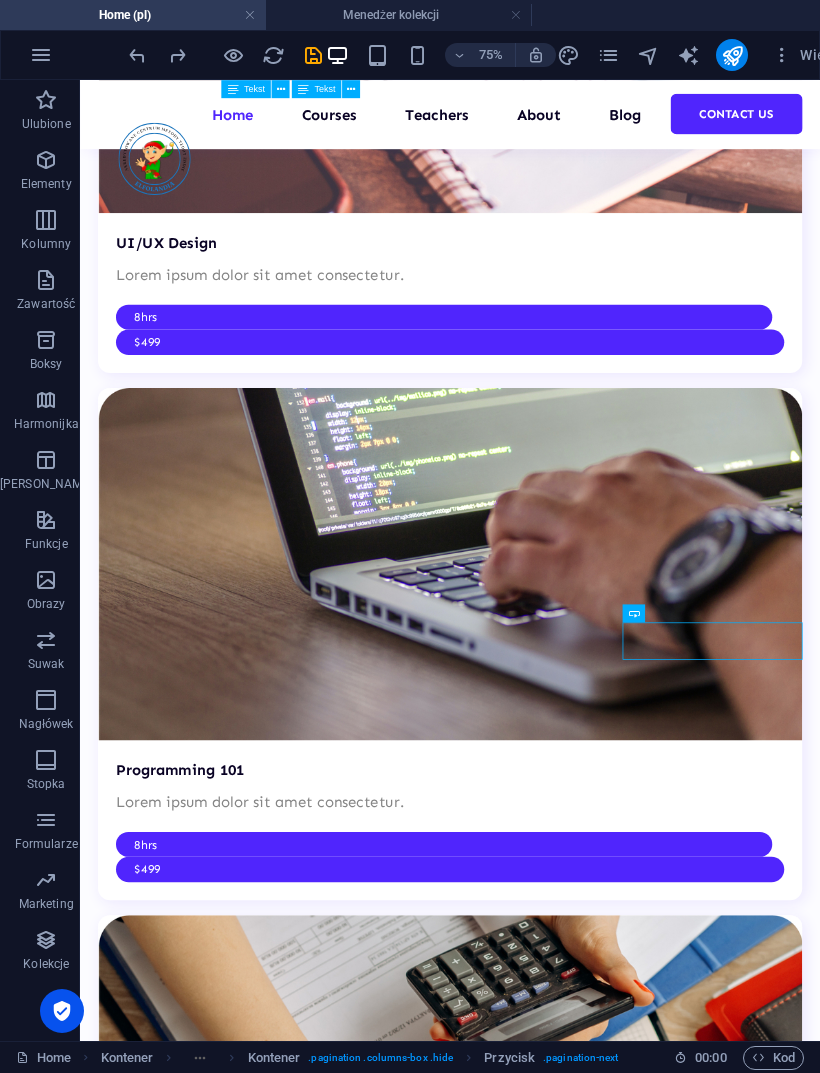 click on "Nächste" at bounding box center [573, 7096] 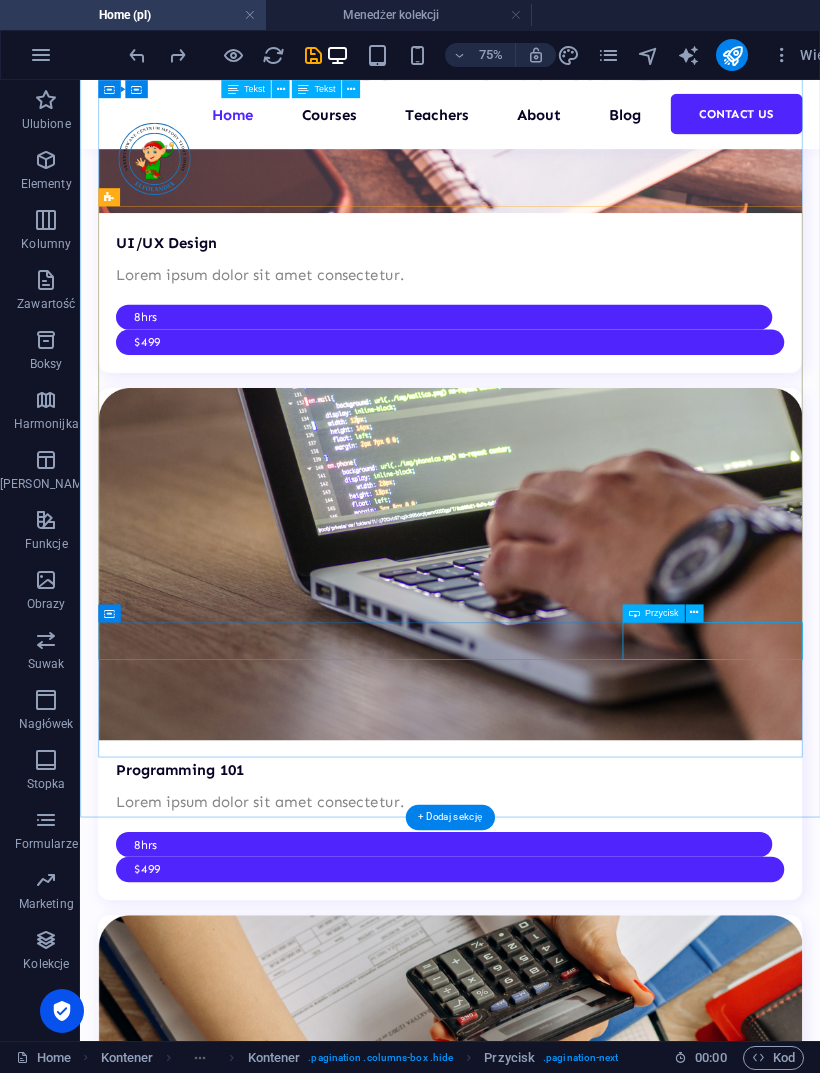 click on "Nächste" at bounding box center (573, 7096) 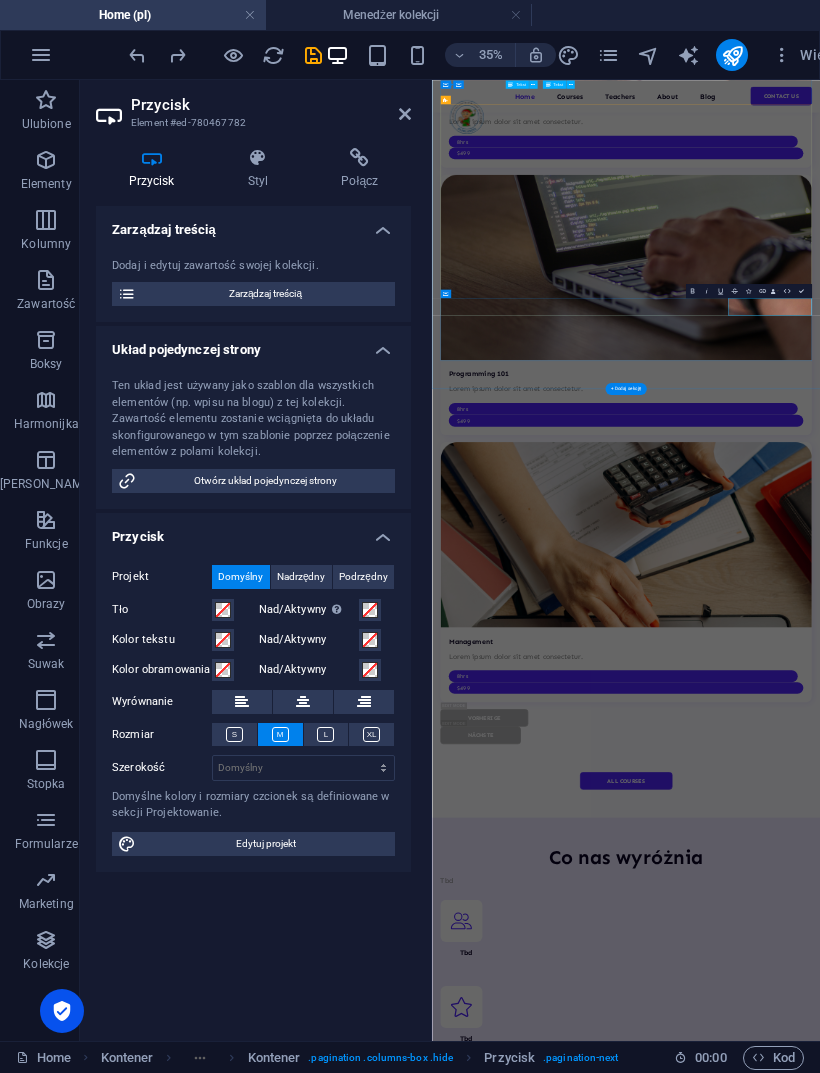 click on "Nächste" at bounding box center [571, 7362] 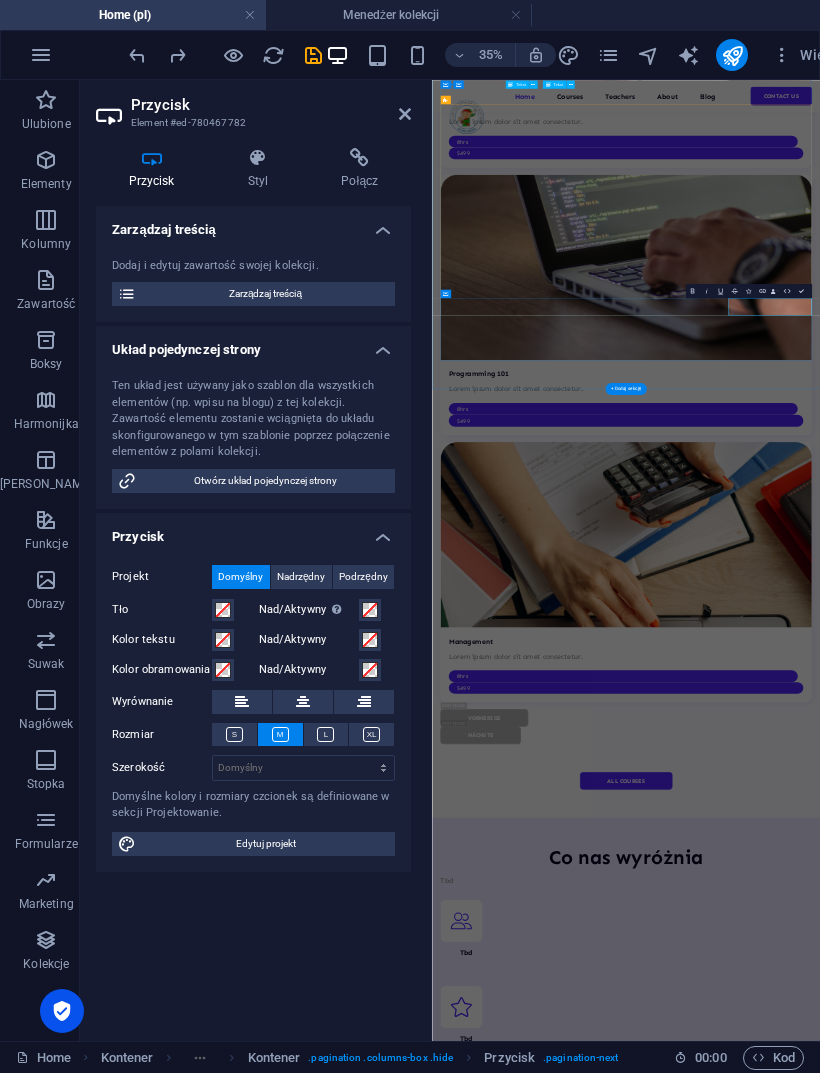 click on "Nächste" at bounding box center [571, 7362] 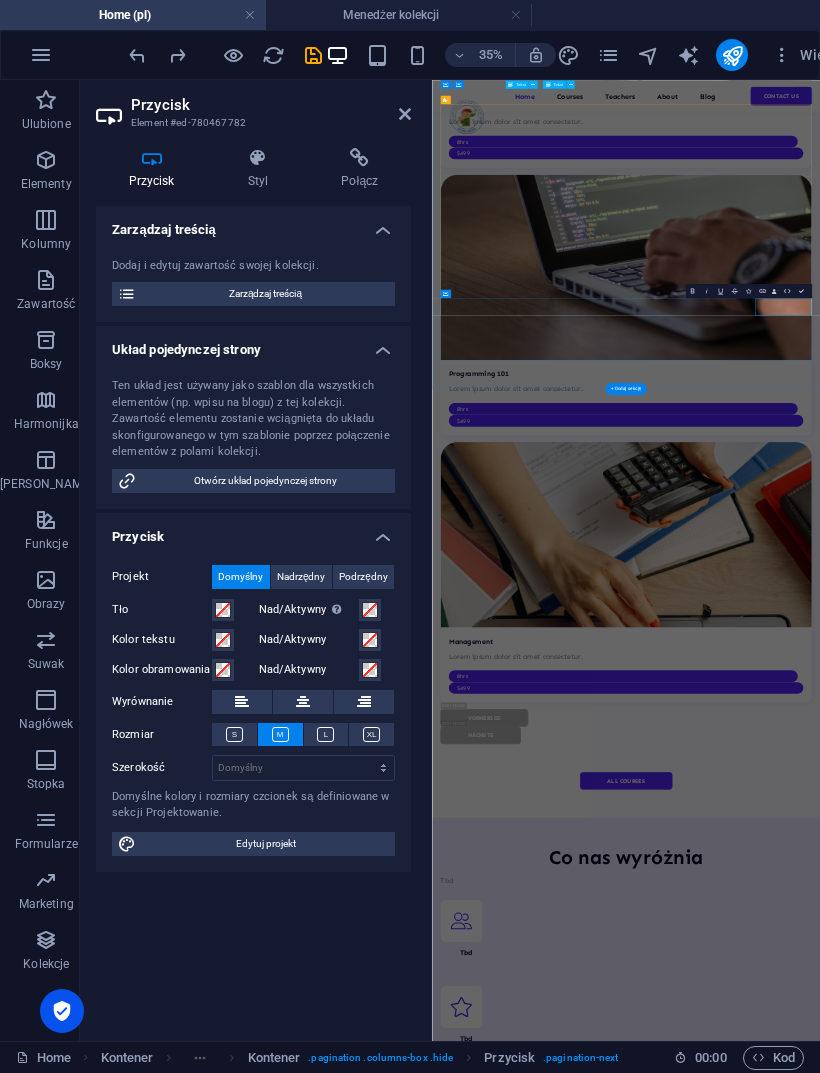click at bounding box center (137, 55) 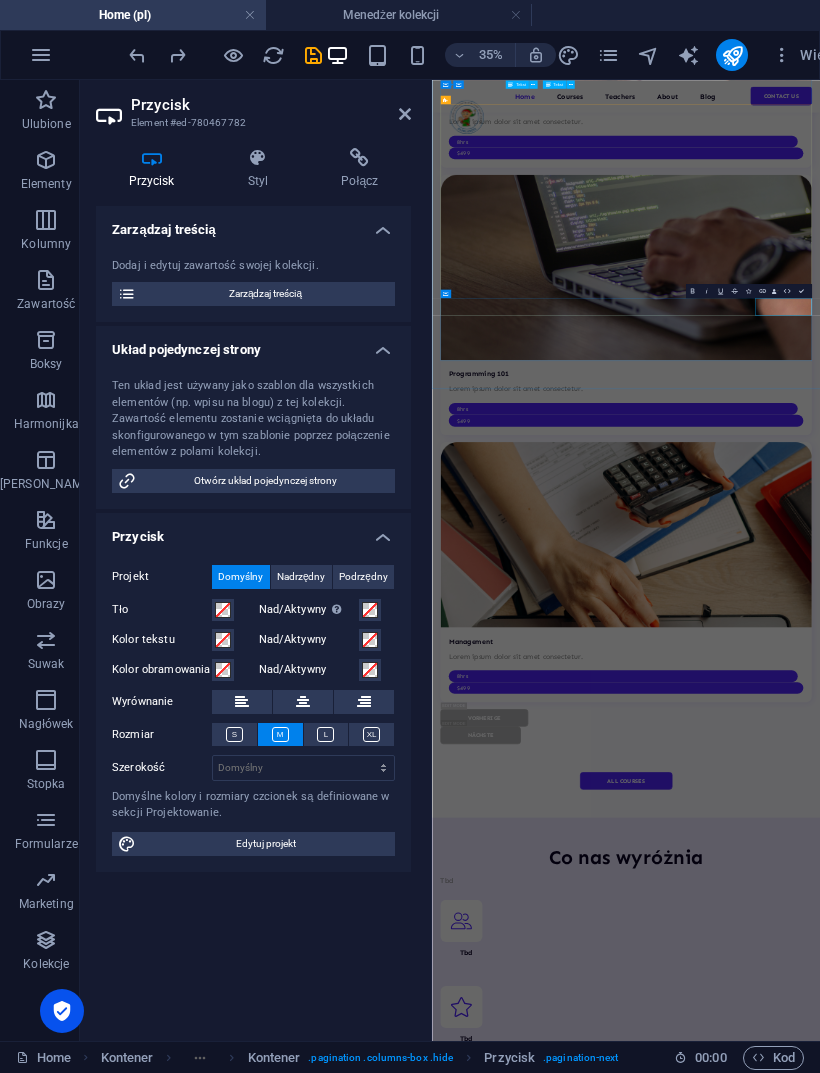 click at bounding box center [534, 7362] 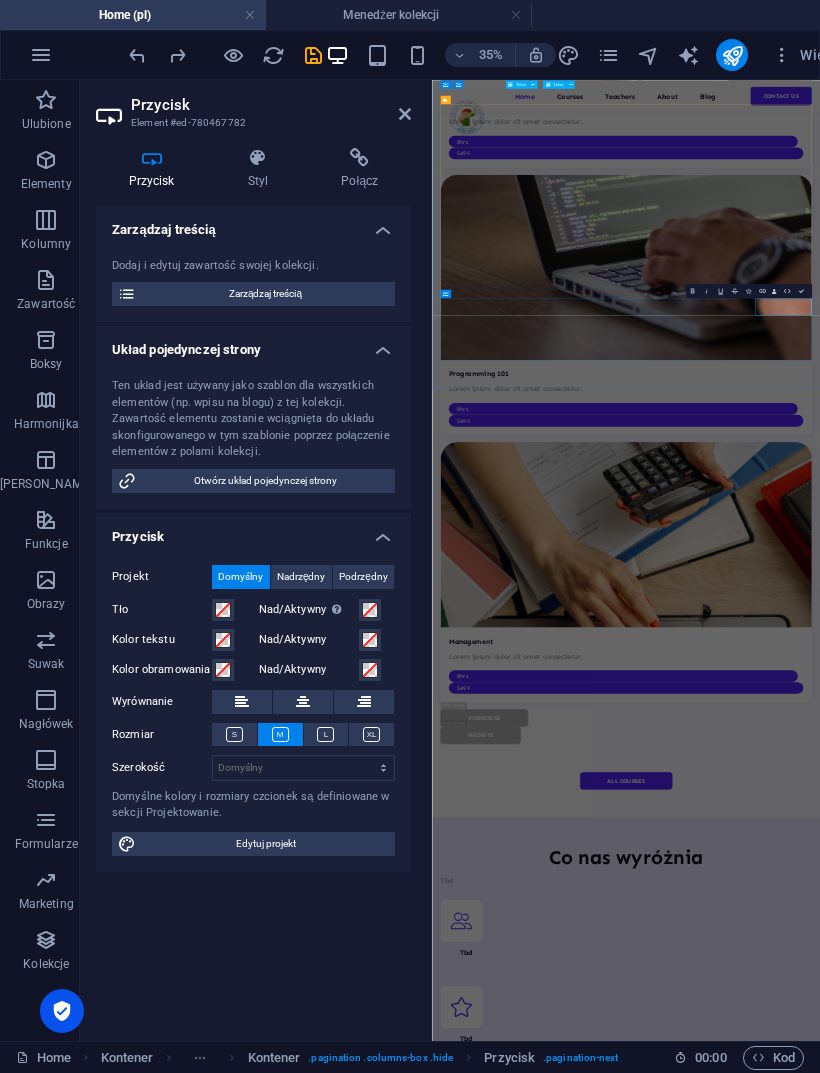 click at bounding box center [534, 7362] 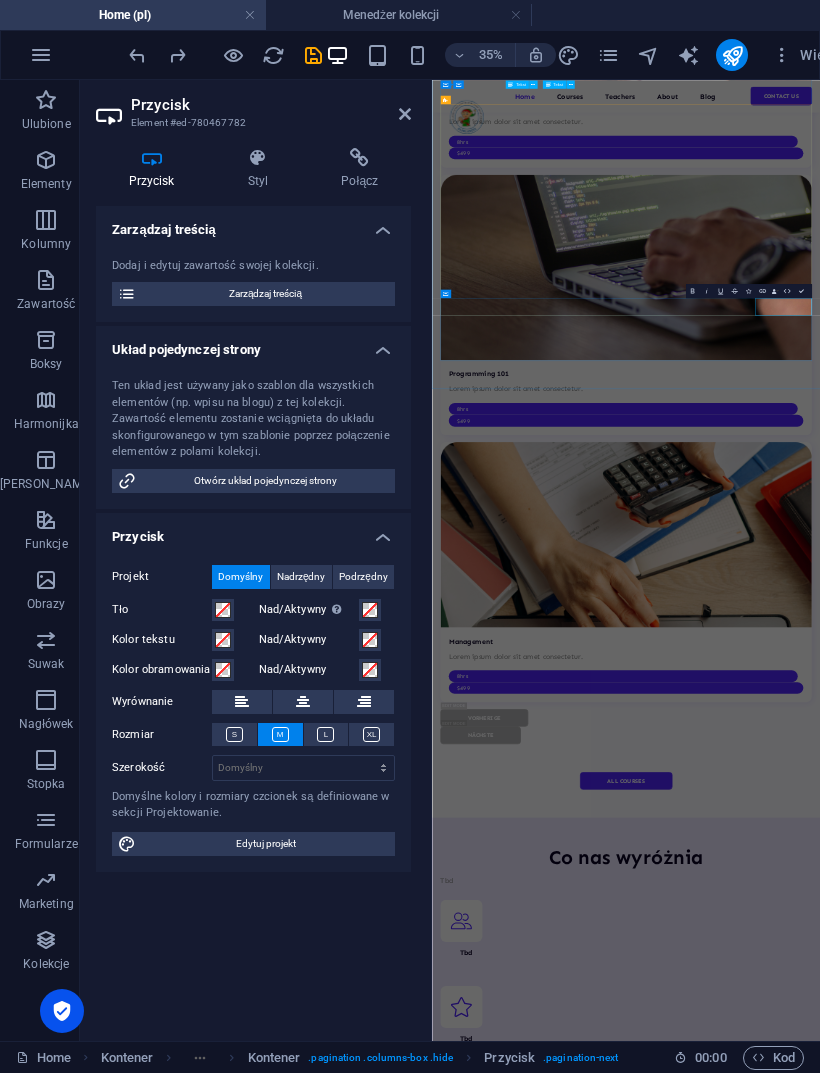 type 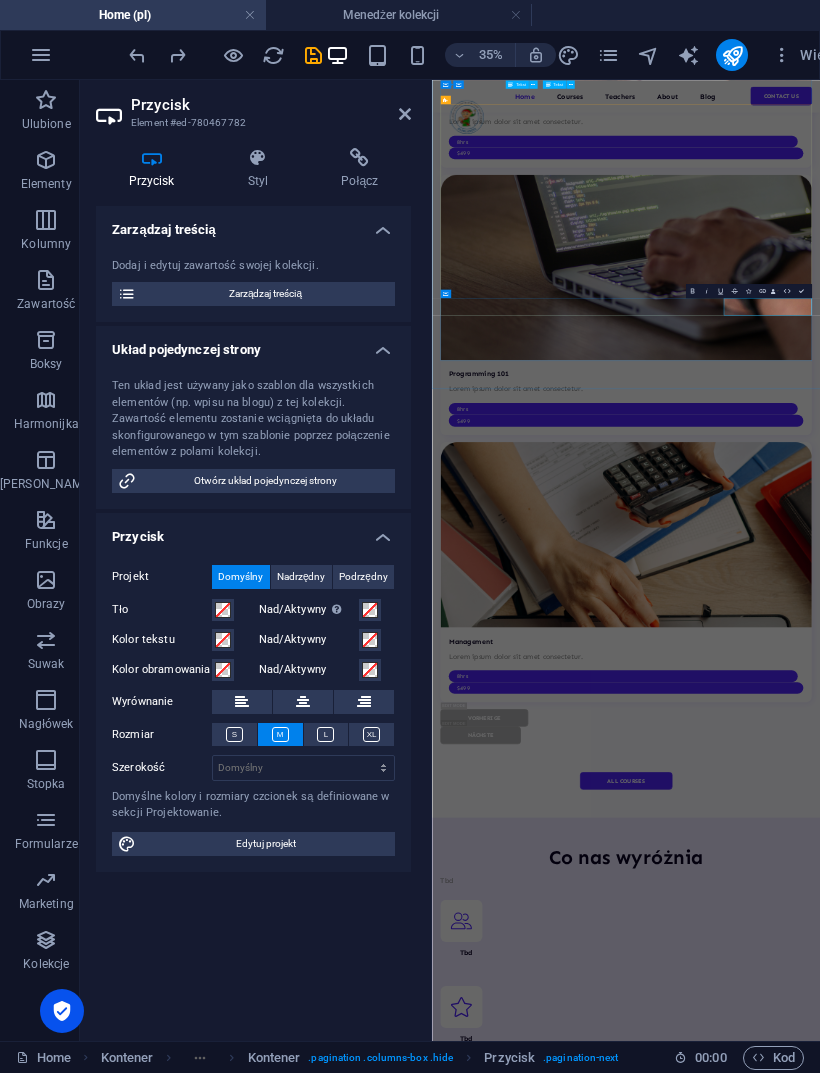 click on "Aktualności: Najnowsze informacje i wydarzenia. [DATE] Lorem ipsum dolor sit amet, consectetur adipiscing elit, sed do eiusmod tempor... READ MORE [DATE] Lorem ipsum dolor sit amet, consectetur adipiscing elit, sed do eiusmod tempor... READ MORE [DATE] Lorem ipsum dolor sit amet, consectetur adipiscing elit, sed do eiusmod tempor... READ MORE  Poprzedni  Nastepny More stories" at bounding box center [986, 5501] 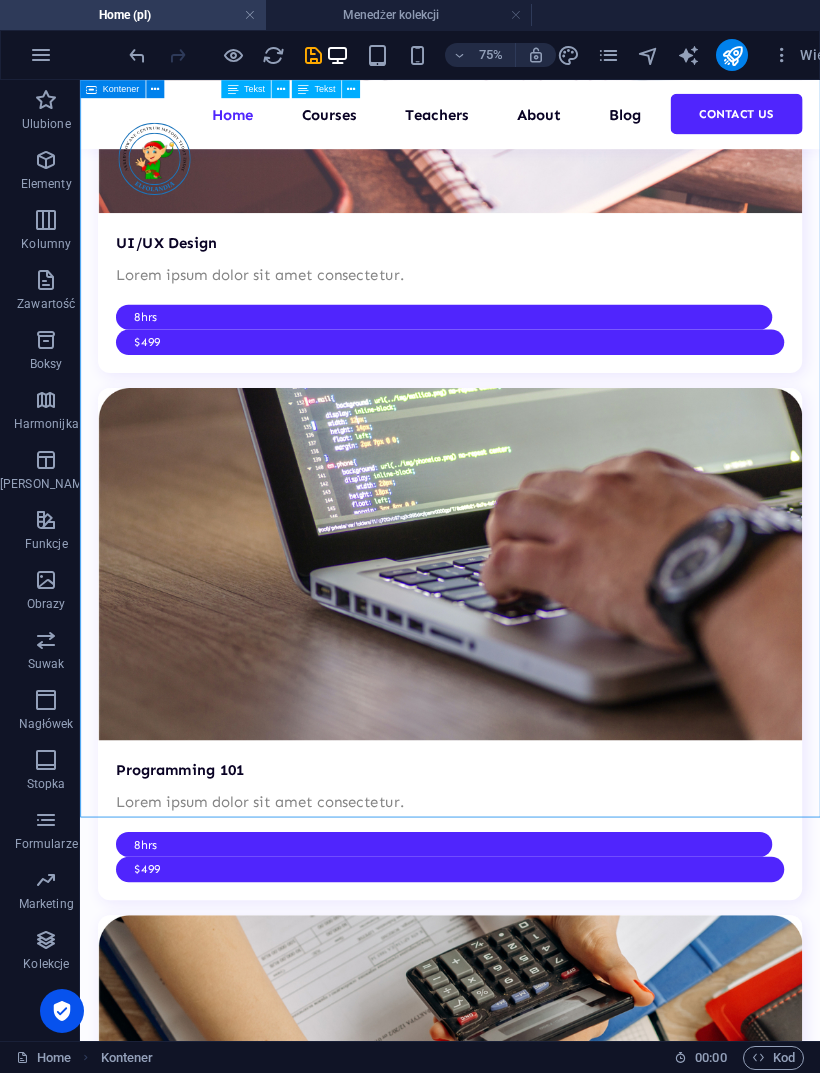 click on "More stories" at bounding box center [573, 7226] 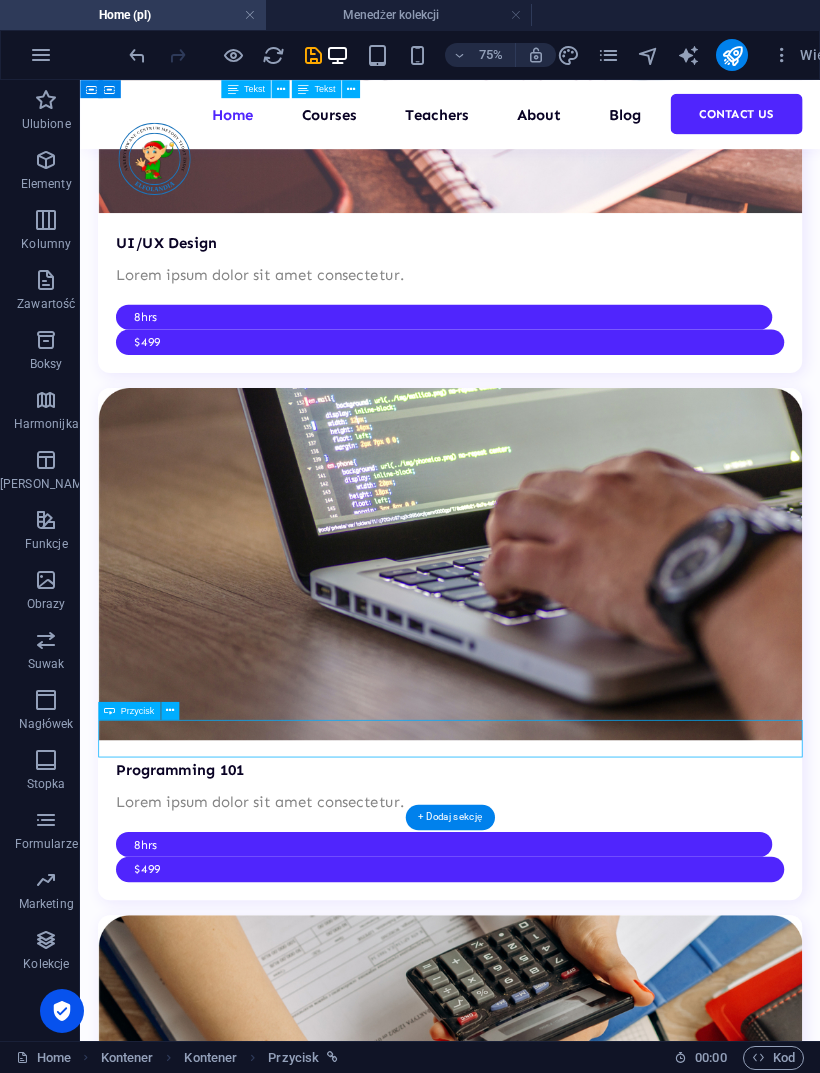 click on "More stories" at bounding box center [573, 7226] 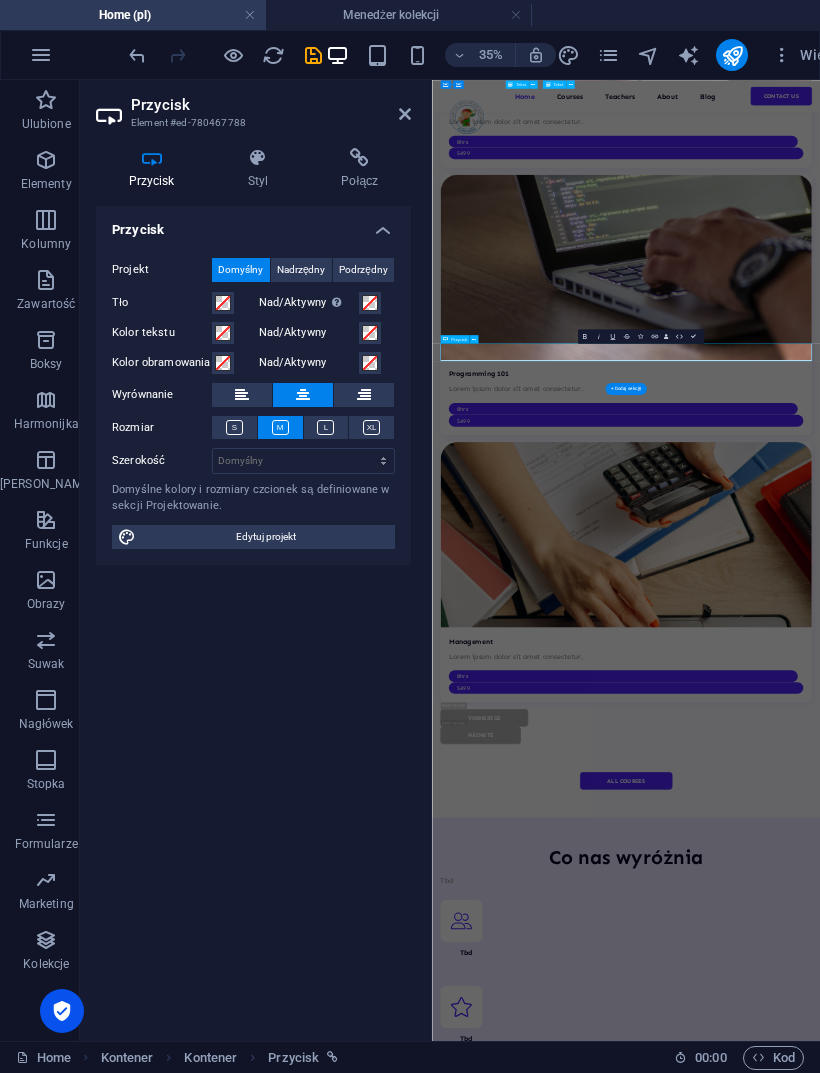 click on "More stories" at bounding box center [986, 7492] 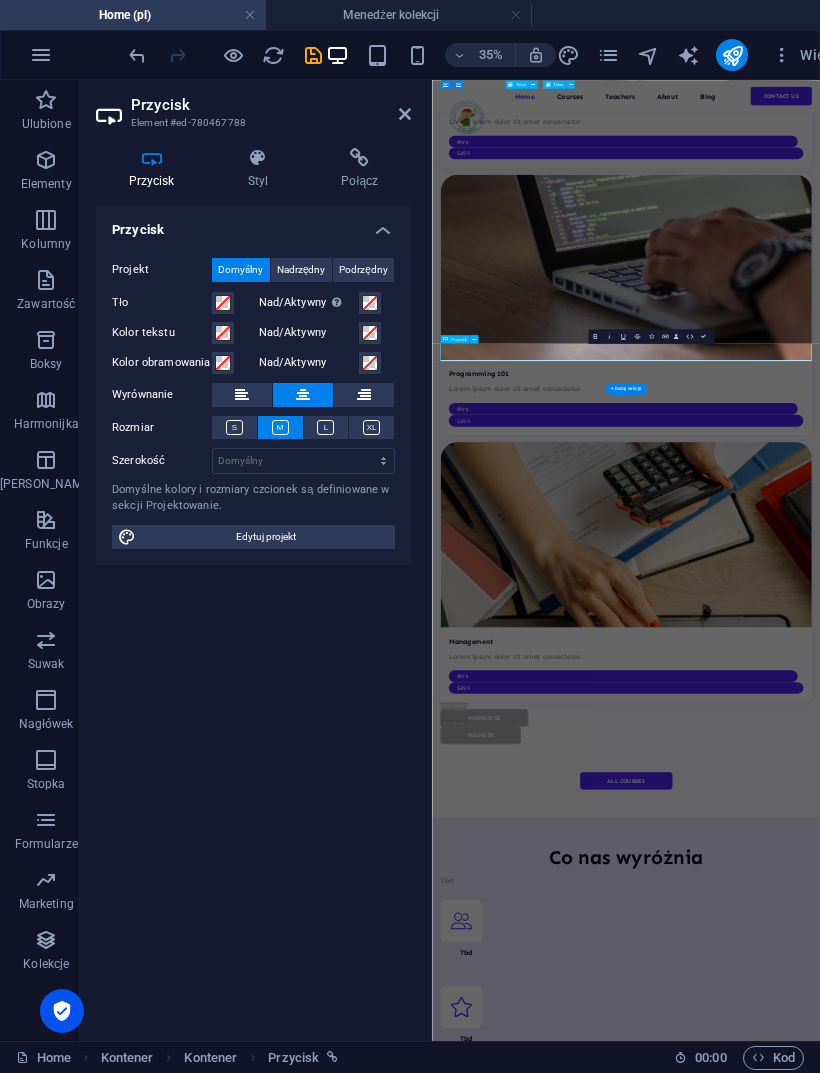 click on "Wasze opinie są dla nas niezwykle ważne! Tbd" at bounding box center (986, 7748) 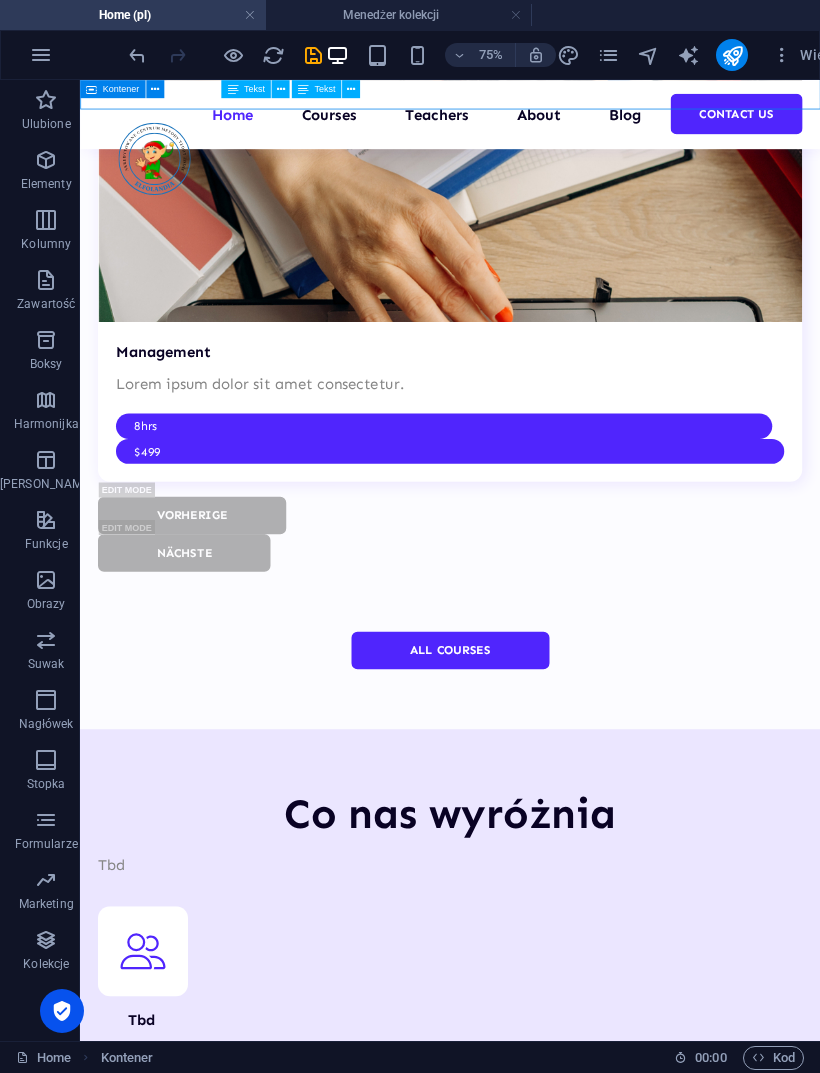 scroll, scrollTop: 5699, scrollLeft: 0, axis: vertical 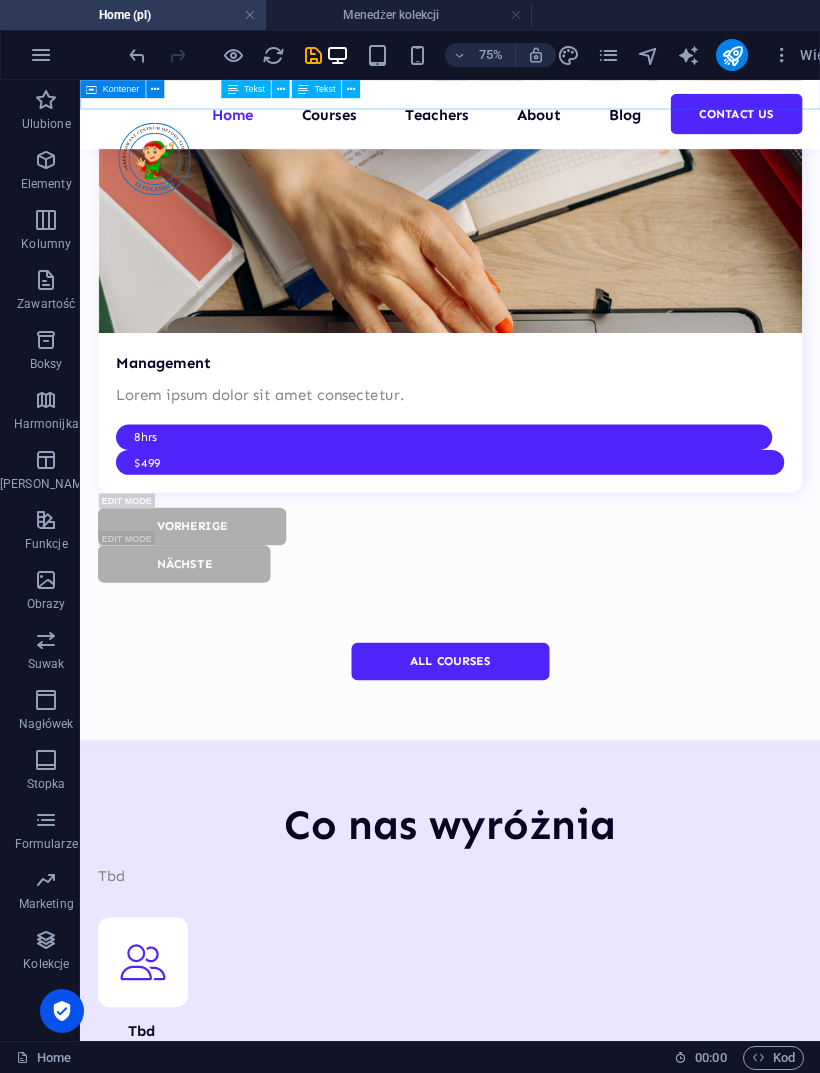 click on "Learn from and with the best teachers" at bounding box center (573, 6973) 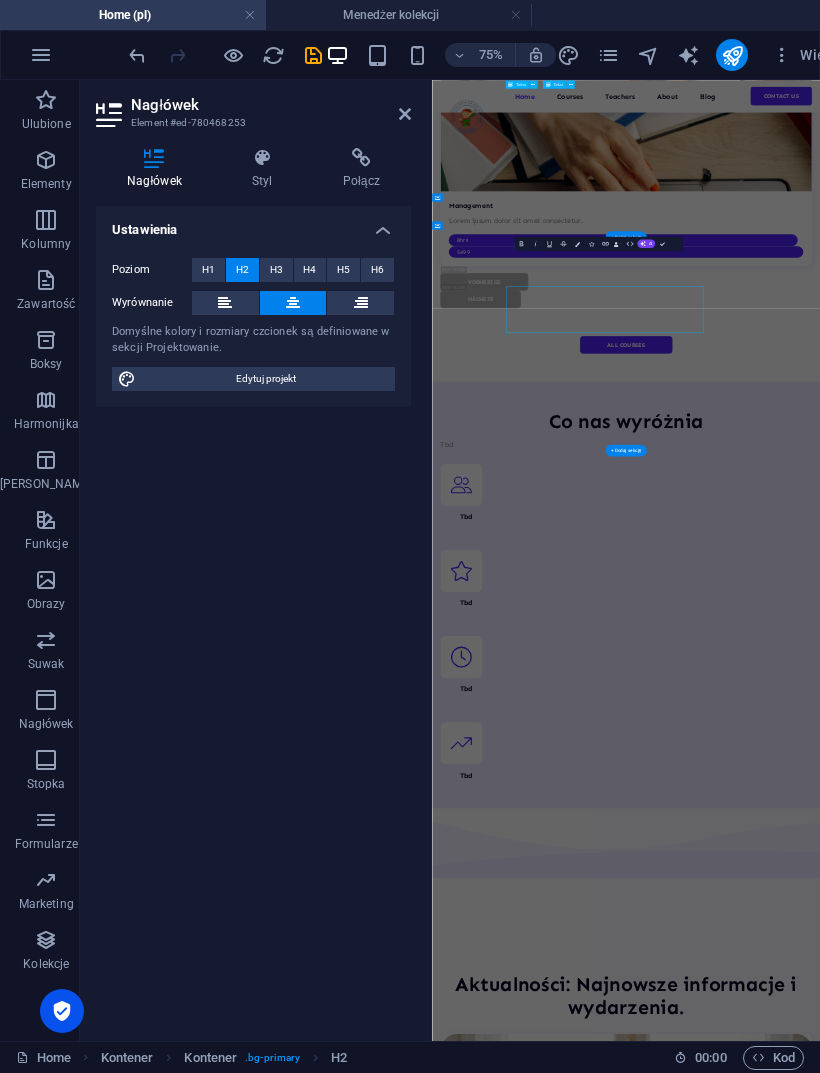 scroll, scrollTop: 5500, scrollLeft: 0, axis: vertical 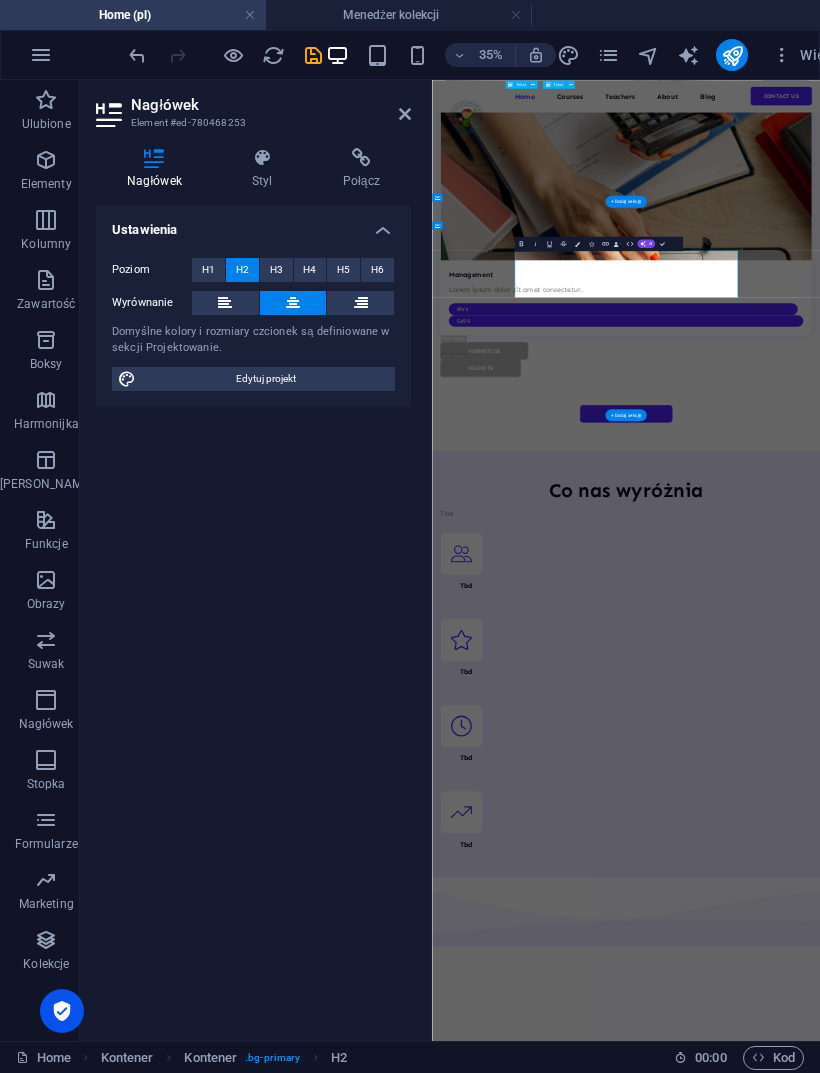 click on "Learn from and with the best teachers" at bounding box center (987, 7405) 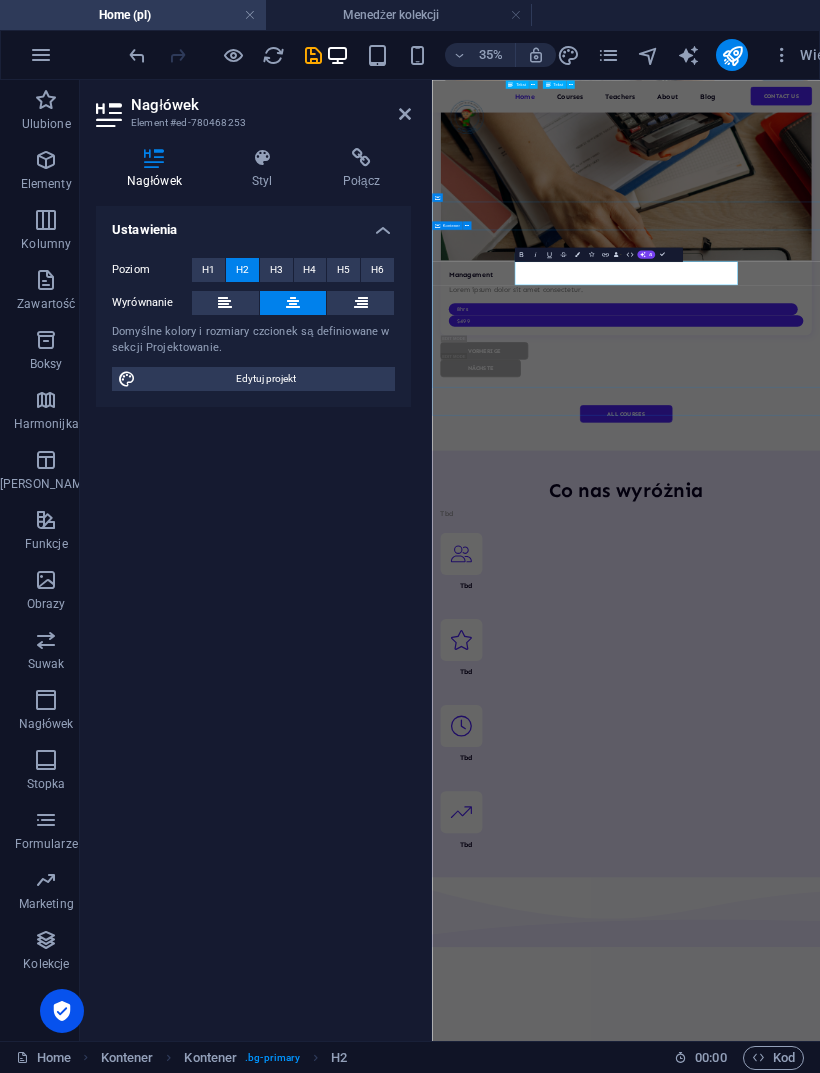 click 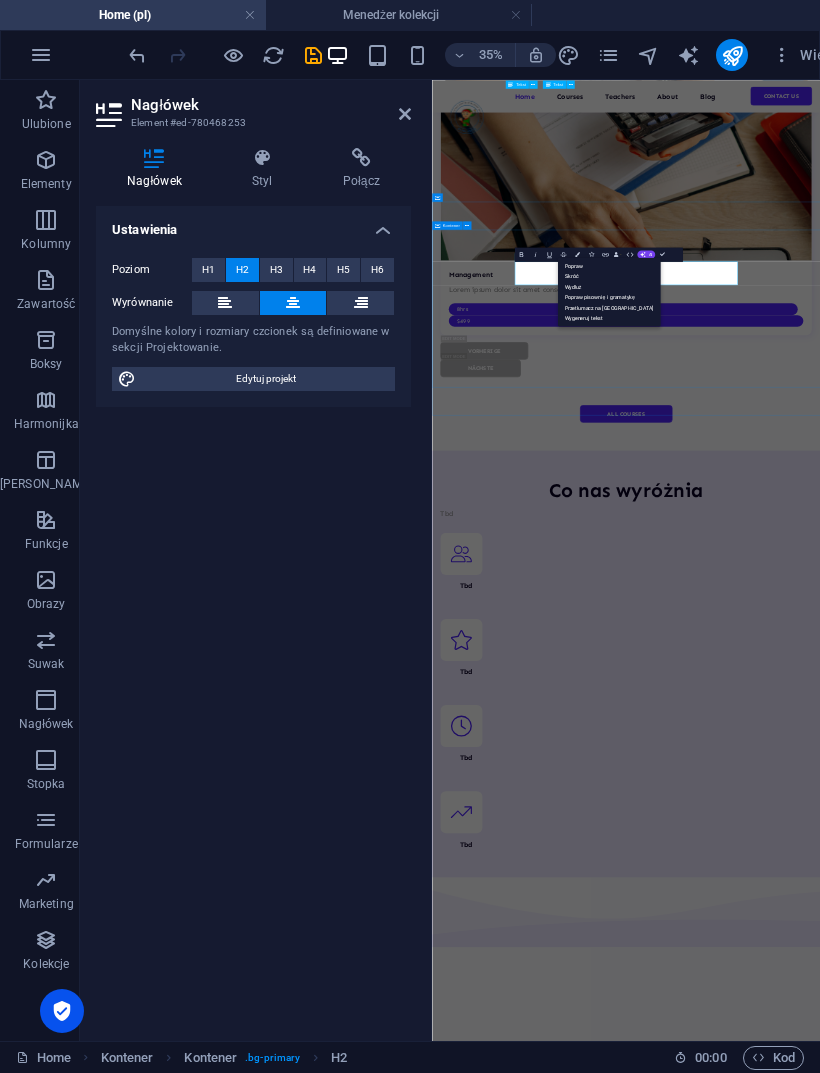 click on "Popraw" at bounding box center (609, 265) 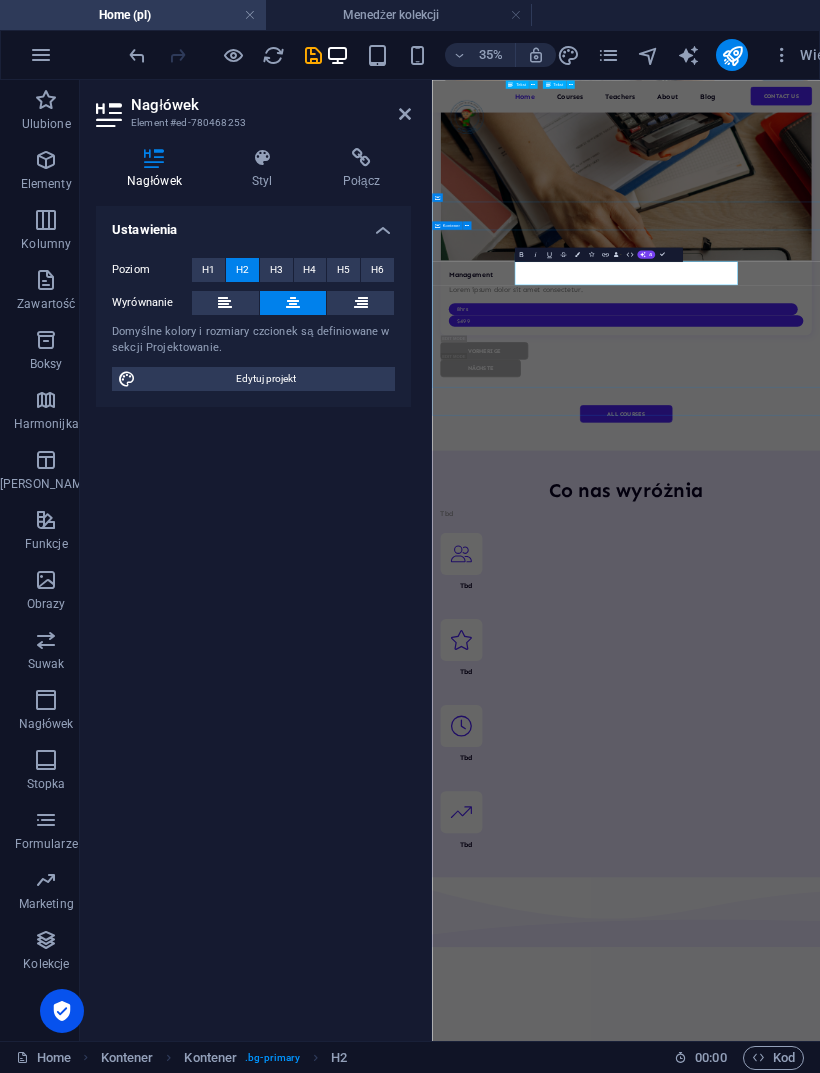 click on "Masa pytań? Lorem ipsum dolor sit amet consectetur. Commodo morbi quisque eget amet netus semper egestas. Let’s talk" at bounding box center [986, 7368] 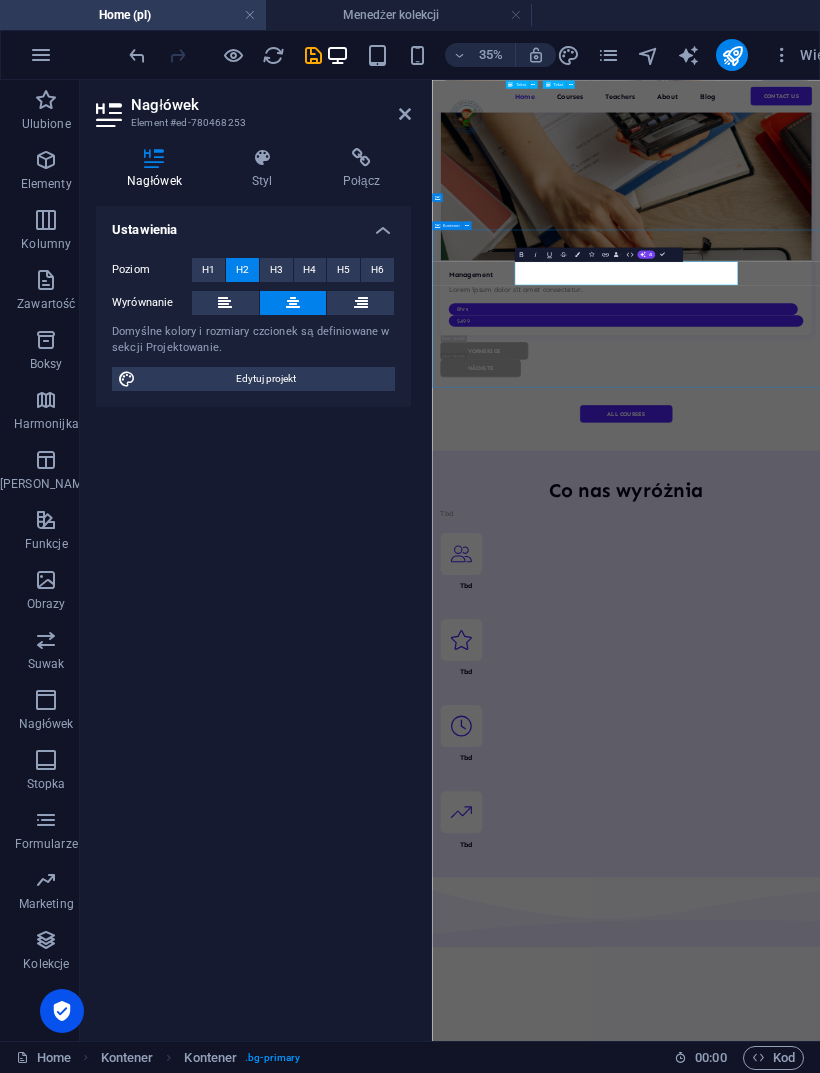scroll, scrollTop: 5356, scrollLeft: 0, axis: vertical 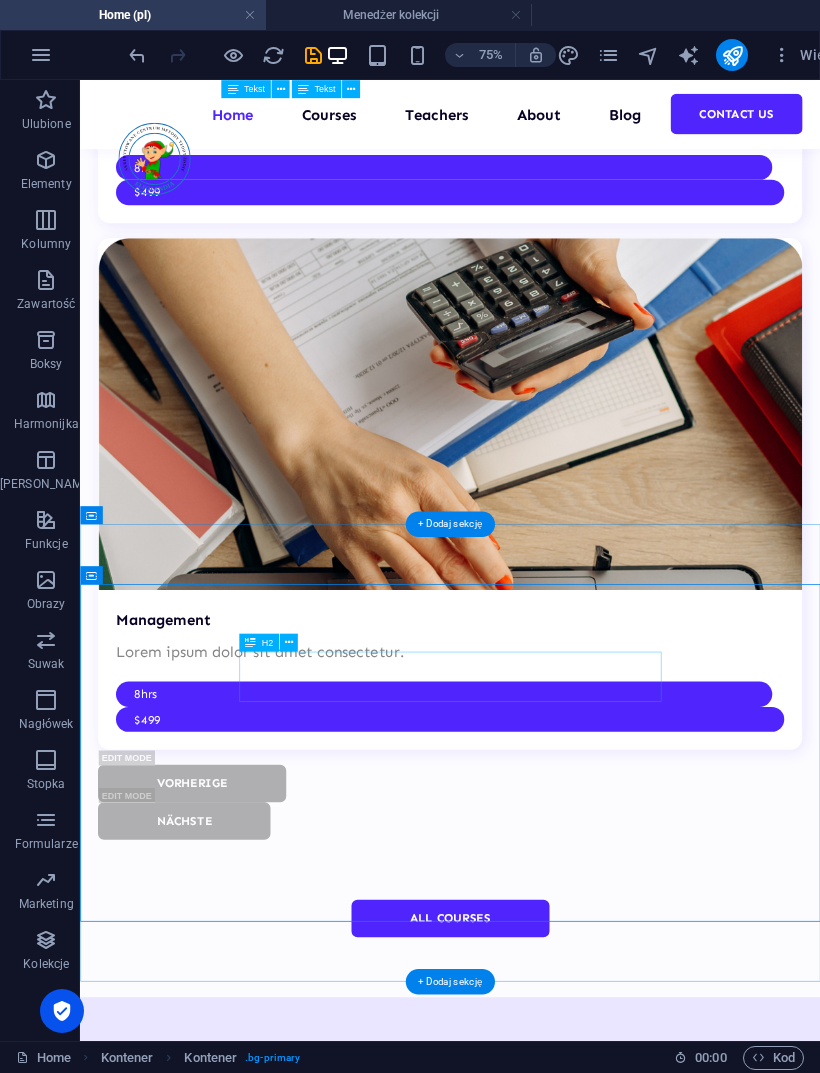click on "Masa pytań?" at bounding box center (573, 7282) 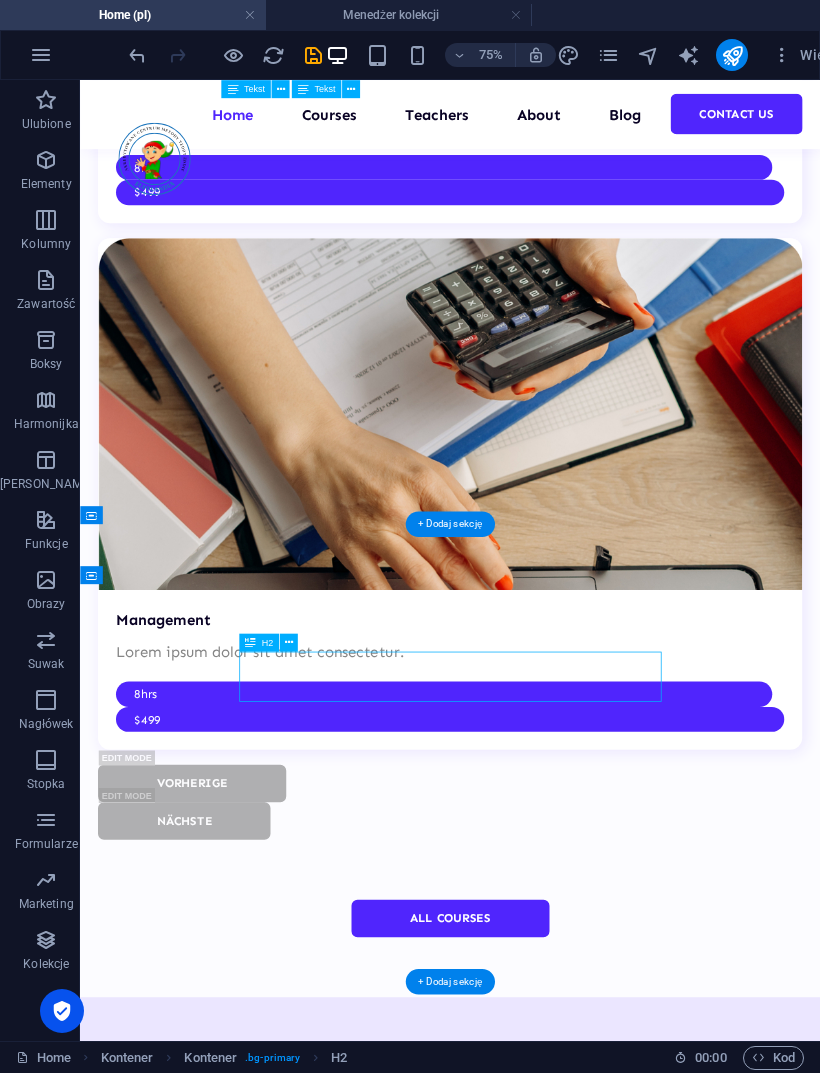 click on "Masa pytań?" at bounding box center (573, 7282) 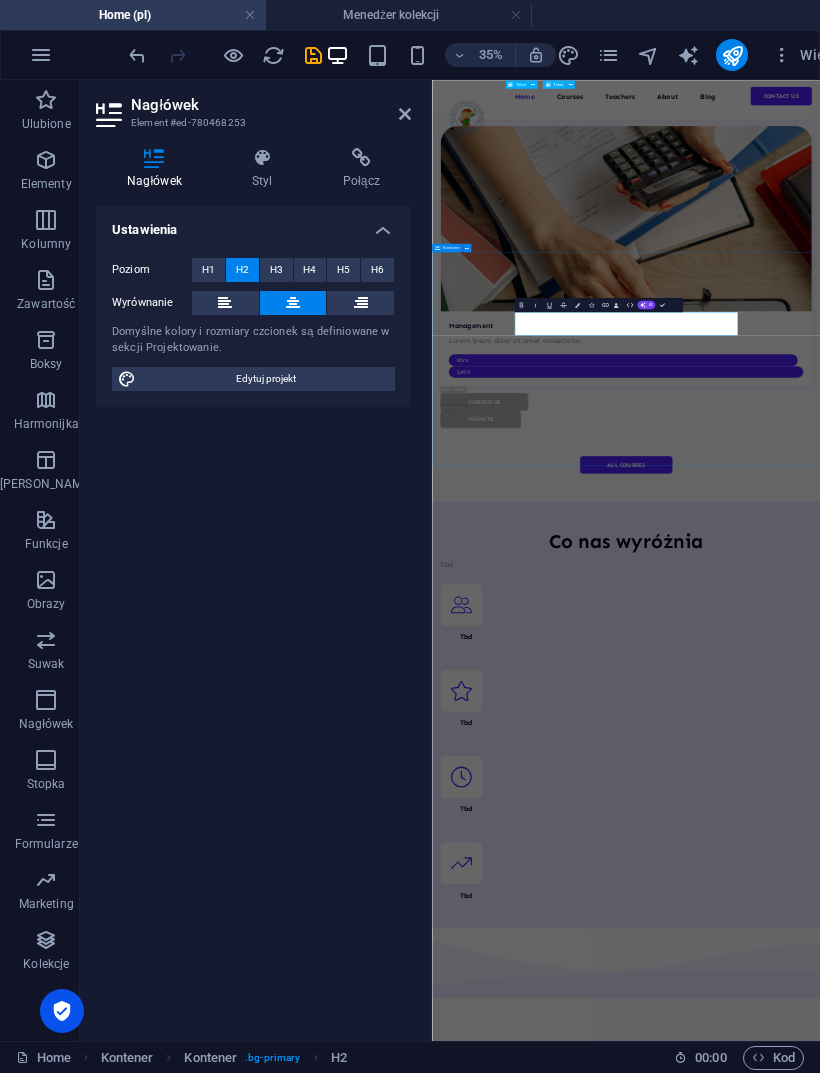 click on "Masa pytań? Lorem ipsum dolor sit amet consectetur. Commodo morbi quisque eget amet netus semper egestas. Let’s talk" at bounding box center (986, 7512) 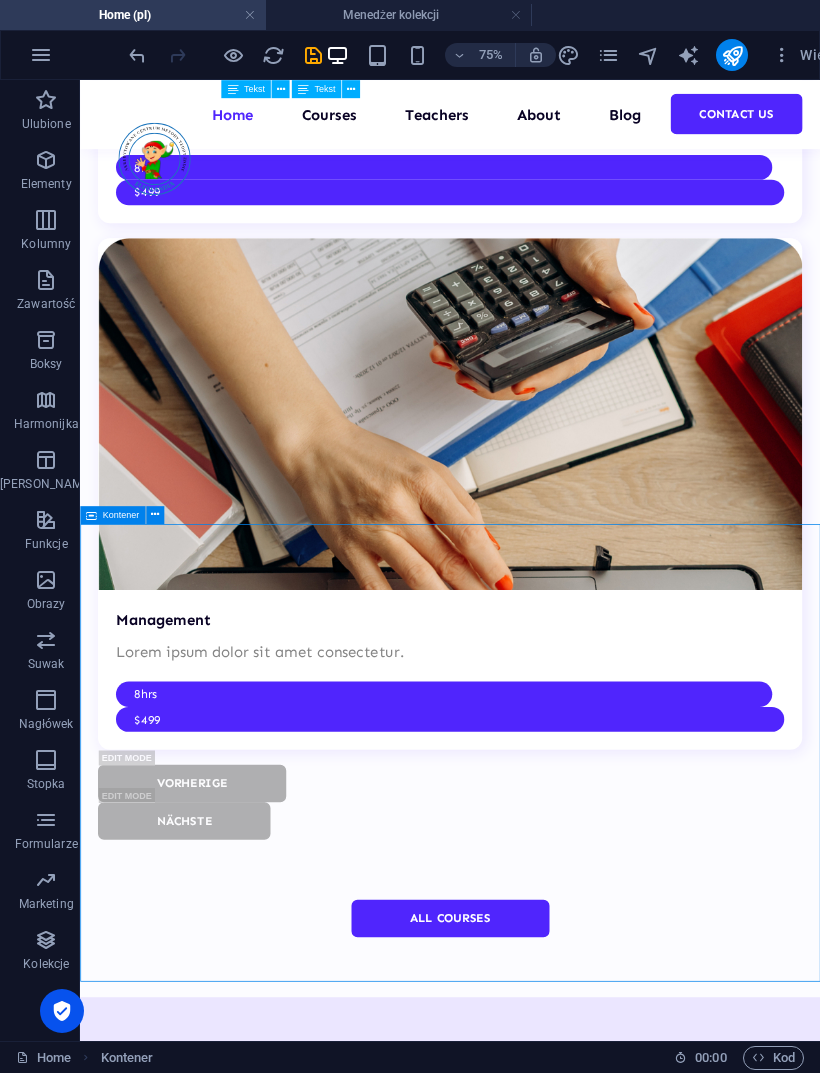 click on "Wasze opinie są dla nas niezwykle ważne!" at bounding box center (573, 6575) 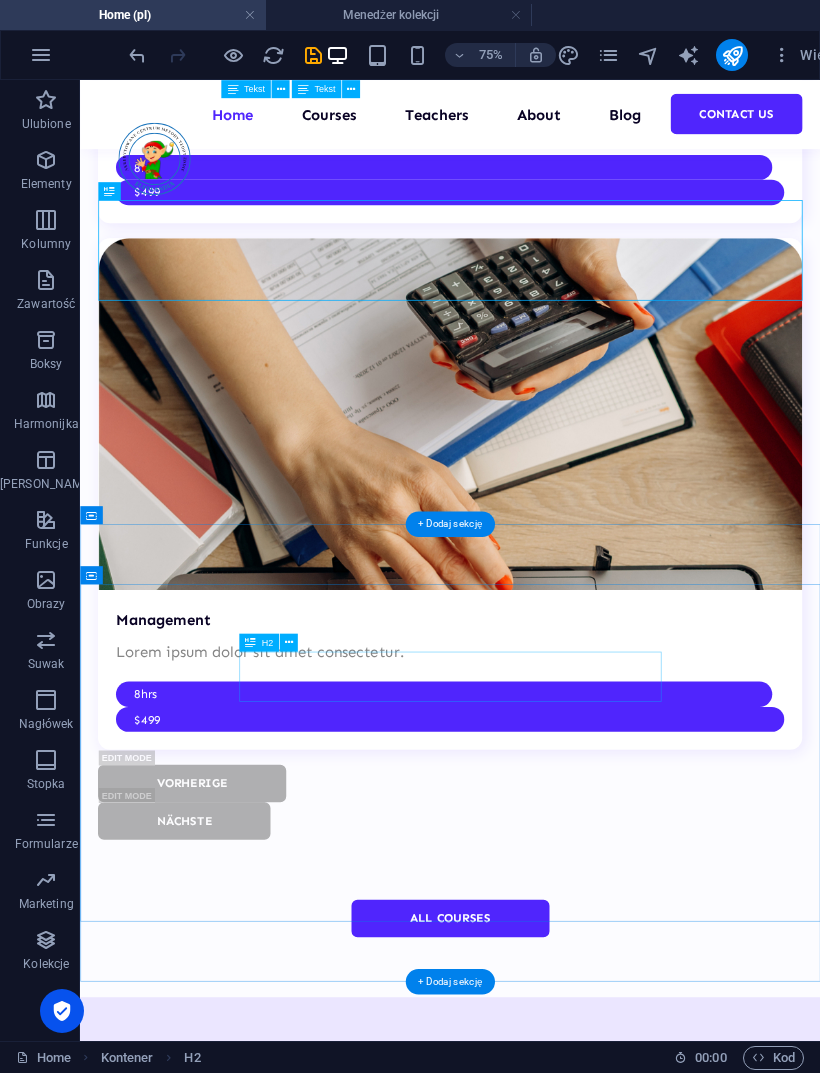 click on "Masa pytań?" at bounding box center (573, 7282) 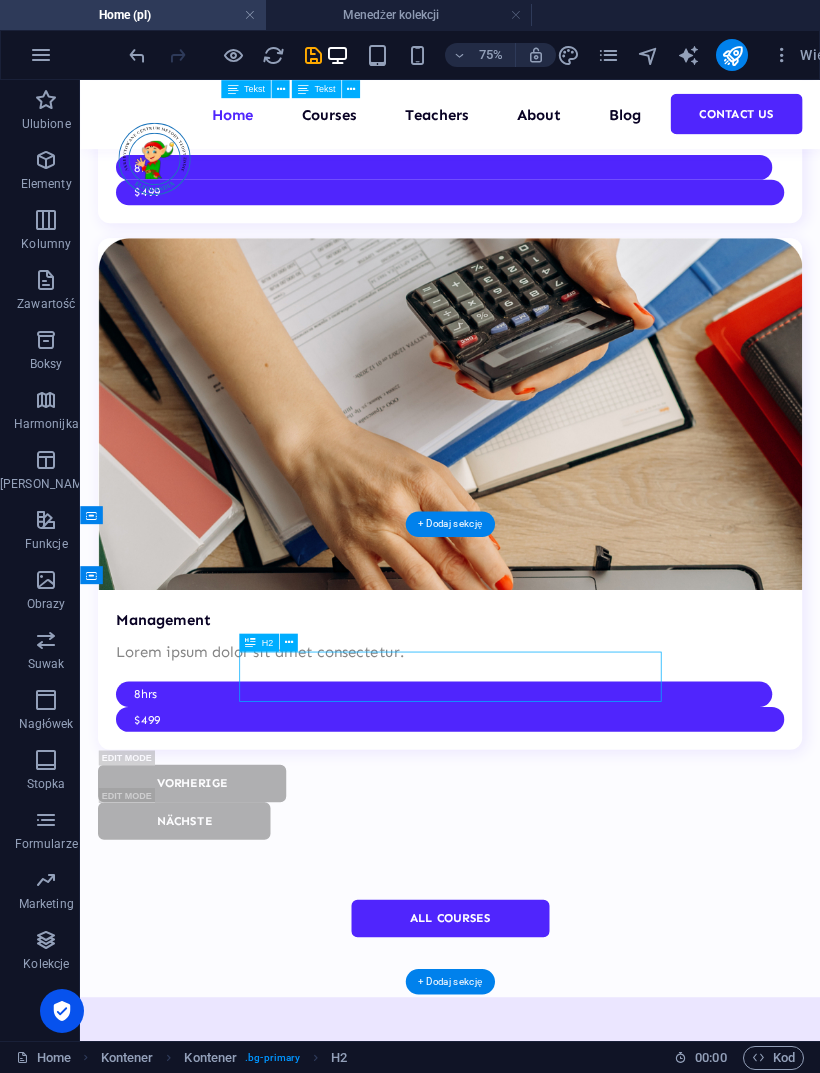 click on "Masa pytań?" at bounding box center [573, 7282] 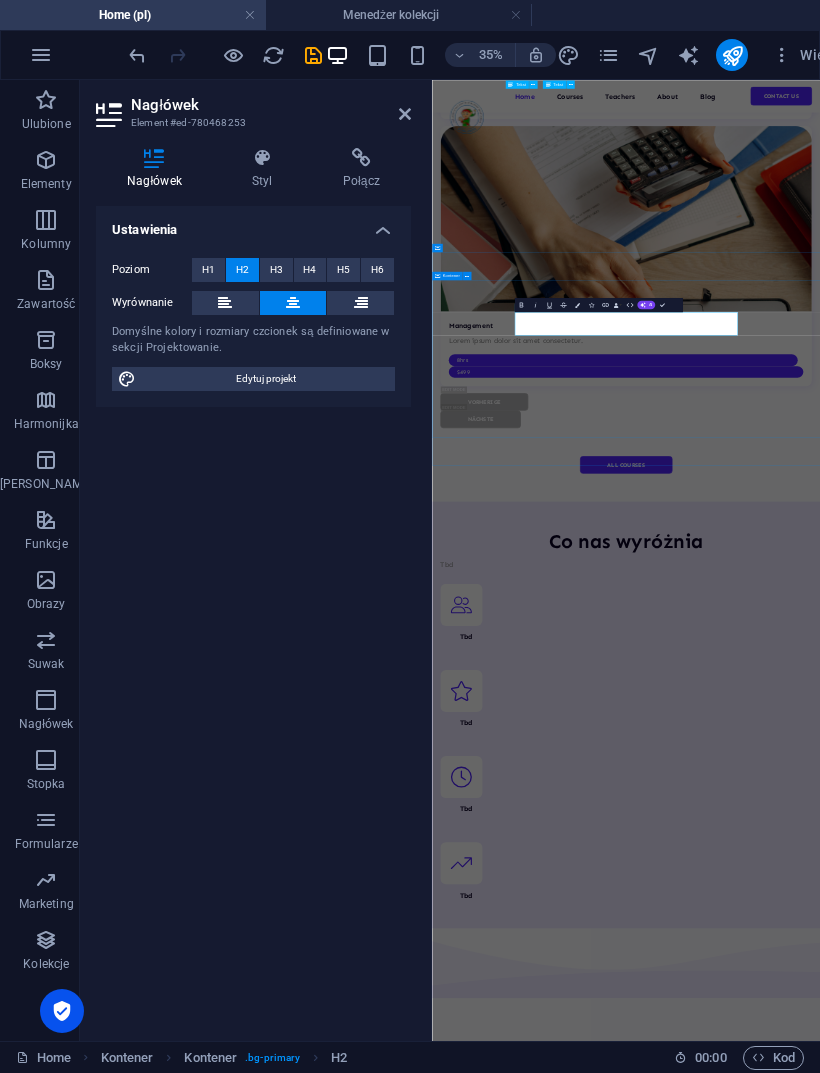 click 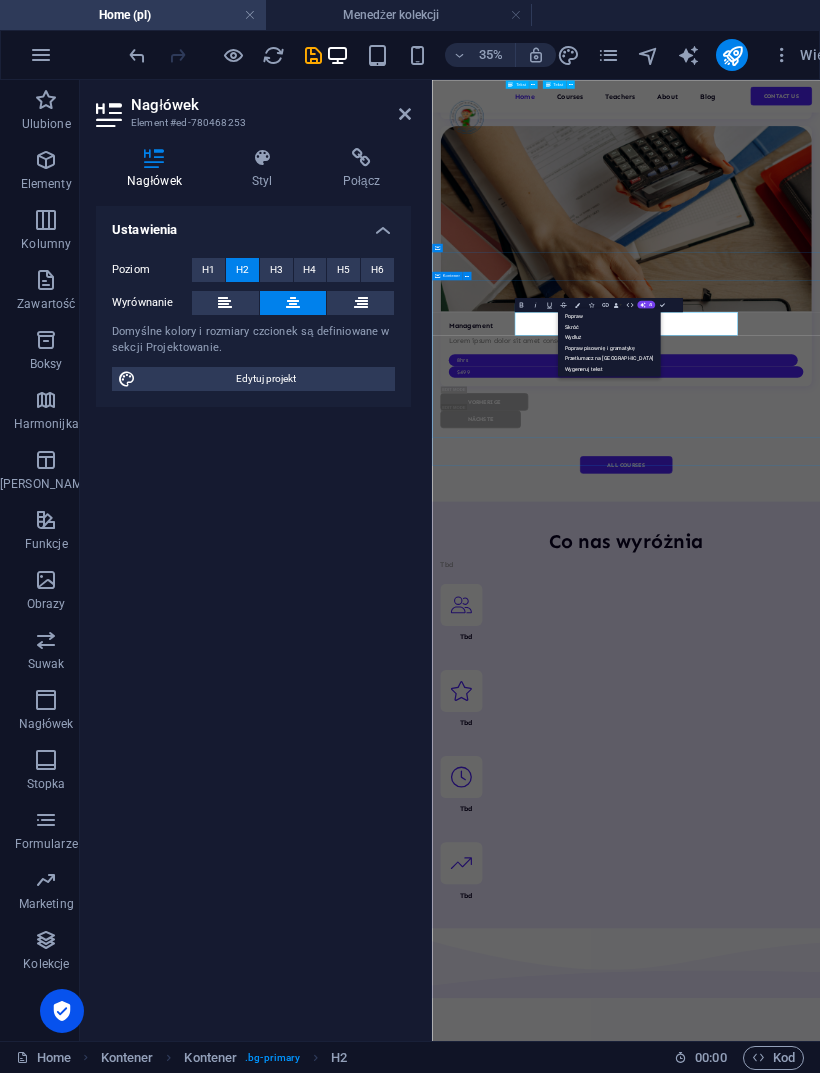 click on "Skróć" at bounding box center [609, 326] 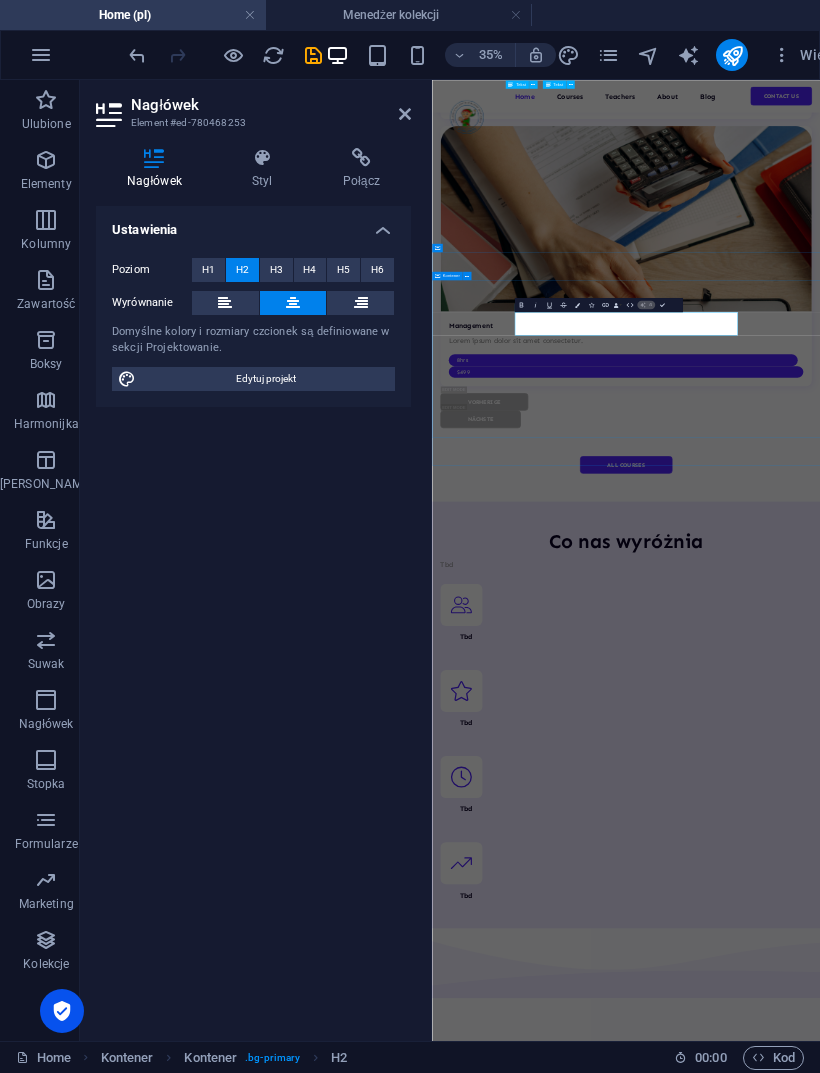type 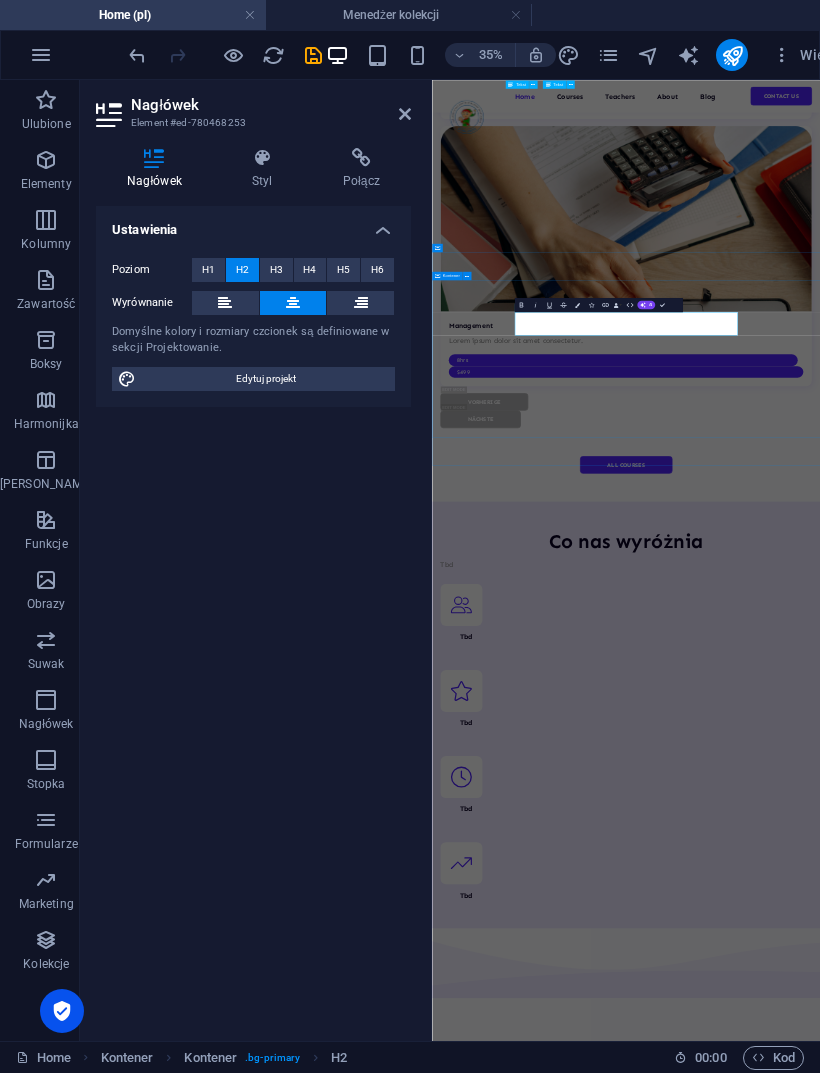click on "Masa pytań?" at bounding box center [987, 7549] 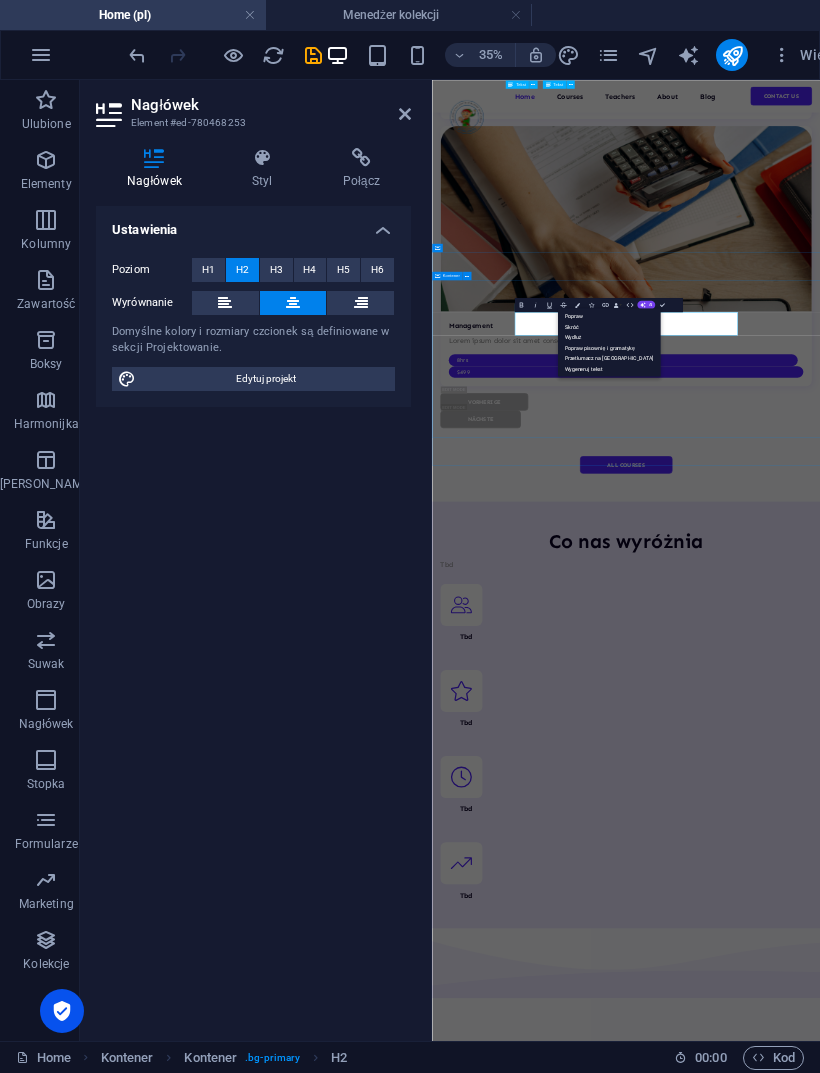 click on "Skróć" at bounding box center [609, 326] 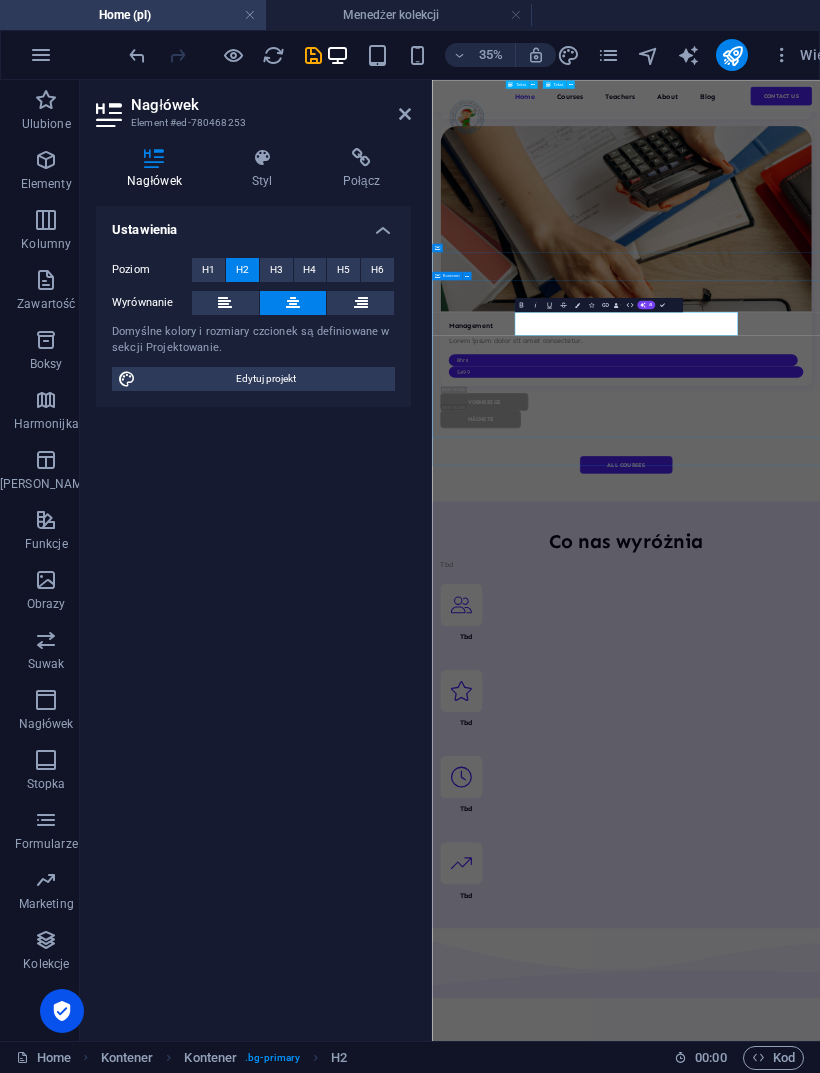 click on "AI" at bounding box center [646, 304] 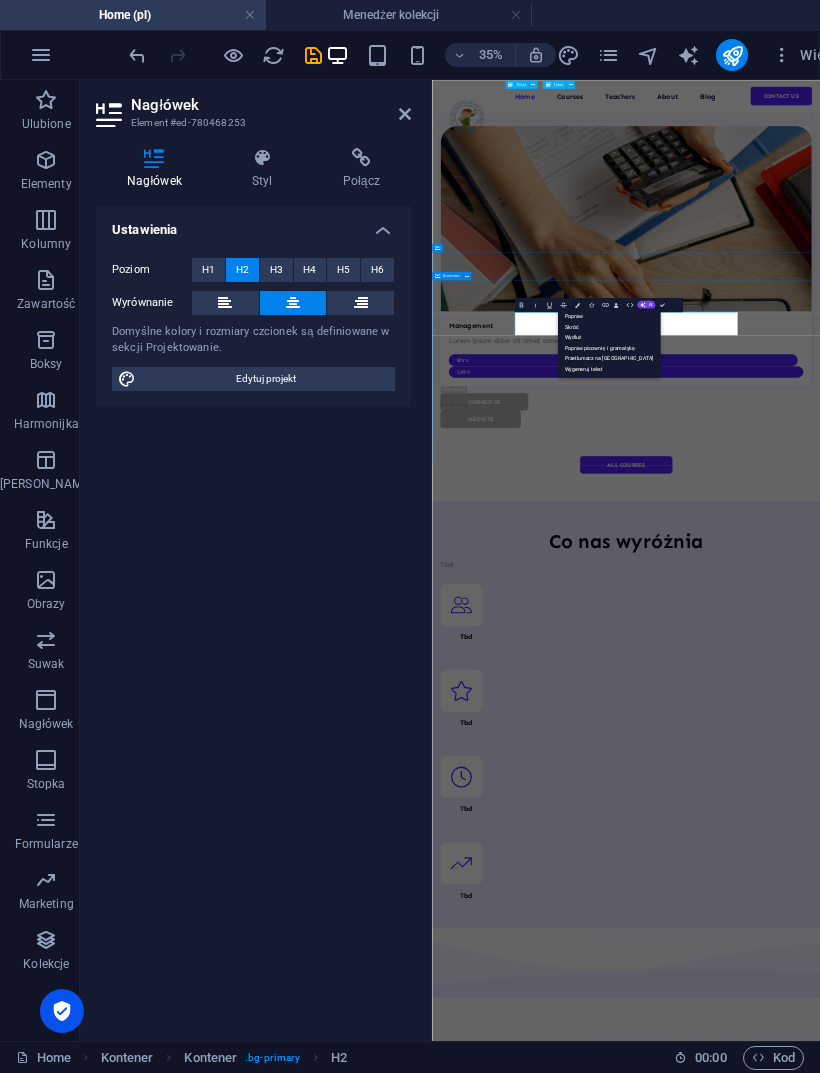 click on "Popraw" at bounding box center [609, 316] 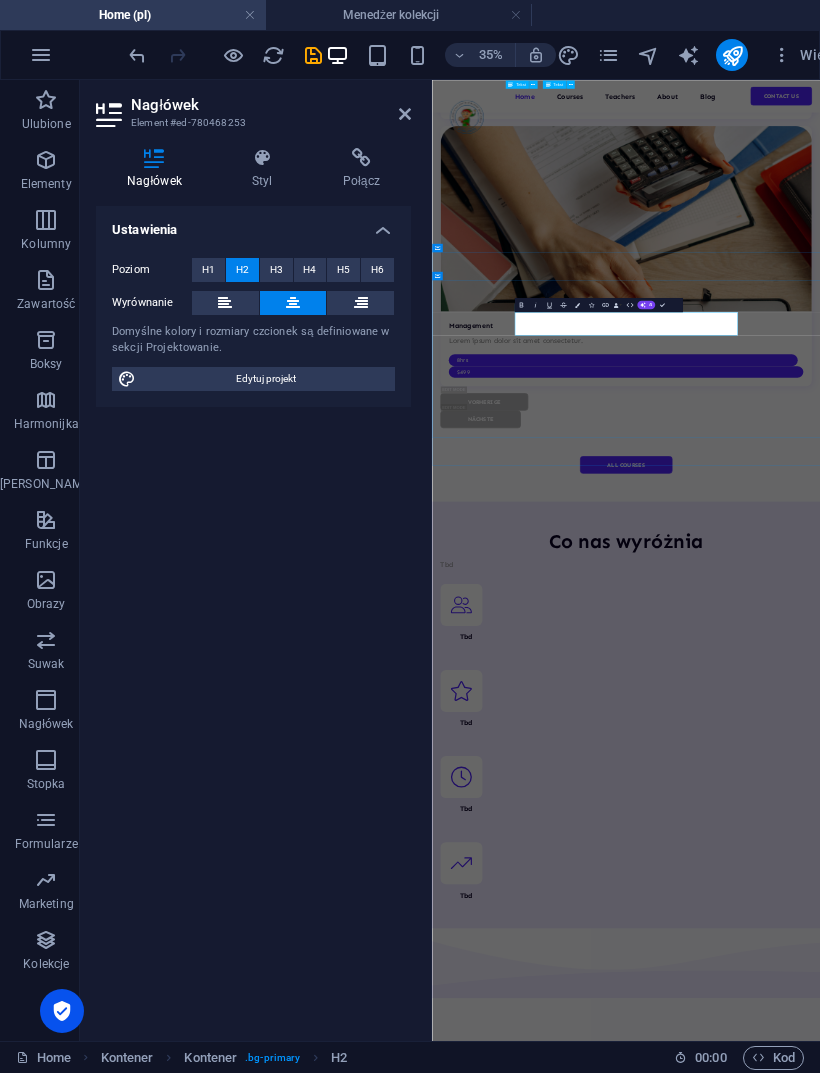 click on "Masz jakieś pytania?" at bounding box center [987, 7549] 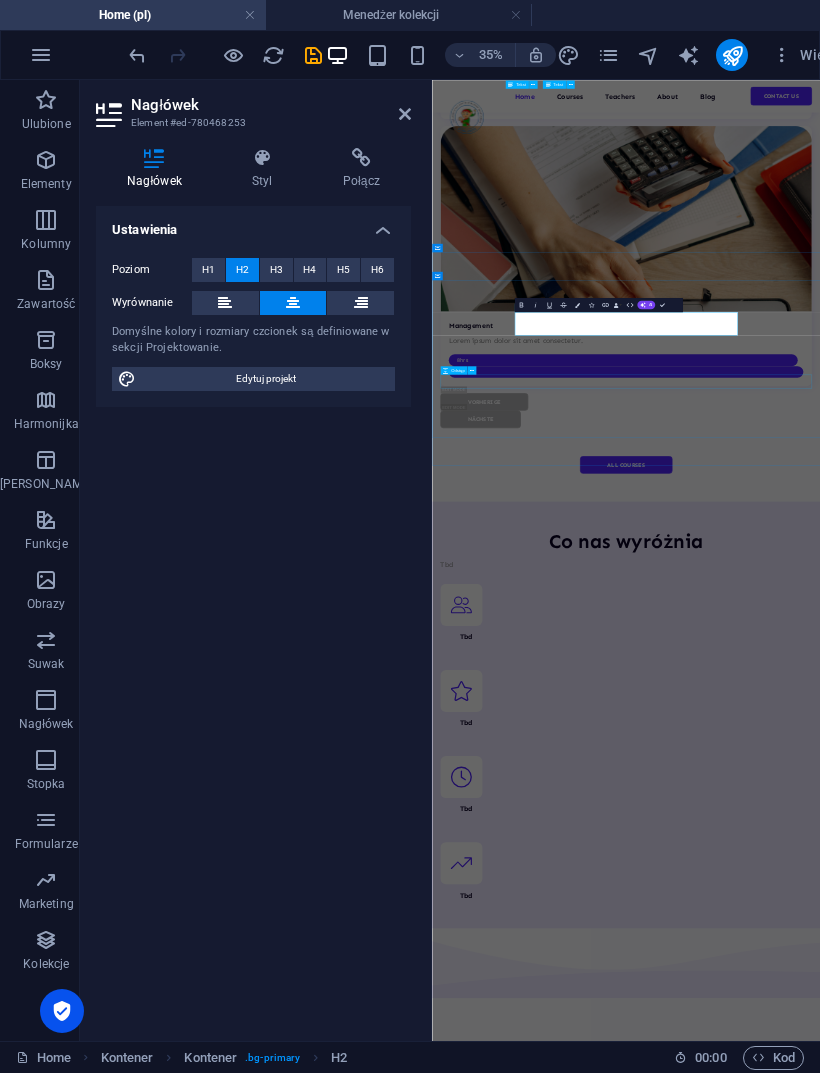 click at bounding box center [986, 7651] 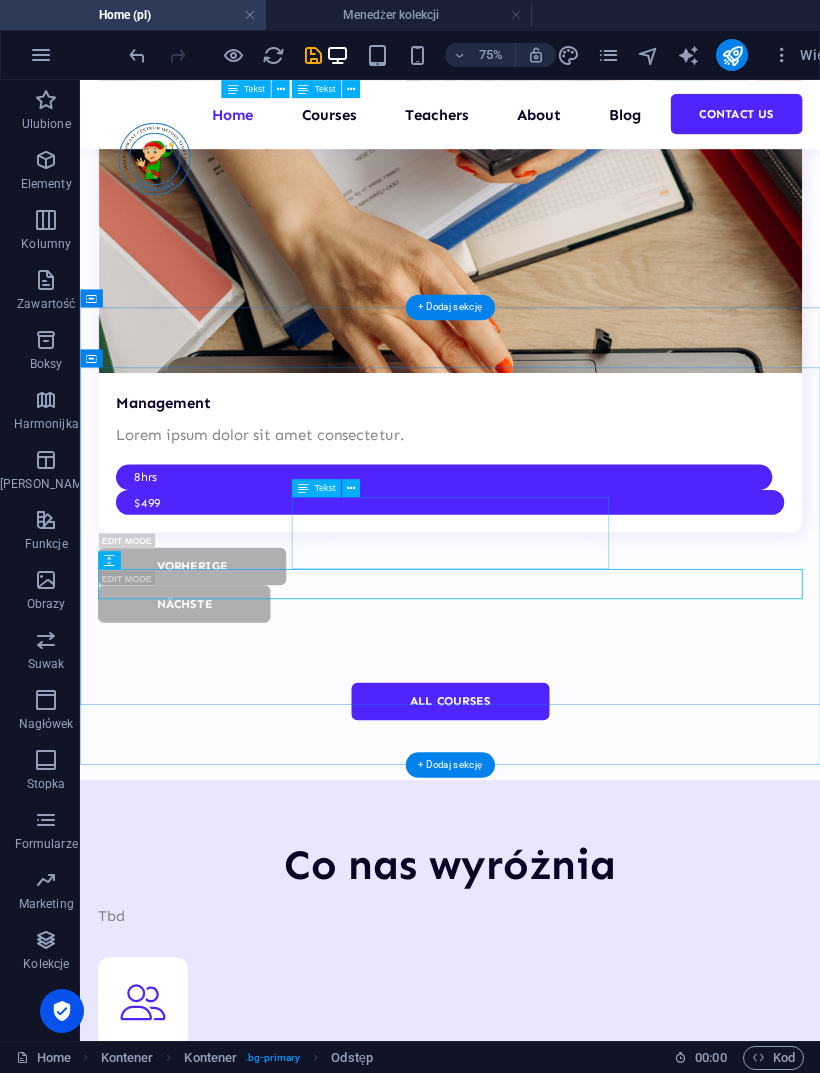 click on "Lorem ipsum dolor sit amet consectetur. Commodo morbi quisque eget amet netus semper egestas." at bounding box center [573, 7076] 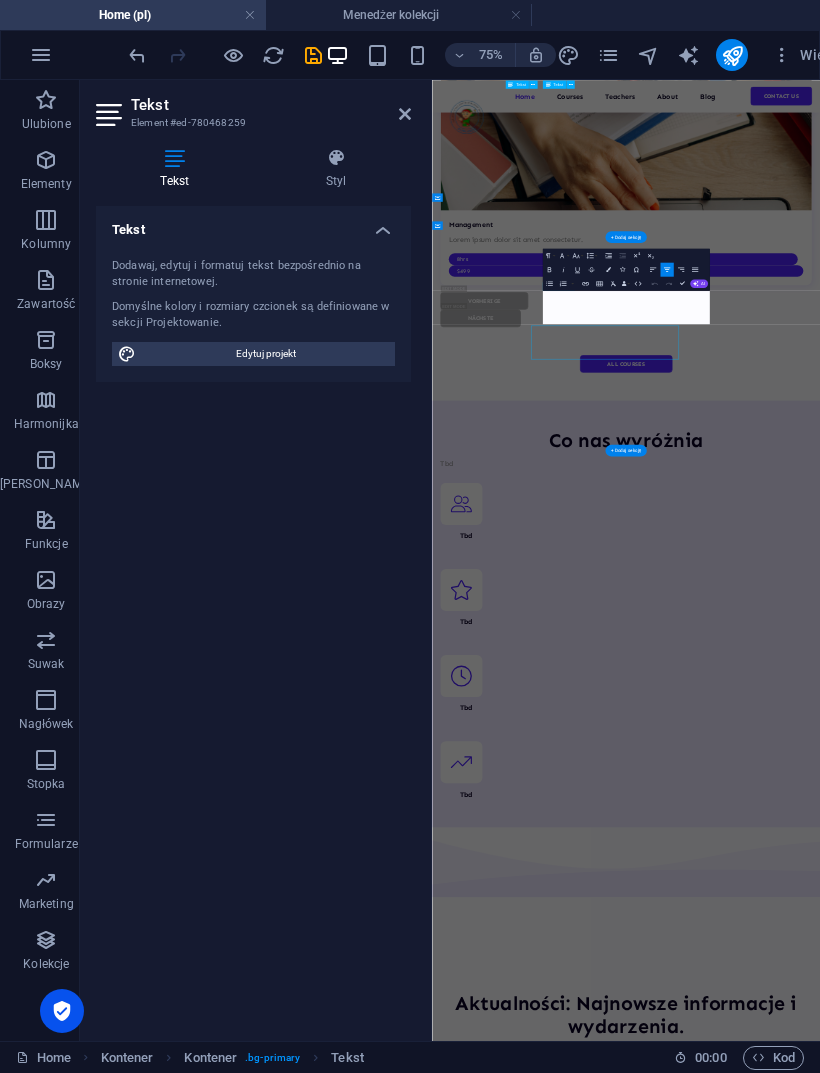 scroll, scrollTop: 5500, scrollLeft: 0, axis: vertical 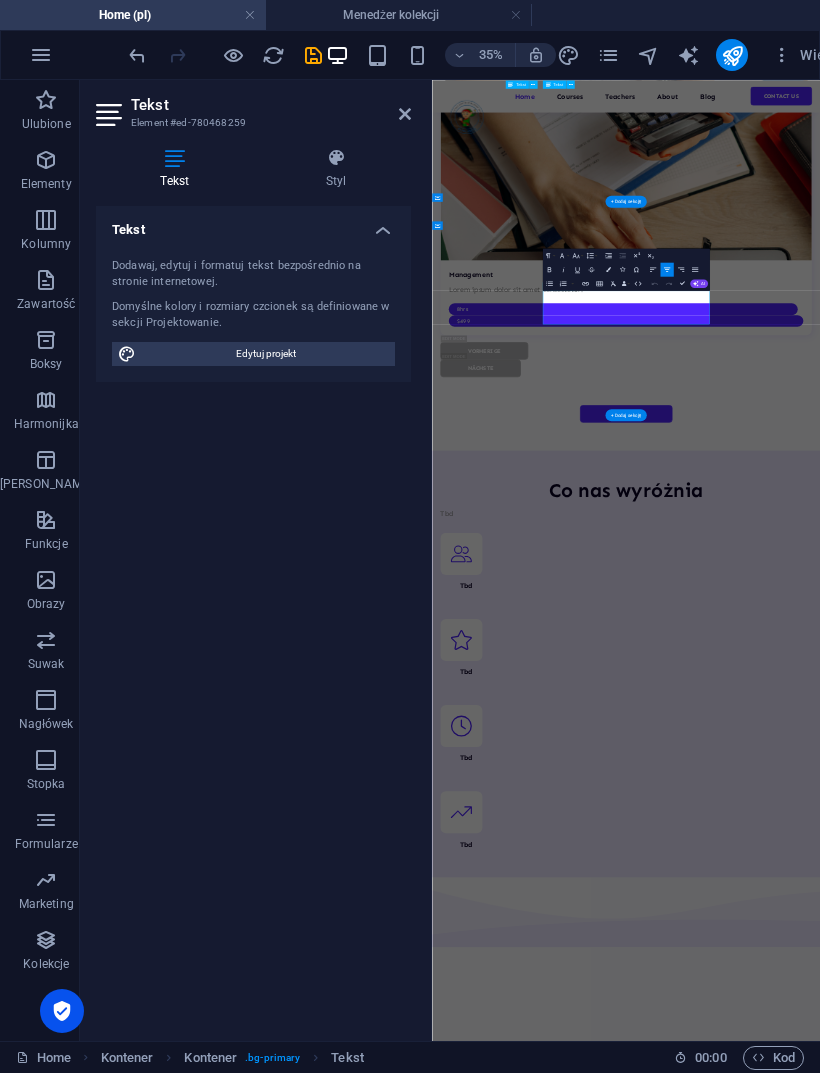 click on "Tekst Dodawaj, edytuj i formatuj tekst bezpośrednio na stronie internetowej. Domyślne kolory i rozmiary czcionek są definiowane w sekcji Projektowanie. Edytuj projekt Wyrównanie Wyrównane do lewej Wyśrodkowany Wyrównane do prawej" at bounding box center [253, 615] 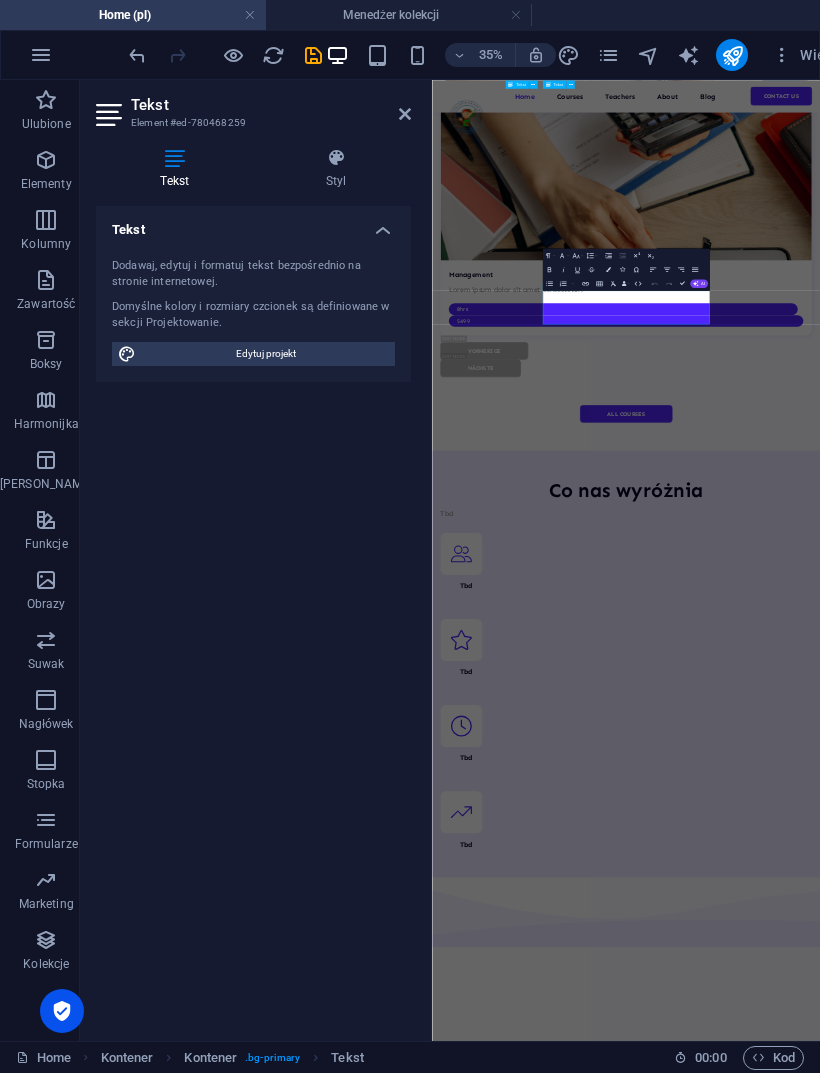 click on "Lorem ipsum dolor sit amet consectetur. Commodo morbi quisque eget amet netus semper egestas." at bounding box center (987, 7471) 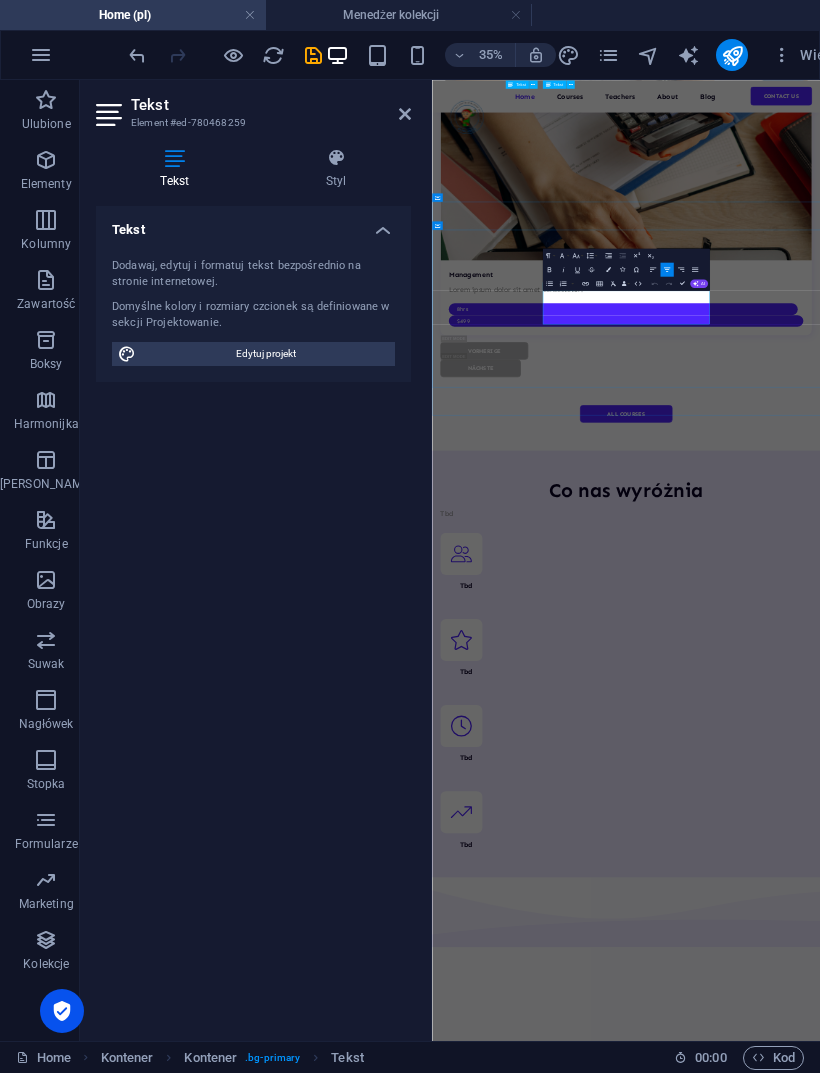 click on "Lorem ipsum dolor sit amet consectetur. Commodo morbi quisque eget amet netus semper egestas." at bounding box center (986, 7471) 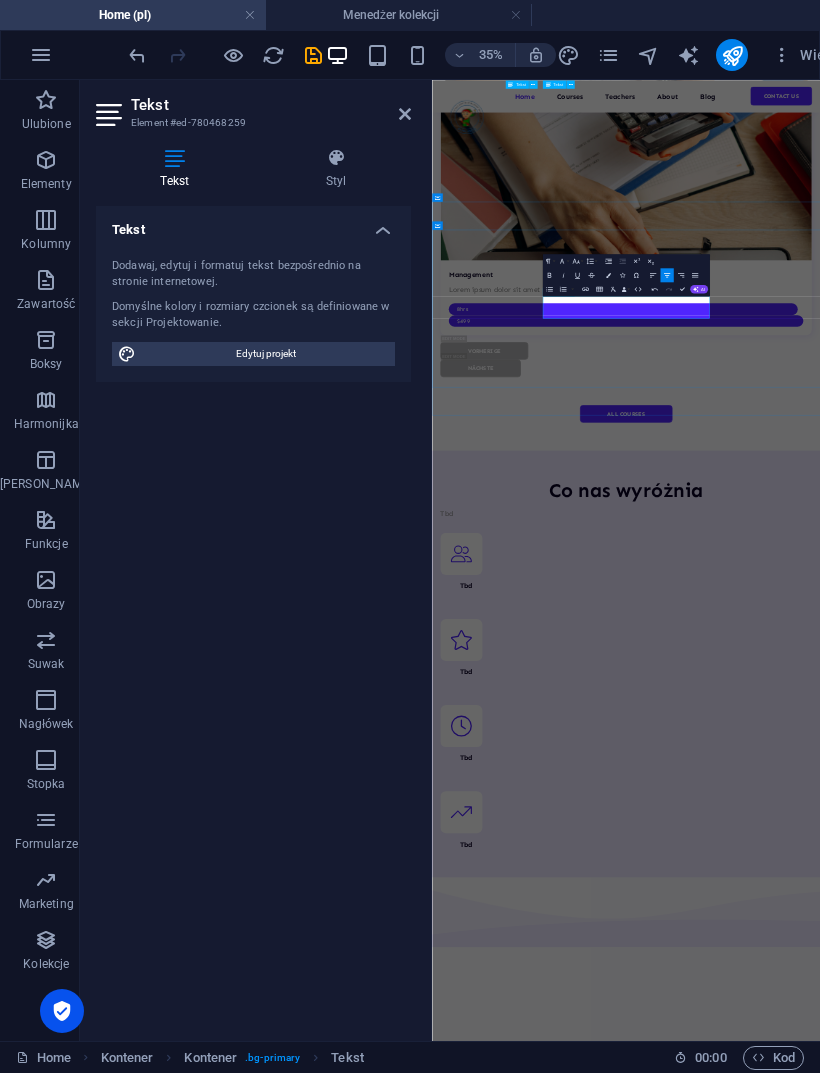 click on "[PERSON_NAME] został uznany za jeden z najbardziej innowacyjnych kursów na świecie i został nominowany do międzynarodowej nagrody ELTons!" at bounding box center (986, 7471) 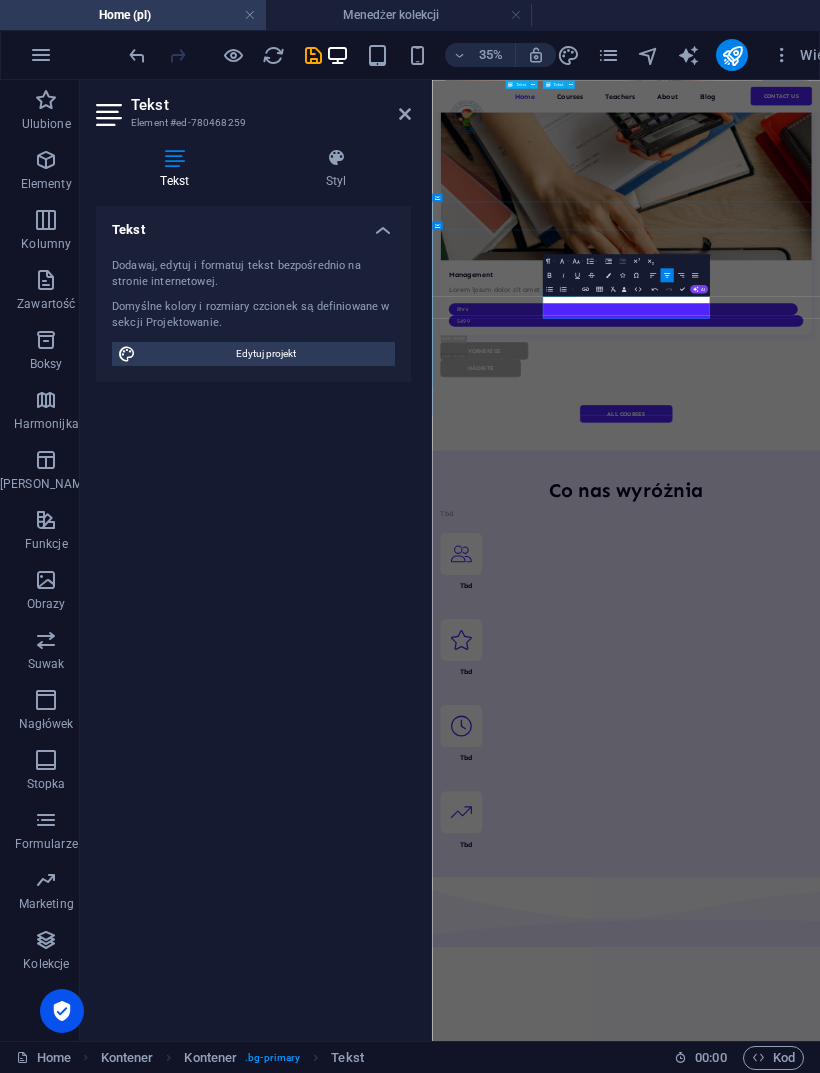 click at bounding box center [137, 55] 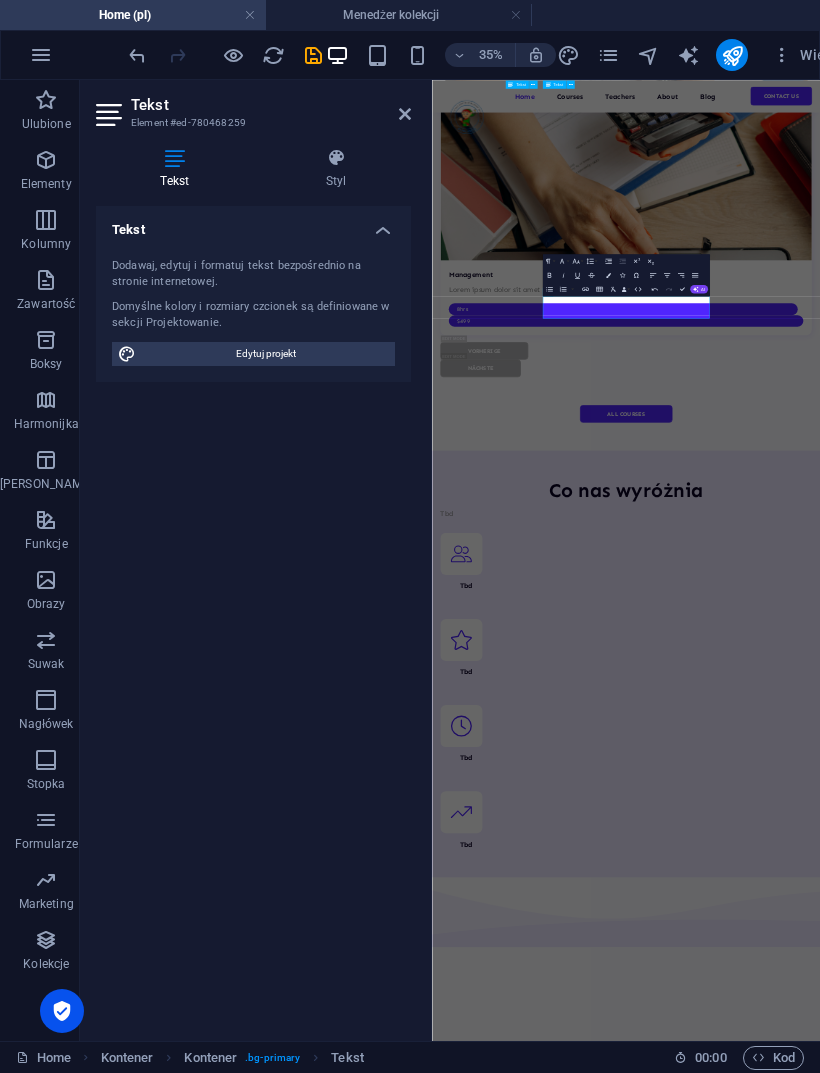 click at bounding box center (137, 55) 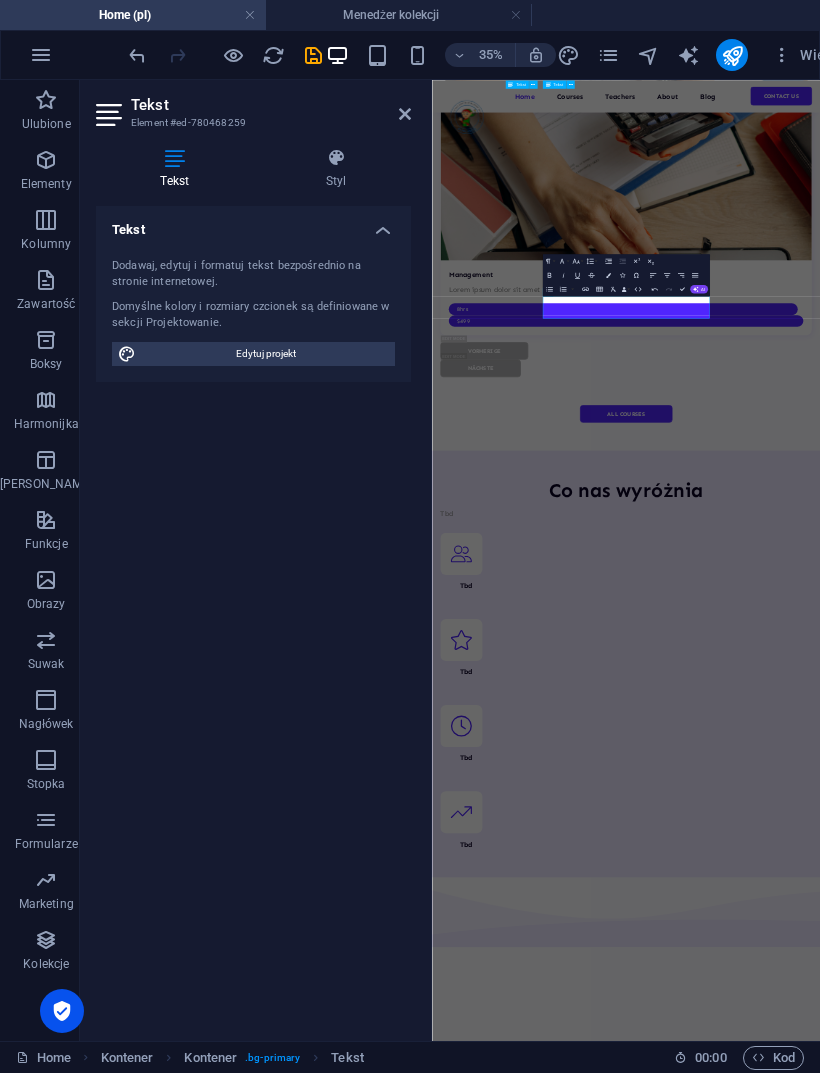 click at bounding box center (137, 55) 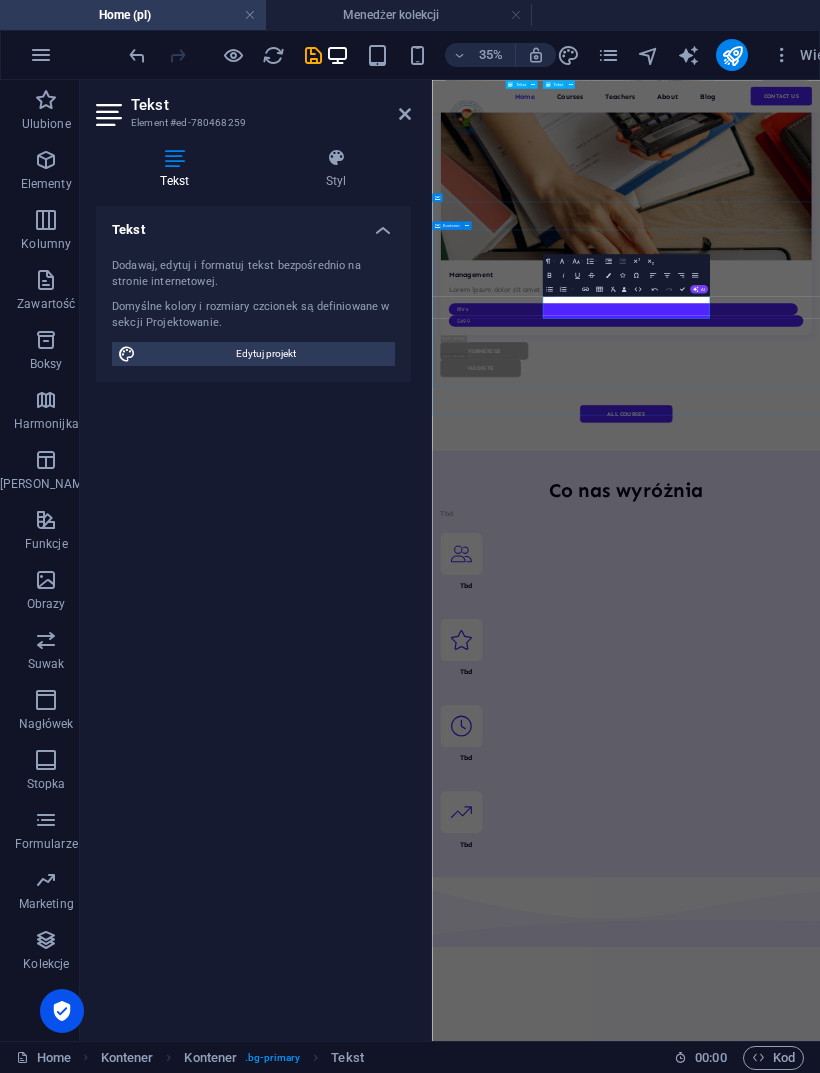 click on "Masz pytania? [PERSON_NAME] został uznany za jeden z najbardziej innowacyjnych kursów na świecie i został nominowany do międzynarodowej nagrody ELTons! Let’s talk" at bounding box center (986, 7368) 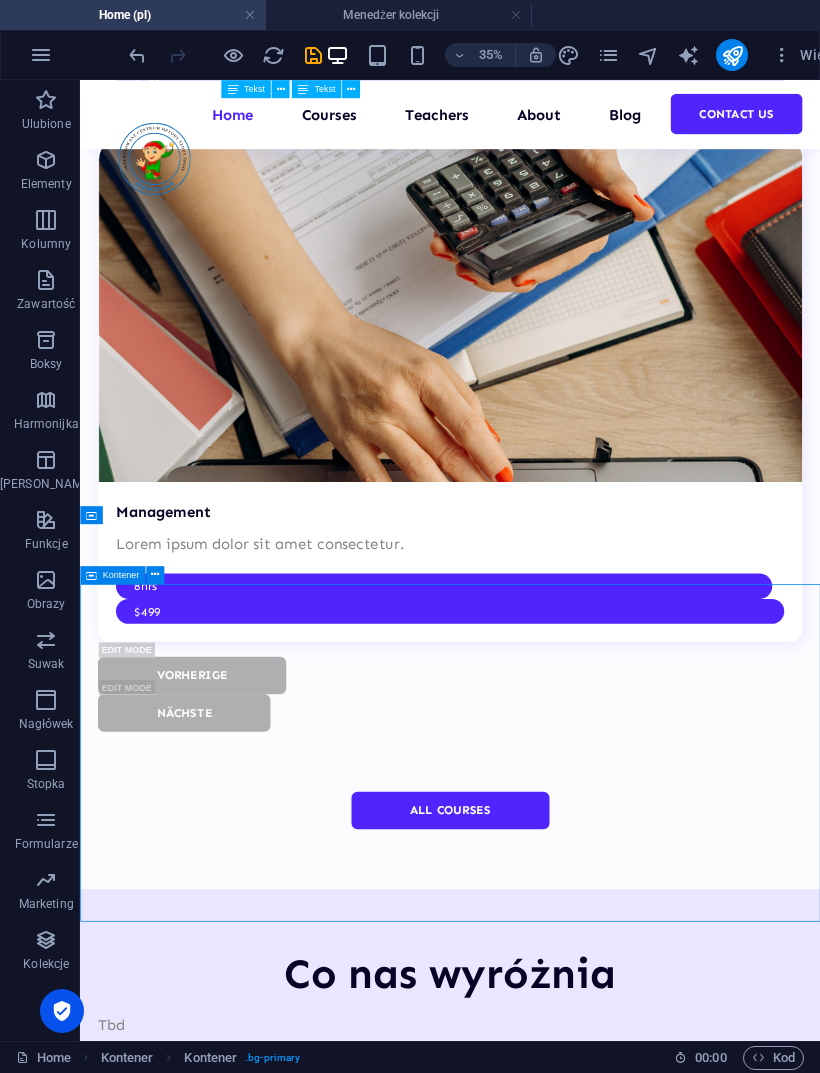 scroll, scrollTop: 5356, scrollLeft: 0, axis: vertical 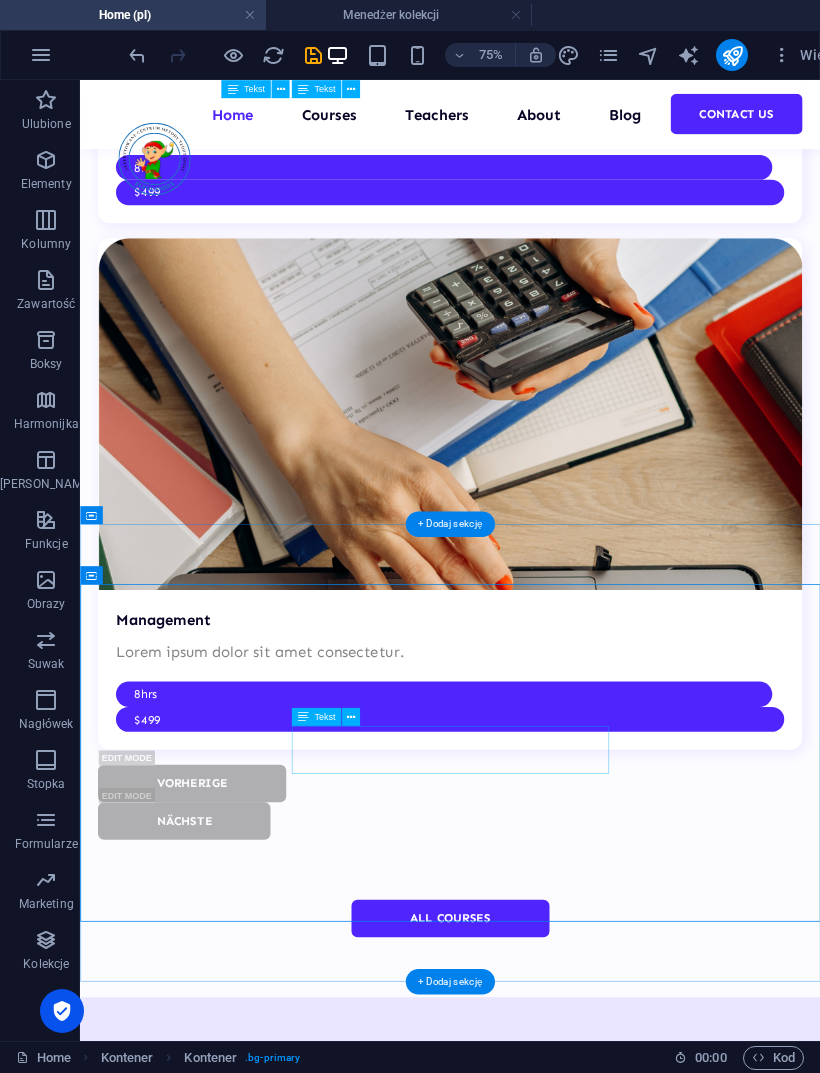 click on "[PERSON_NAME] został uznany za jeden z najbardziej innowacyjnych kursów na świecie i został nominowany do międzynarodowej nagrody ELTons!" at bounding box center (573, 7349) 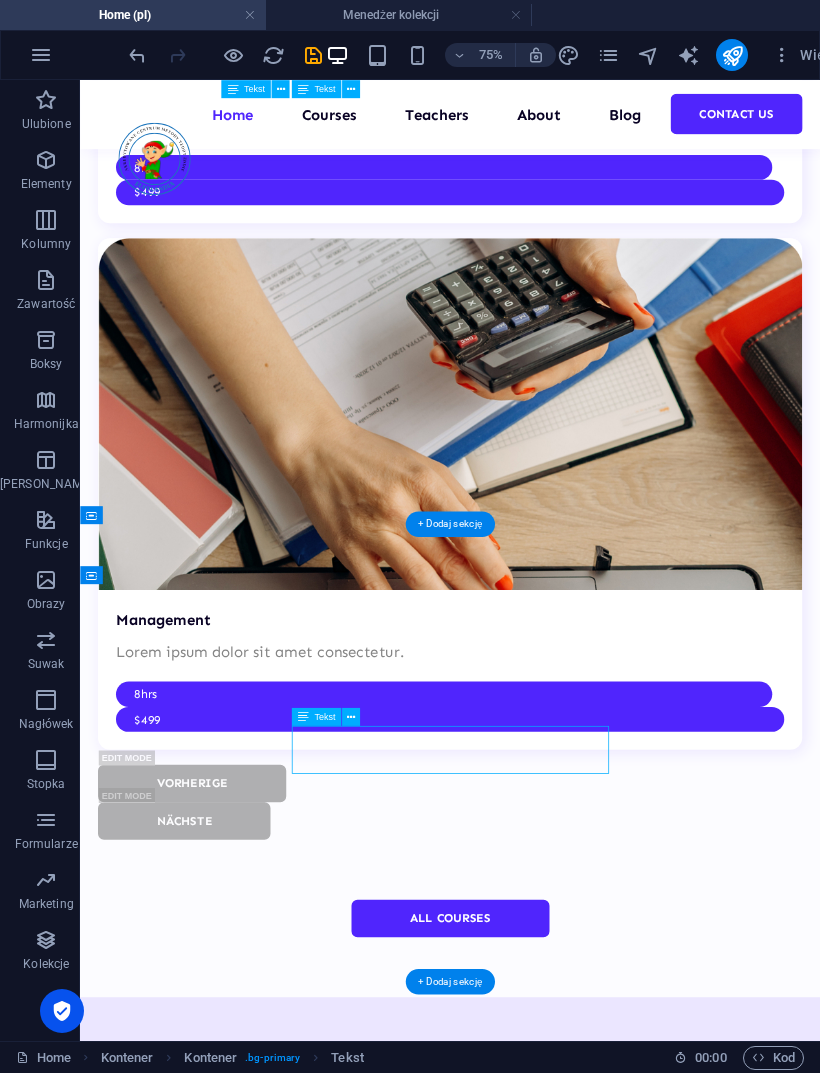click at bounding box center (137, 55) 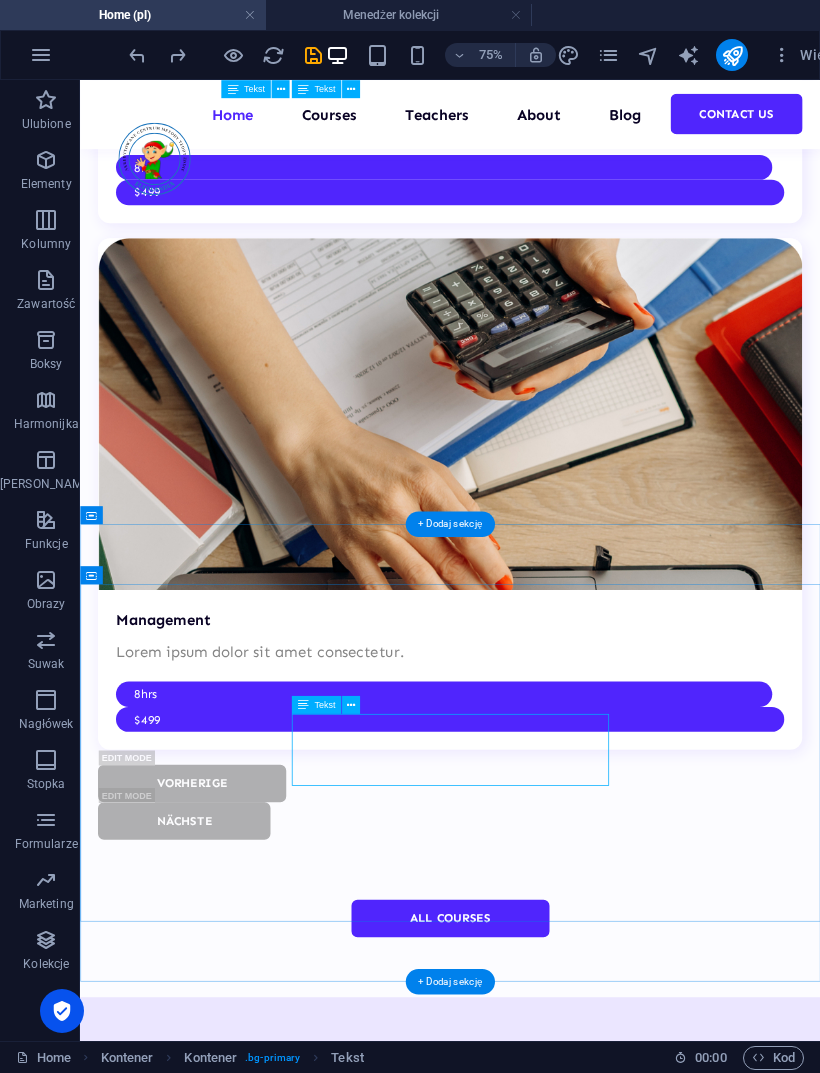 click on "Lorem ipsum dolor sit amet consectetur. Commodo morbi quisque eget amet netus semper egestas." at bounding box center (573, 7365) 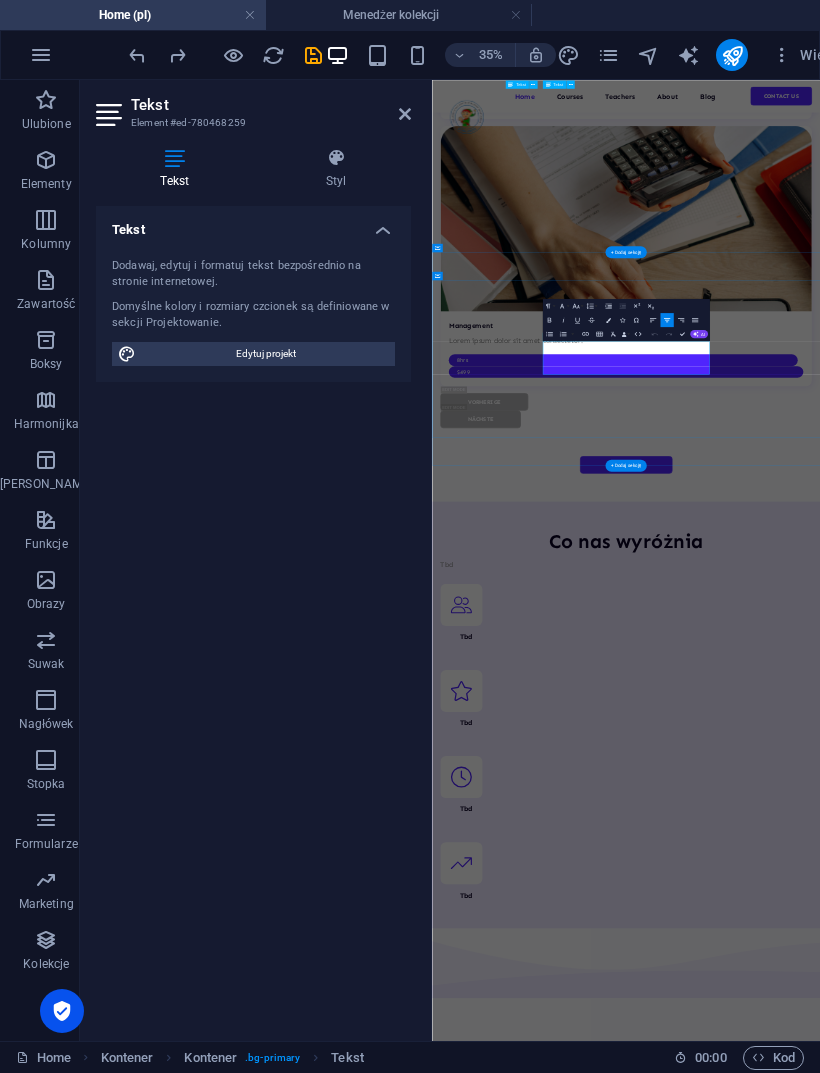 click on "Lorem ipsum dolor sit amet consectetur. Commodo morbi quisque eget amet netus semper egestas." at bounding box center (987, 7615) 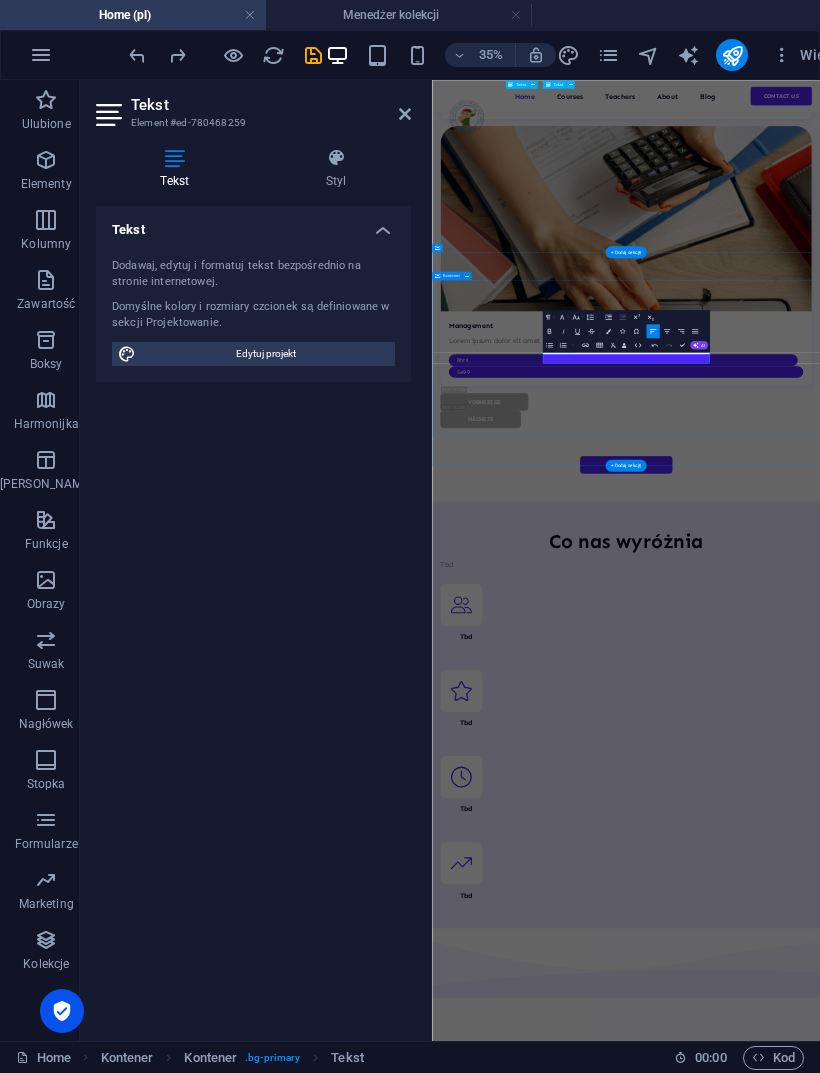 click on "Masz pytania? Tbd Let’s talk" at bounding box center (986, 7512) 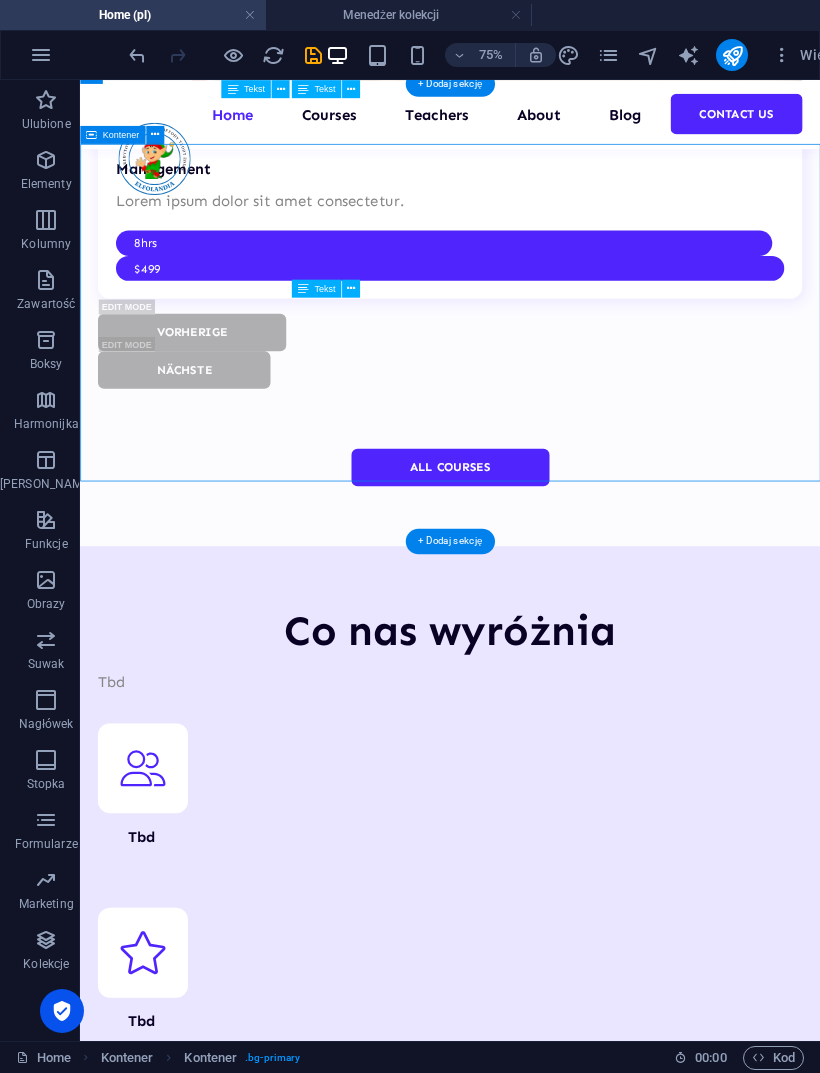 scroll, scrollTop: 5949, scrollLeft: 0, axis: vertical 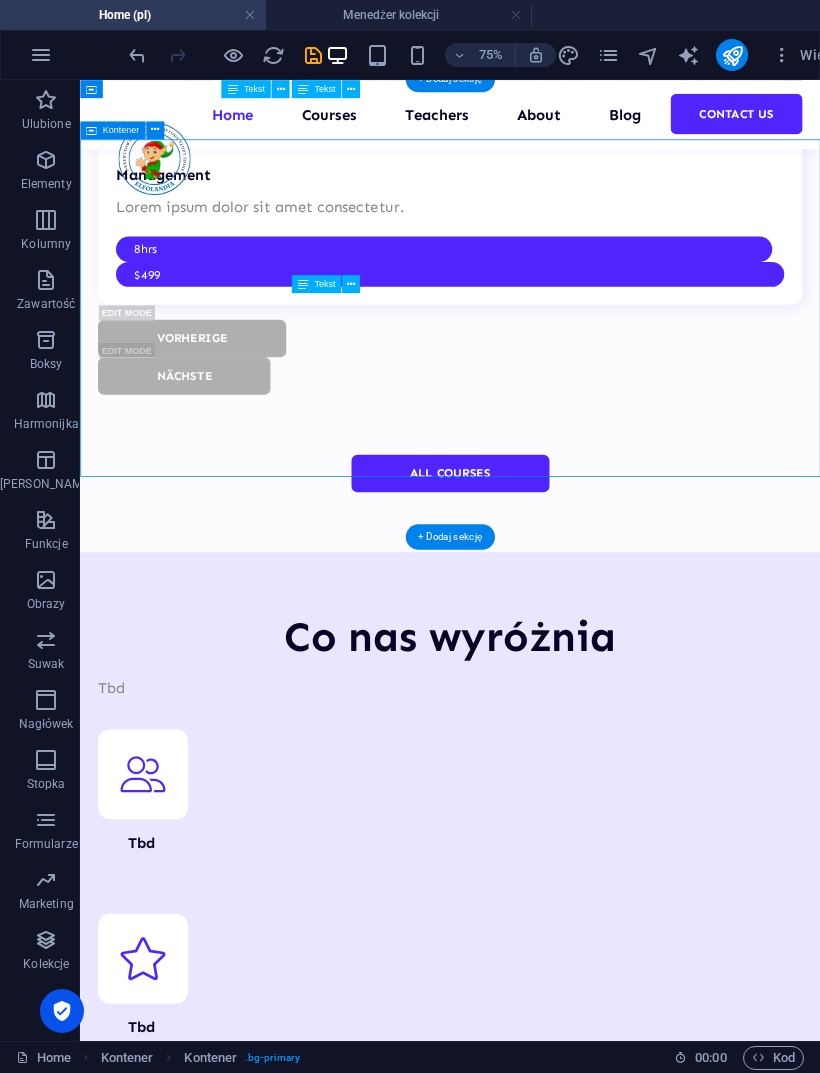 click on "Let’s talk" at bounding box center [573, 6837] 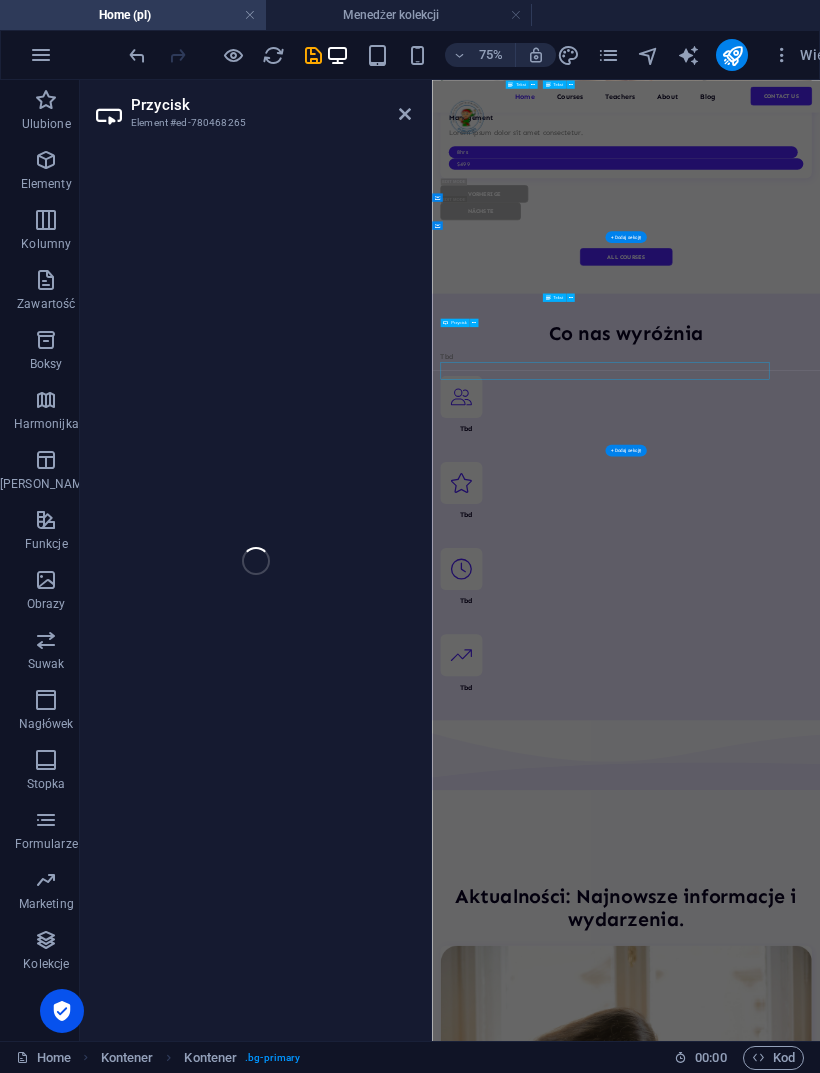 scroll, scrollTop: 5500, scrollLeft: 0, axis: vertical 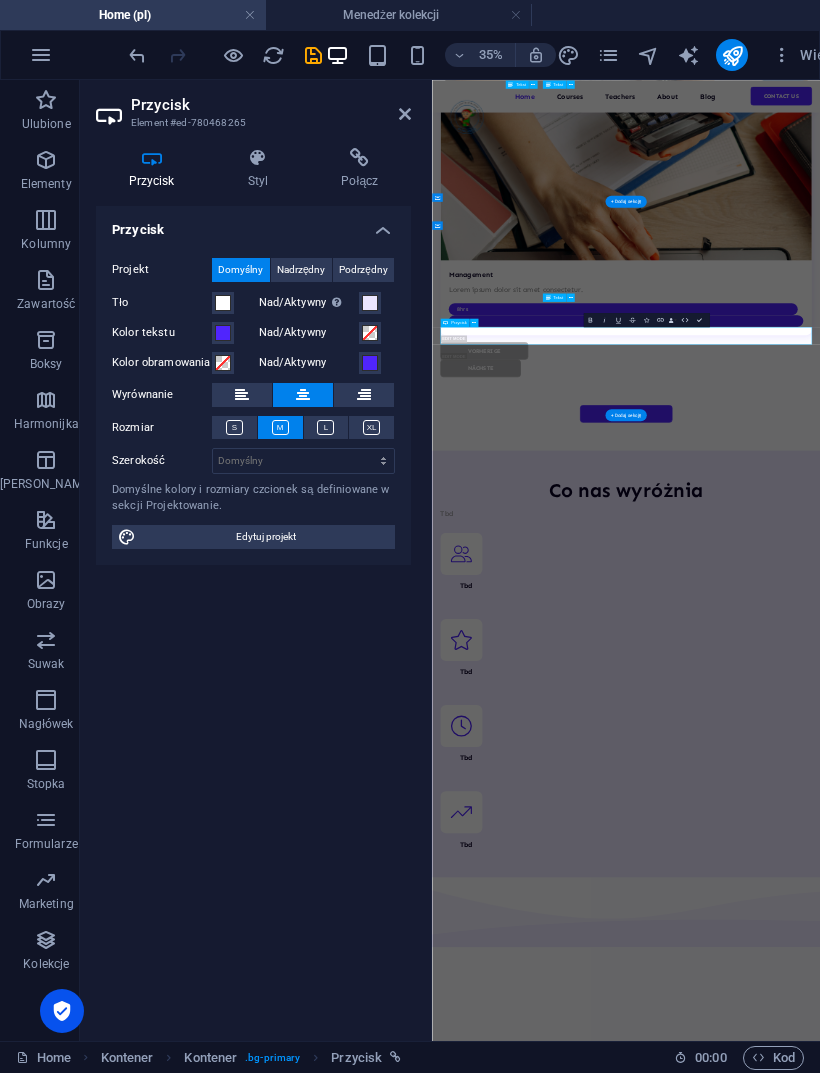 click on "Let’s talk" at bounding box center (986, 7552) 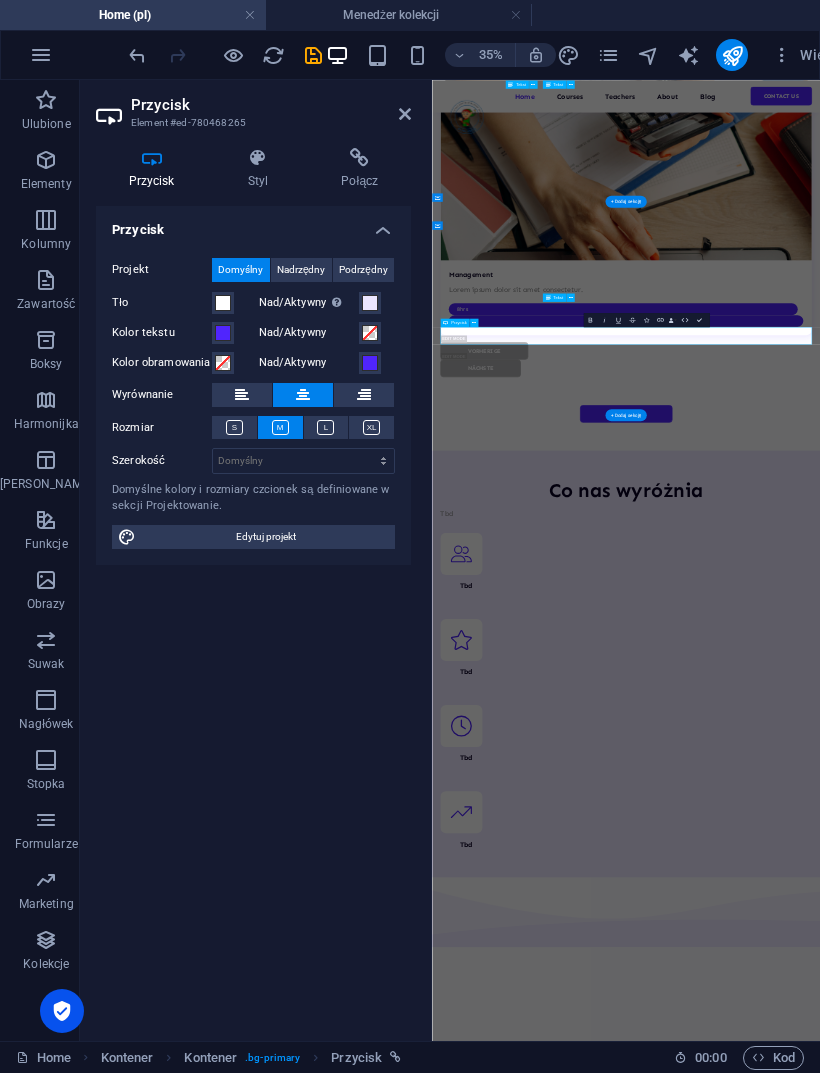 type 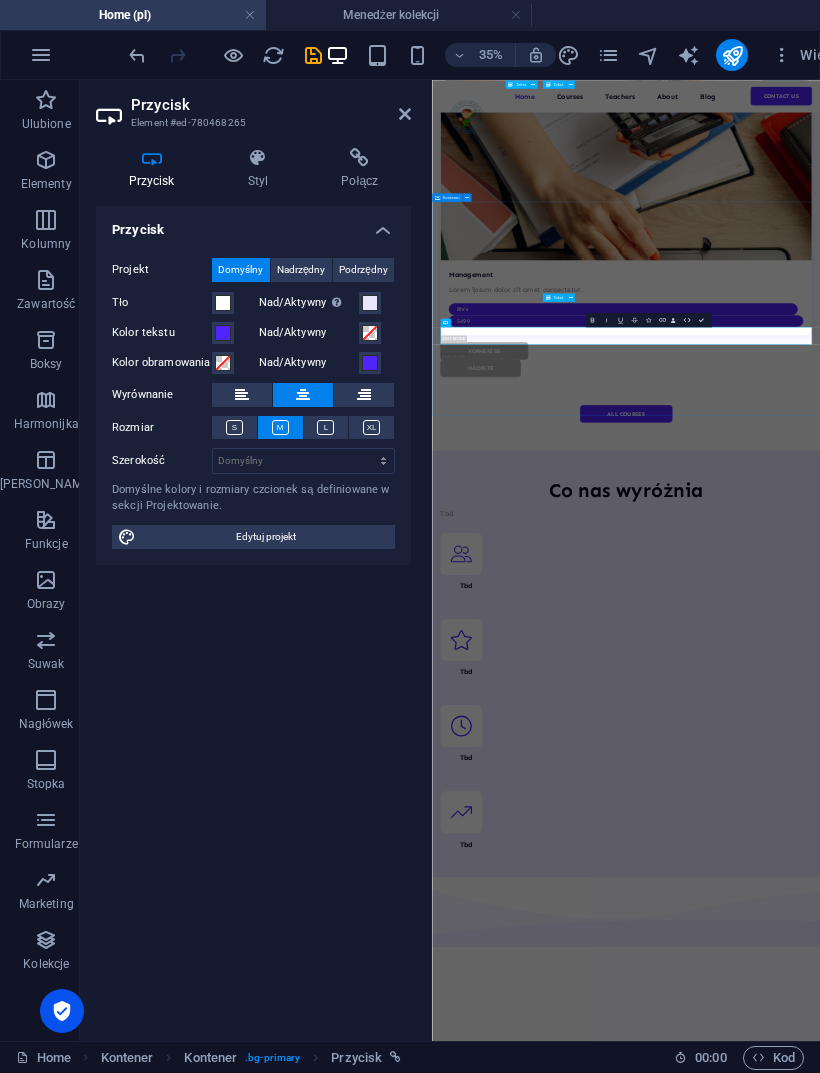 click on "Masz pytania? Tbd Kontakt" at bounding box center [986, 7368] 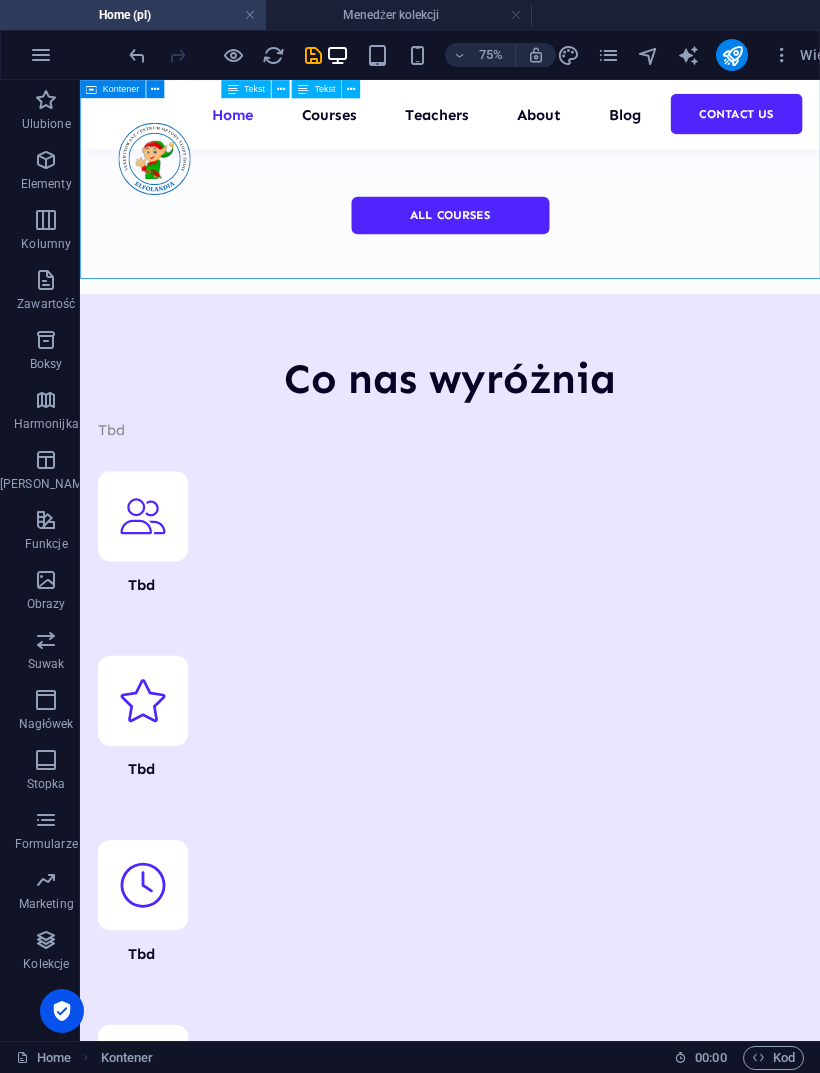 scroll, scrollTop: 6293, scrollLeft: 0, axis: vertical 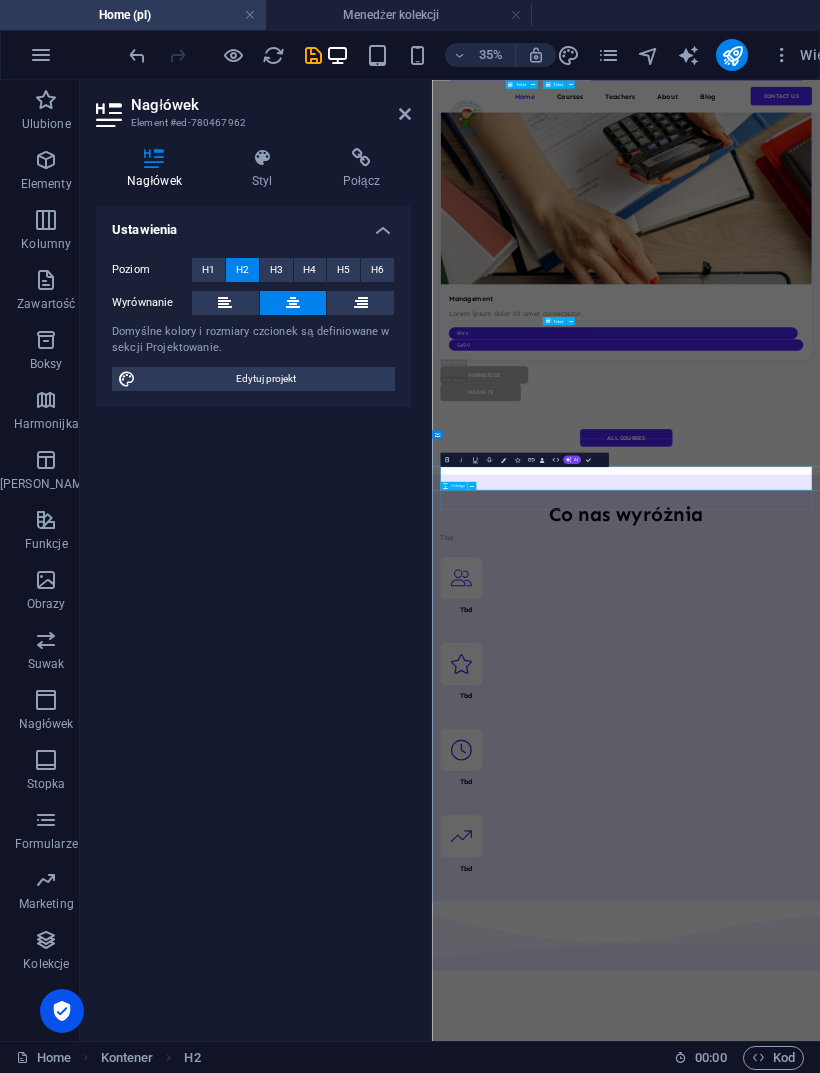 click at bounding box center [986, 7915] 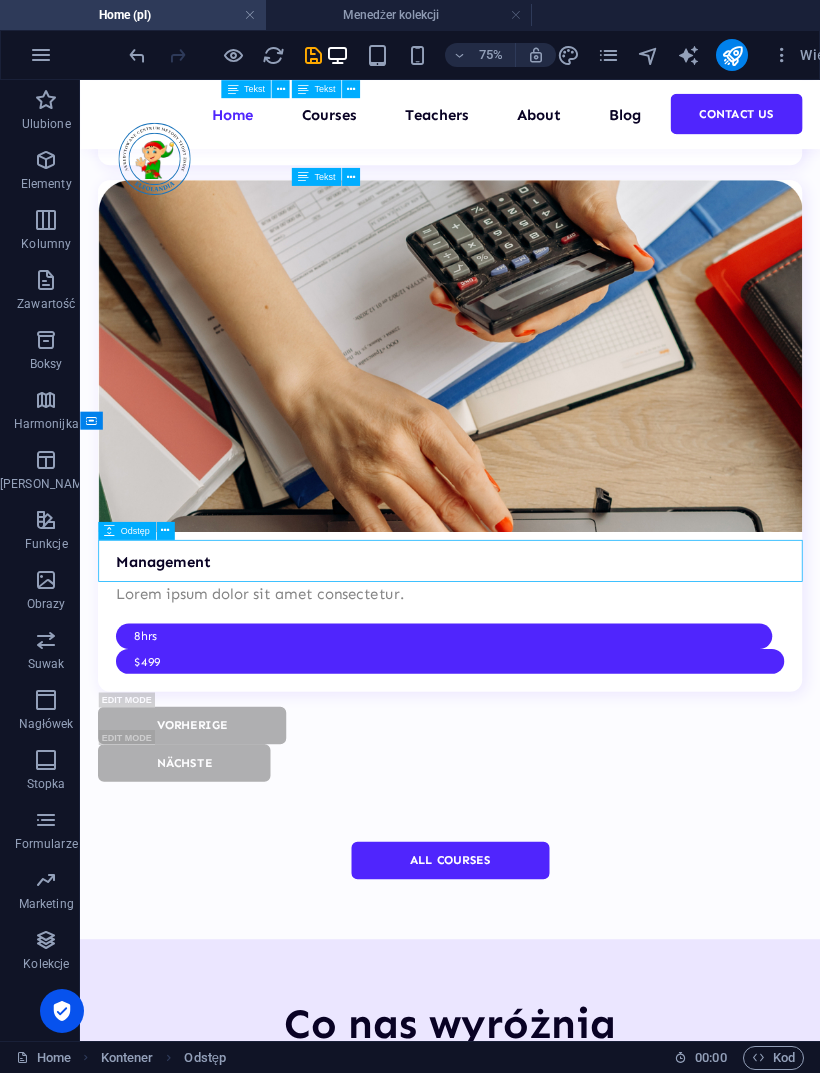 scroll, scrollTop: 6092, scrollLeft: 0, axis: vertical 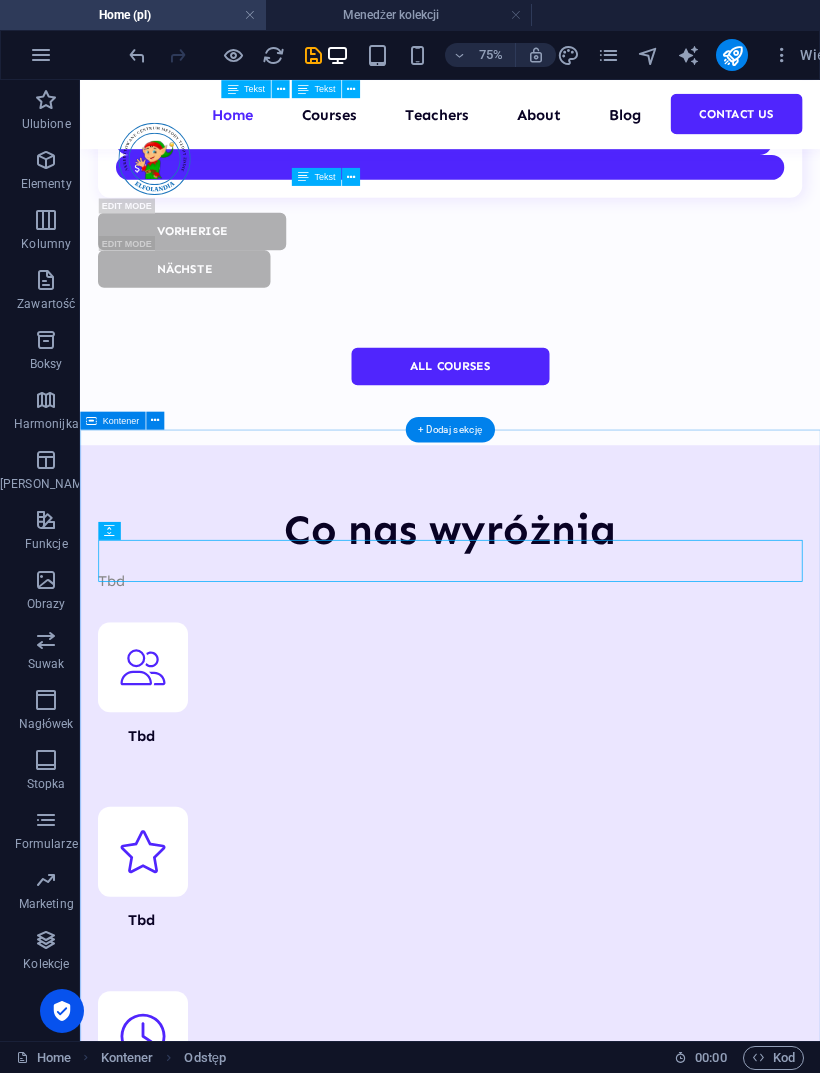click on "Frequently asked questions What makes our education methods so unique? Lorem ipsum dolor sit amet, consectetur adipiscing elit, sed do eiusmod tempor incididunt ut labore et dolore magna aliqua. Ut enim ad minim veniam,  quis nostrud  exercitation. Sed do eiusmod tempor incididunt ut labore et dolore magna aliqua. Why choose the Academix team? Lorem ipsum dolor sit amet, consectetur adipiscing elit, sed do eiusmod tempor incididunt ut labore et dolore magna aliqua. Ut enim ad minim veniam, quis nostrud exercitation. Sed do eiusmod tempor incididunt ut labore et dolore magna aliqua. How is onboarding conducted? Lorem ipsum dolor sit amet, consectetur adipiscing elit, sed do eiusmod tempor incididunt ut labore et dolore magna aliqua. Ut enim ad minim veniam, quis nostrud exercitation. Sed do eiusmod tempor incididunt ut labore et dolore magna aliqua. Is Academix as simple as presented?  quis nostrud exercitation.  Sed do eiusmod tempor incididunt ut labore et dolore magna aliqua." at bounding box center (573, 7479) 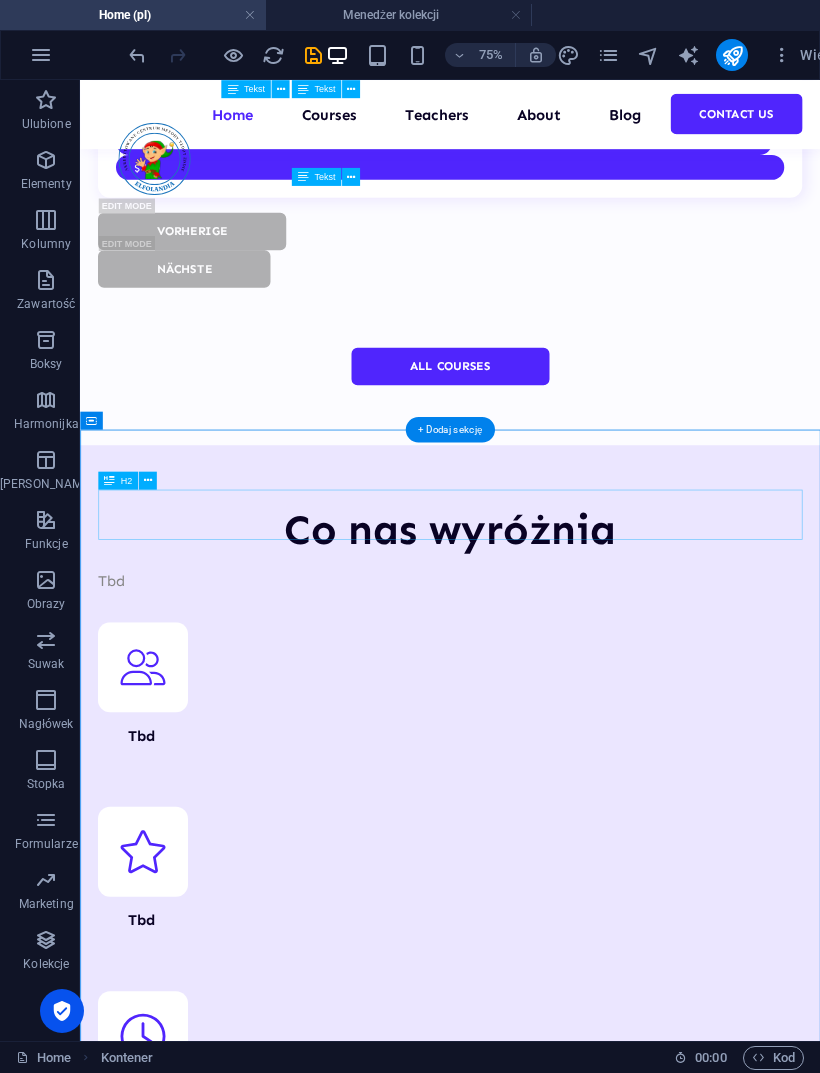 click on "Frequently asked questions" at bounding box center [573, 6927] 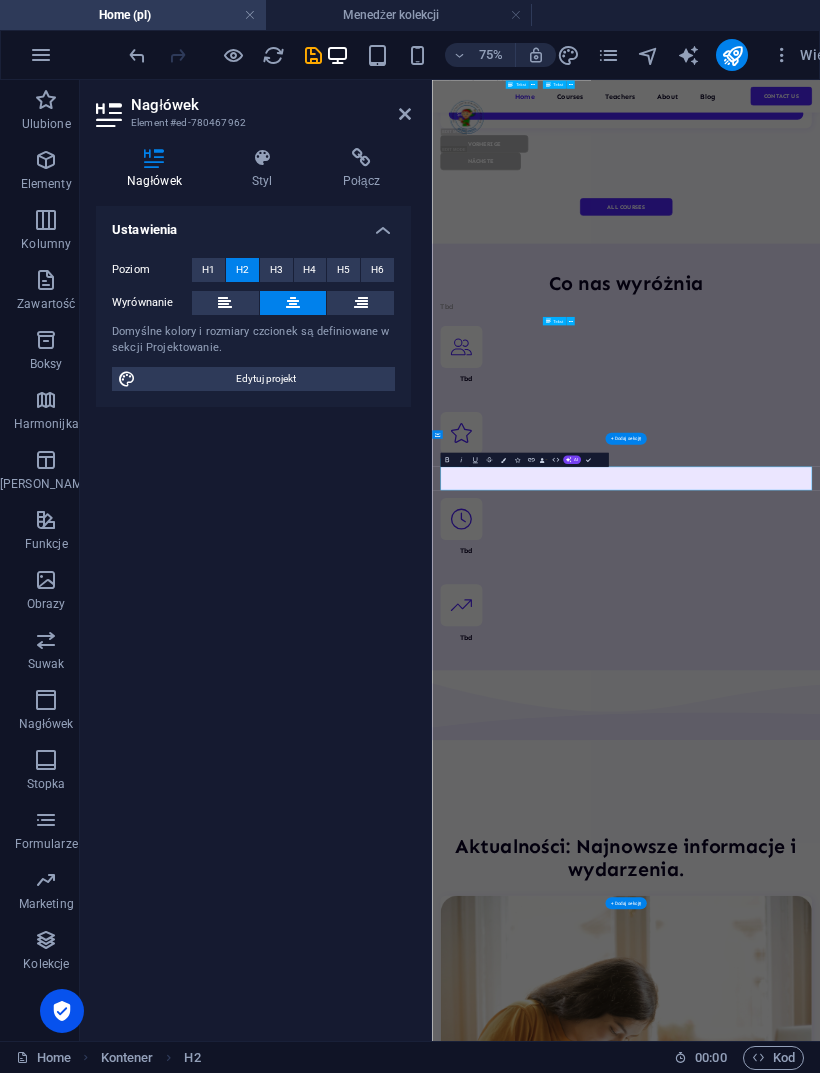 scroll, scrollTop: 5433, scrollLeft: 0, axis: vertical 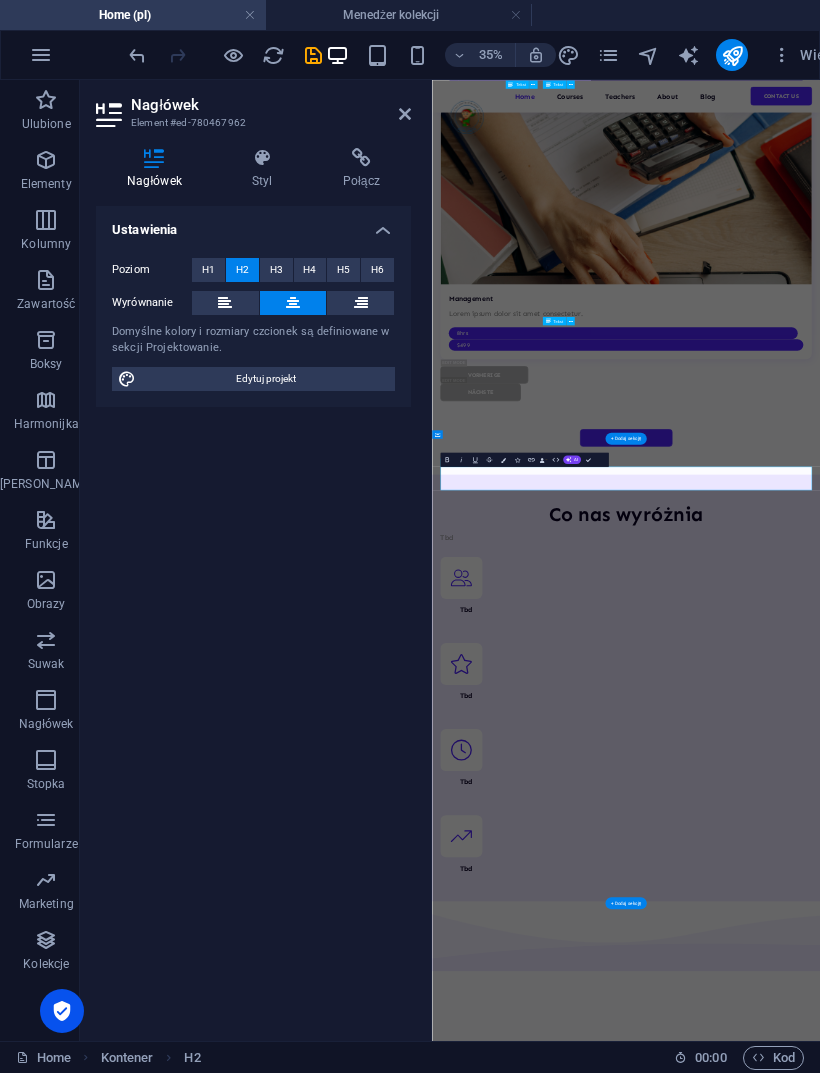 click on "Frequently asked questions" at bounding box center (986, 7853) 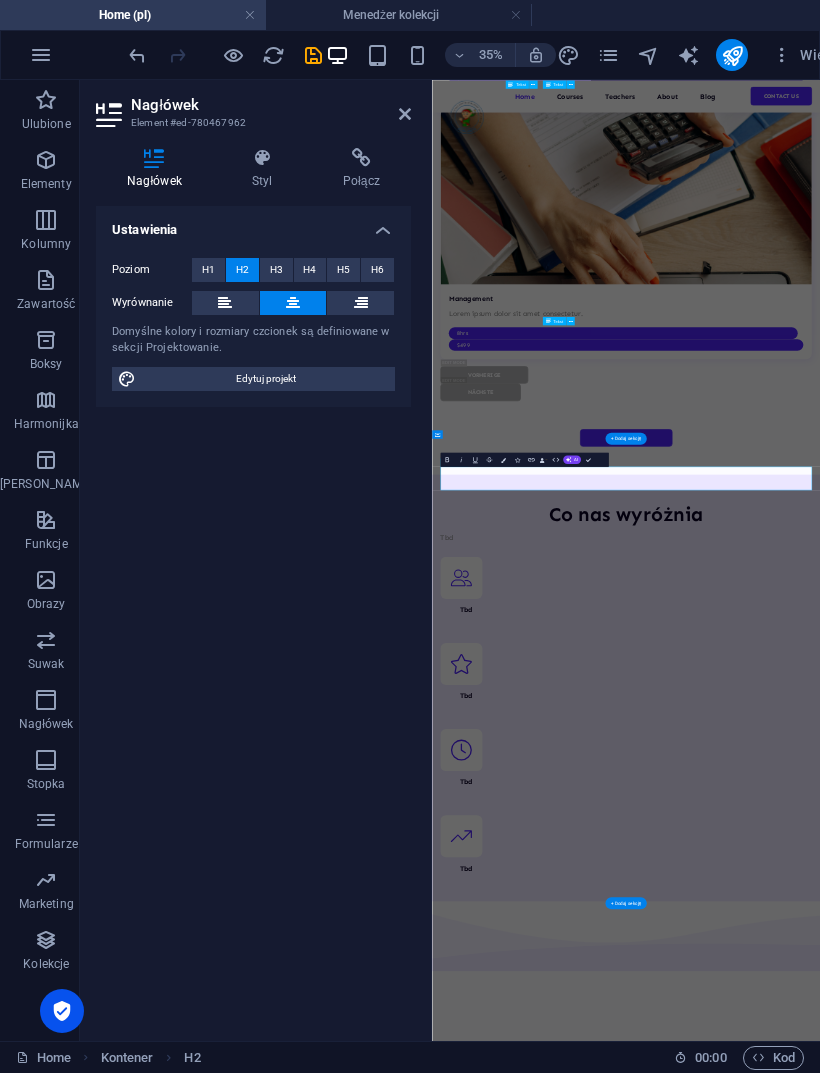 type 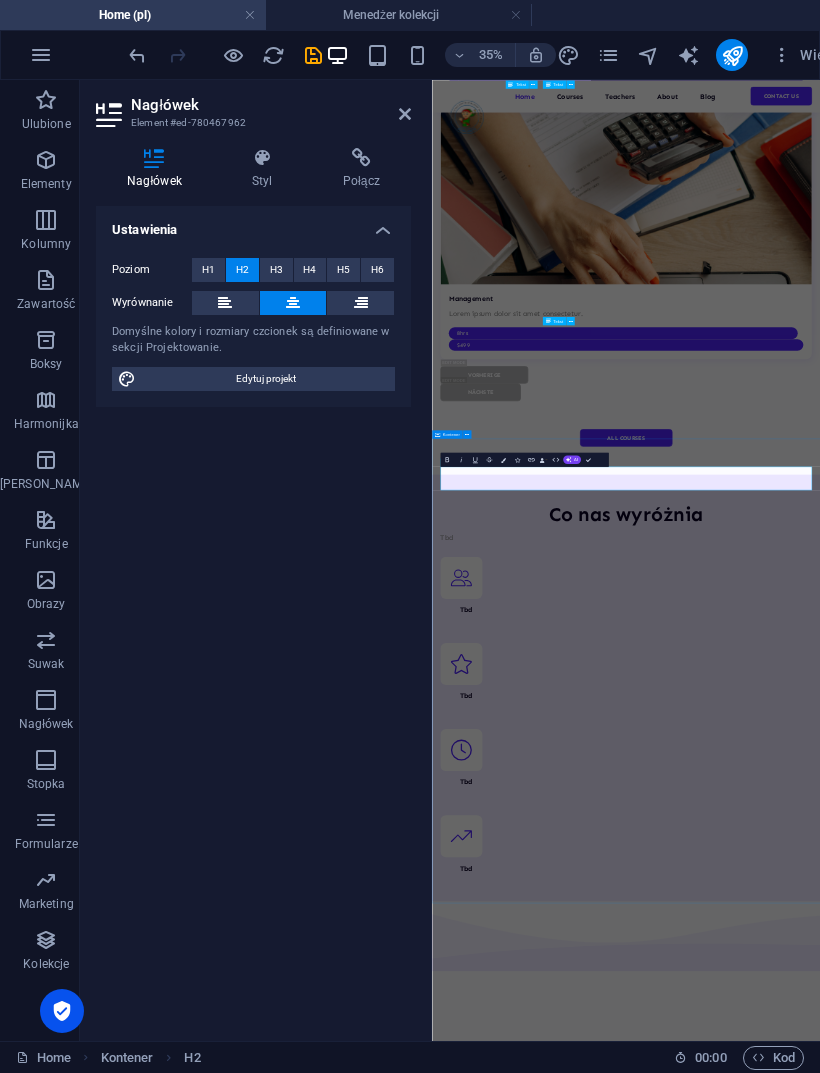 click 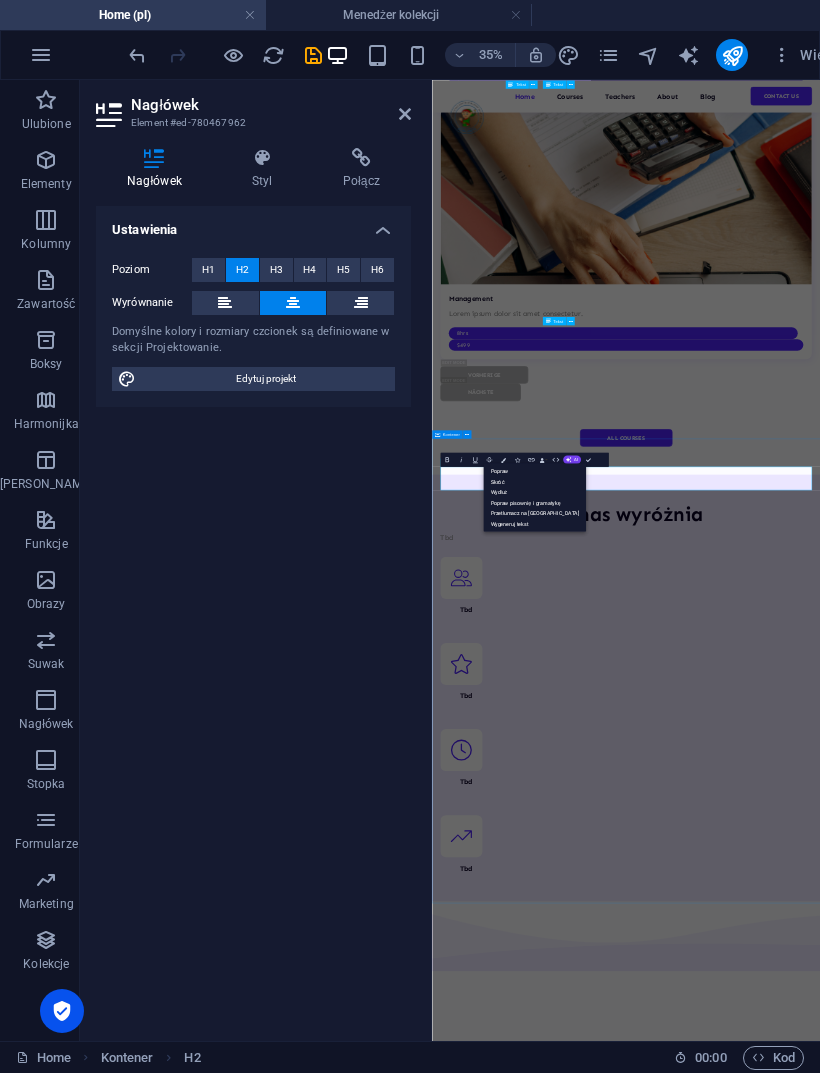 click on "Popraw" at bounding box center (534, 471) 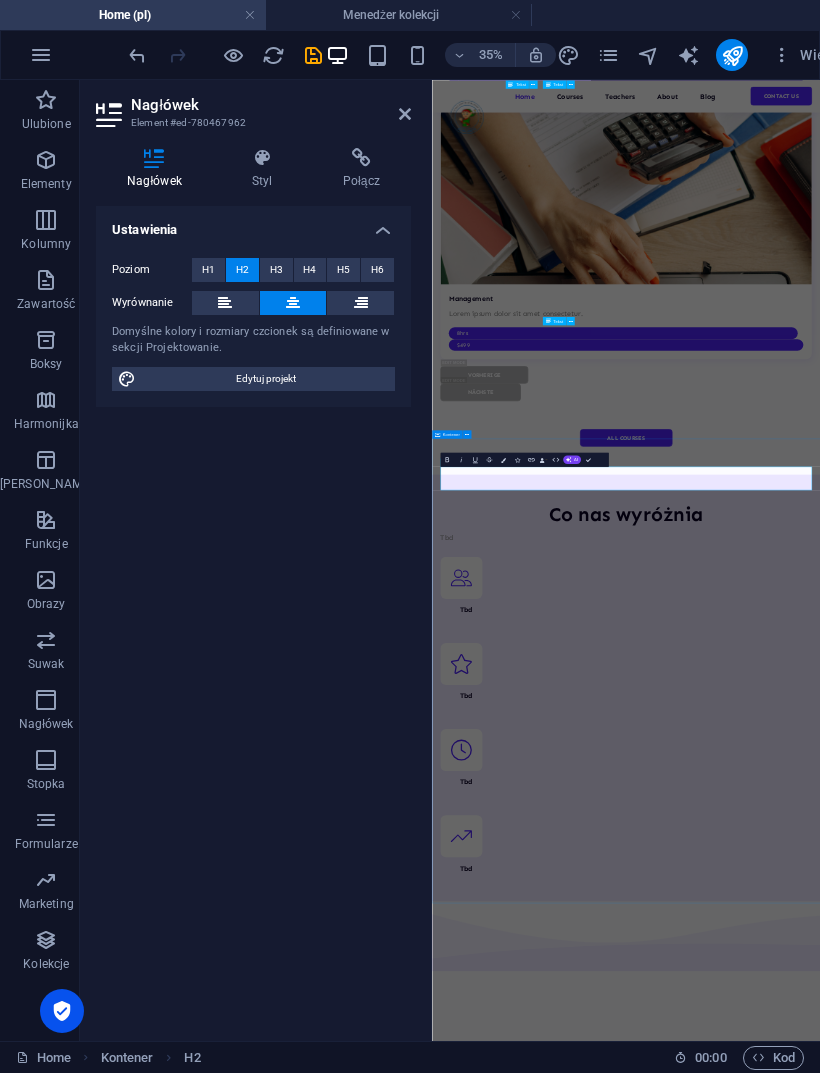 click on "Masz pytania? Tbd Kontakt" at bounding box center (986, 7435) 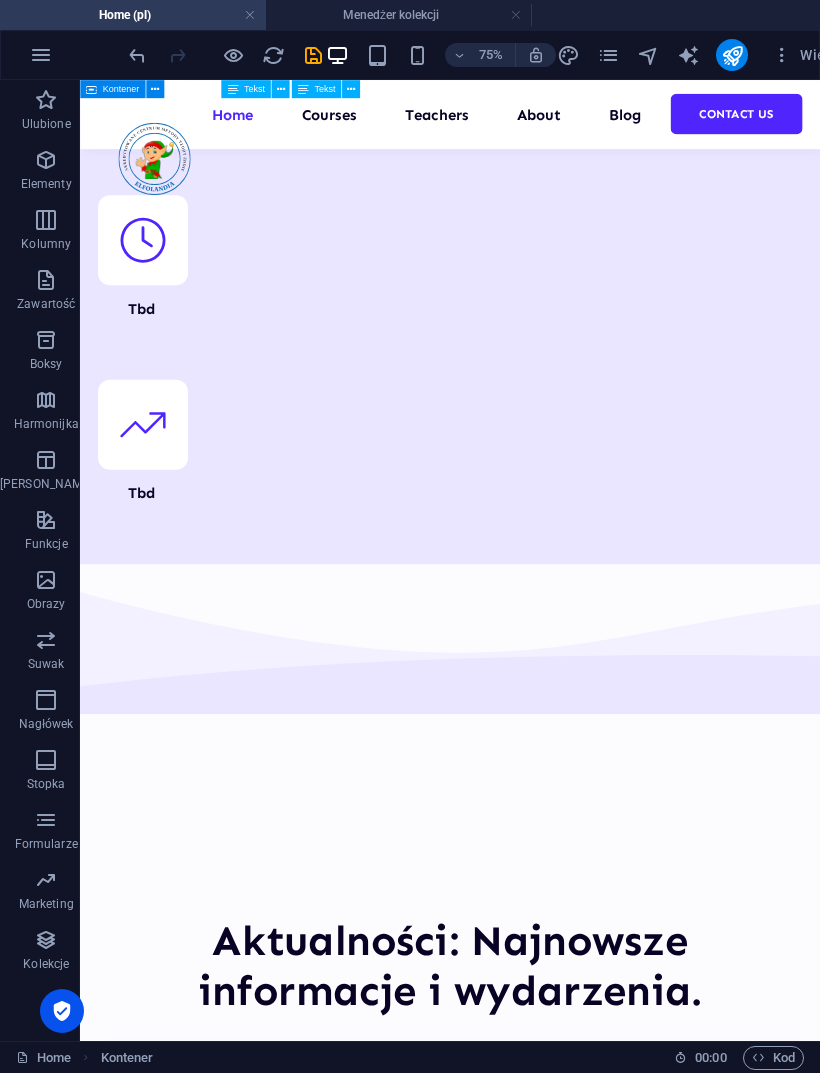 scroll, scrollTop: 7152, scrollLeft: 0, axis: vertical 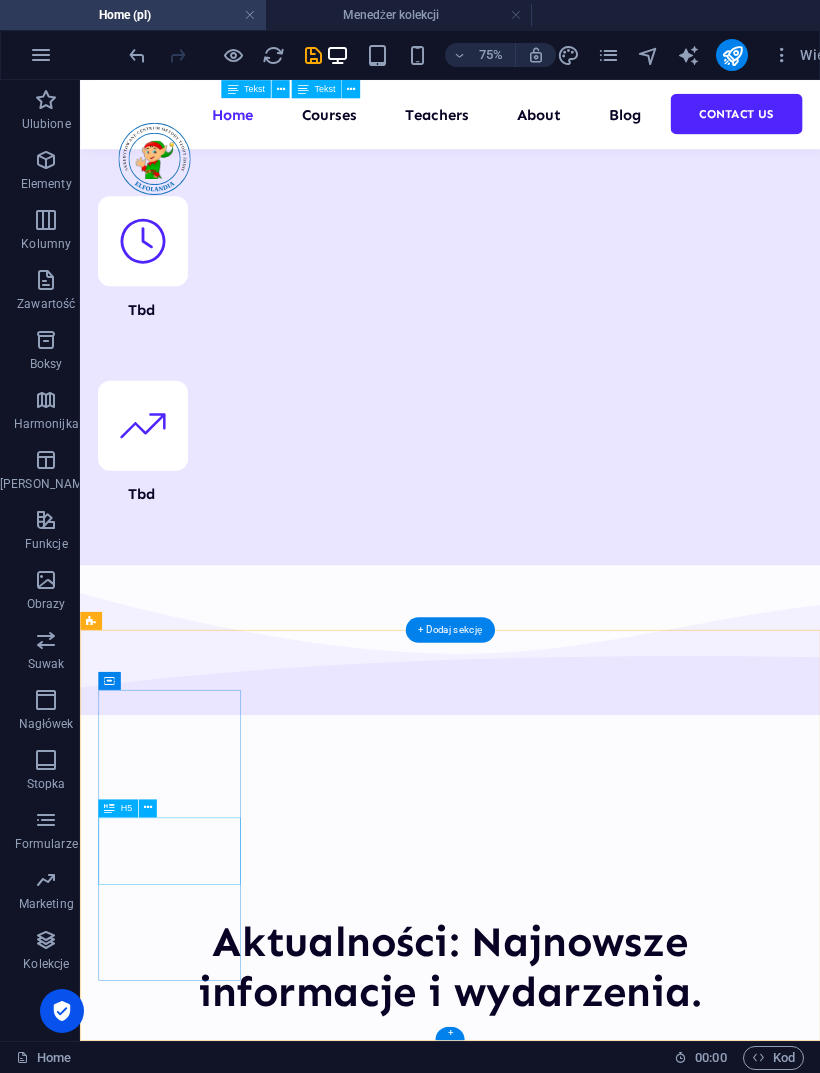 click on "Empowering learning for curious minds" at bounding box center (199, 7379) 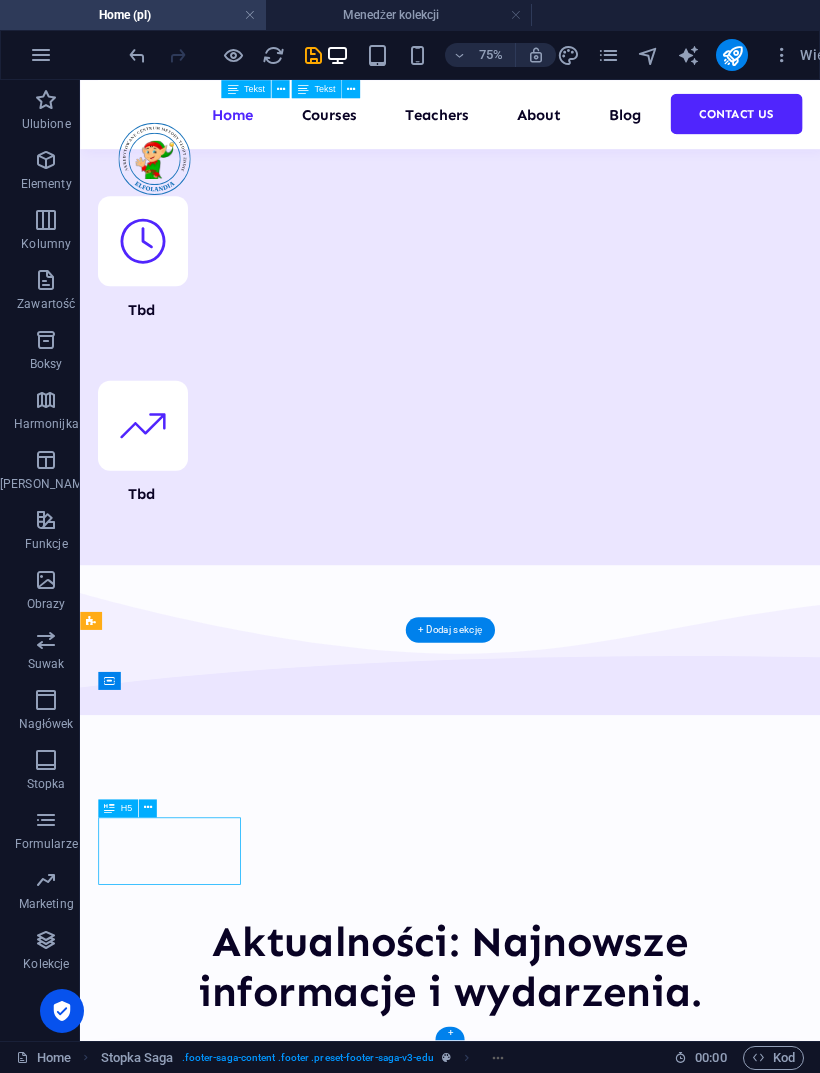 click on "Empowering learning for curious minds" at bounding box center (199, 7379) 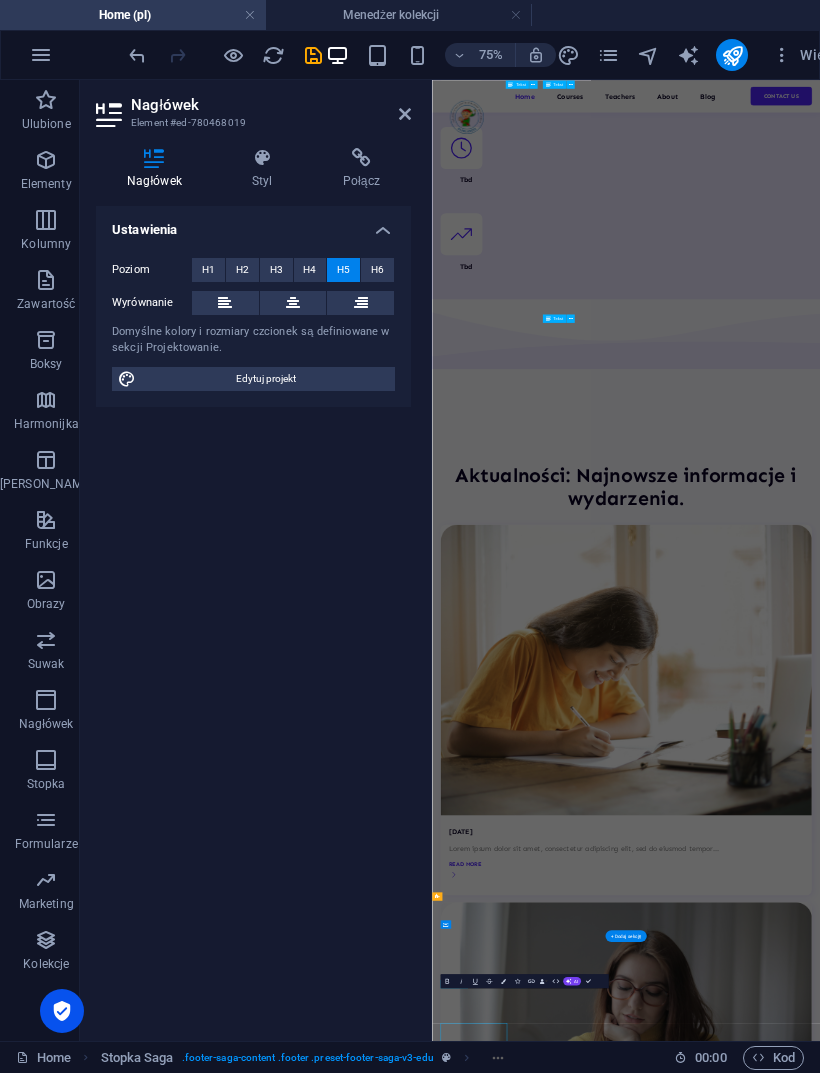 scroll, scrollTop: 5440, scrollLeft: 0, axis: vertical 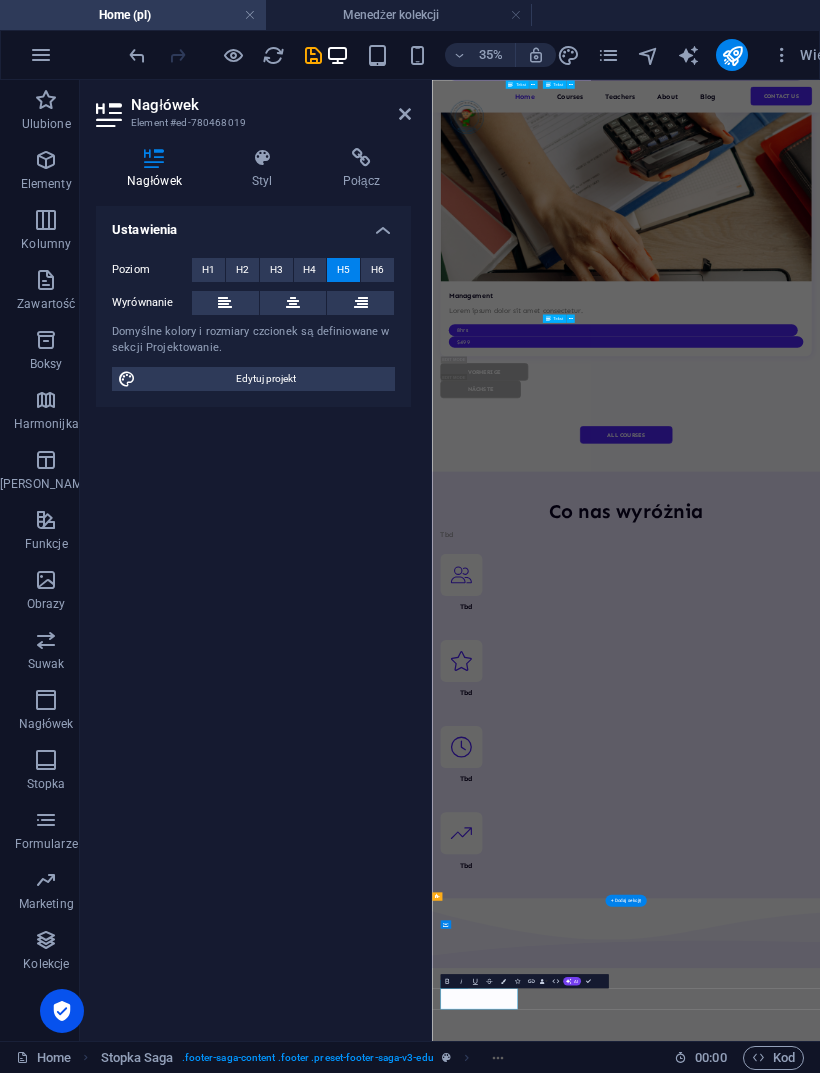 click on "Empowering learning for curious minds" at bounding box center (566, 9342) 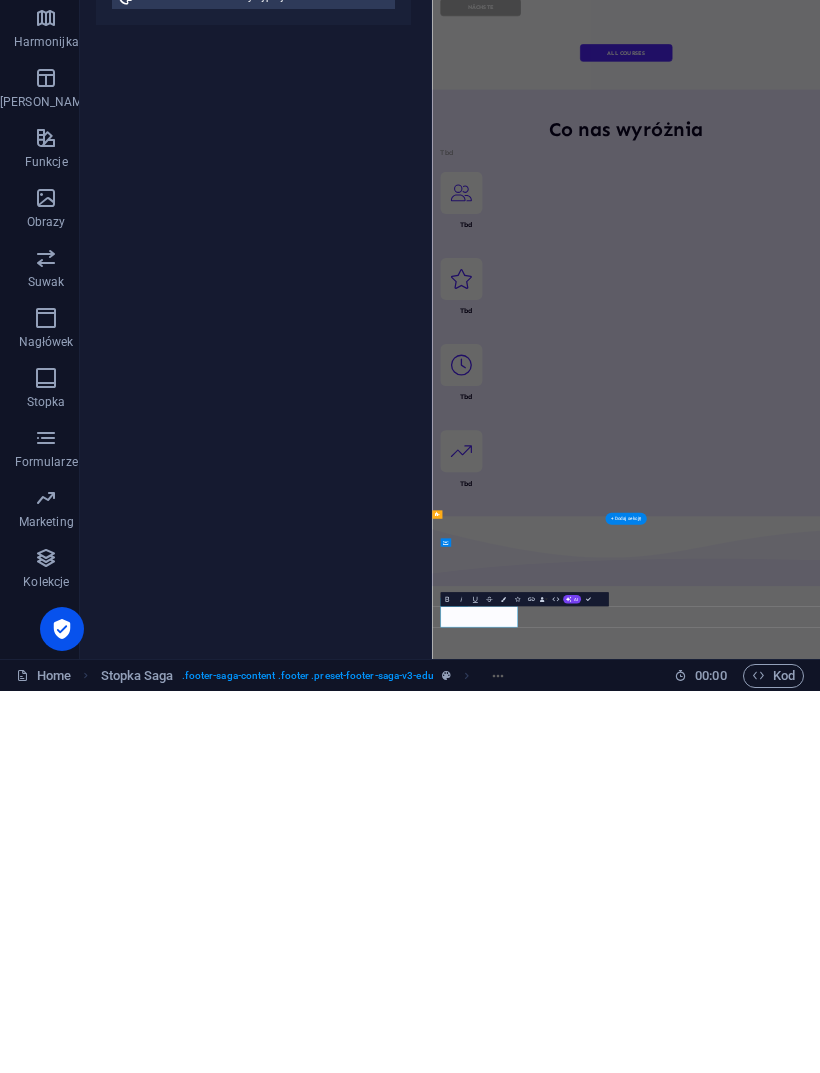 type 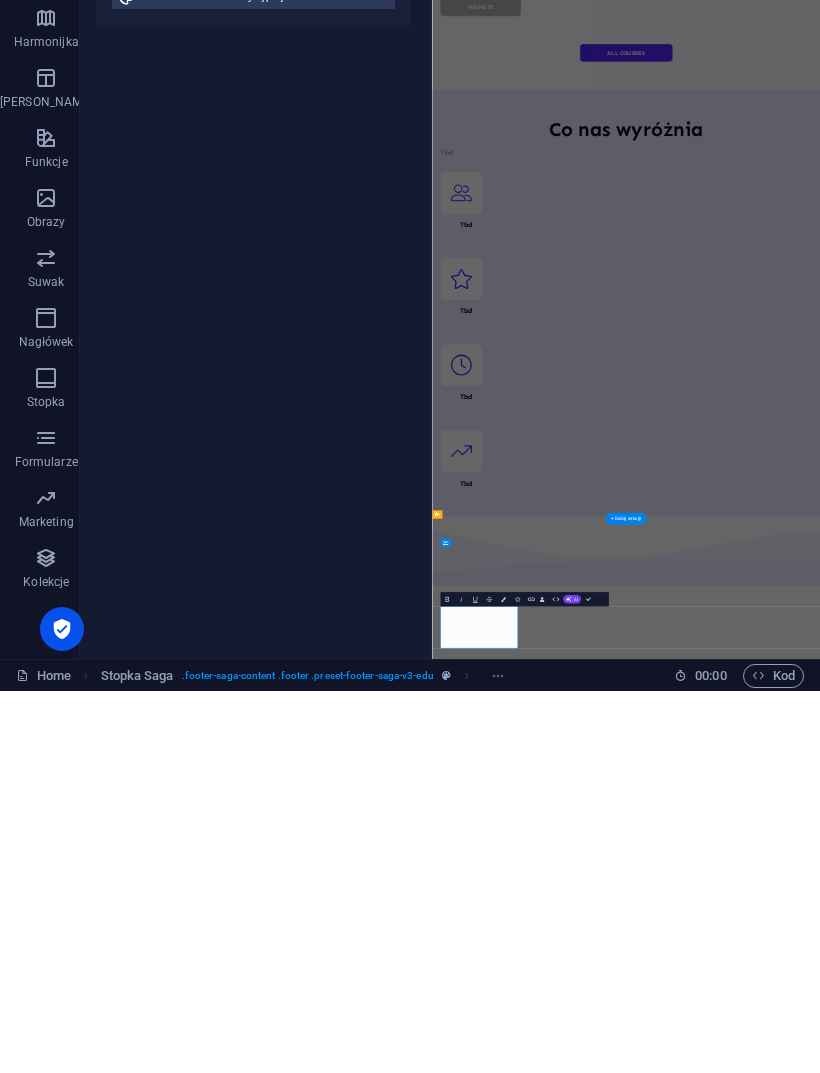 click on "Najczęściej zadawane pytania What makes our education methods so unique? Lorem ipsum dolor sit amet, consectetur adipiscing elit, sed do eiusmod tempor incididunt ut labore et dolore magna aliqua. Ut enim ad minim veniam,  quis nostrud  exercitation. Sed do eiusmod tempor incididunt ut labore et dolore magna aliqua. Why choose the Academix team? Lorem ipsum dolor sit amet, consectetur adipiscing elit, sed do eiusmod tempor incididunt ut labore et dolore magna aliqua. Ut enim ad minim veniam, quis nostrud exercitation. Sed do eiusmod tempor incididunt ut labore et dolore magna aliqua. How is onboarding conducted? Lorem ipsum dolor sit amet, consectetur adipiscing elit, sed do eiusmod tempor incididunt ut labore et dolore magna aliqua. Ut enim ad minim veniam, quis nostrud exercitation. Sed do eiusmod tempor incididunt ut labore et dolore magna aliqua. Is Academix as simple as presented?  quis nostrud exercitation.  Sed do eiusmod tempor incididunt ut labore et dolore magna aliqua." at bounding box center [986, 8017] 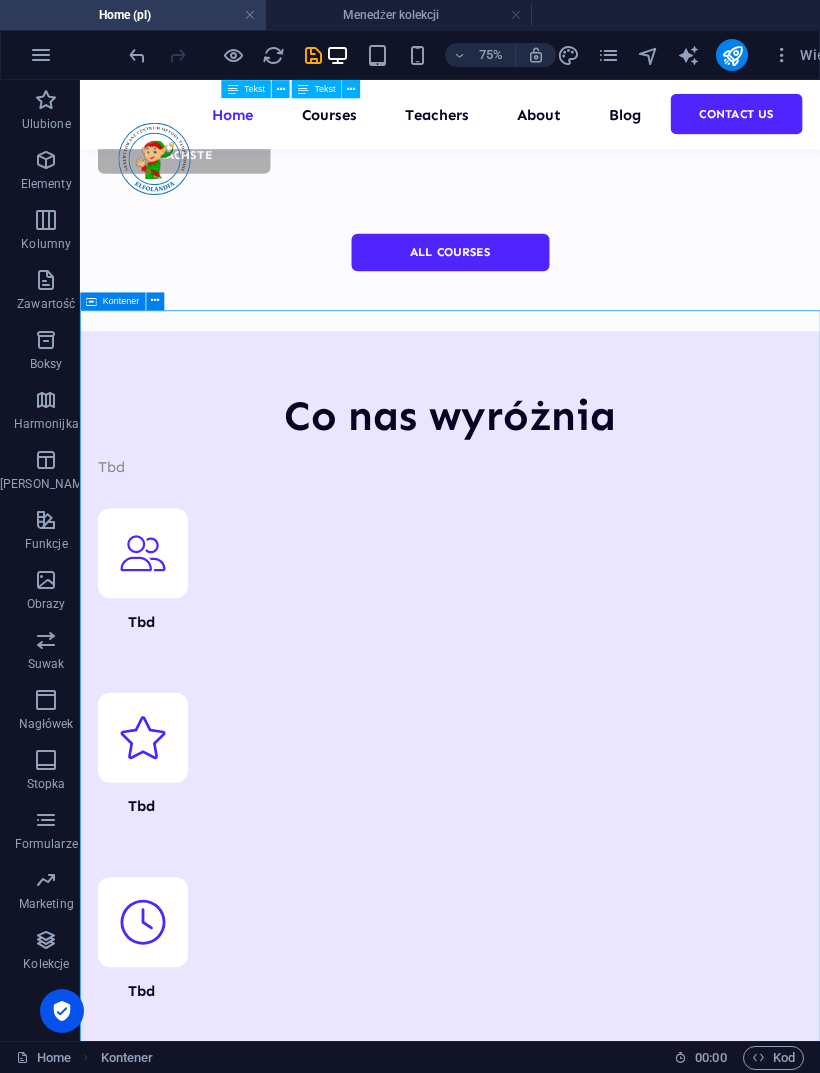 scroll, scrollTop: 6243, scrollLeft: 0, axis: vertical 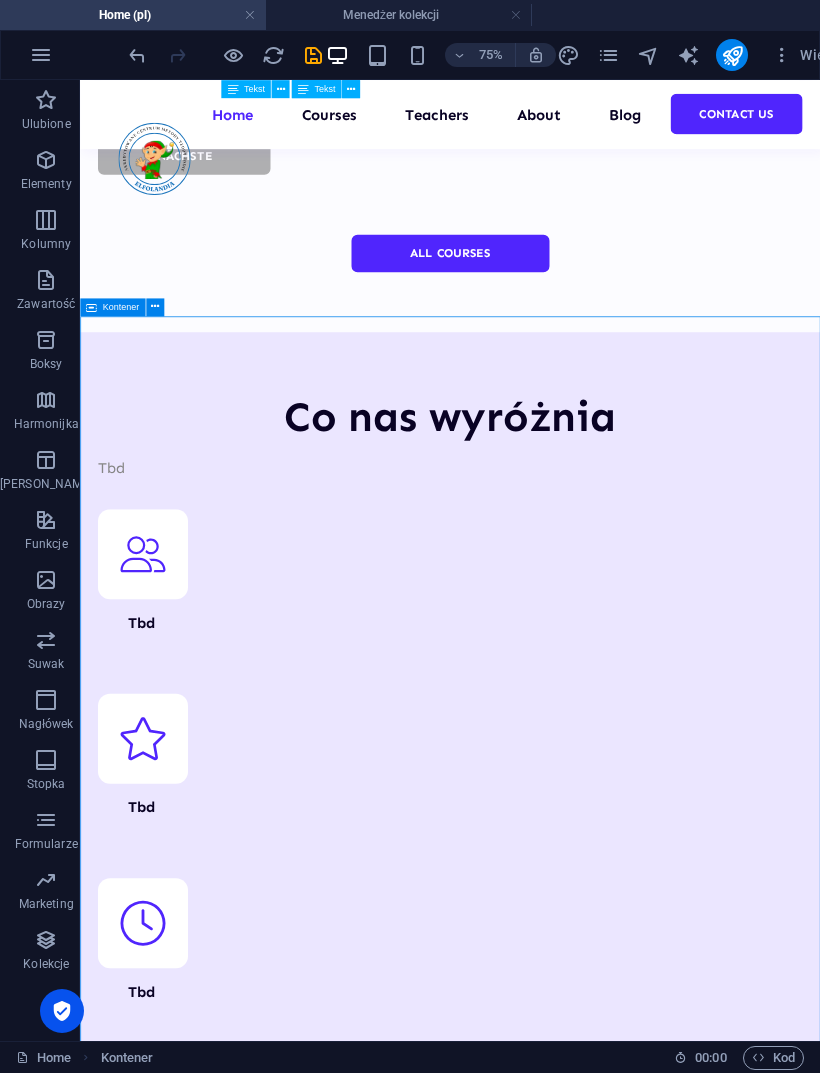 click on "Why choose the Academix team?" at bounding box center [573, 7162] 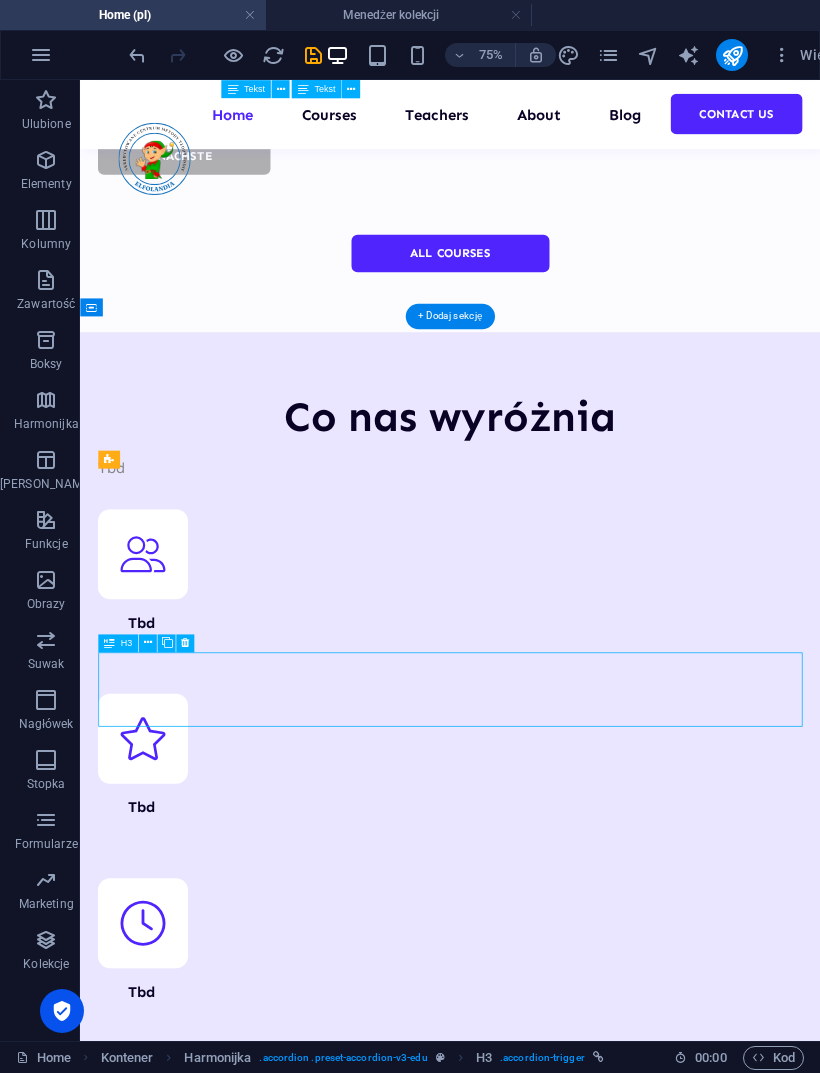 click on "Why choose the Academix team?" at bounding box center (573, 7162) 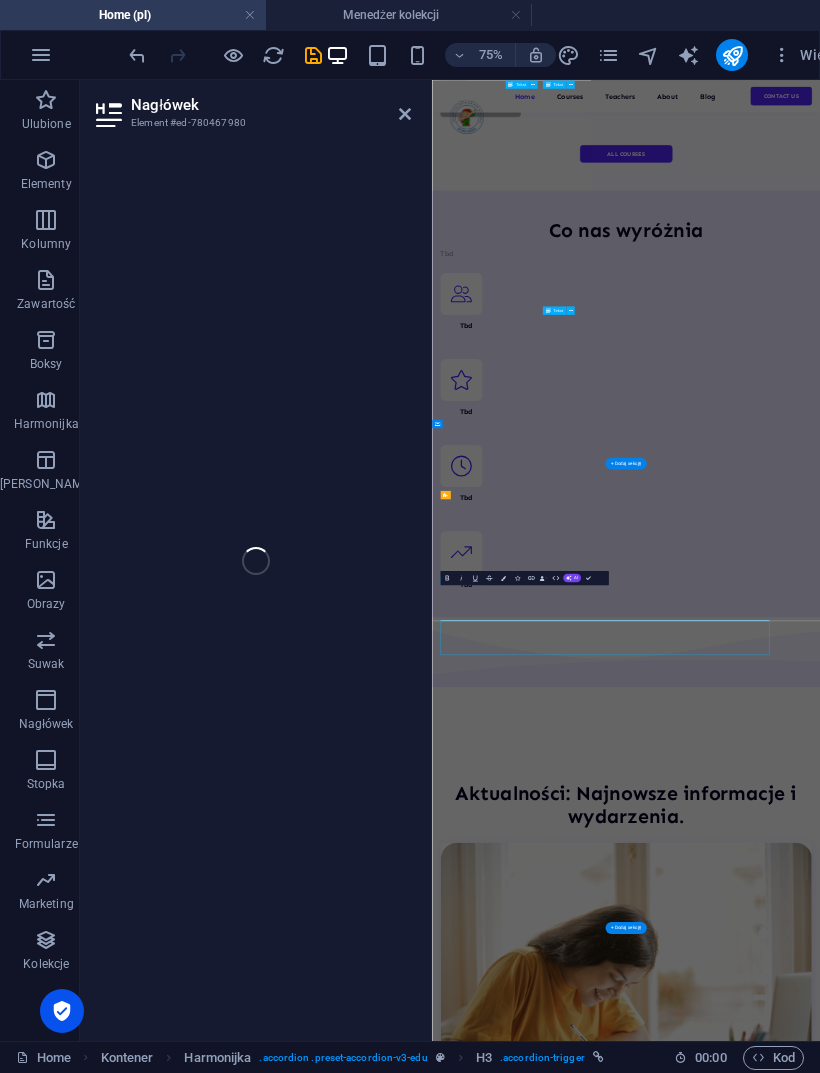scroll, scrollTop: 5463, scrollLeft: 0, axis: vertical 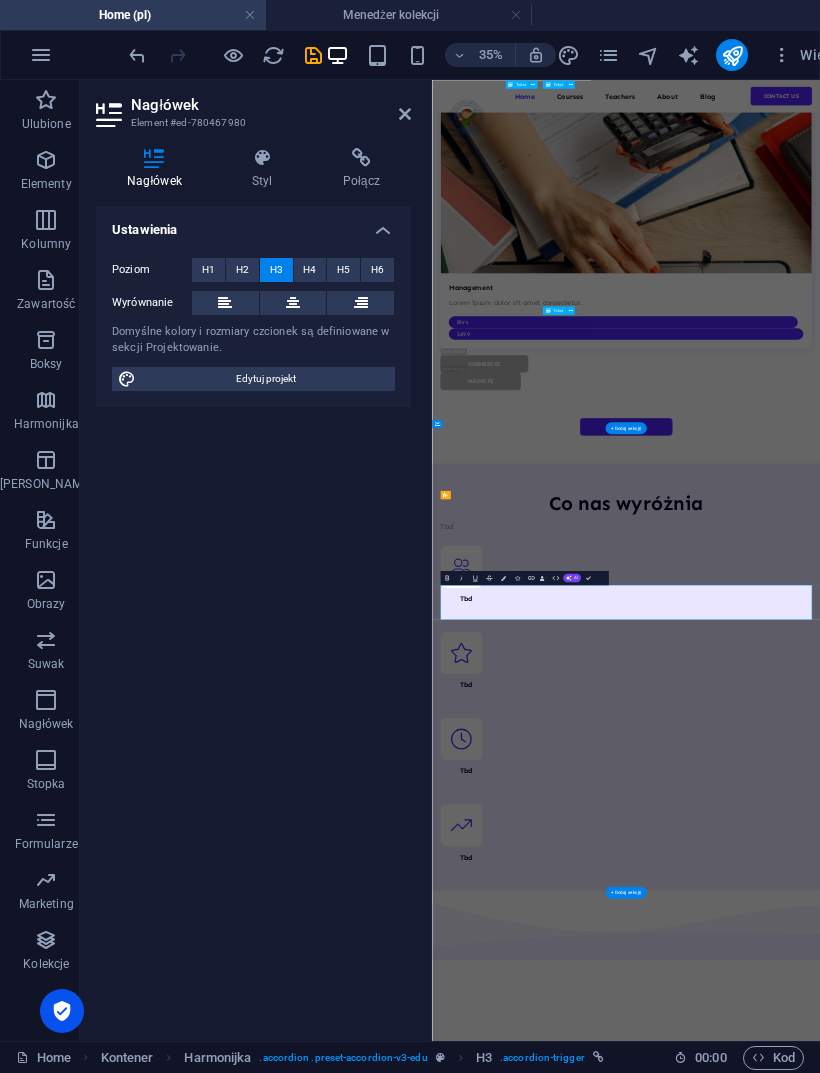 click on "Edytuj projekt" at bounding box center [265, 379] 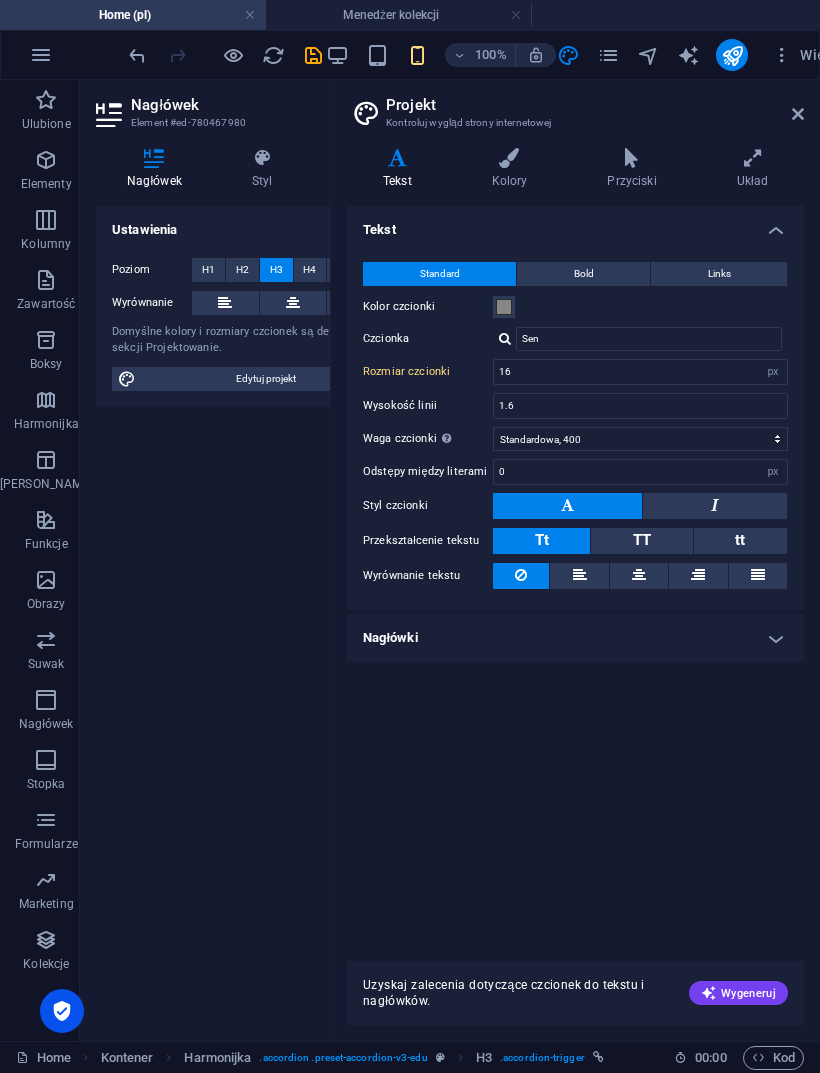 scroll, scrollTop: 0, scrollLeft: 0, axis: both 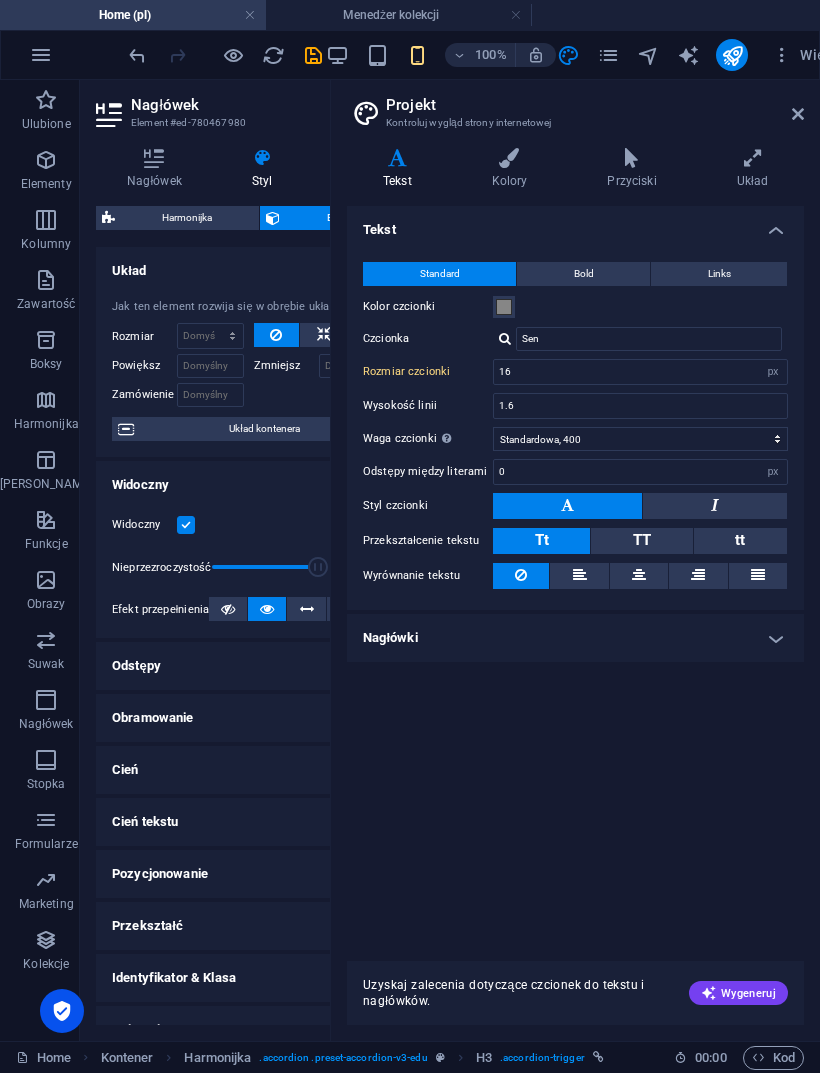 click on "Nagłówek" at bounding box center [158, 169] 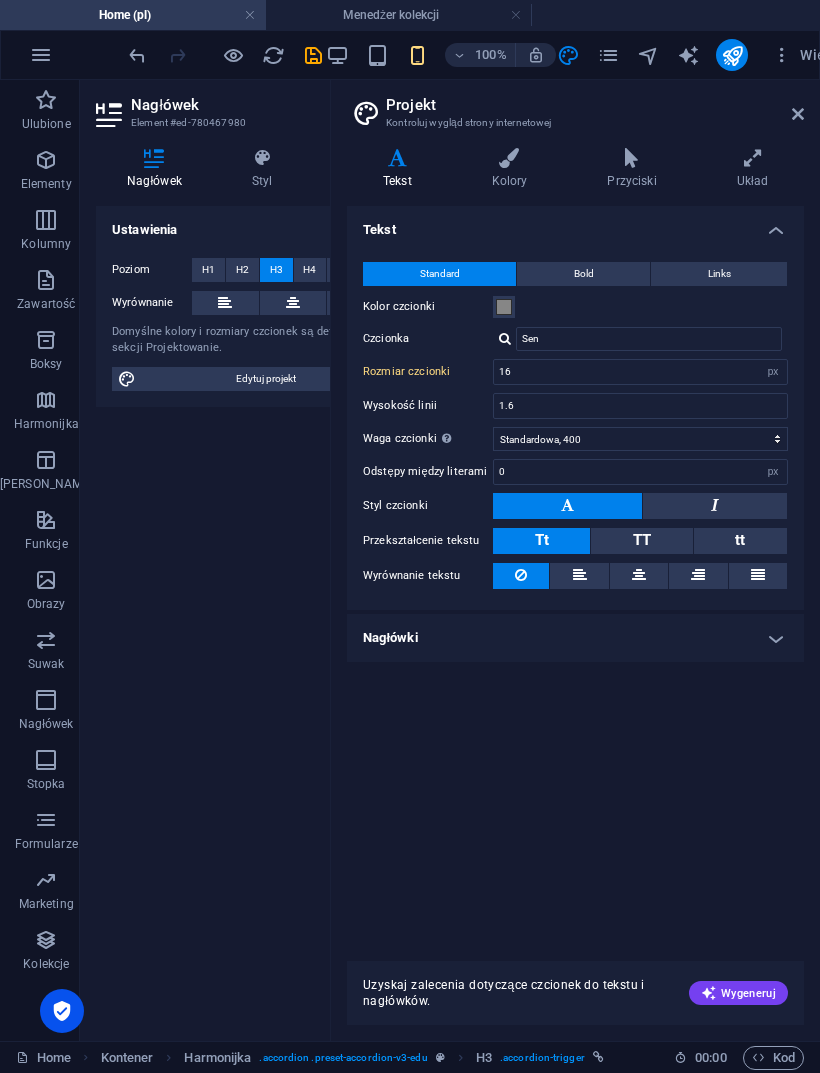 click at bounding box center [798, 114] 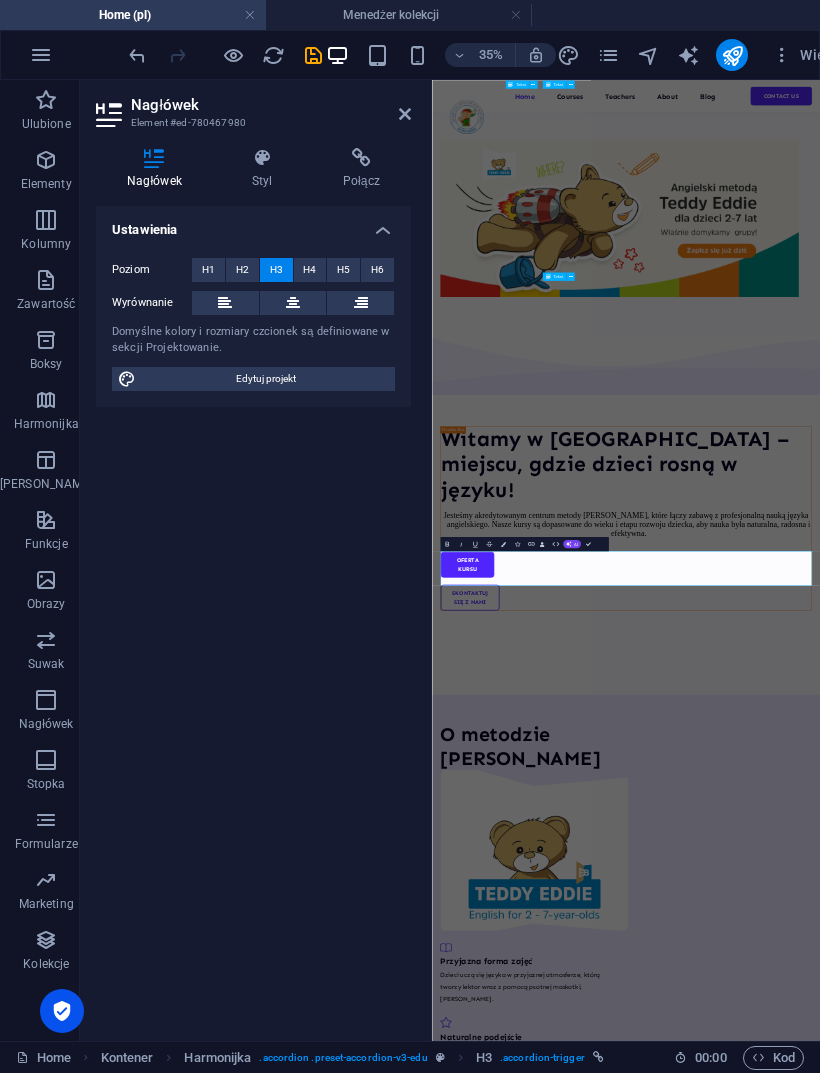 scroll, scrollTop: 5520, scrollLeft: 0, axis: vertical 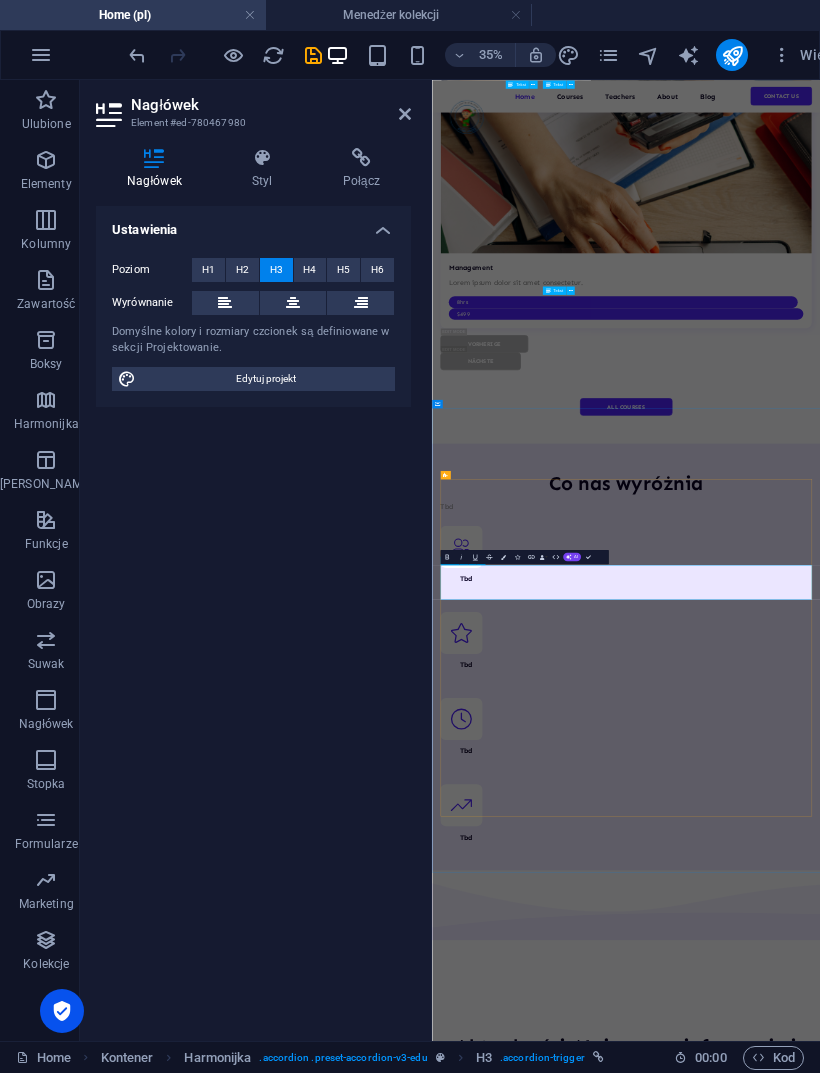 click on "Why choose the Academix team?" at bounding box center [986, 8152] 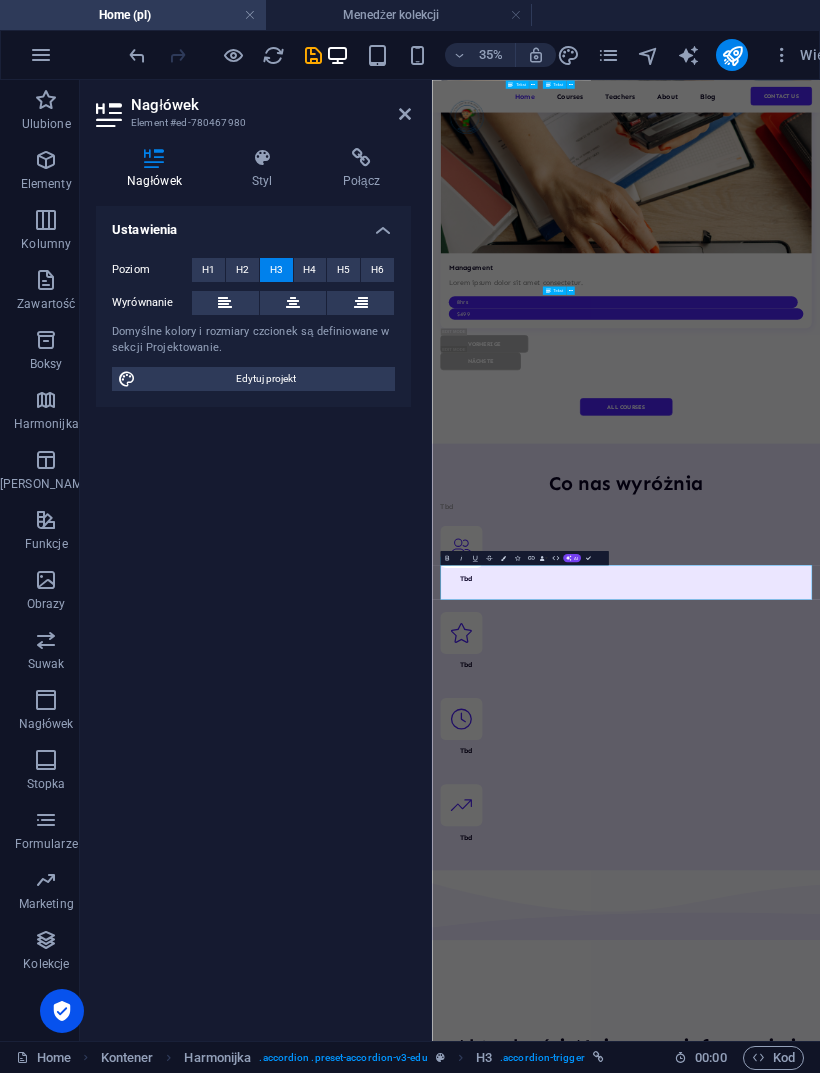 click on "Ustawienia Poziom H1 H2 H3 H4 H5 H6 Wyrównanie Domyślne kolory i rozmiary czcionek są definiowane w sekcji Projektowanie. Edytuj projekt" at bounding box center (253, 615) 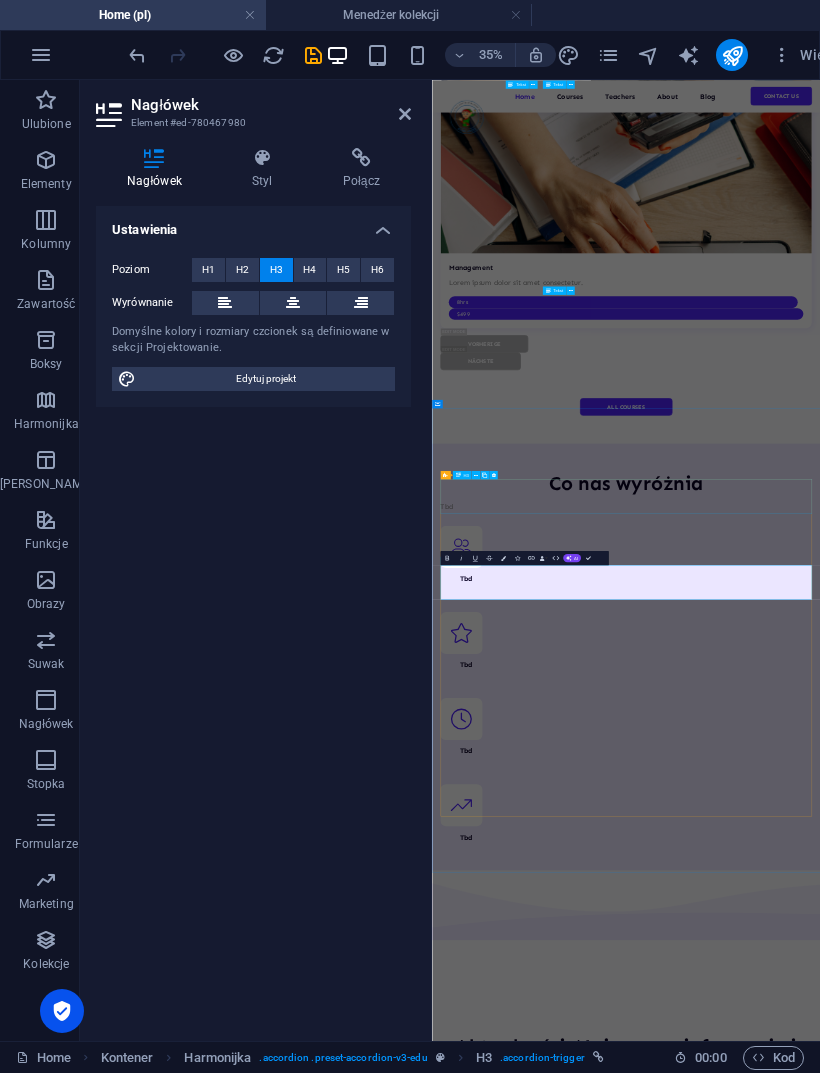 click on "What makes our education methods so unique?" at bounding box center [986, 7906] 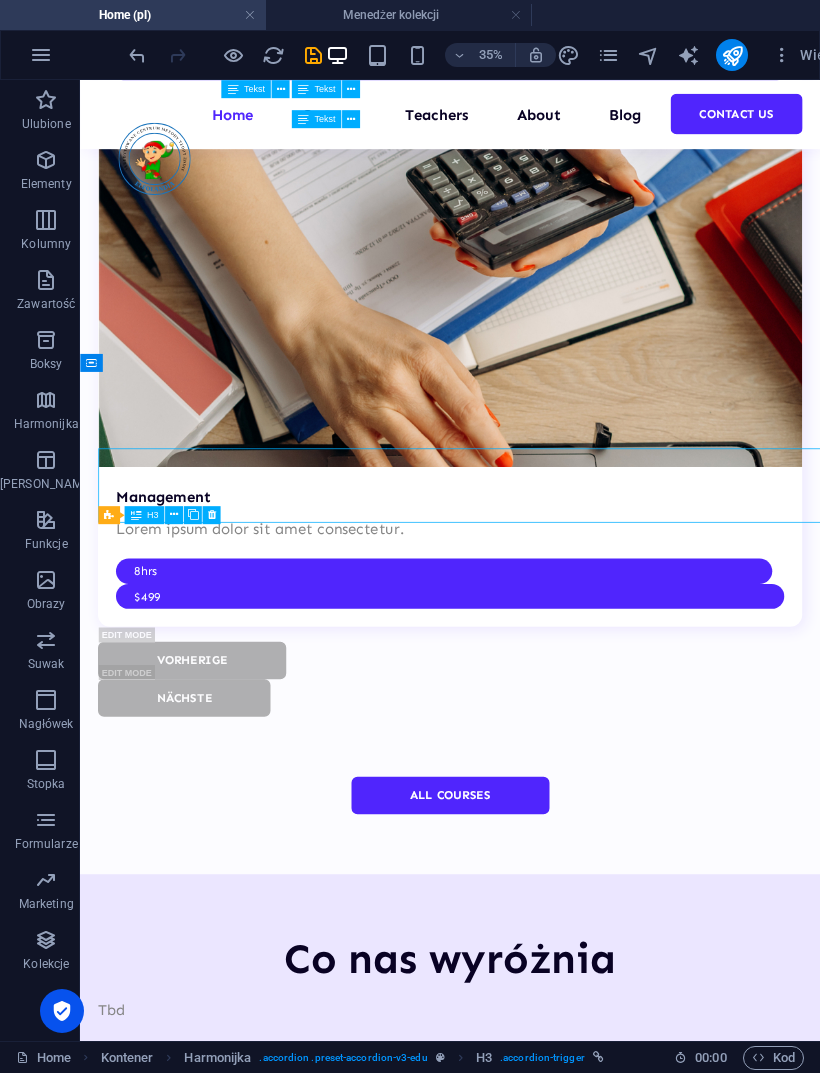 scroll, scrollTop: 6169, scrollLeft: 0, axis: vertical 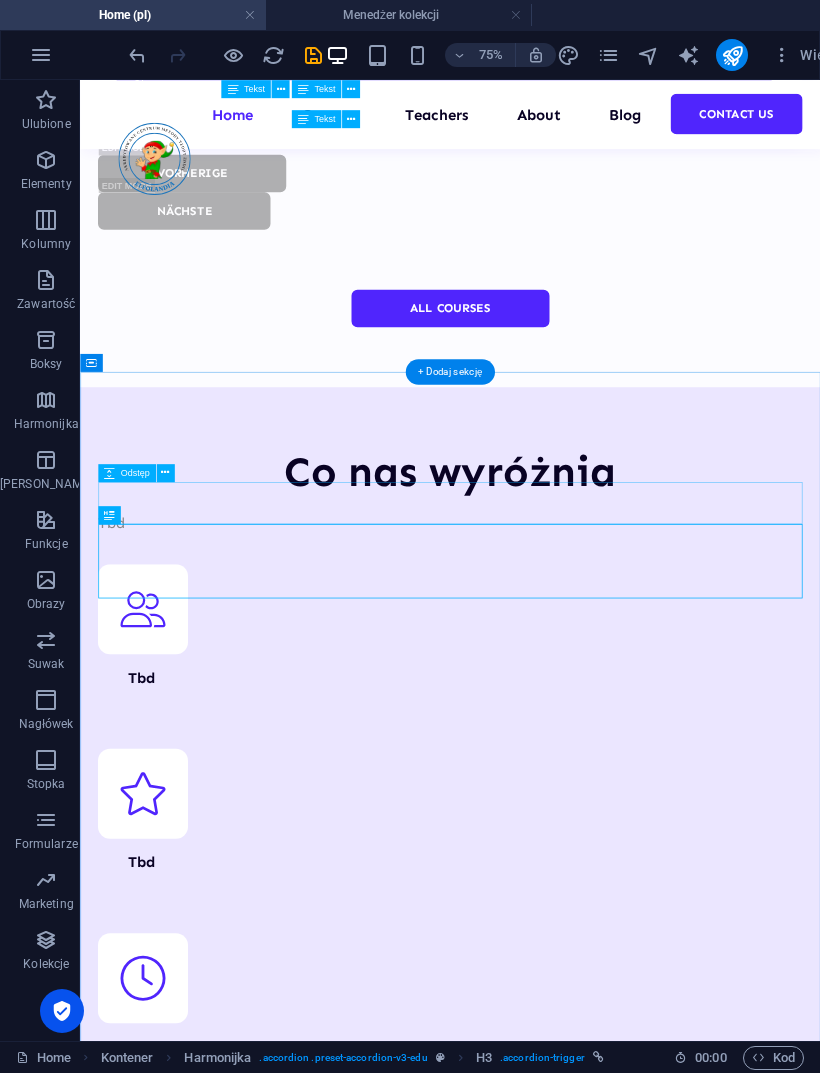 click at bounding box center [573, 6913] 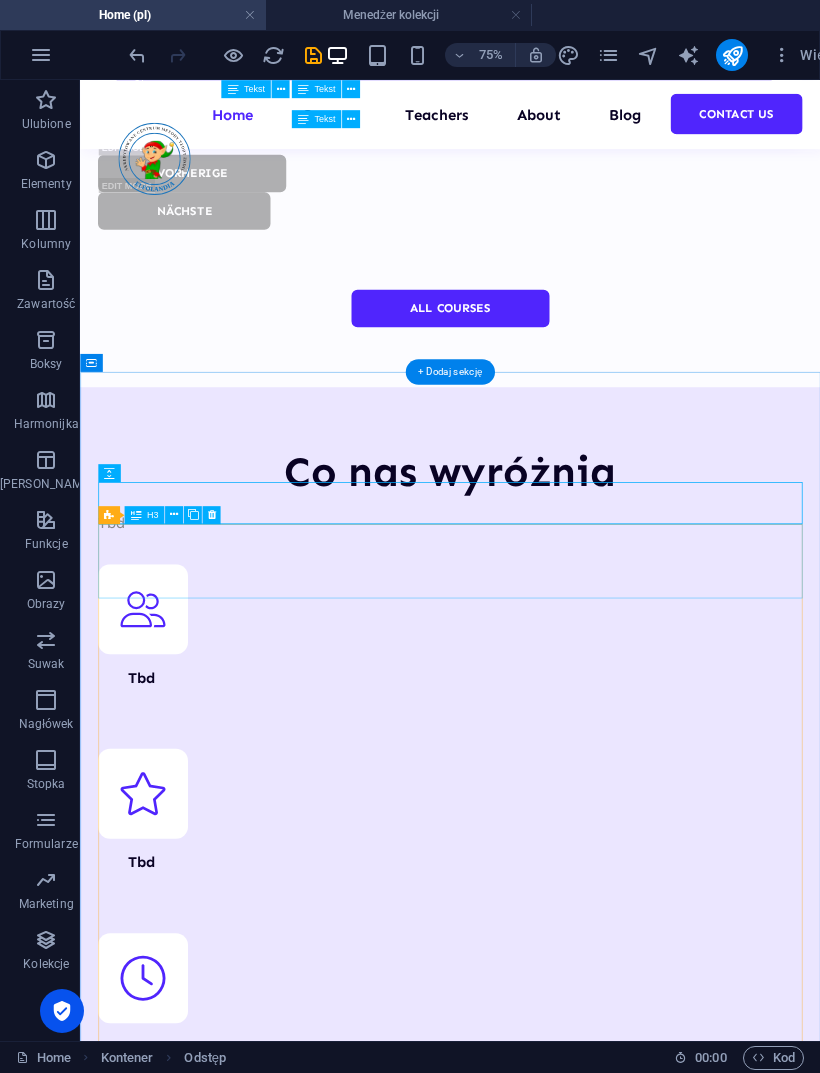 click on "What makes our education methods so unique?" at bounding box center (573, 6991) 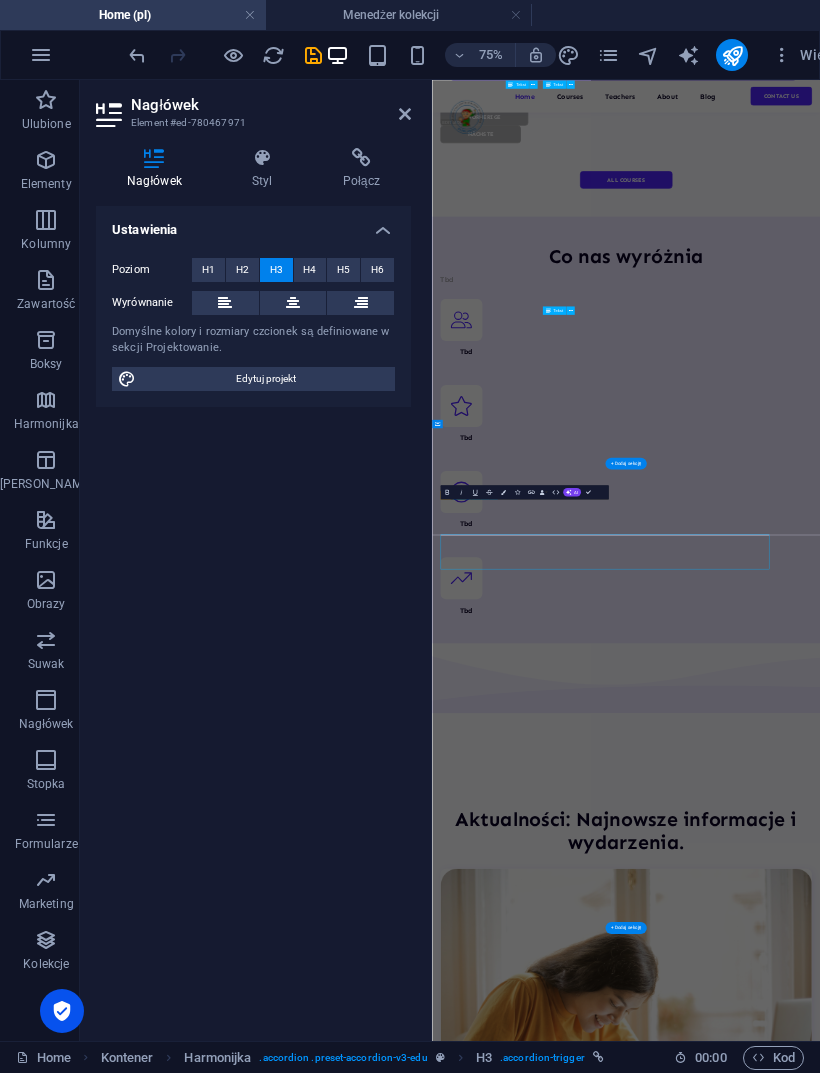 scroll, scrollTop: 5463, scrollLeft: 0, axis: vertical 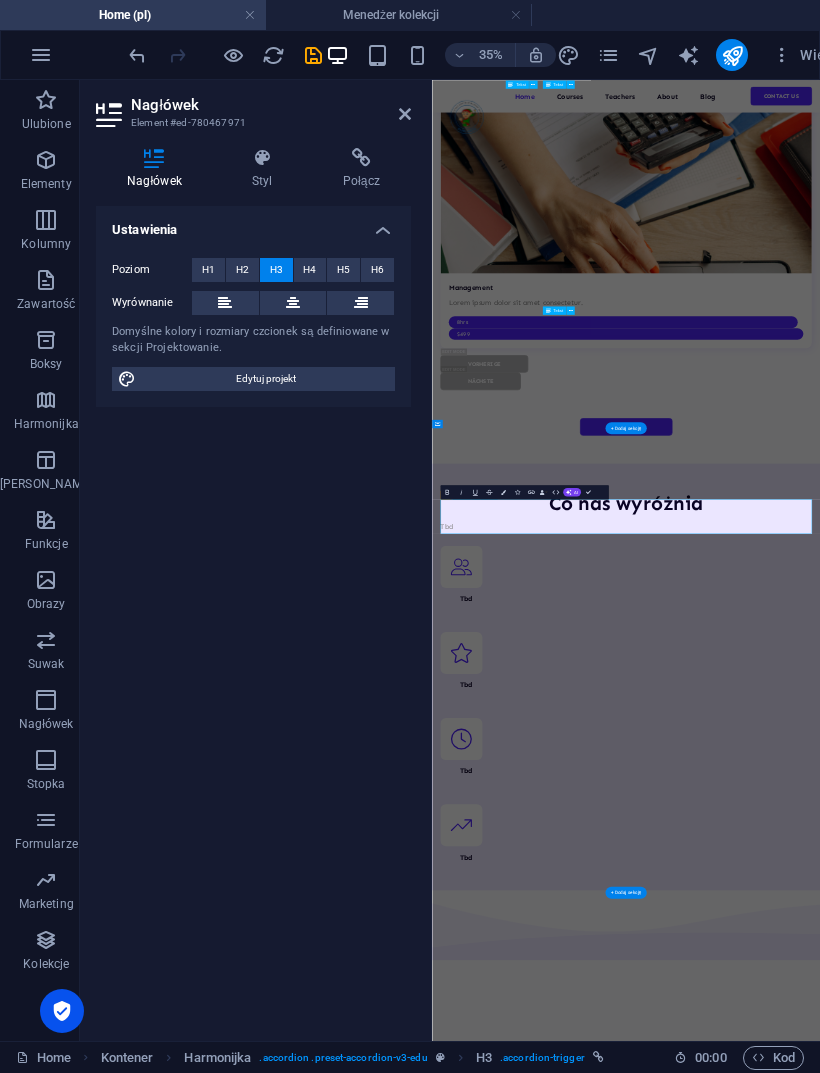 click on "What makes our education methods so unique?" at bounding box center (986, 7963) 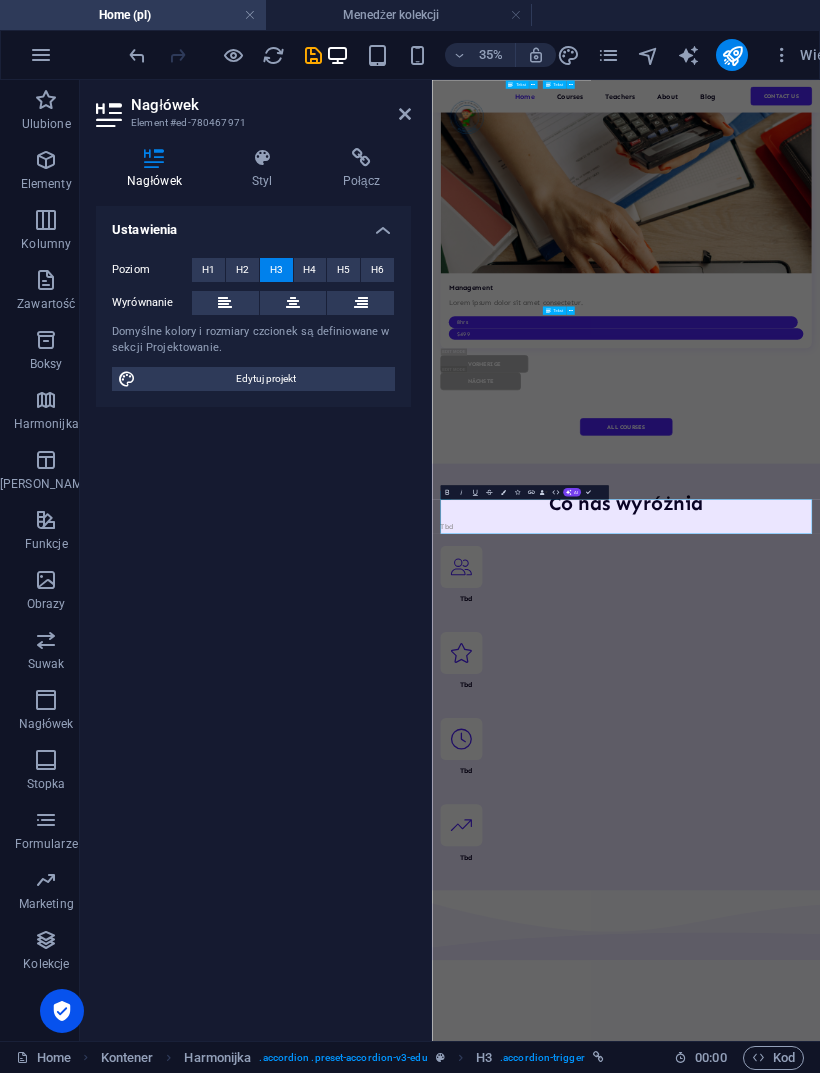 click on "Ustawienia Poziom H1 H2 H3 H4 H5 H6 Wyrównanie Domyślne kolory i rozmiary czcionek są definiowane w sekcji Projektowanie. Edytuj projekt" at bounding box center [253, 615] 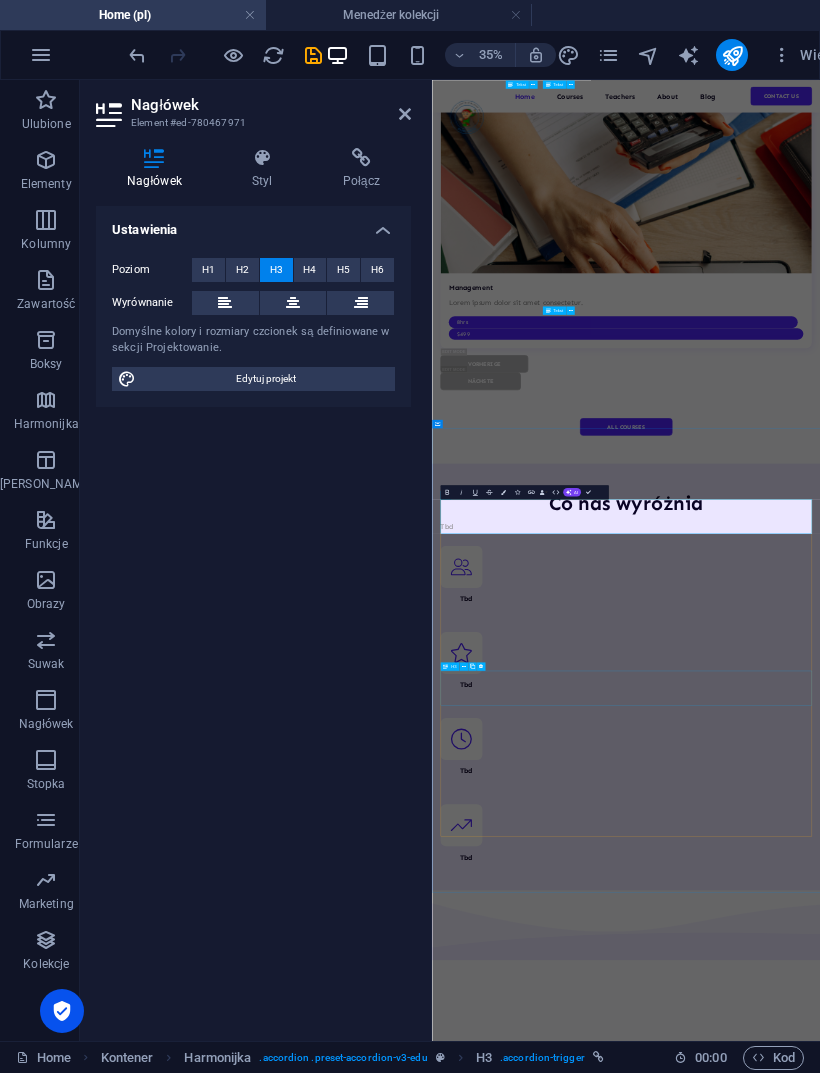 click on "How is onboarding conducted?" at bounding box center [986, 8454] 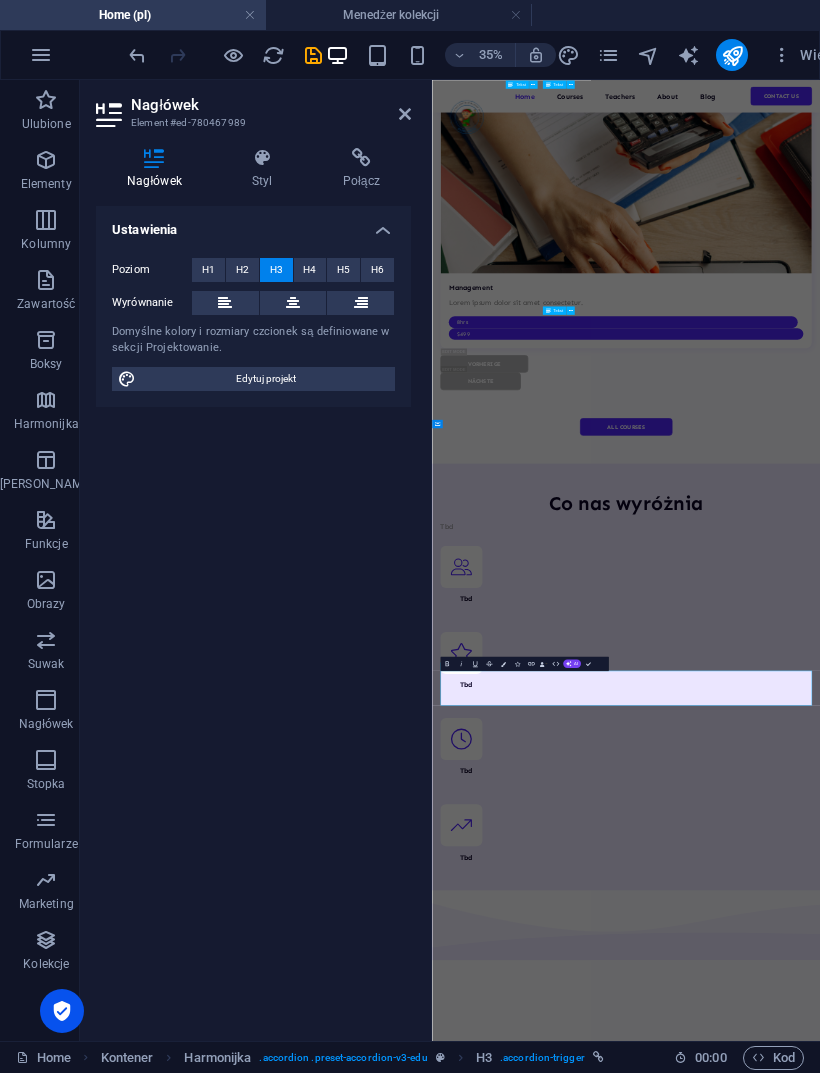 click on "How is onboarding conducted?" at bounding box center (986, 8454) 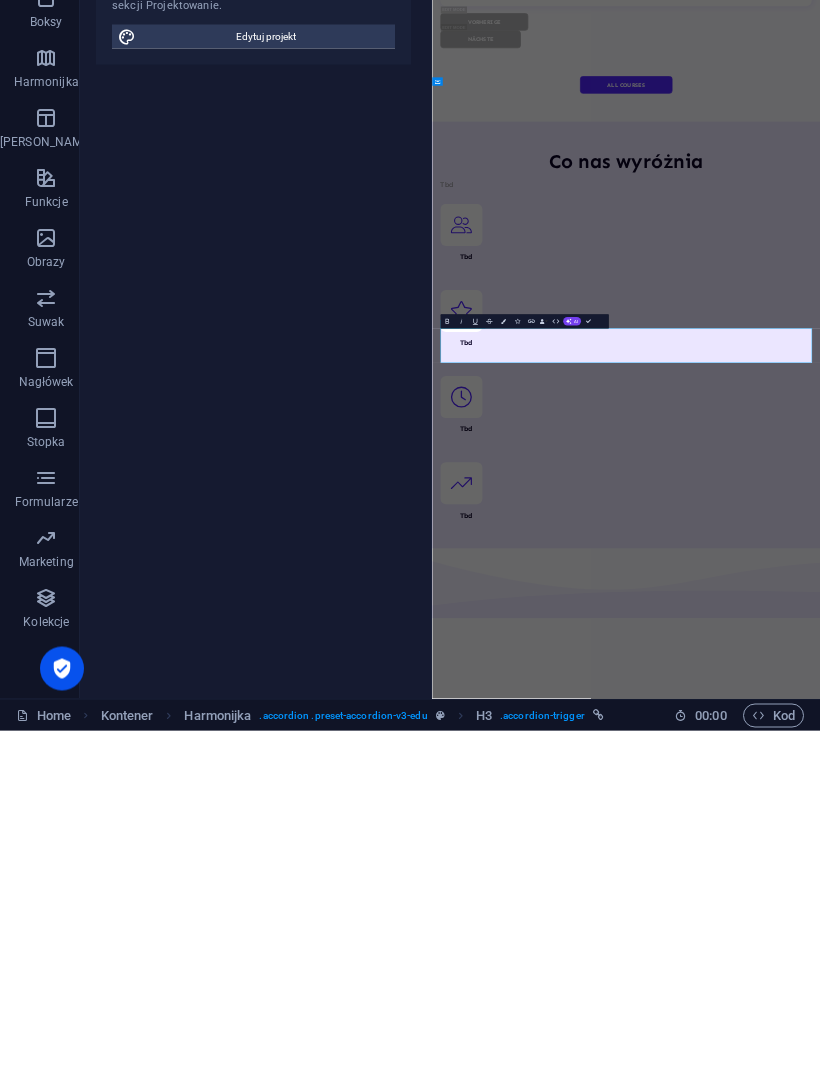 type 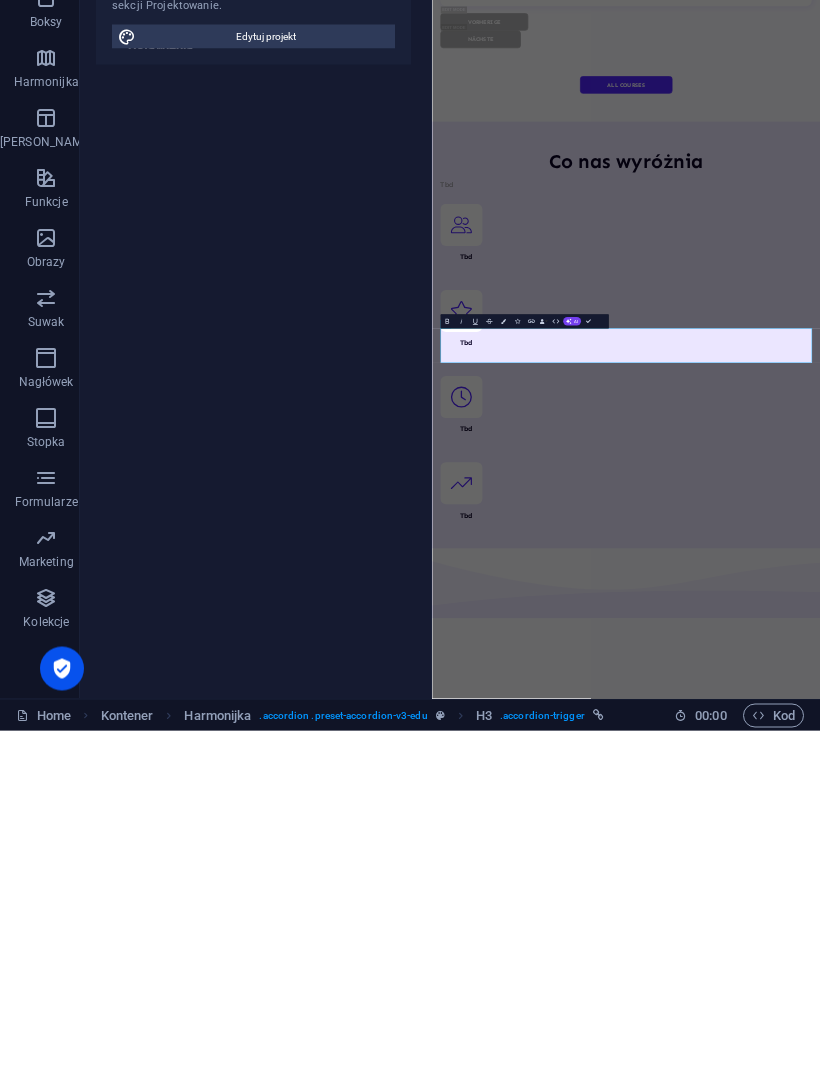 click on "Ustawienia Poziom H1 H2 H3 H4 H5 H6 Wyrównanie Domyślne kolory i rozmiary czcionek są definiowane w sekcji Projektowanie. Edytuj projekt" at bounding box center [253, 615] 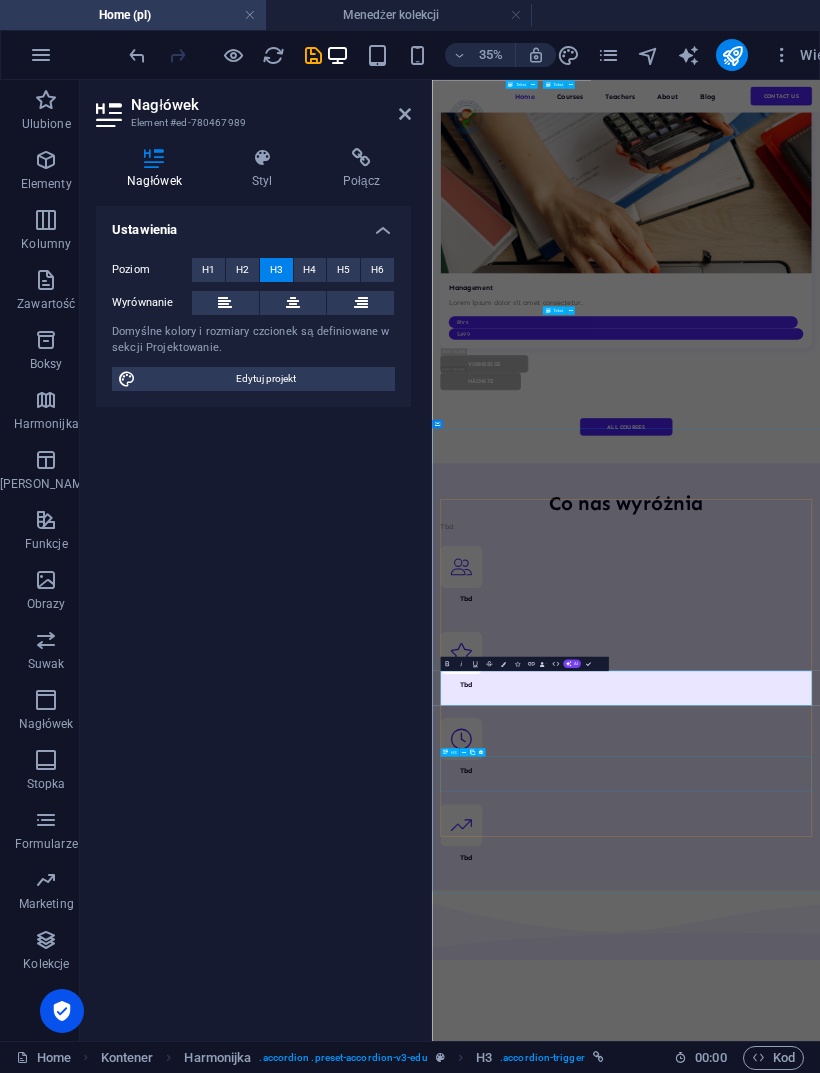 click on "Is Academix as simple as presented?" at bounding box center (986, 8700) 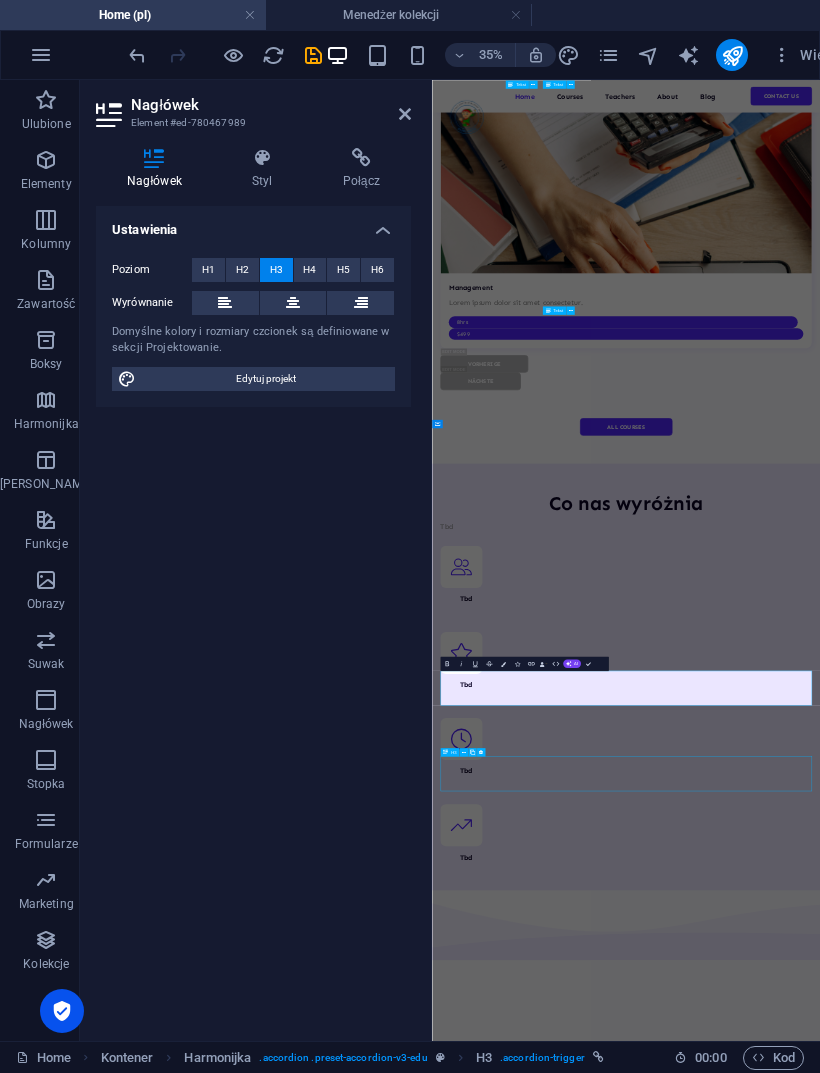 click on "Is Academix as simple as presented?" at bounding box center [986, 8700] 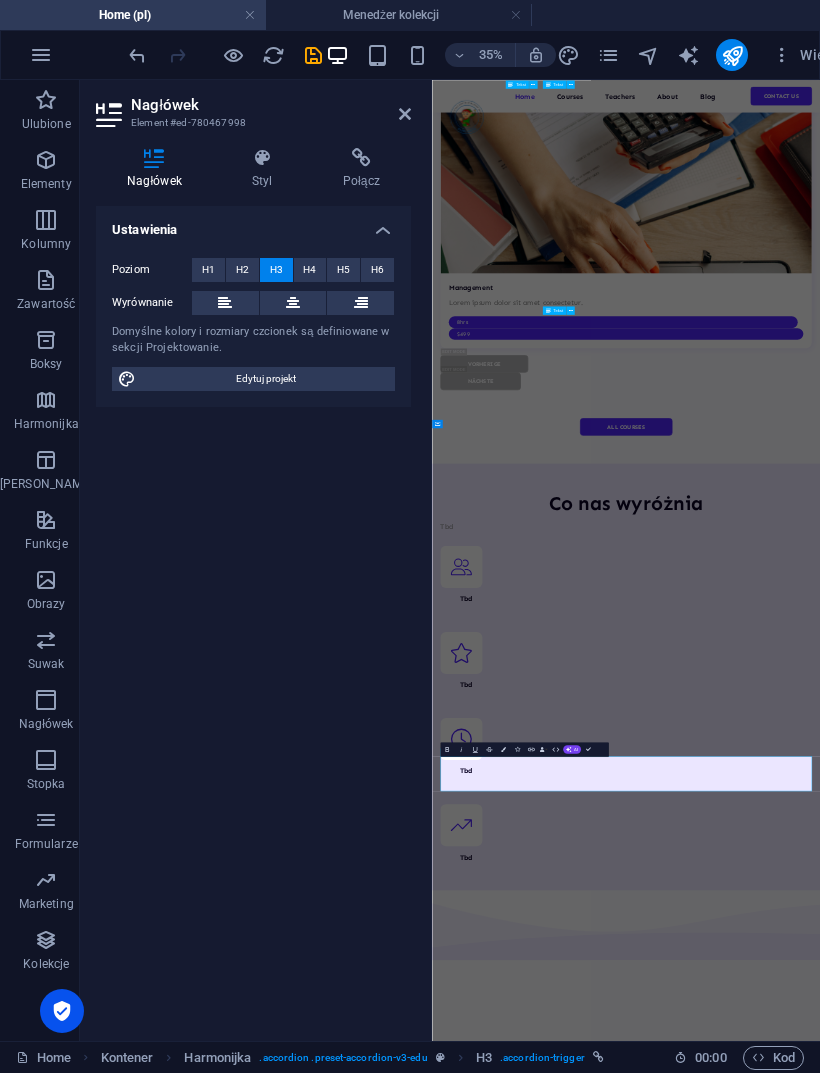 click on "Is Academix as simple as presented?" at bounding box center [986, 8700] 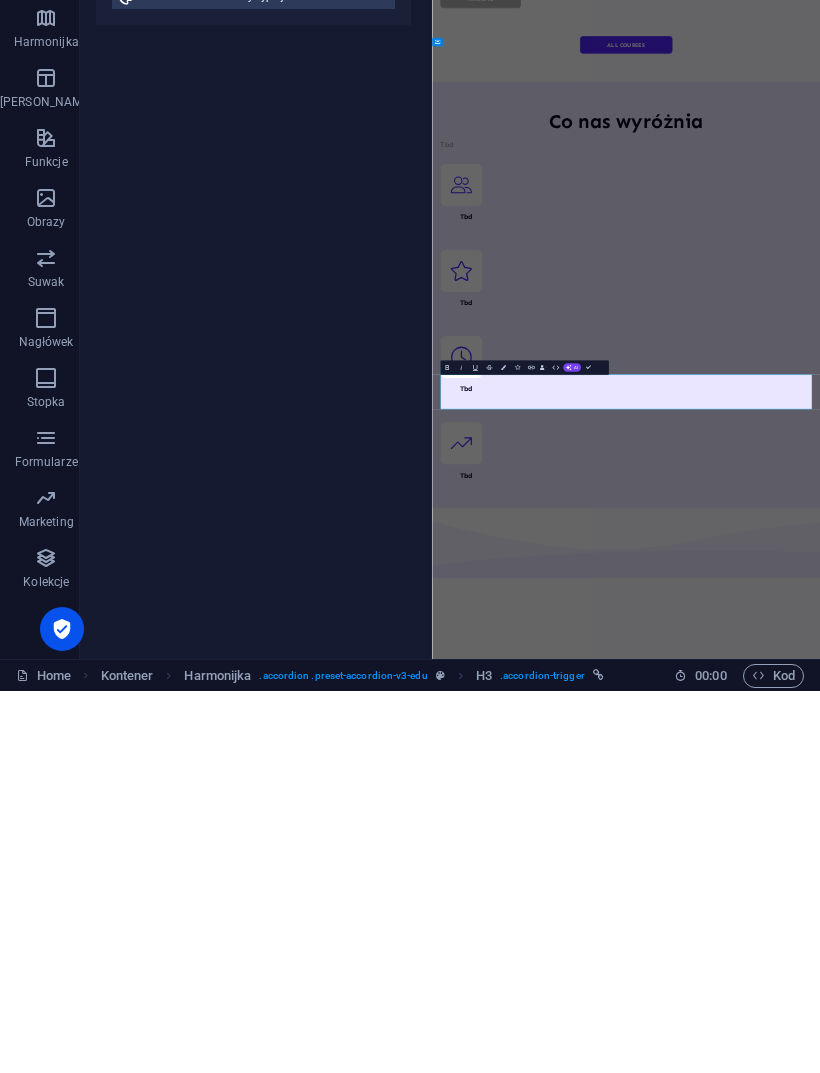 type 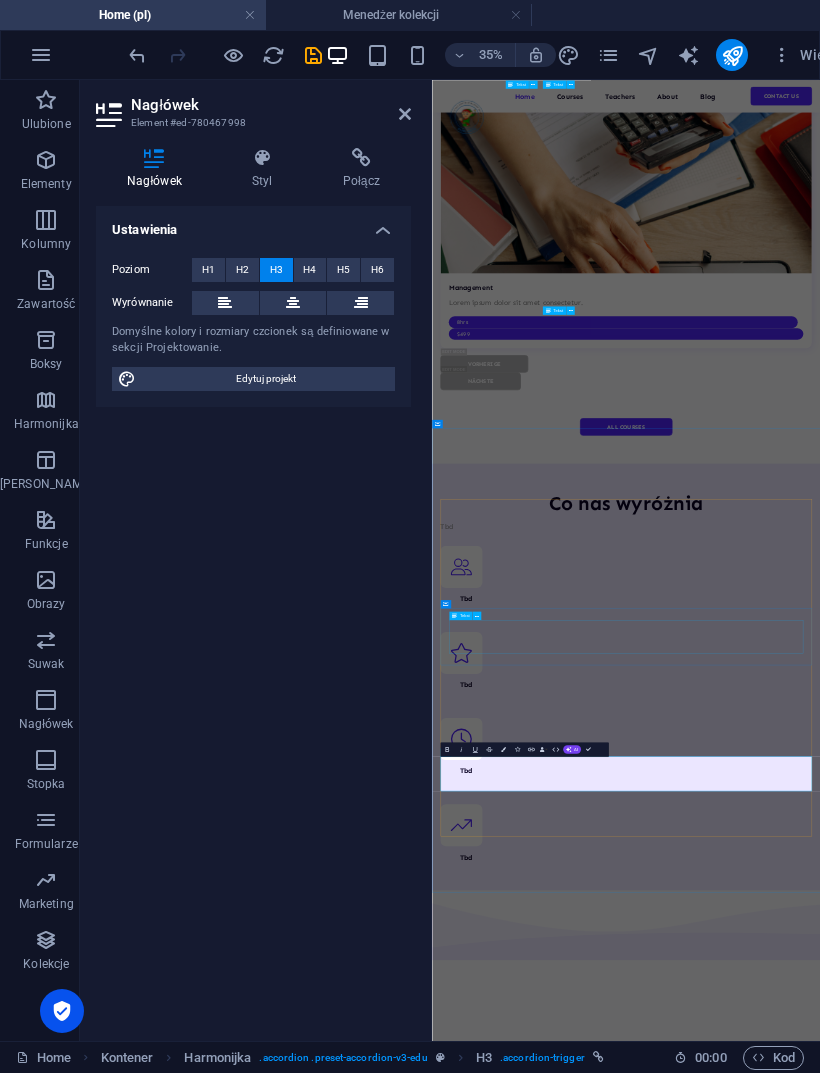 click on "Lorem ipsum dolor sit amet, consectetur adipiscing elit, sed do eiusmod tempor incididunt ut labore et dolore magna aliqua. Ut enim ad minim veniam, quis nostrud exercitation. Sed do eiusmod tempor incididunt ut labore et dolore magna aliqua." at bounding box center [986, 8307] 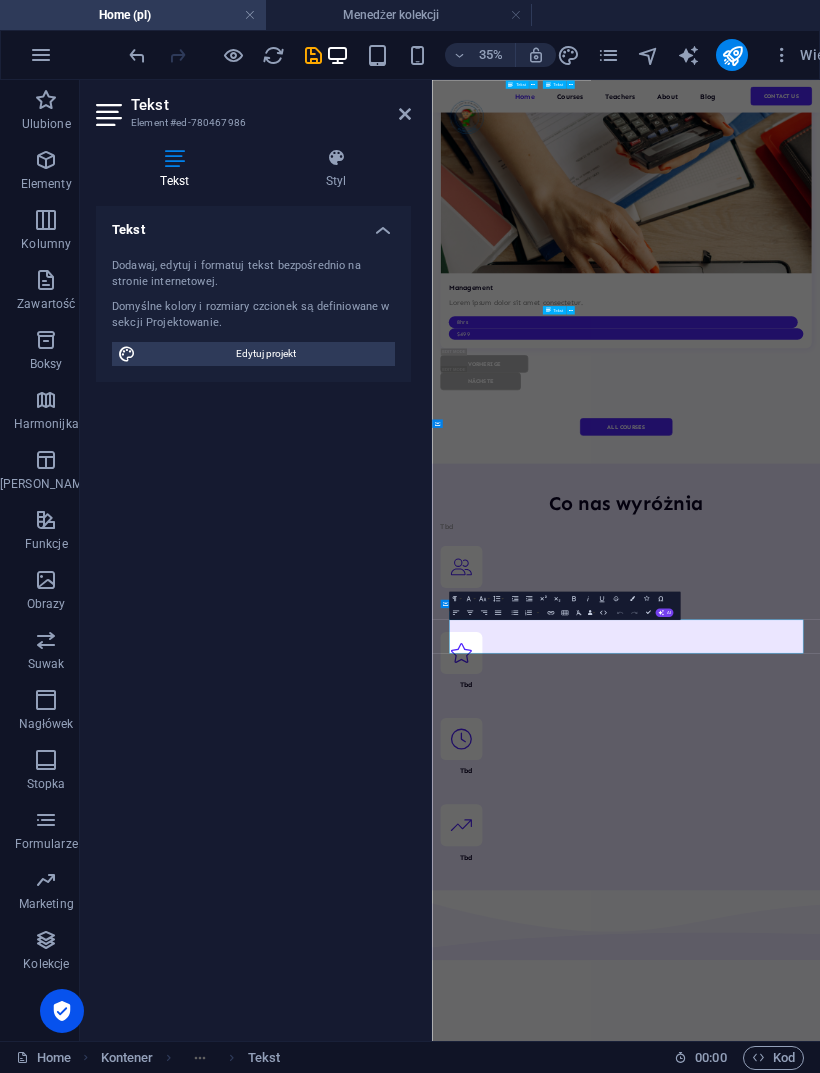 scroll, scrollTop: 5464, scrollLeft: 0, axis: vertical 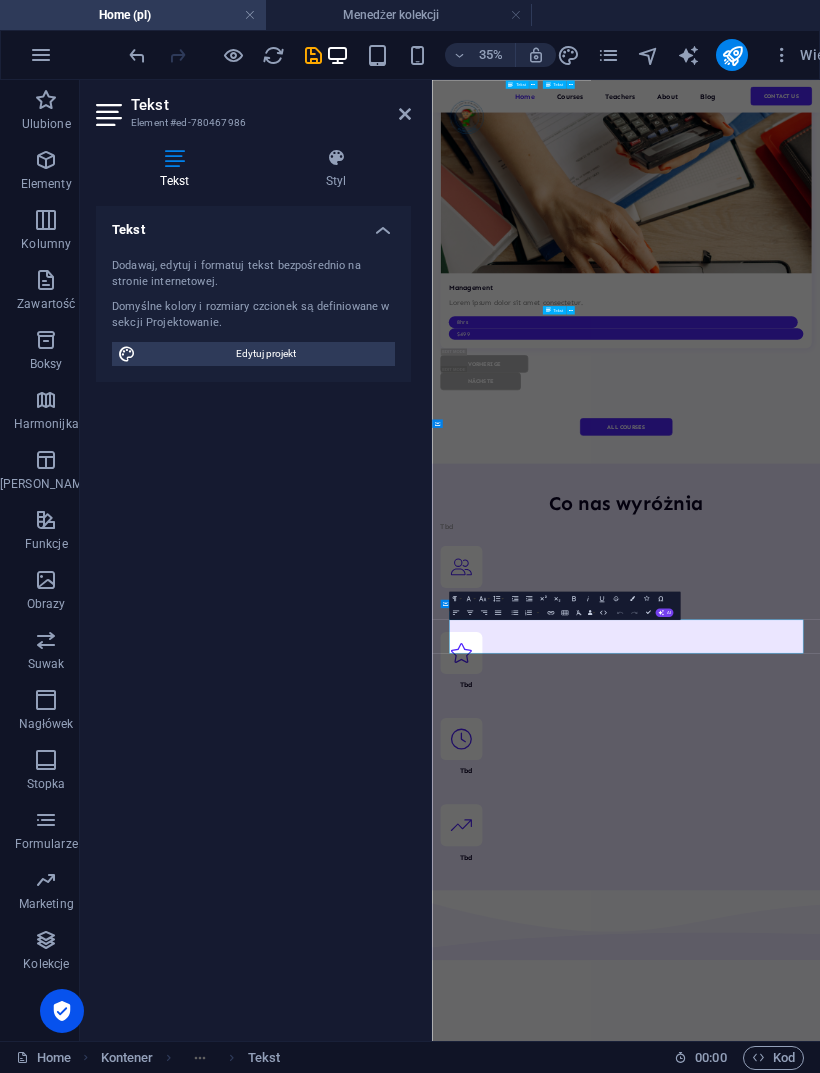 click on "Lorem ipsum dolor sit amet, consectetur adipiscing elit, sed do eiusmod tempor incididunt ut labore et dolore magna aliqua. Ut enim ad minim veniam, quis nostrud exercitation. Sed do eiusmod tempor incididunt ut labore et dolore magna aliqua." at bounding box center [978, 8307] 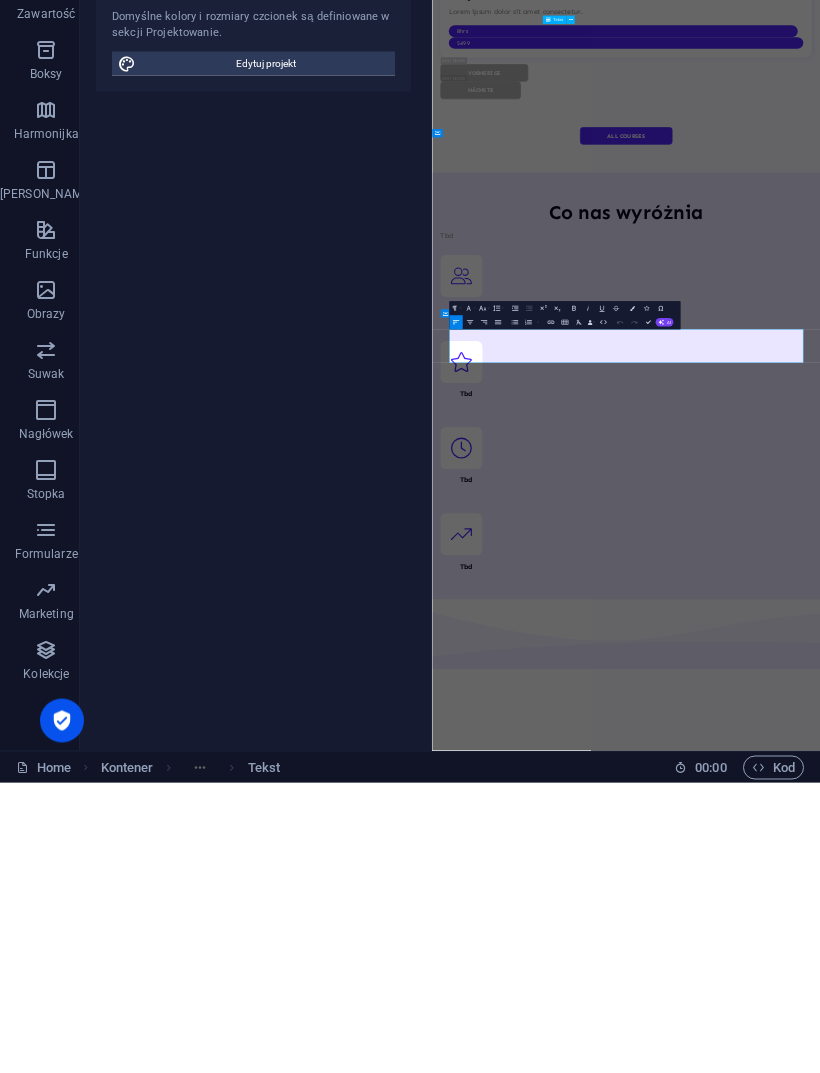 type 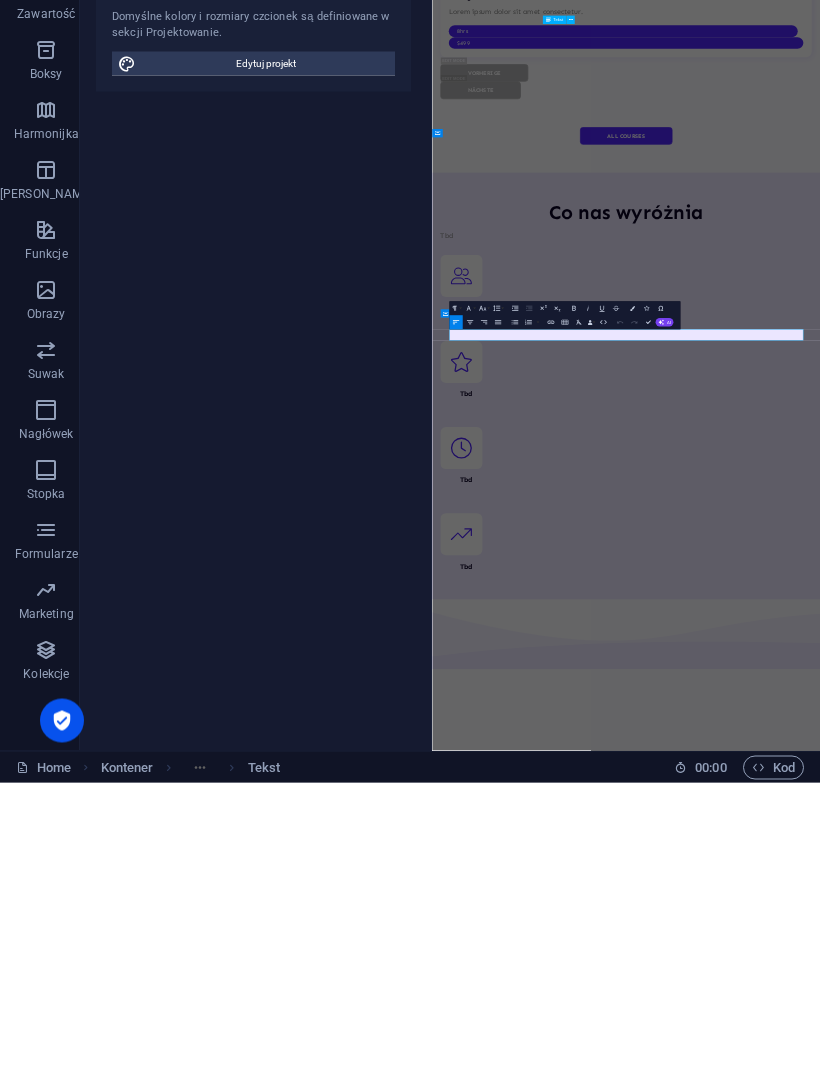 click on "Tekst Dodawaj, edytuj i formatuj tekst bezpośrednio na stronie internetowej. Domyślne kolory i rozmiary czcionek są definiowane w sekcji Projektowanie. Edytuj projekt Wyrównanie Wyrównane do lewej Wyśrodkowany Wyrównane do prawej" at bounding box center [253, 615] 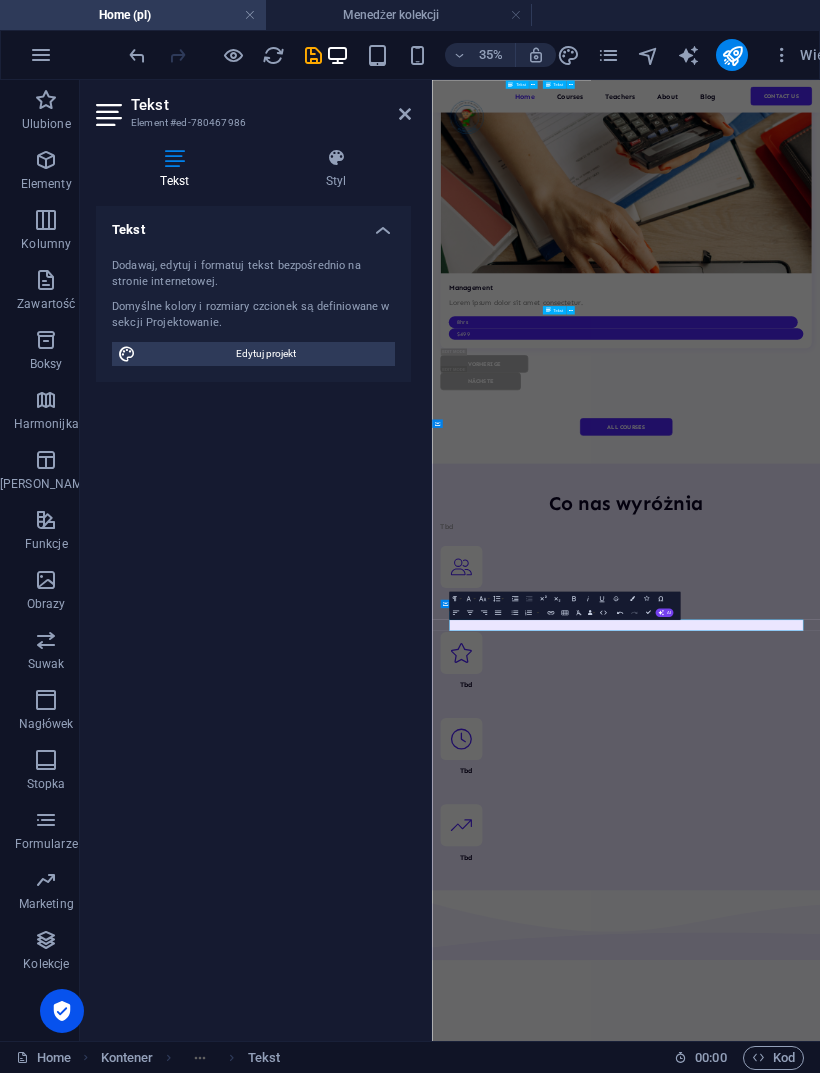 click on "Lorem ipsum dolor sit amet, consectetur adipiscing elit, sed do eiusmod tempor incididunt ut labore et dolore magna aliqua. Ut enim ad minim veniam,  quis nostrud  exercitation. Sed do eiusmod tempor incididunt ut labore et dolore magna aliqua." at bounding box center (986, 8061) 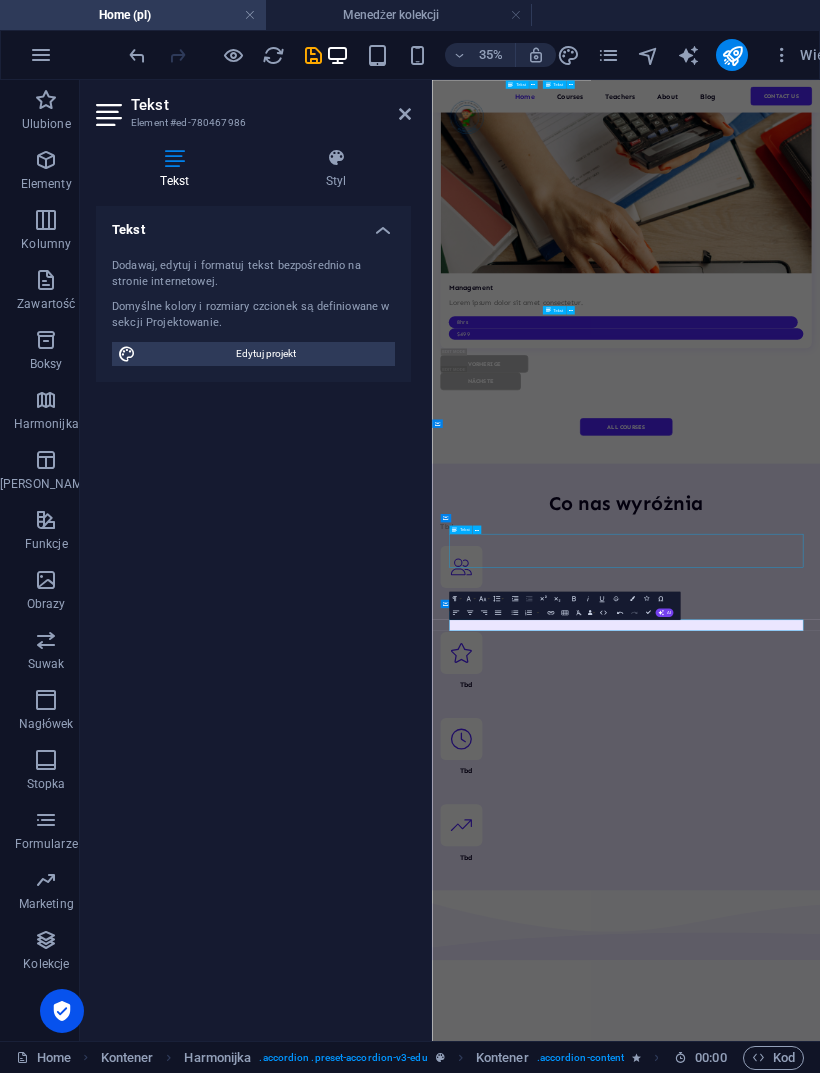 scroll, scrollTop: 6268, scrollLeft: 0, axis: vertical 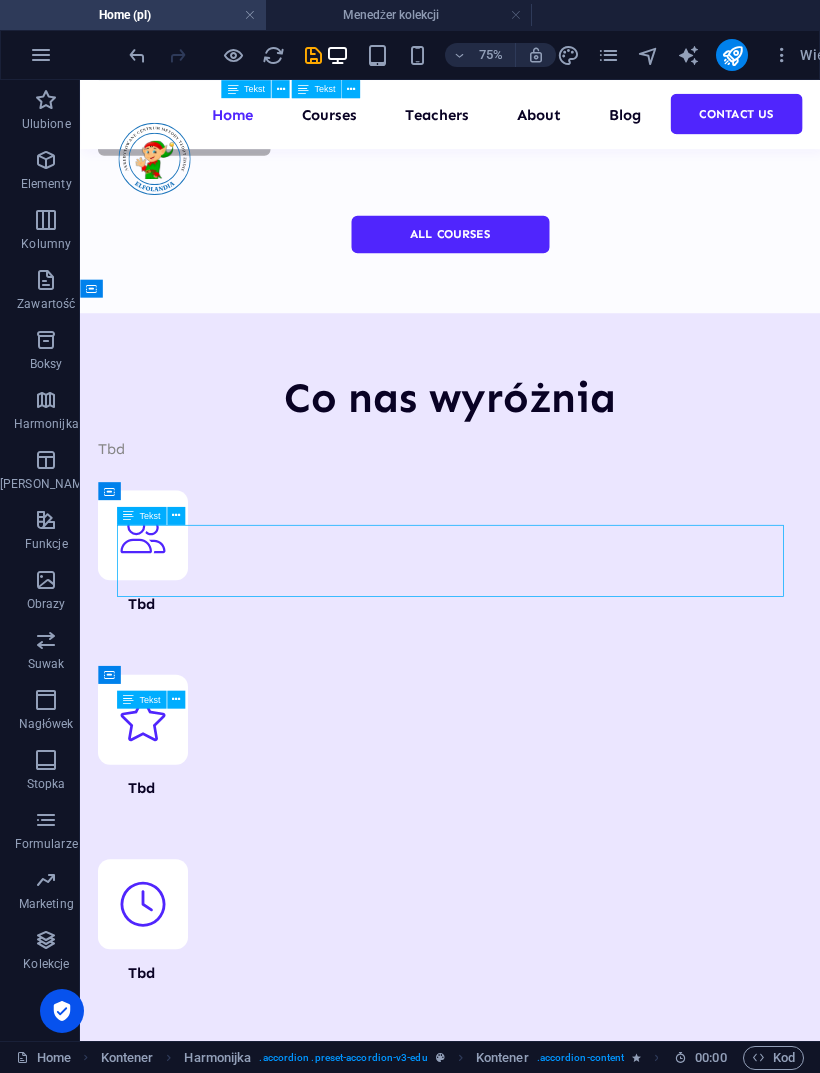 click on "Lorem ipsum dolor sit amet, consectetur adipiscing elit, sed do eiusmod tempor incididunt ut labore et dolore magna aliqua. Ut enim ad minim veniam,  quis nostrud  exercitation. Sed do eiusmod tempor incididunt ut labore et dolore magna aliqua." at bounding box center [573, 6990] 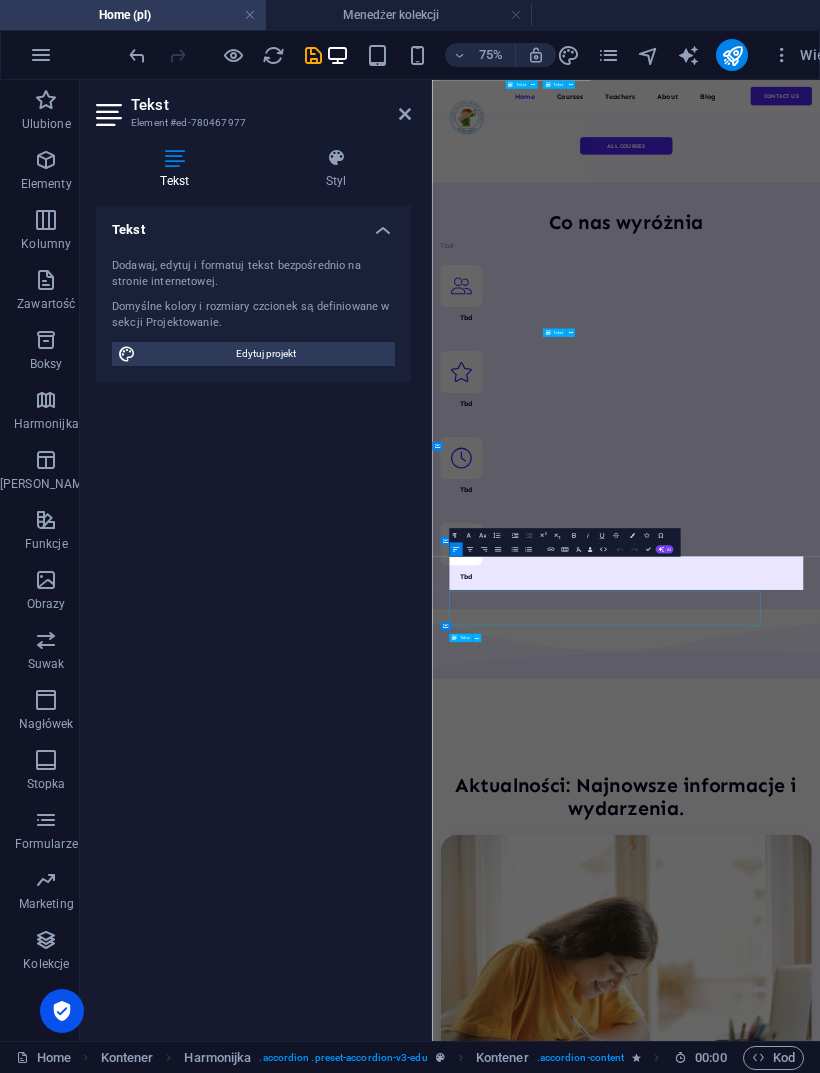 scroll, scrollTop: 5400, scrollLeft: 0, axis: vertical 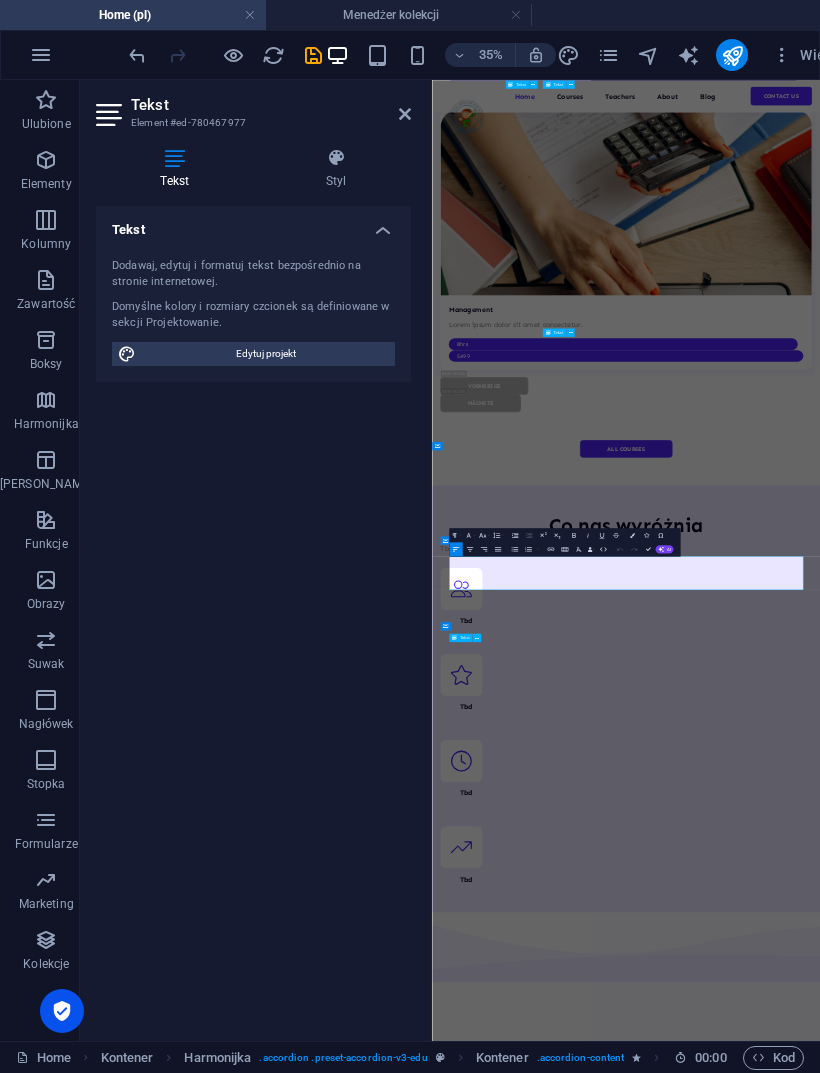 click on "Lorem ipsum dolor sit amet, consectetur adipiscing elit, sed do eiusmod tempor incididunt ut labore et dolore magna aliqua. Ut enim ad minim veniam,  quis nostrud  exercitation. Sed do eiusmod tempor incididunt ut labore et dolore magna aliqua." at bounding box center (986, 8125) 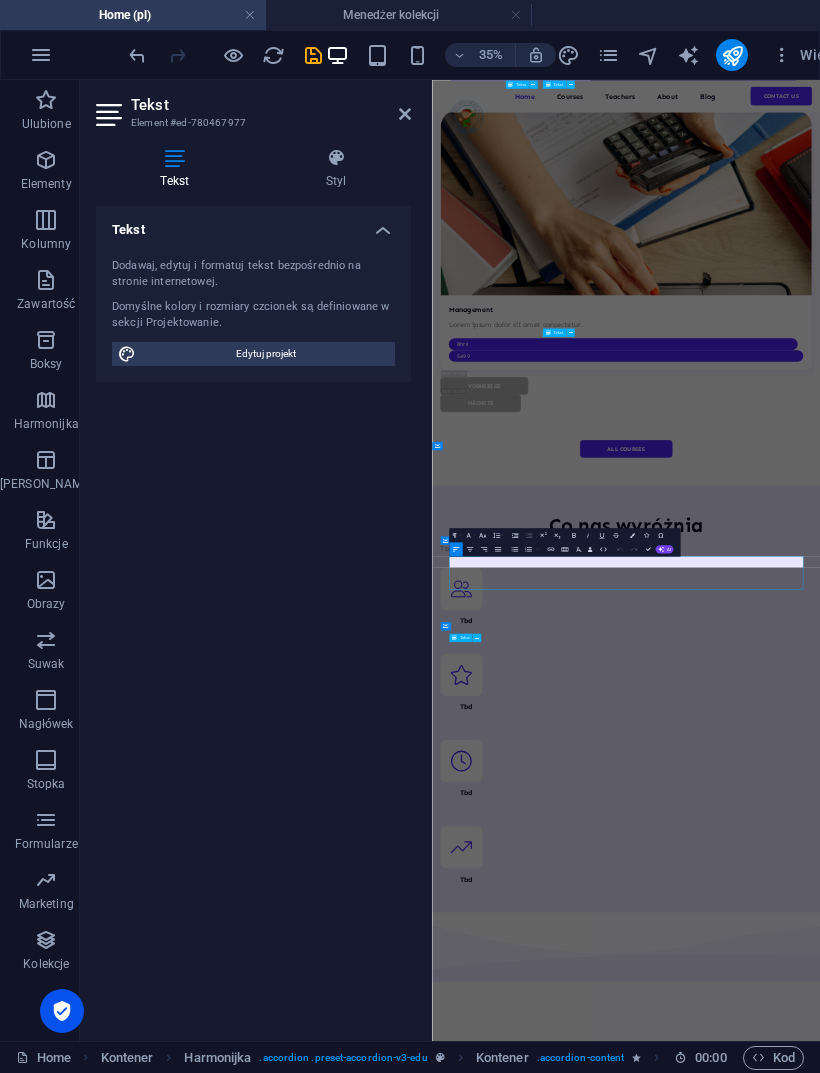 type 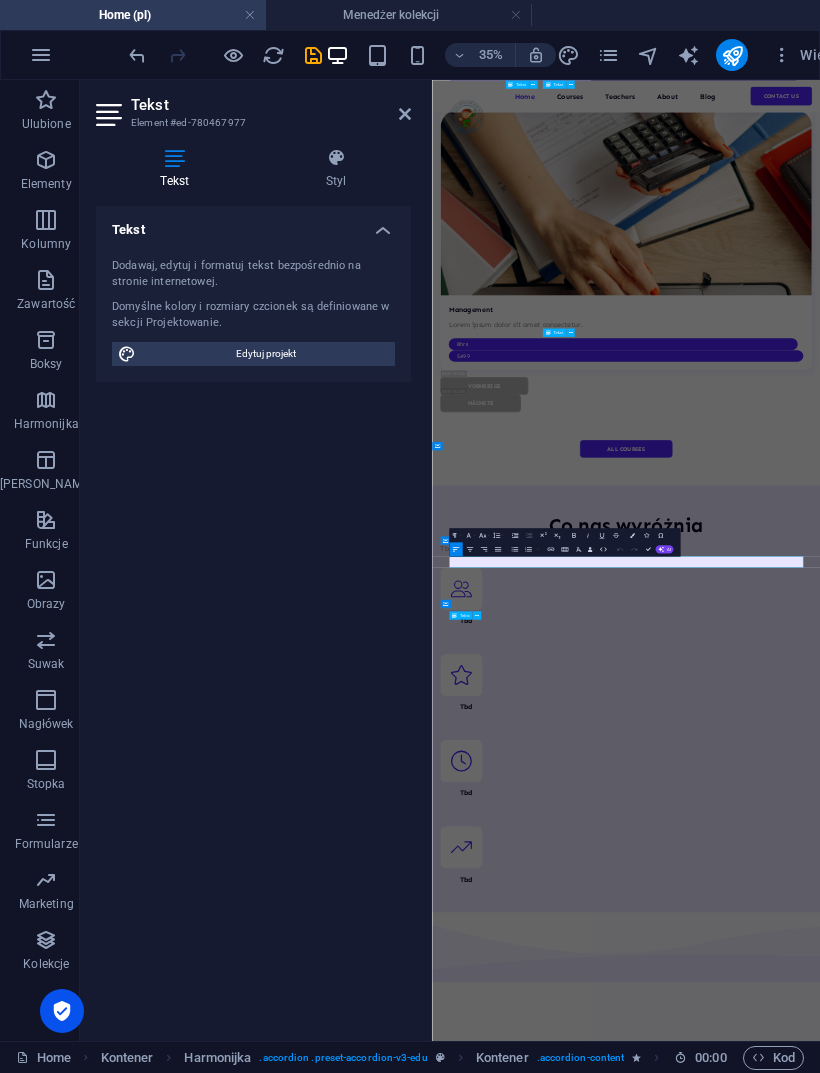 click on "Tekst Dodawaj, edytuj i formatuj tekst bezpośrednio na stronie internetowej. Domyślne kolory i rozmiary czcionek są definiowane w sekcji Projektowanie. Edytuj projekt Wyrównanie Wyrównane do lewej Wyśrodkowany Wyrównane do prawej" at bounding box center (253, 615) 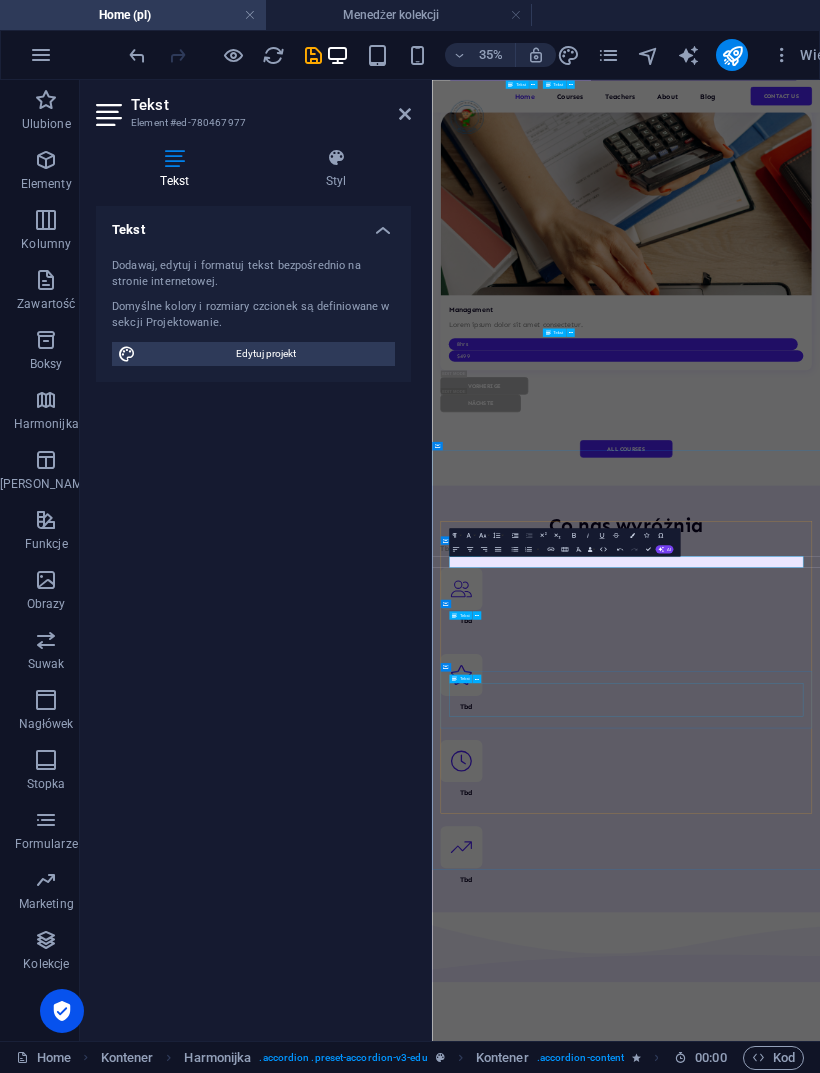 click on "Lorem ipsum dolor sit amet, consectetur adipiscing elit, sed do eiusmod tempor incididunt ut labore et dolore magna aliqua. Ut enim ad minim veniam, quis nostrud exercitation. Sed do eiusmod tempor incididunt ut labore et dolore magna aliqua." at bounding box center [986, 8488] 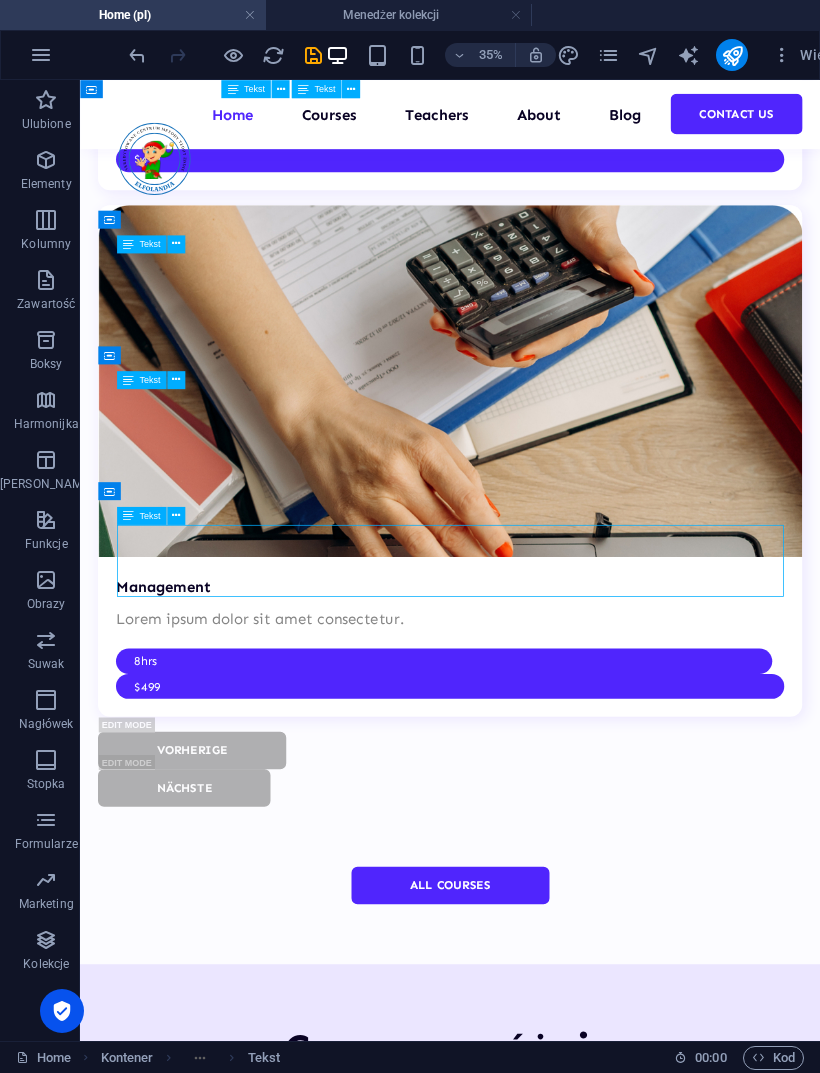scroll, scrollTop: 6630, scrollLeft: 0, axis: vertical 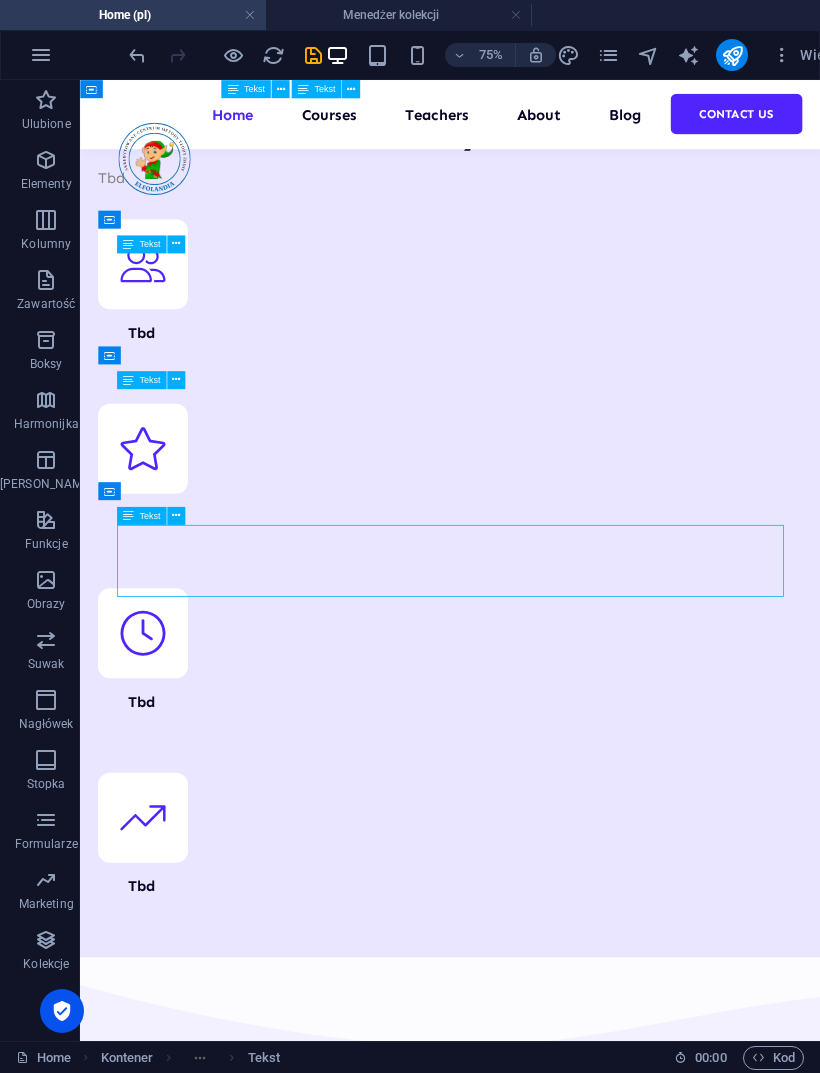 click on "Tbr" at bounding box center [573, 7138] 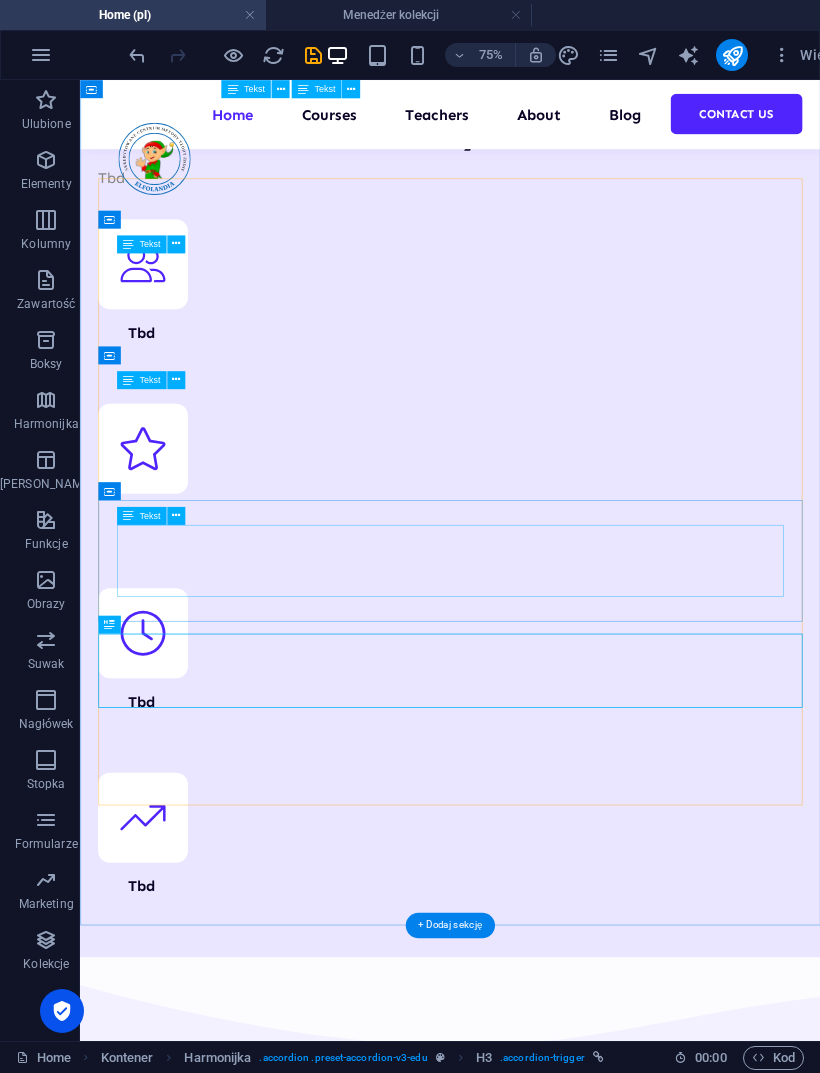 click on "Lorem ipsum dolor sit amet, consectetur adipiscing elit, sed do eiusmod tempor incididunt ut labore et dolore magna aliqua. Ut enim ad minim veniam, quis nostrud exercitation. Sed do eiusmod tempor incididunt ut labore et dolore magna aliqua." at bounding box center [573, 6991] 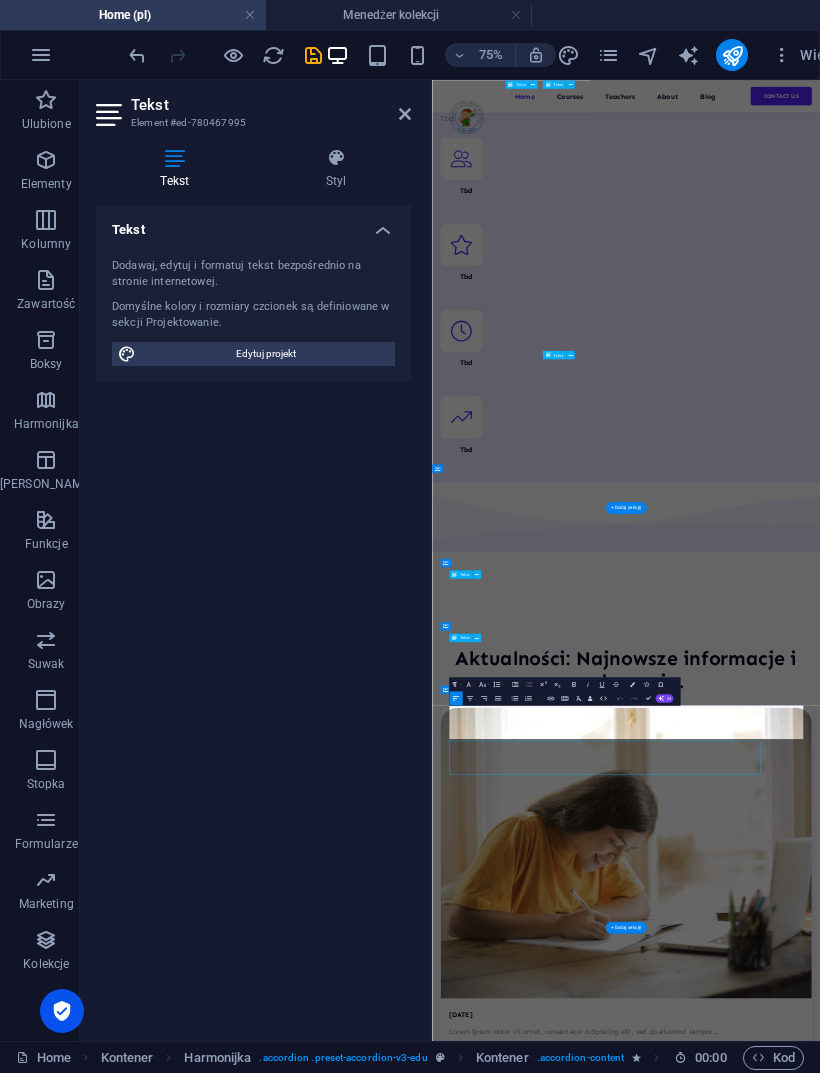scroll, scrollTop: 5336, scrollLeft: 0, axis: vertical 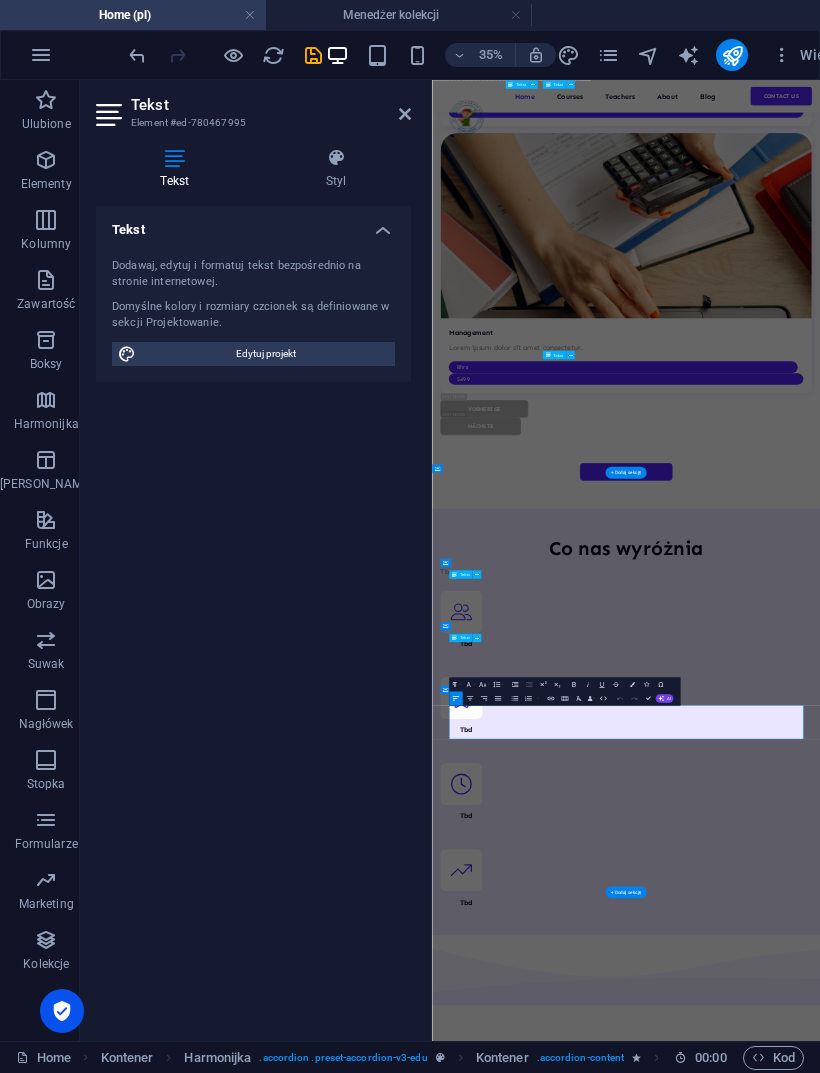 click on "Lorem ipsum dolor sit amet, consectetur adipiscing elit, sed do eiusmod tempor incididunt ut labore et dolore magna aliqua. Ut enim ad minim veniam, quis nostrud exercitation. Sed do eiusmod tempor incididunt ut labore et dolore magna aliqua." at bounding box center [986, 8552] 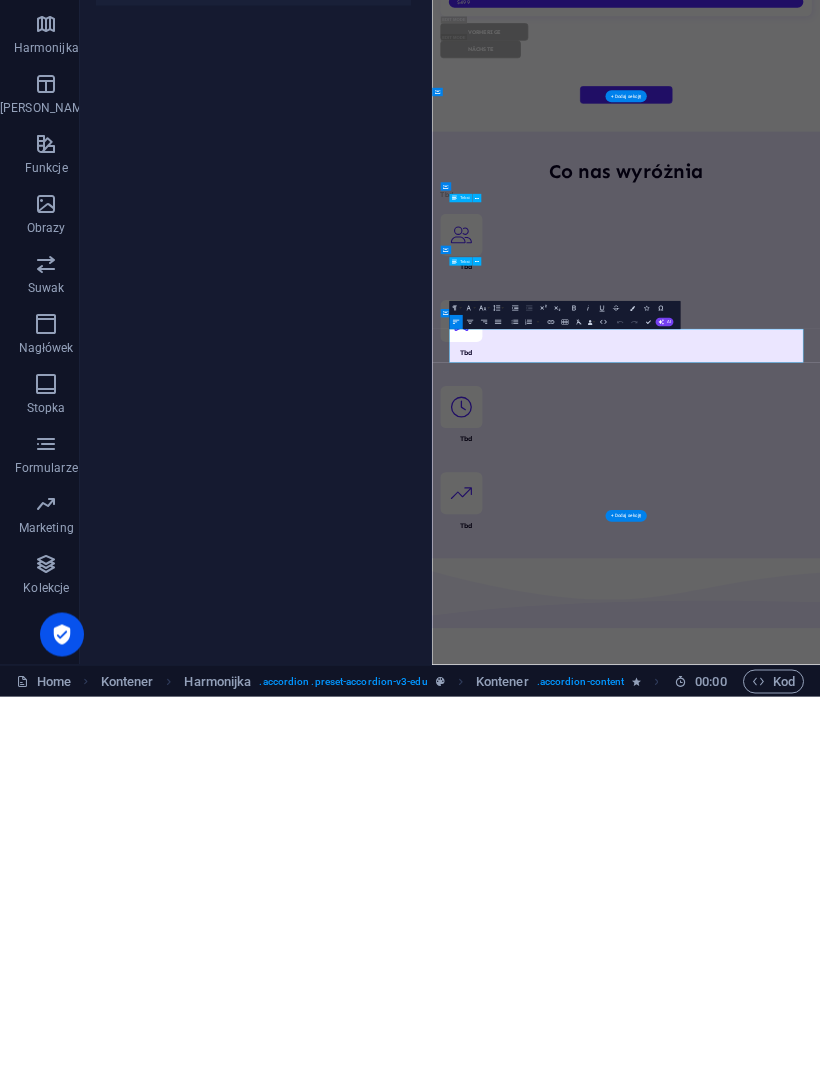 click on "Lorem ipsum dolor sit amet, consectetur adipiscing elit, sed do eiusmod tempor incididunt ut labore et dolore magna aliqua. Ut enim ad minim veniam, quis nostrud exercitation. Sed do eiusmod tempor incididunt ut labore et dolore magna aliqua." at bounding box center (986, 8176) 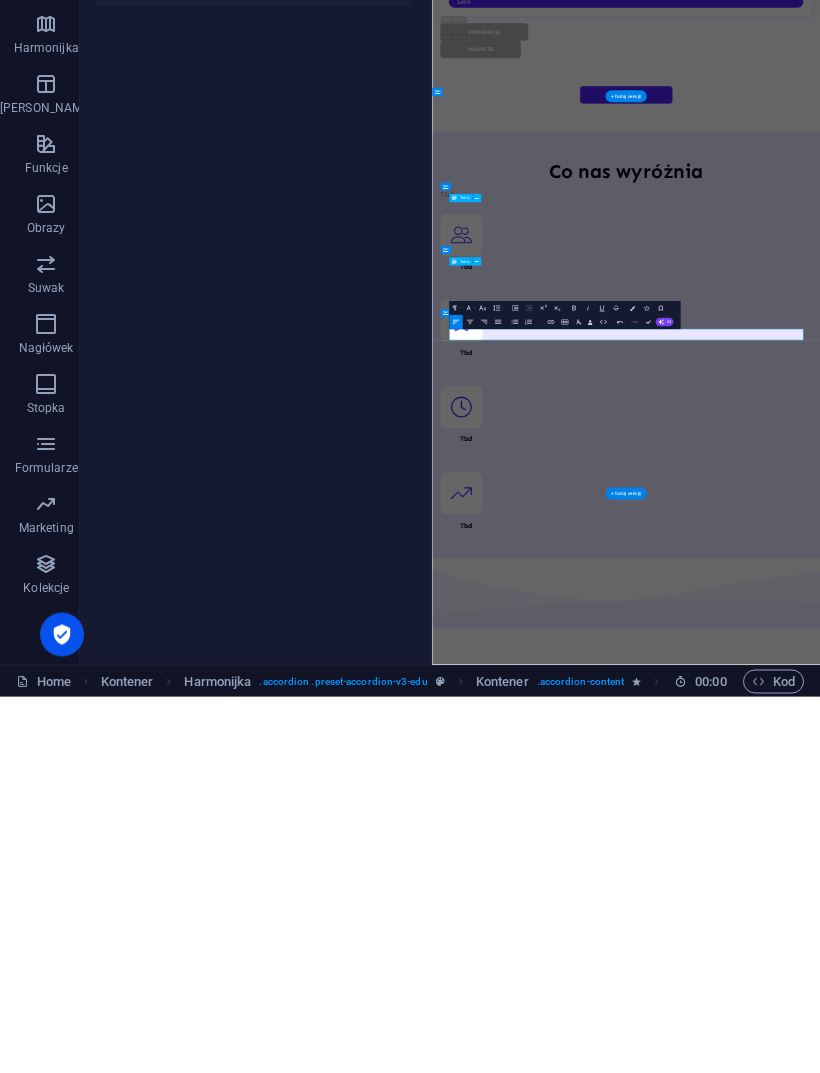 click on "Tekst Dodawaj, edytuj i formatuj tekst bezpośrednio na stronie internetowej. Domyślne kolory i rozmiary czcionek są definiowane w sekcji Projektowanie. Edytuj projekt Wyrównanie Wyrównane do lewej Wyśrodkowany Wyrównane do prawej" at bounding box center (253, 615) 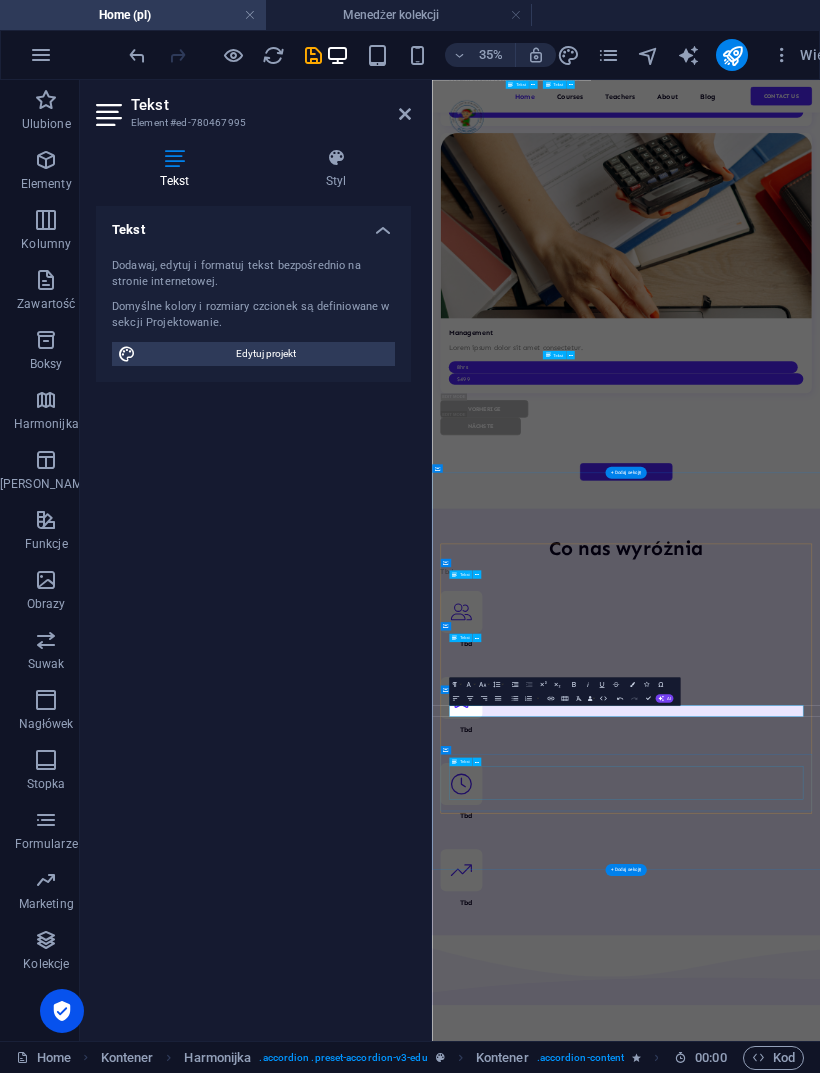click on "Lorem ipsum dolor sit amet, consectetur adipiscing elit, sed do eiusmod tempor incididunt ut labore et dolore magna aliqua. Ut enim ad minim veniam,  quis nostrud exercitation.  Sed do eiusmod tempor incididunt ut labore et dolore magna aliqua." at bounding box center (986, 8725) 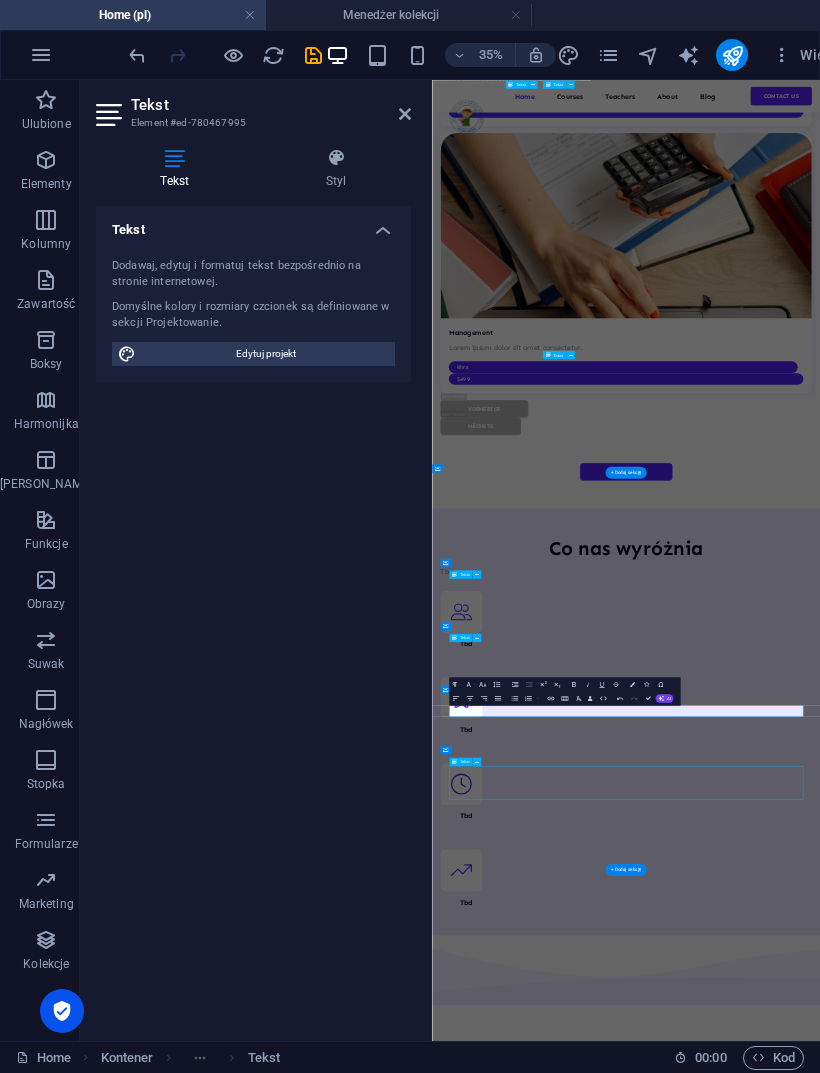 scroll, scrollTop: 6803, scrollLeft: 0, axis: vertical 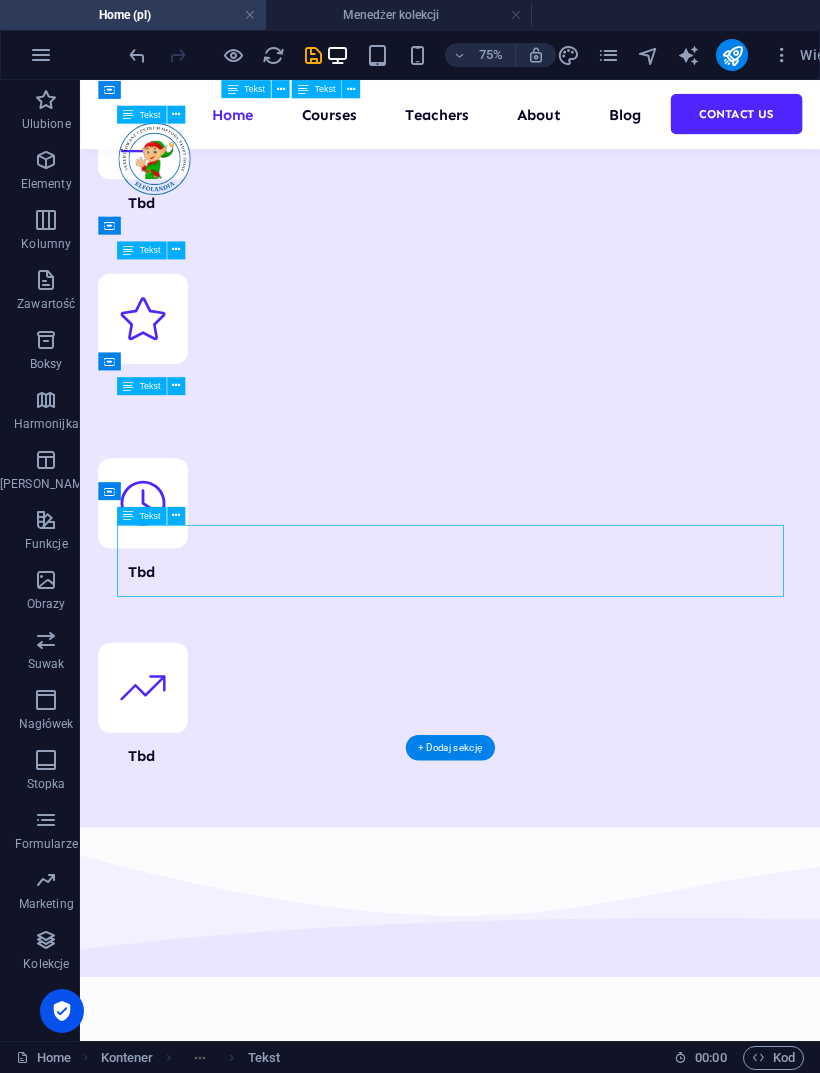 click on "Lorem ipsum dolor sit amet, consectetur adipiscing elit, sed do eiusmod tempor incididunt ut labore et dolore magna aliqua. Ut enim ad minim veniam,  quis nostrud exercitation.  Sed do eiusmod tempor incididunt ut labore et dolore magna aliqua." at bounding box center [573, 6992] 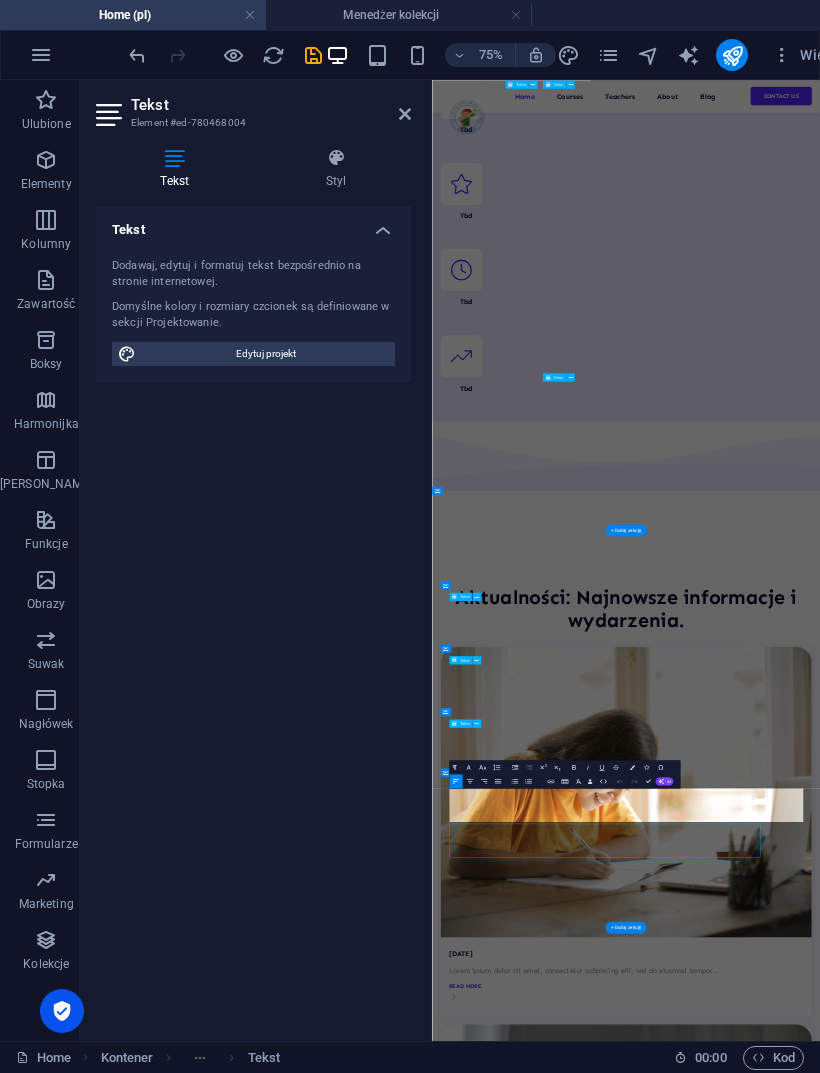 scroll, scrollTop: 5272, scrollLeft: 0, axis: vertical 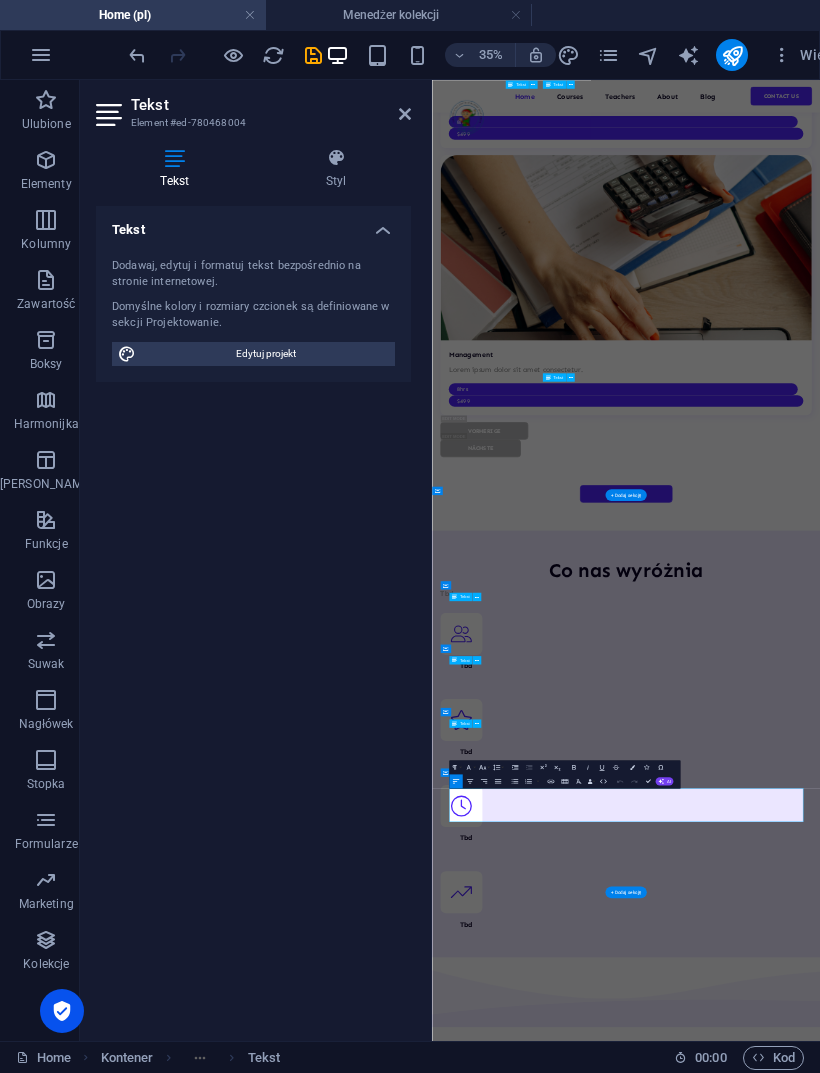 click on "Lorem ipsum dolor sit amet, consectetur adipiscing elit, sed do eiusmod tempor incididunt ut labore et dolore magna aliqua. Ut enim ad minim veniam,  quis nostrud exercitation.  Sed do eiusmod tempor incididunt ut labore et dolore magna aliqua." at bounding box center [986, 8789] 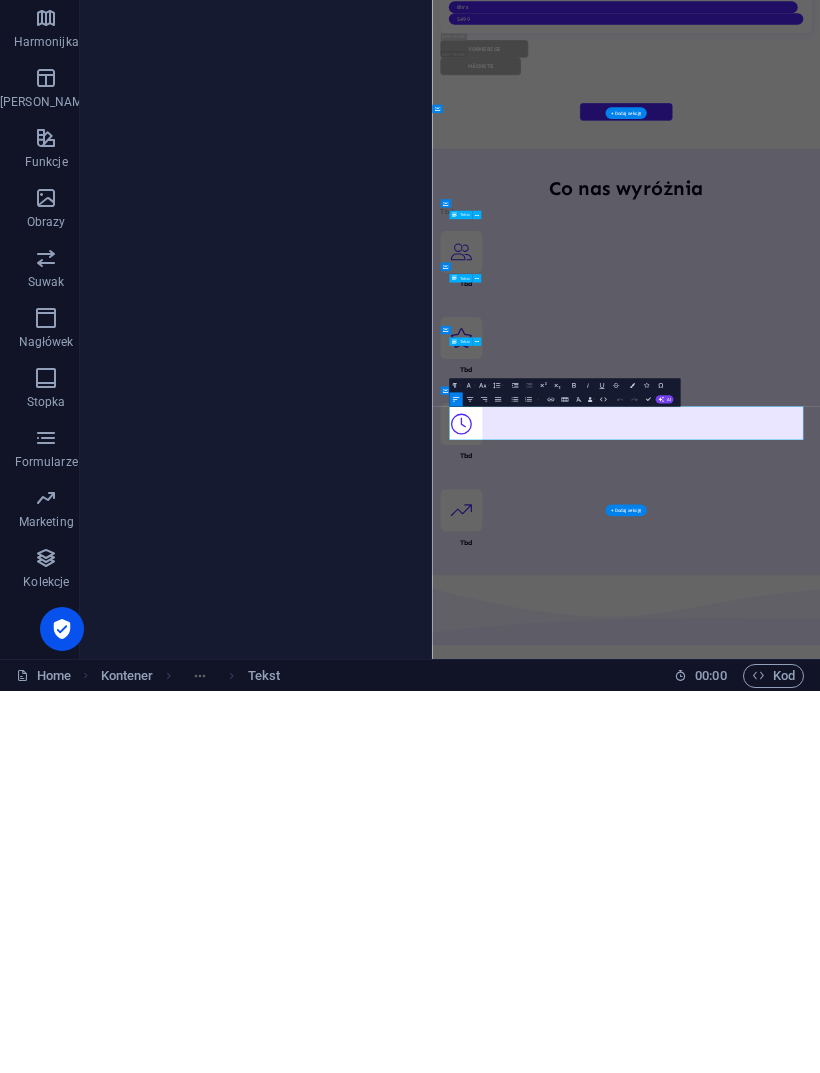 click on "Lorem ipsum dolor sit amet, consectetur adipiscing elit, sed do eiusmod tempor incididunt ut labore et dolore magna aliqua. Ut enim ad minim veniam," at bounding box center [978, 8393] 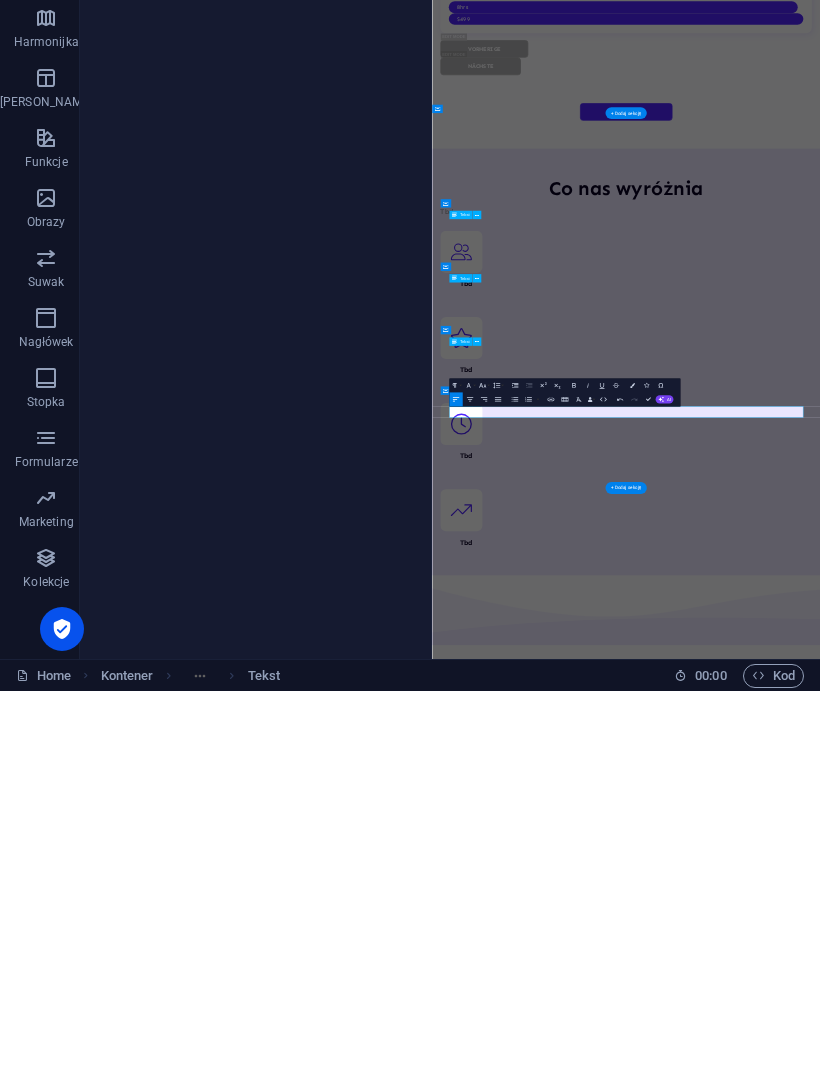 click on "Elfolandia - Akredytowane Centrum Metody [PERSON_NAME] Links Home Courses Teachers About Blog Contact Details Legal Notice Privacy Policy All rights reserved Contact [PHONE_NUMBER] [EMAIL_ADDRESS][DOMAIN_NAME] 08:00 AM - 07:00 PM" at bounding box center [986, 9305] 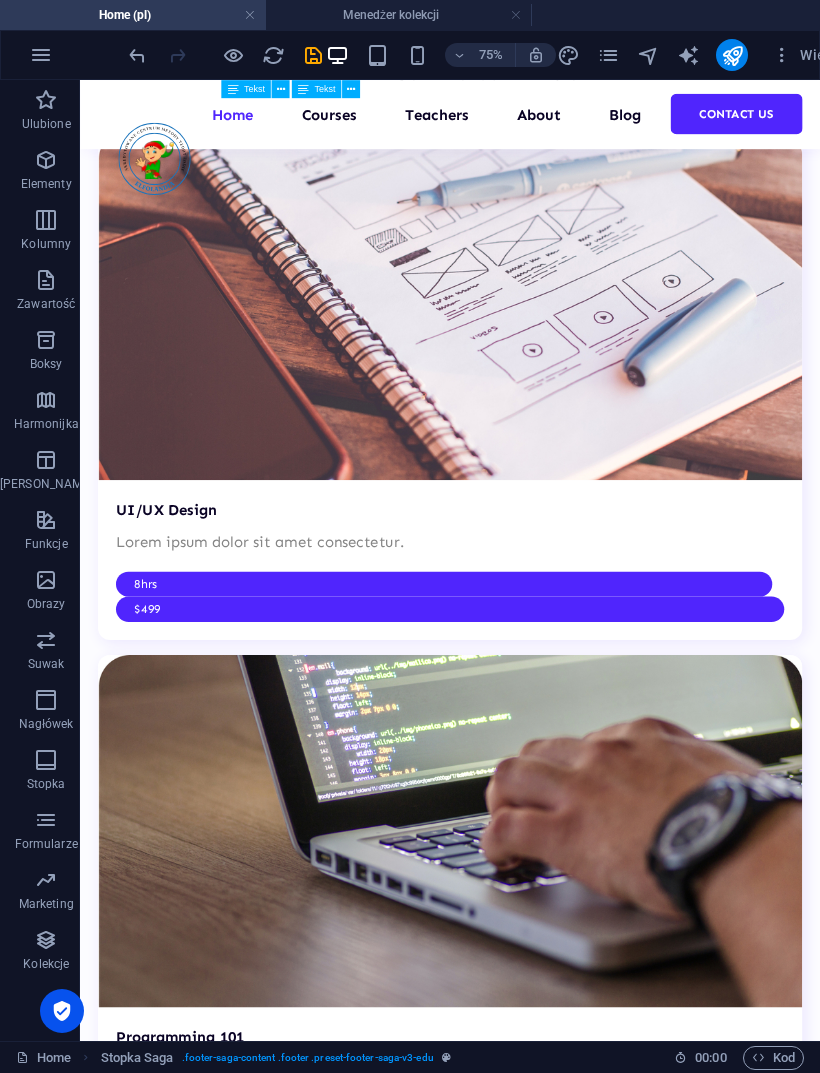 scroll, scrollTop: 4091, scrollLeft: 0, axis: vertical 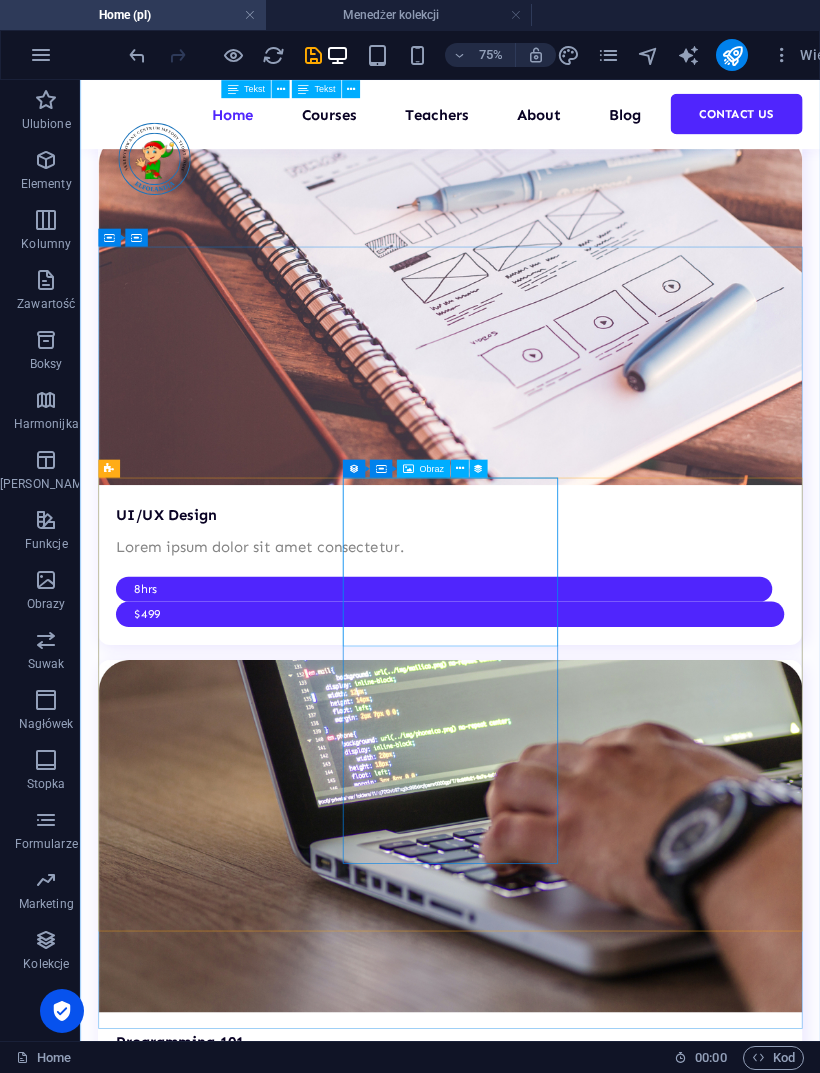 click at bounding box center [573, 5782] 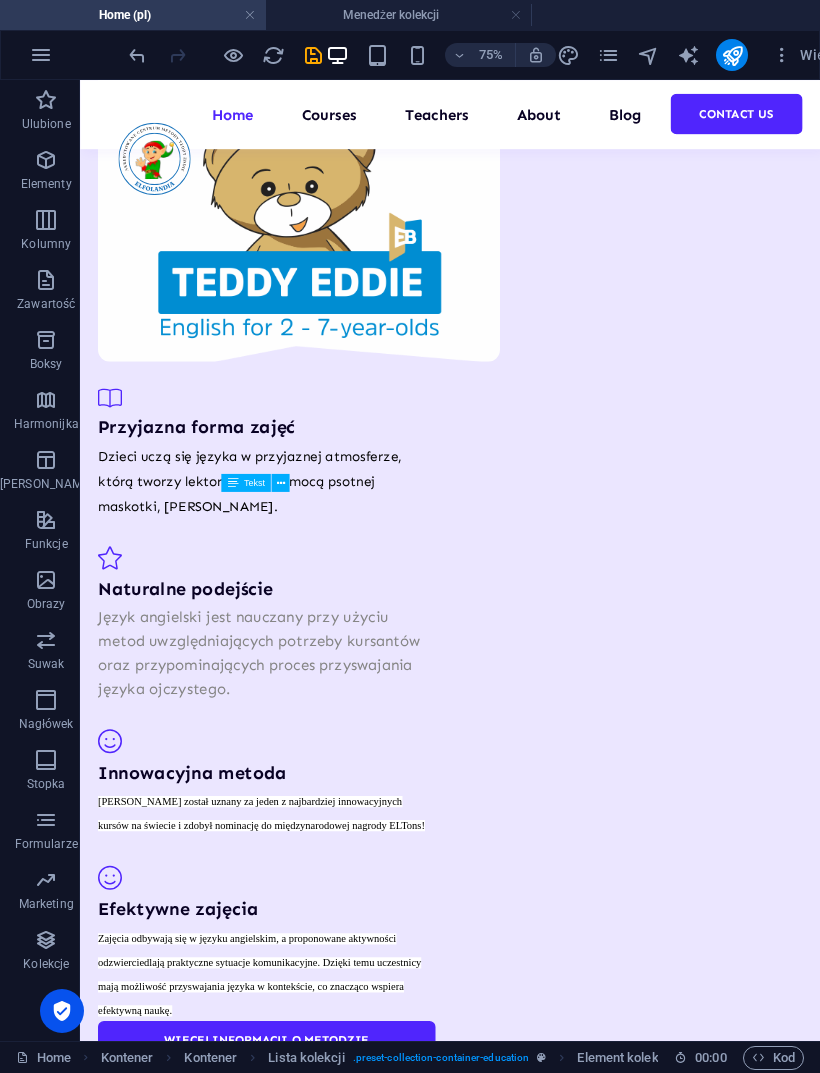 scroll, scrollTop: 2128, scrollLeft: 0, axis: vertical 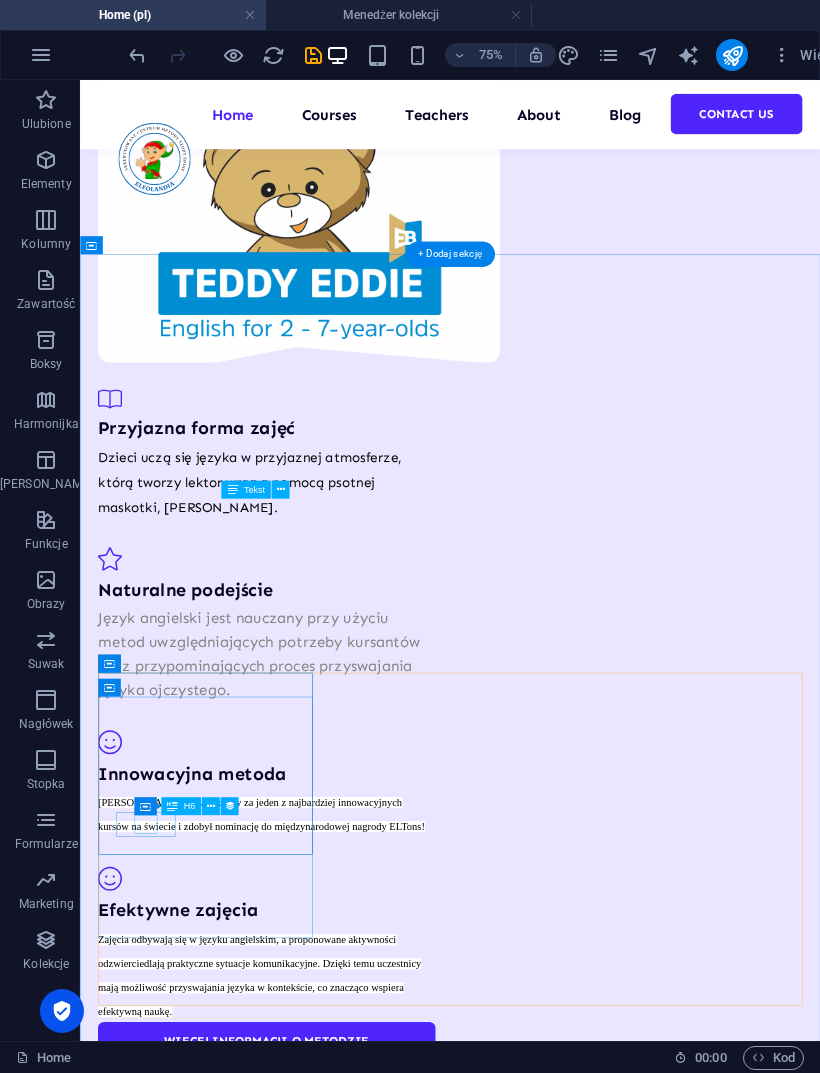 click on "8hrs" at bounding box center [565, 2722] 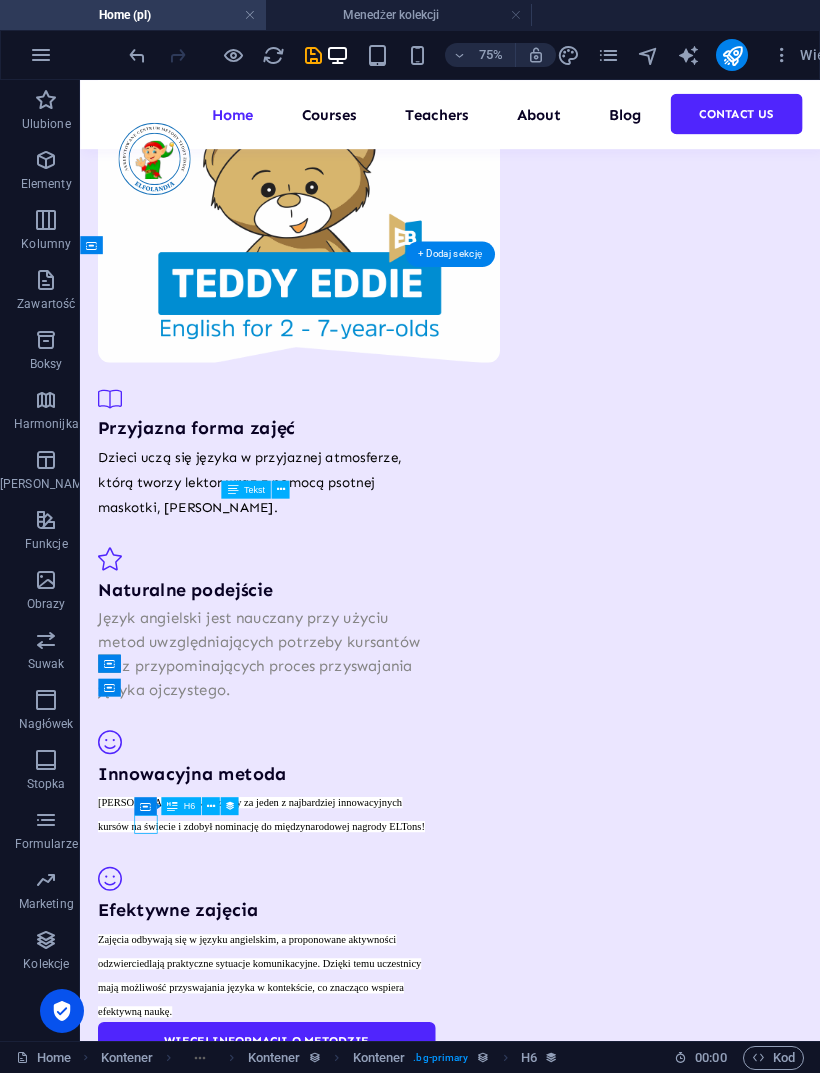 click on "8hrs" at bounding box center [565, 2722] 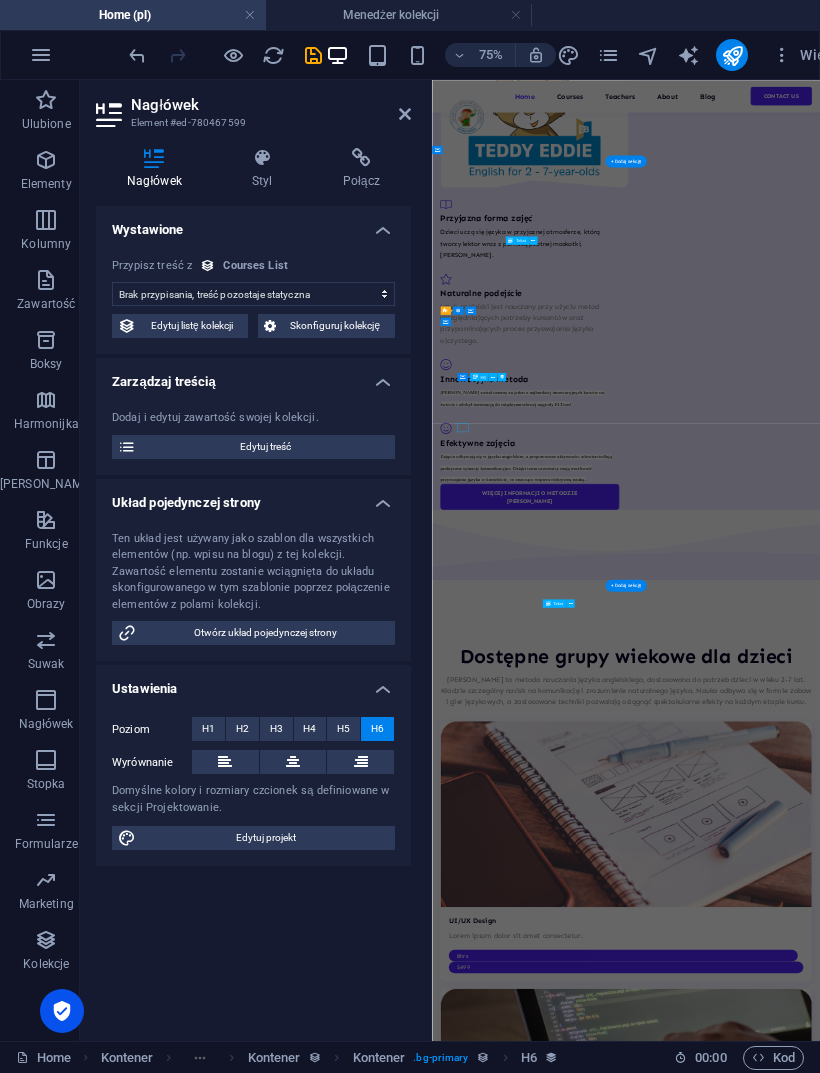 select on "our-course-hours-tag" 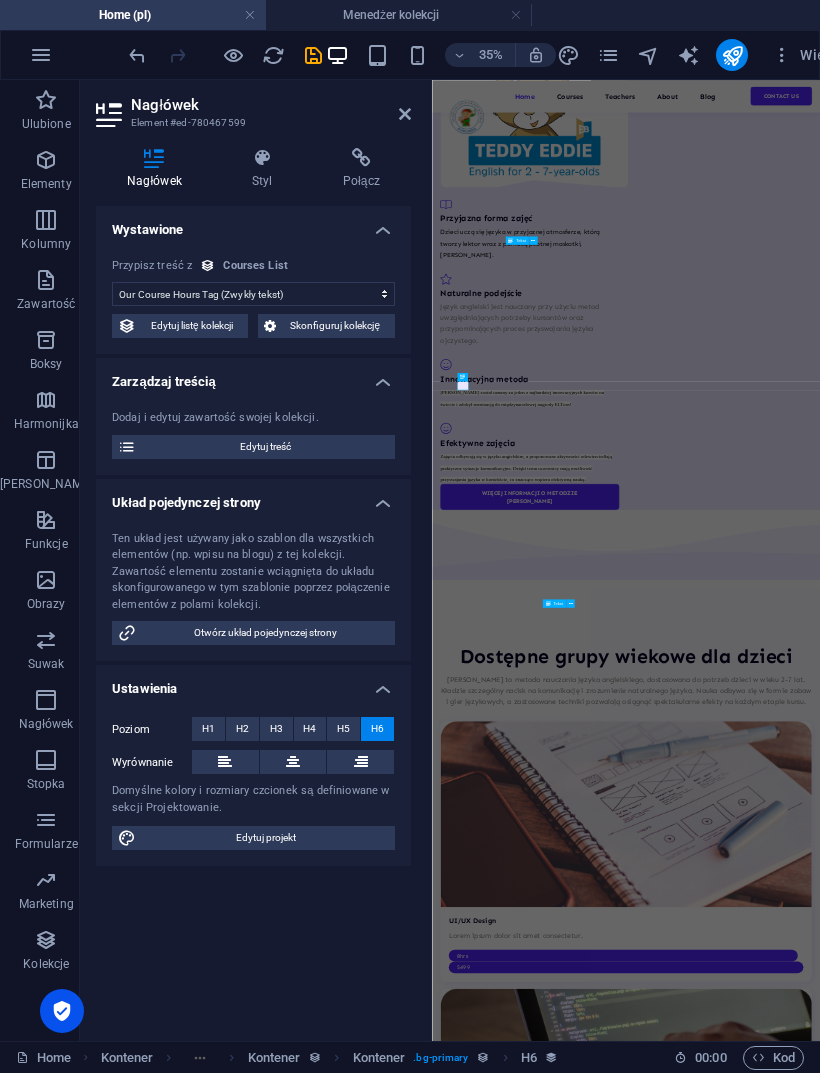 click at bounding box center (405, 114) 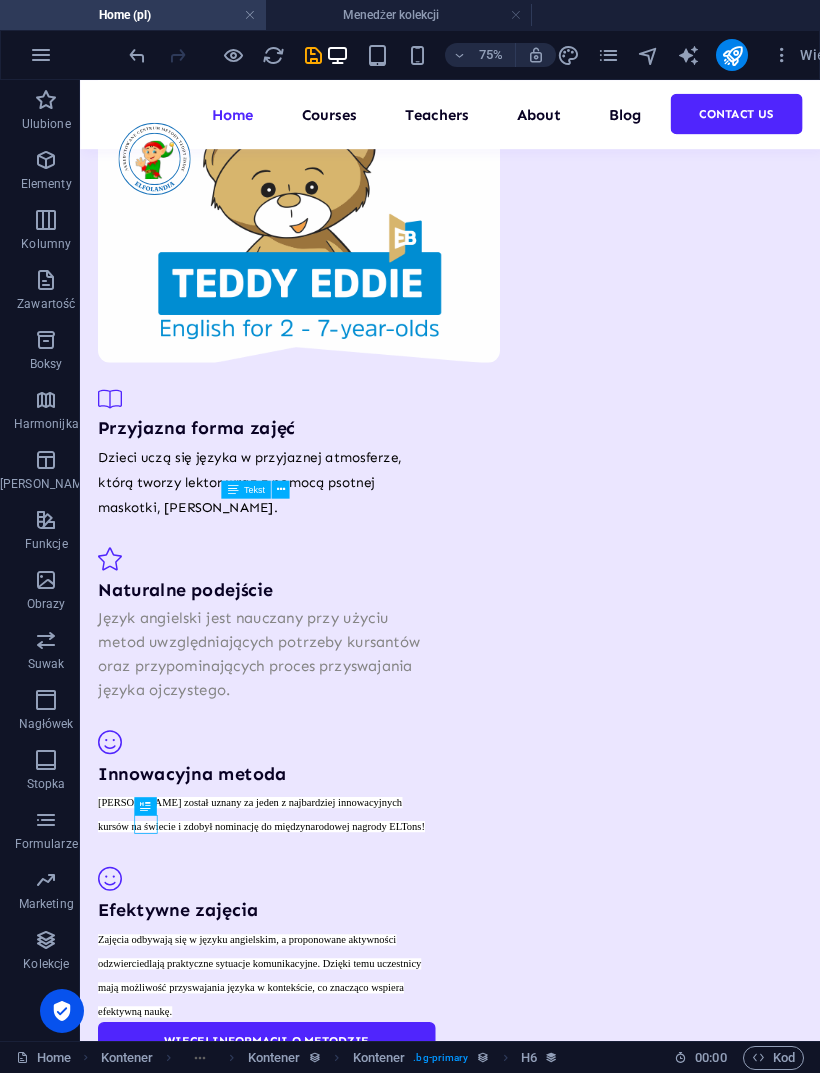 click on "Home Courses Teachers About Blog Contact Us" at bounding box center (573, 126) 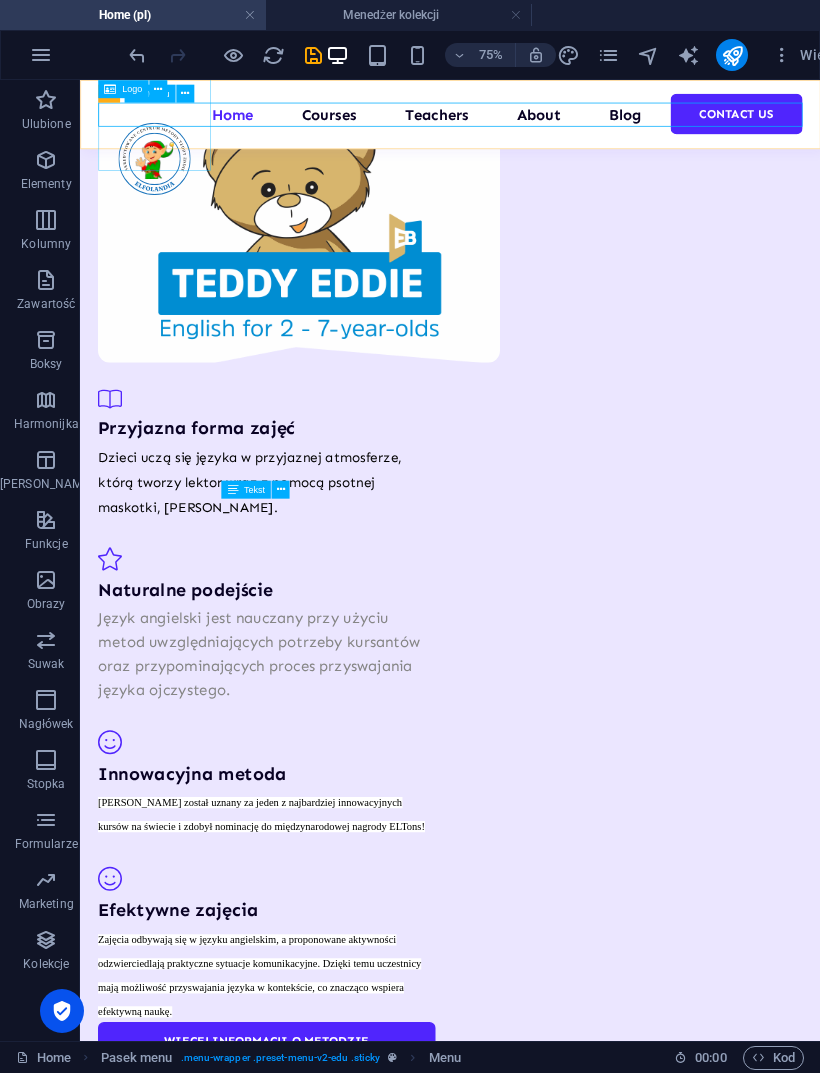 click at bounding box center (185, 94) 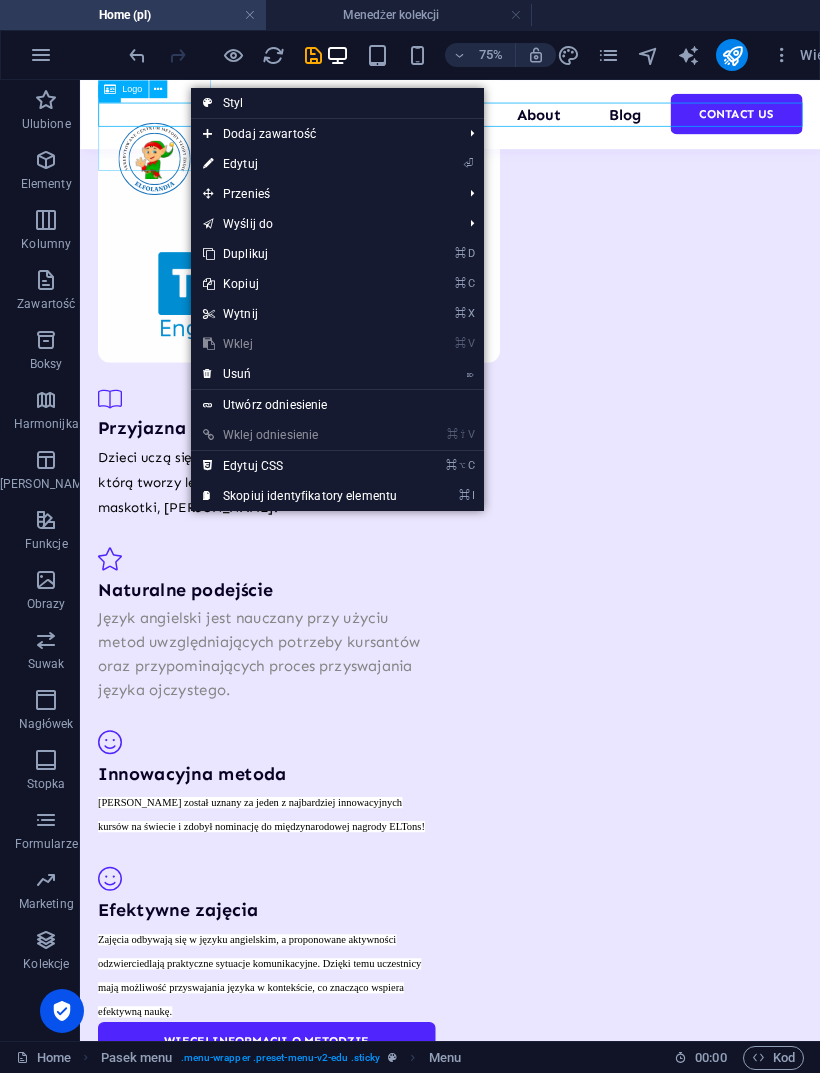 click on "⏎  Edytuj" at bounding box center (300, 164) 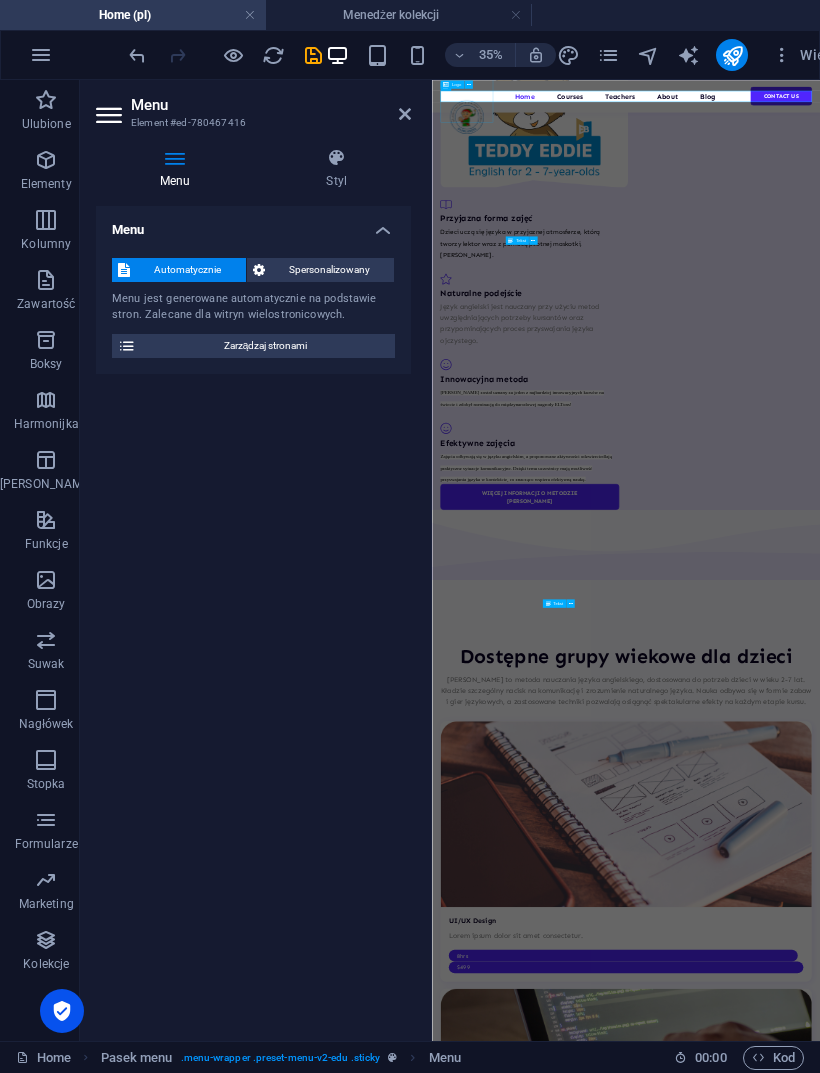 click on "Zarządzaj stronami" at bounding box center (265, 346) 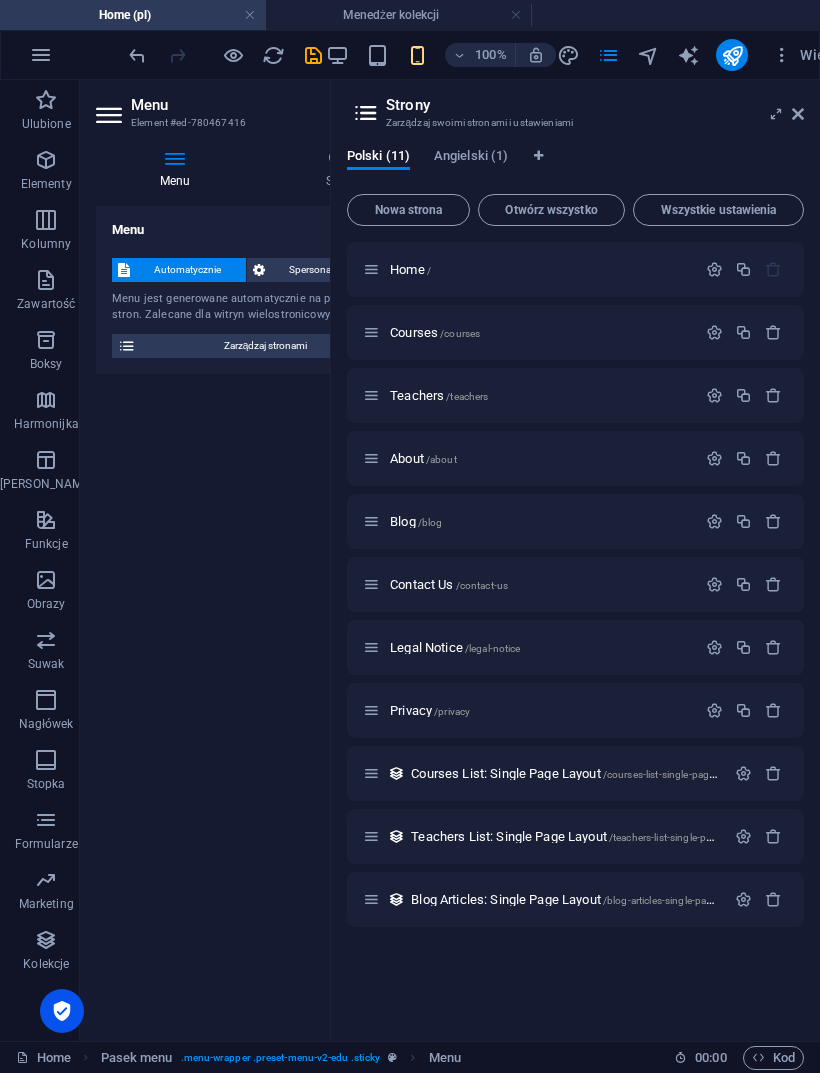 scroll, scrollTop: 0, scrollLeft: 0, axis: both 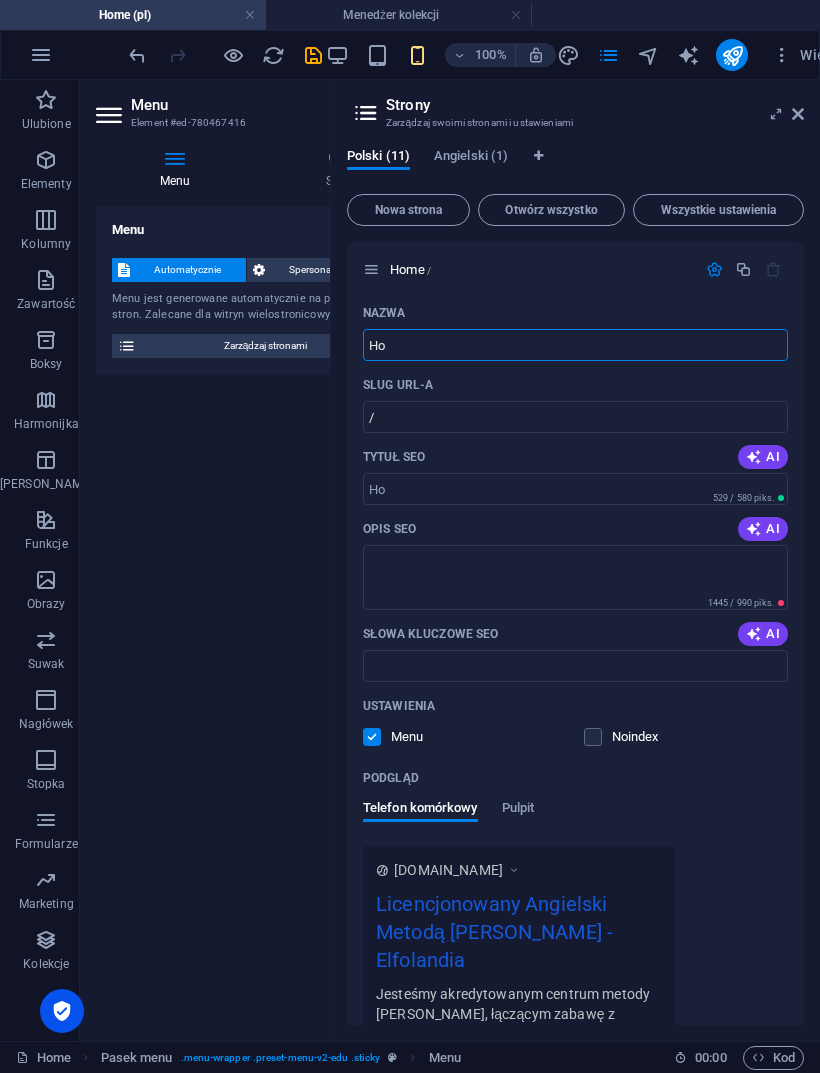 type on "H" 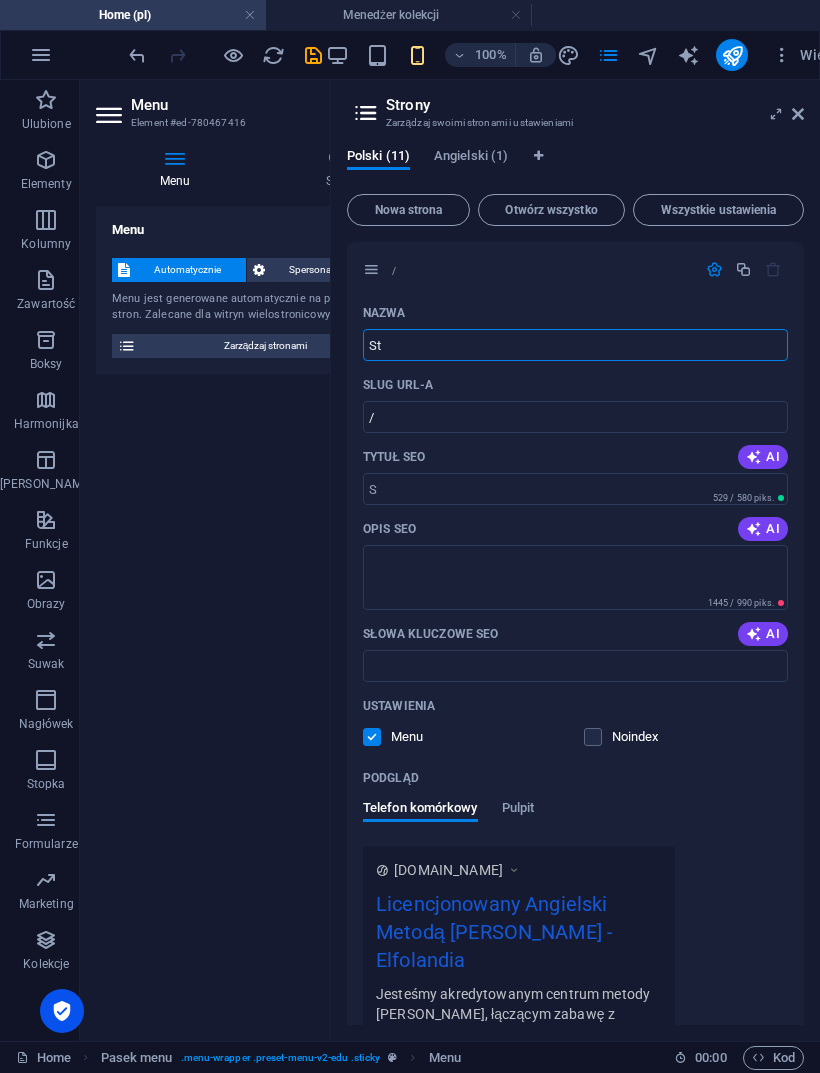 type on "Str" 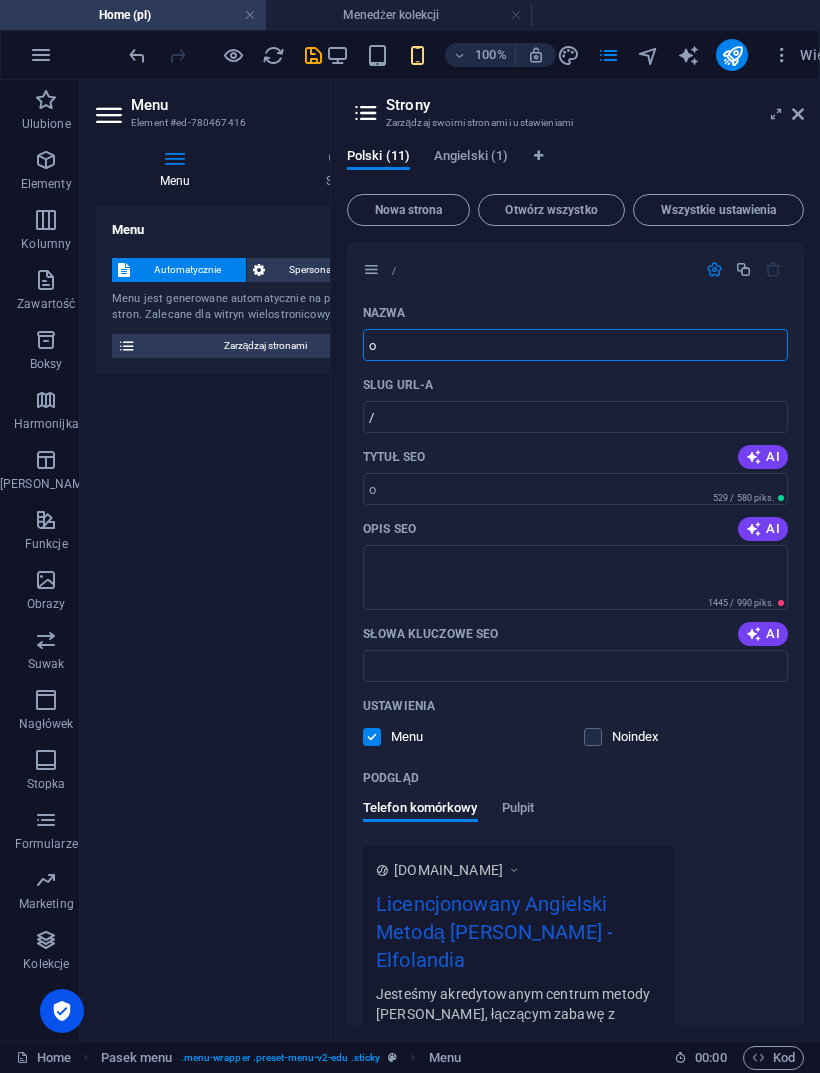 type on "on" 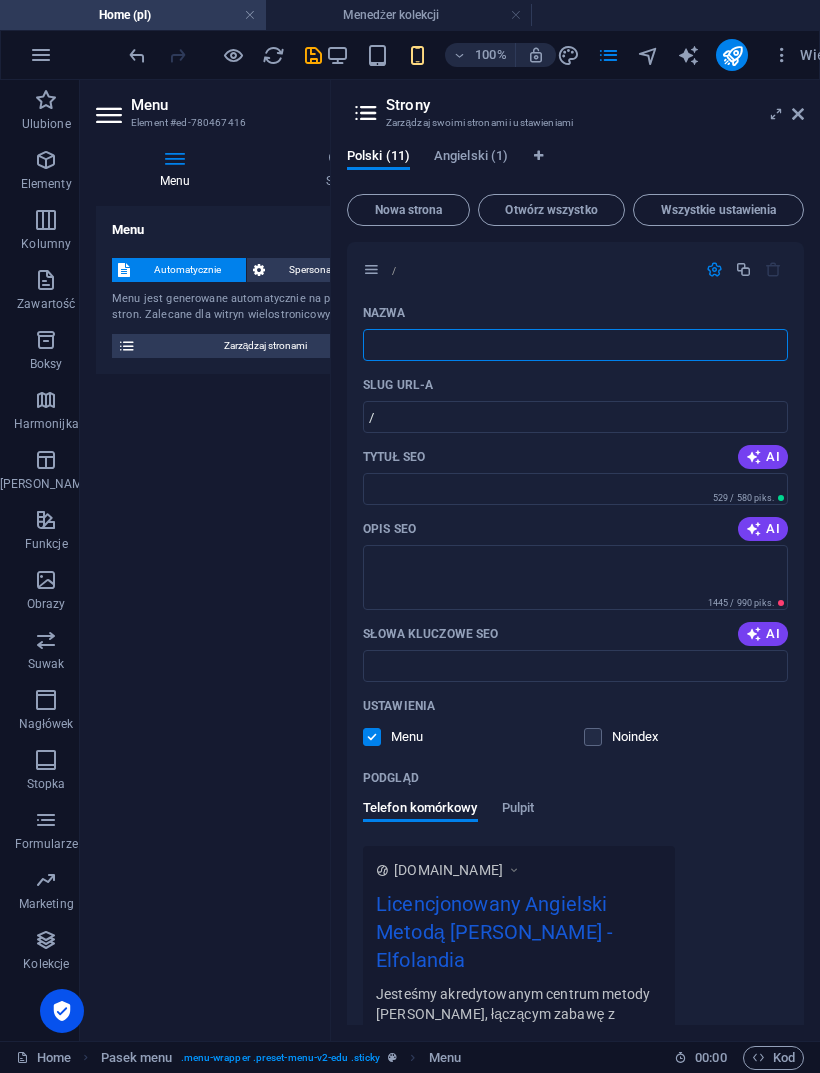 type on "S" 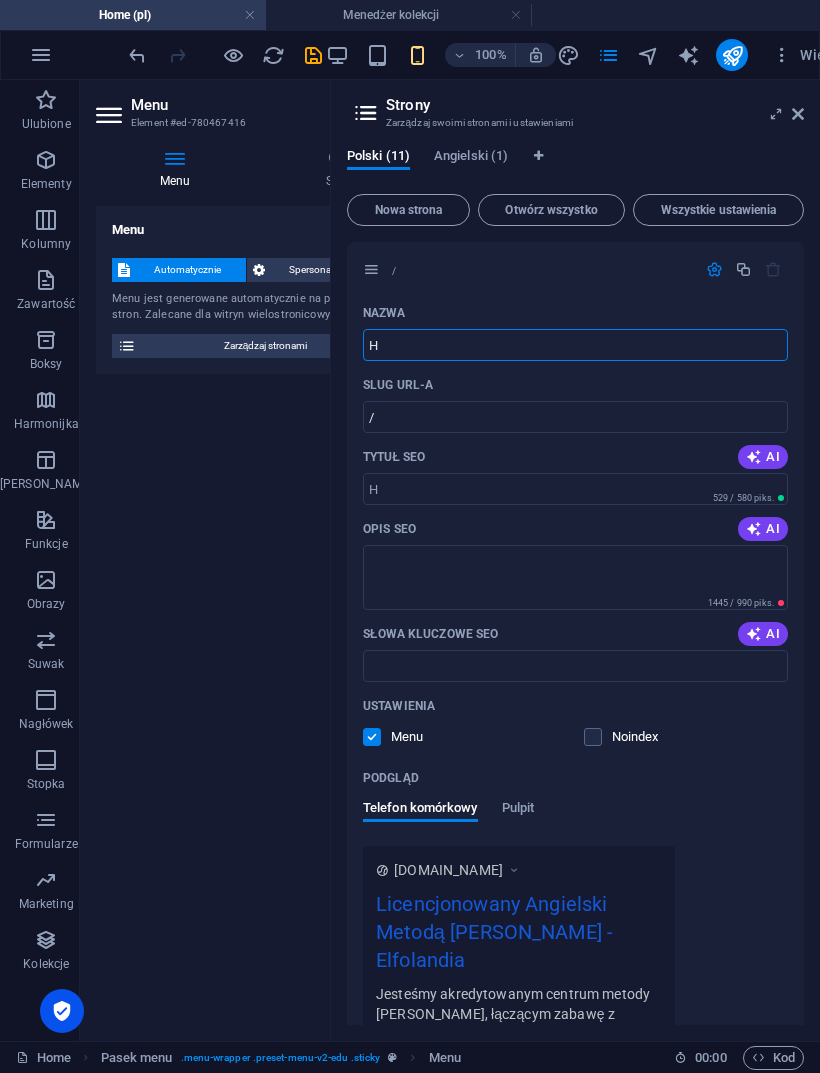 type 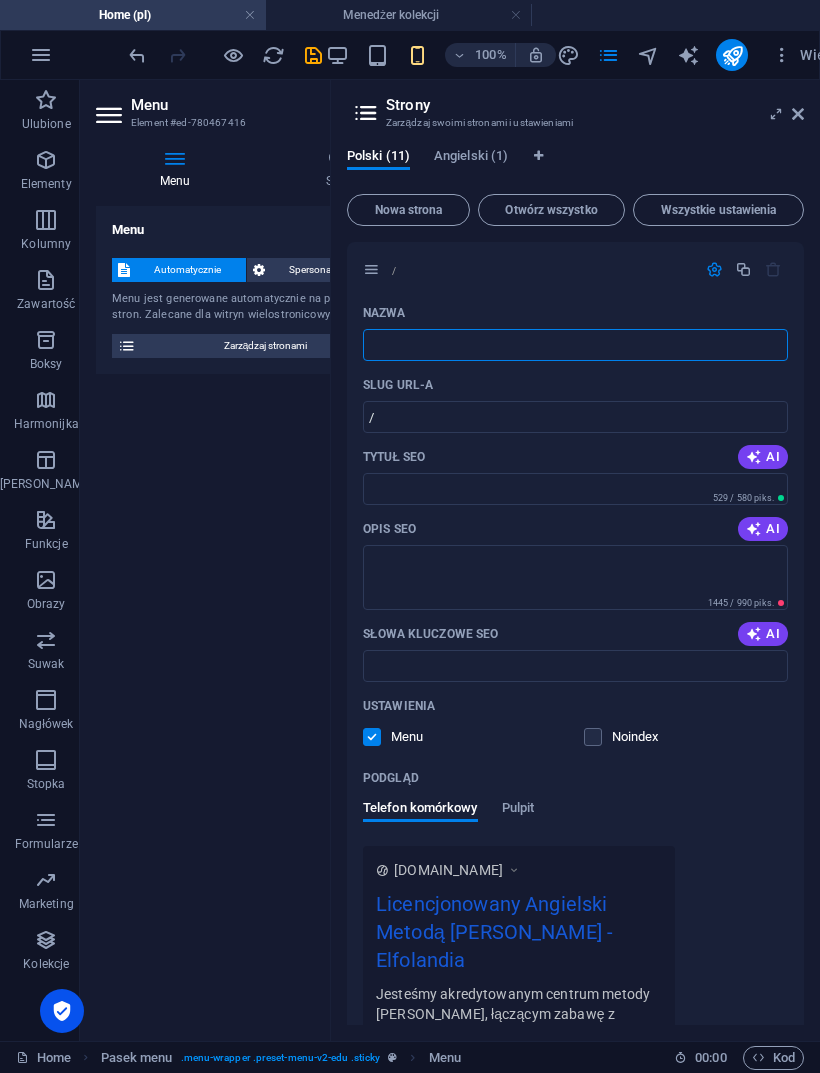 click on "Angielski (1)" at bounding box center [471, 158] 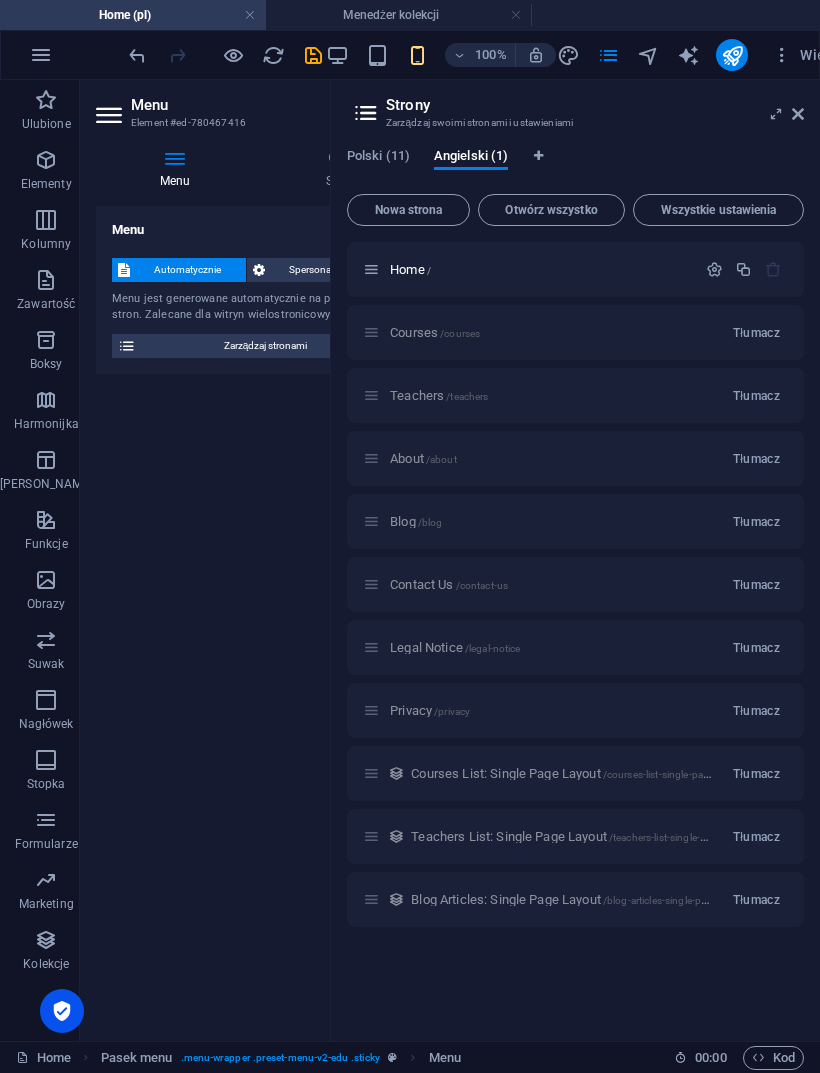click on "Polski (11)" at bounding box center [378, 158] 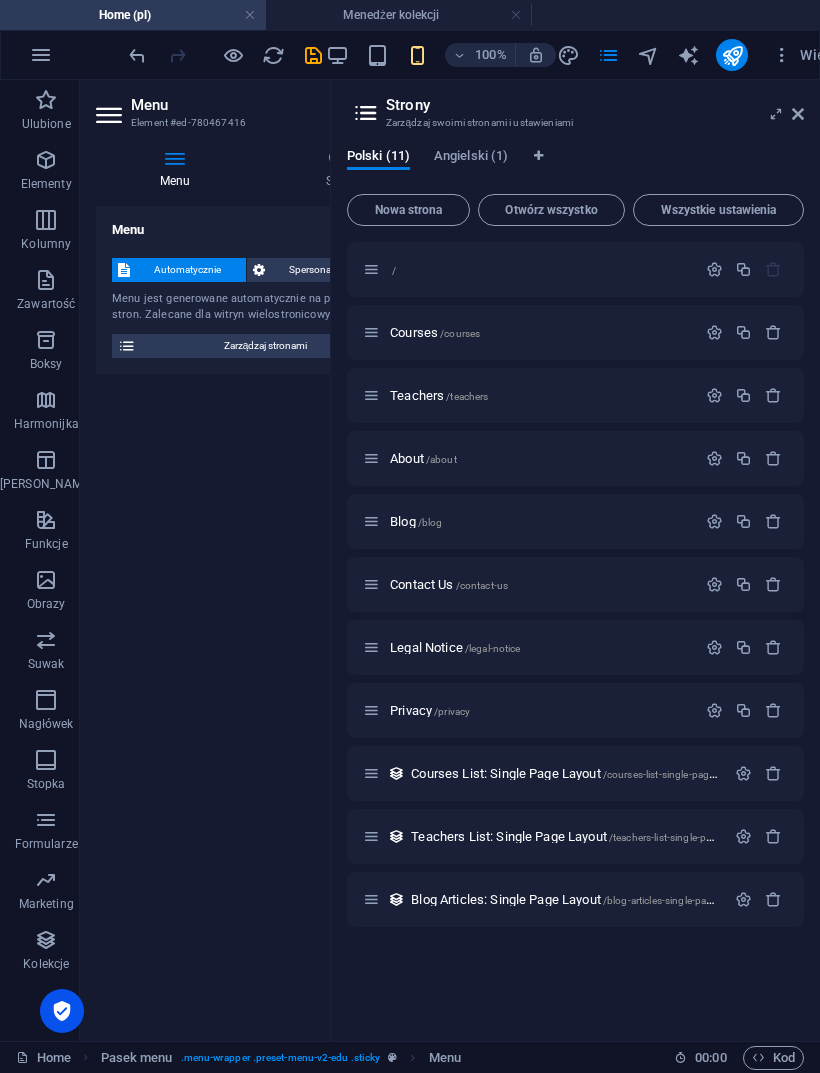 click at bounding box center (714, 269) 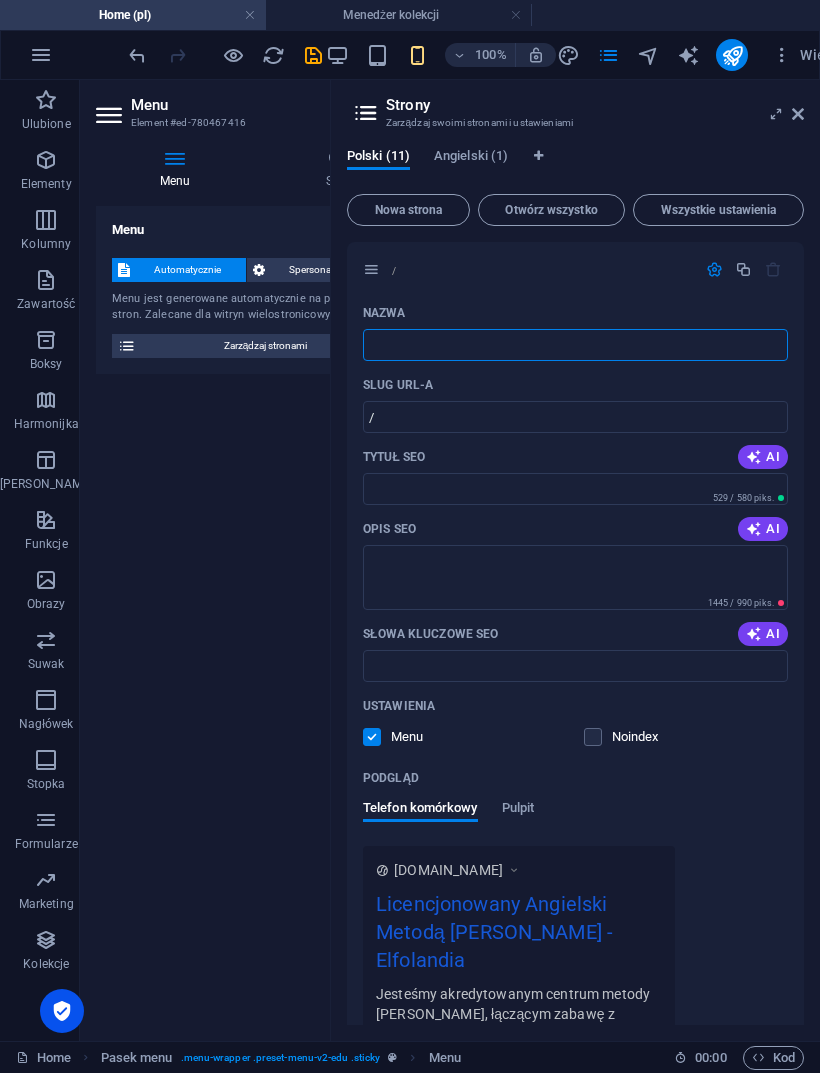 type on "S" 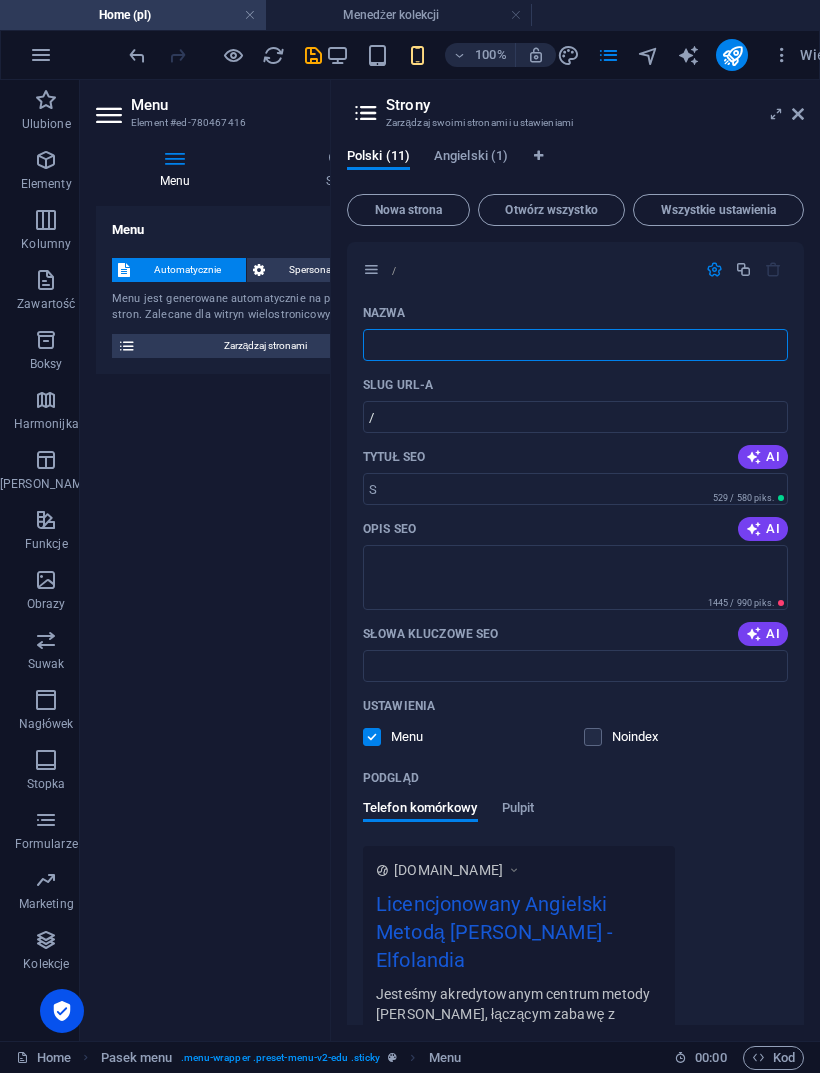 type on "t" 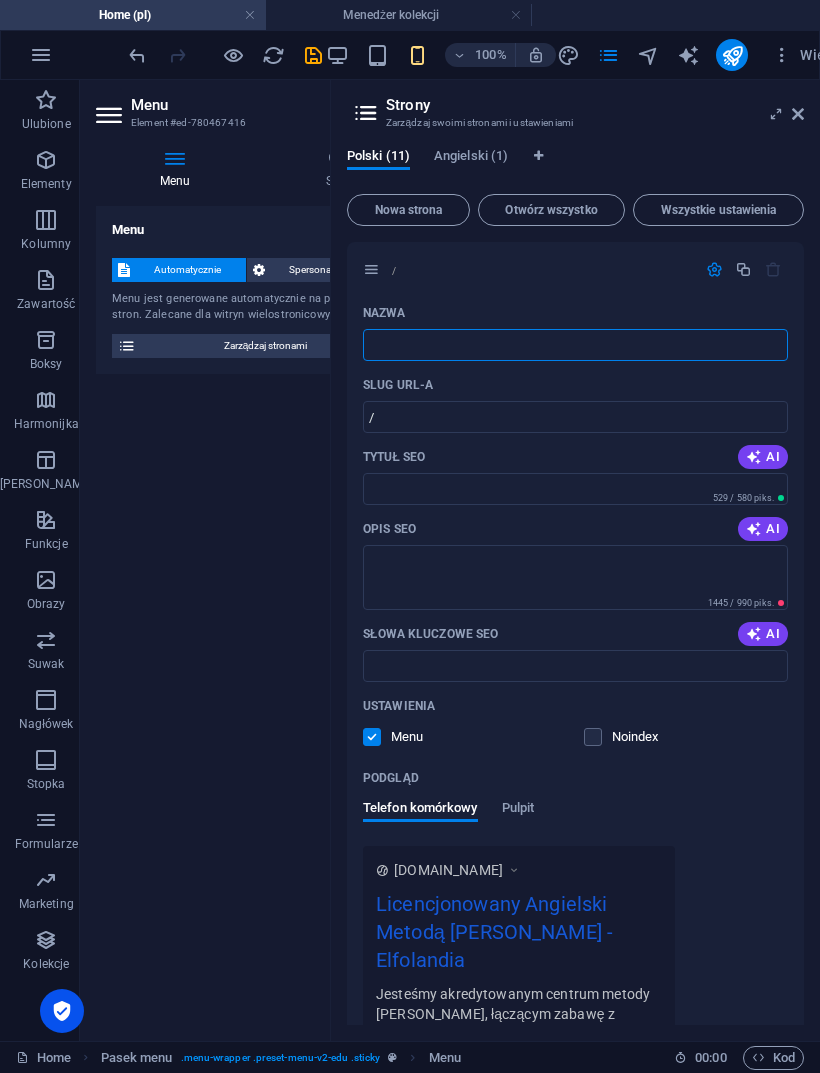 type on "S" 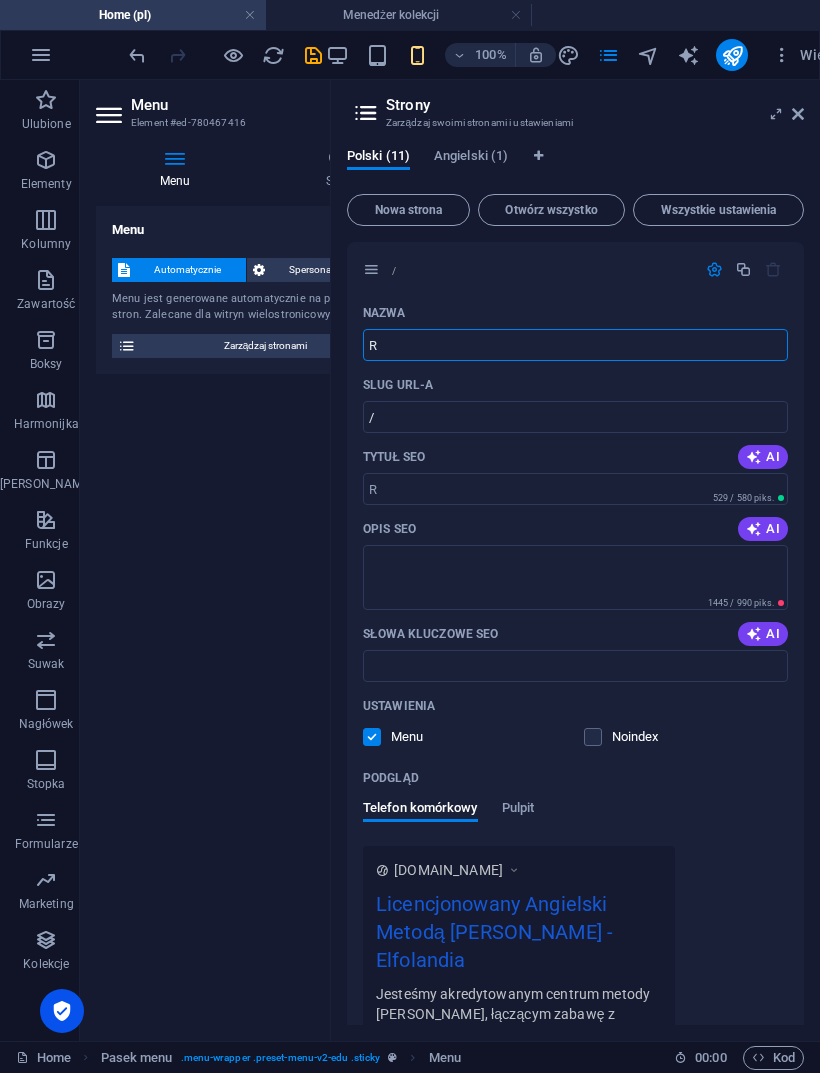 type 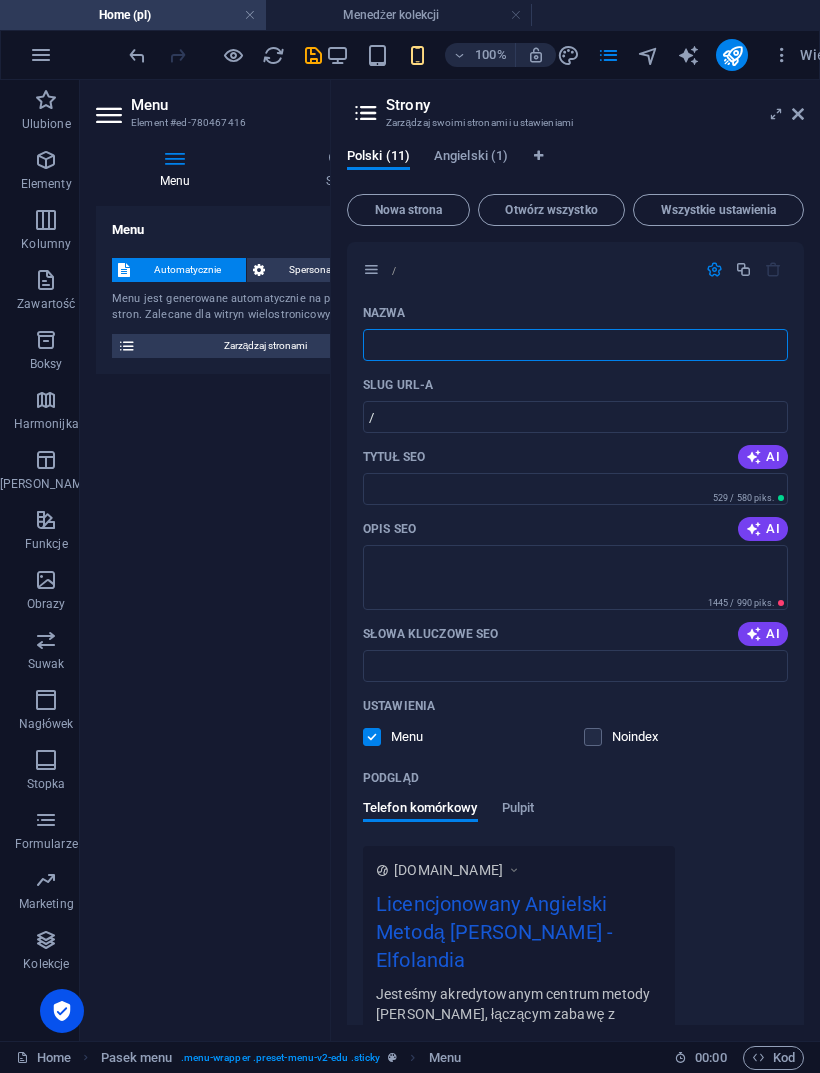click at bounding box center [137, 55] 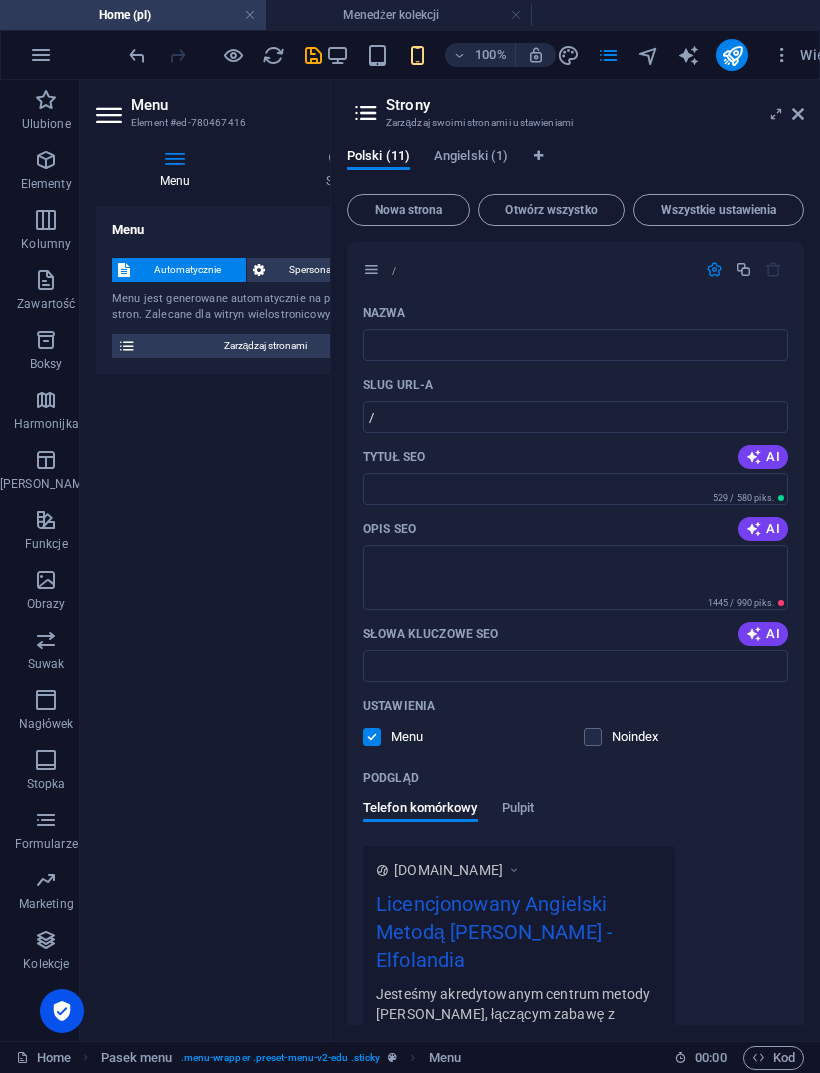 click at bounding box center [225, 55] 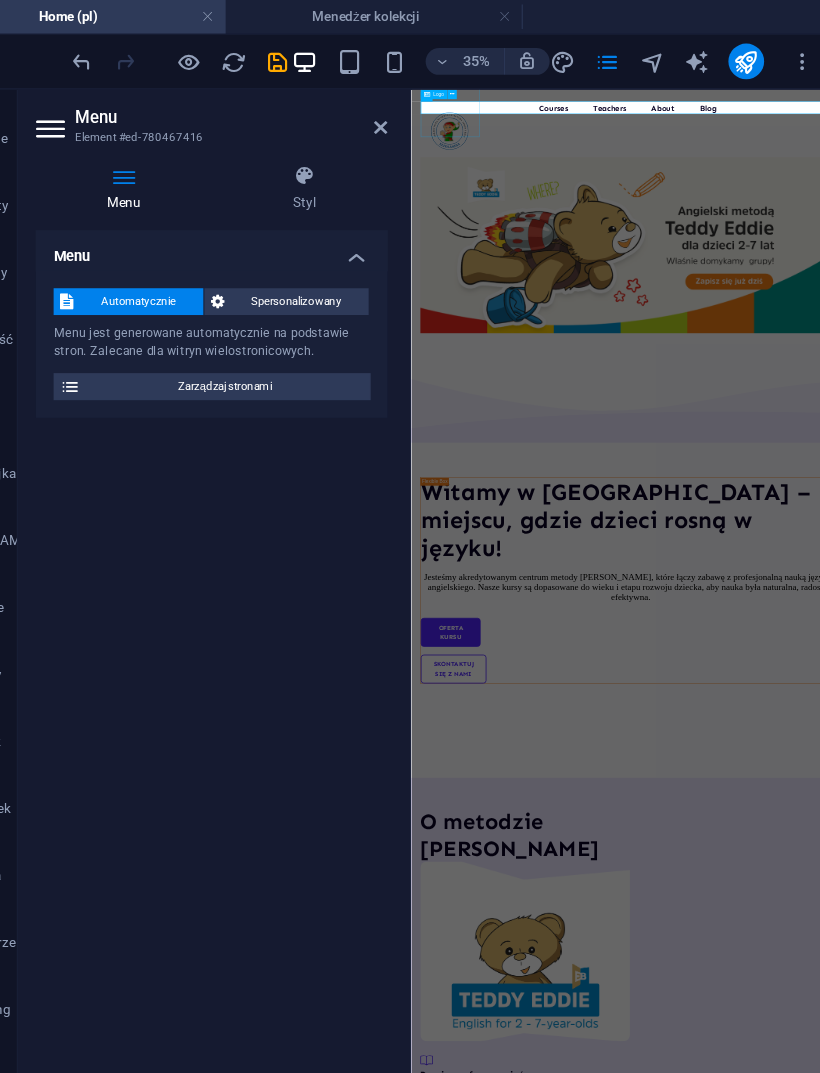click on "Zarządzaj stronami" at bounding box center [265, 346] 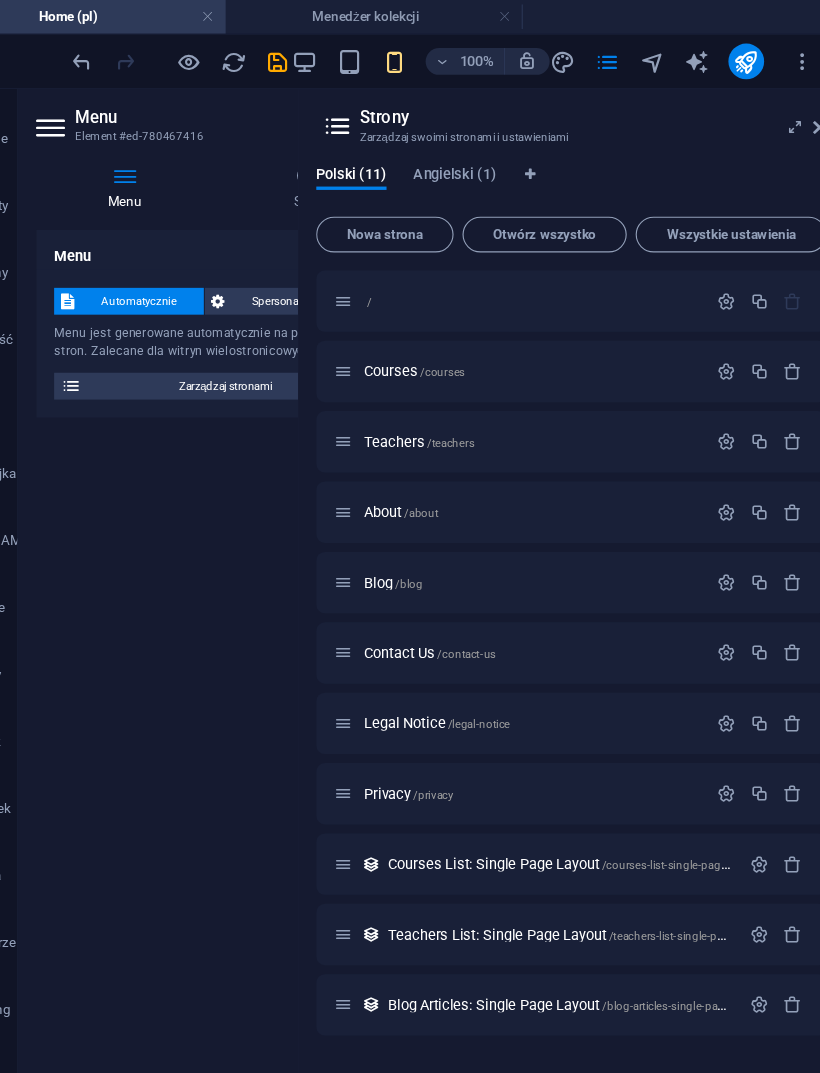 click at bounding box center (137, 55) 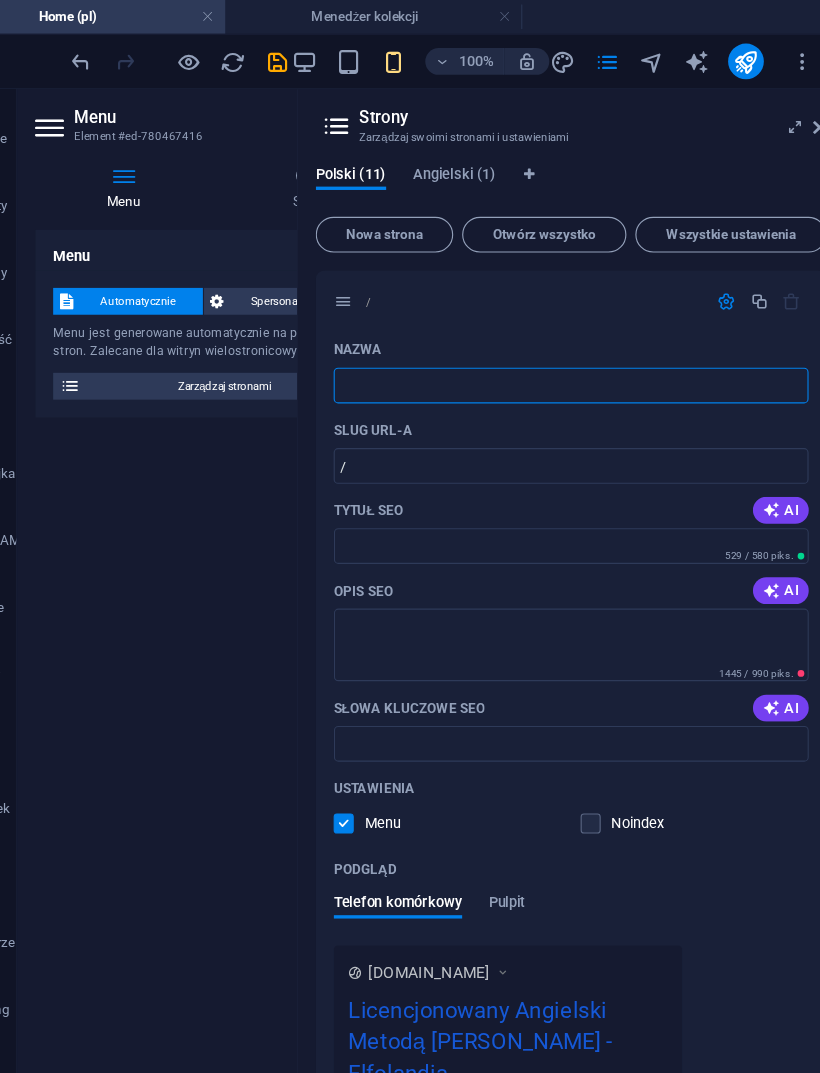 click at bounding box center (0, 0) 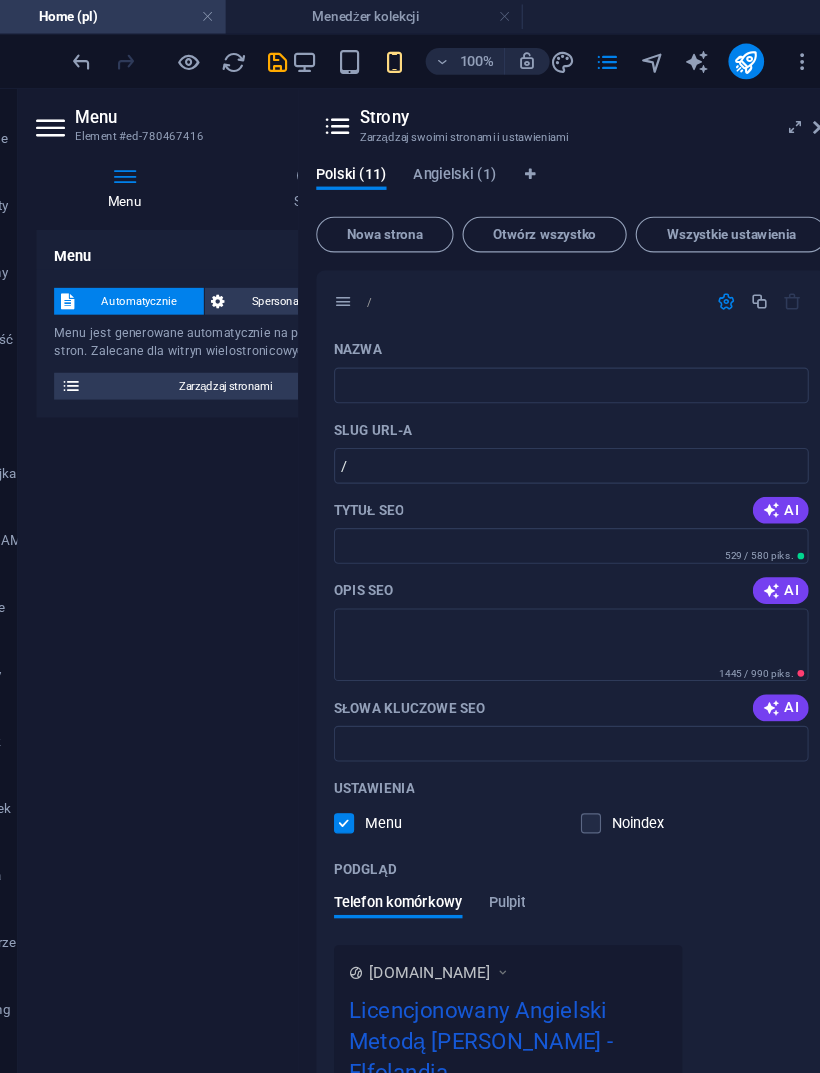 click at bounding box center [0, 0] 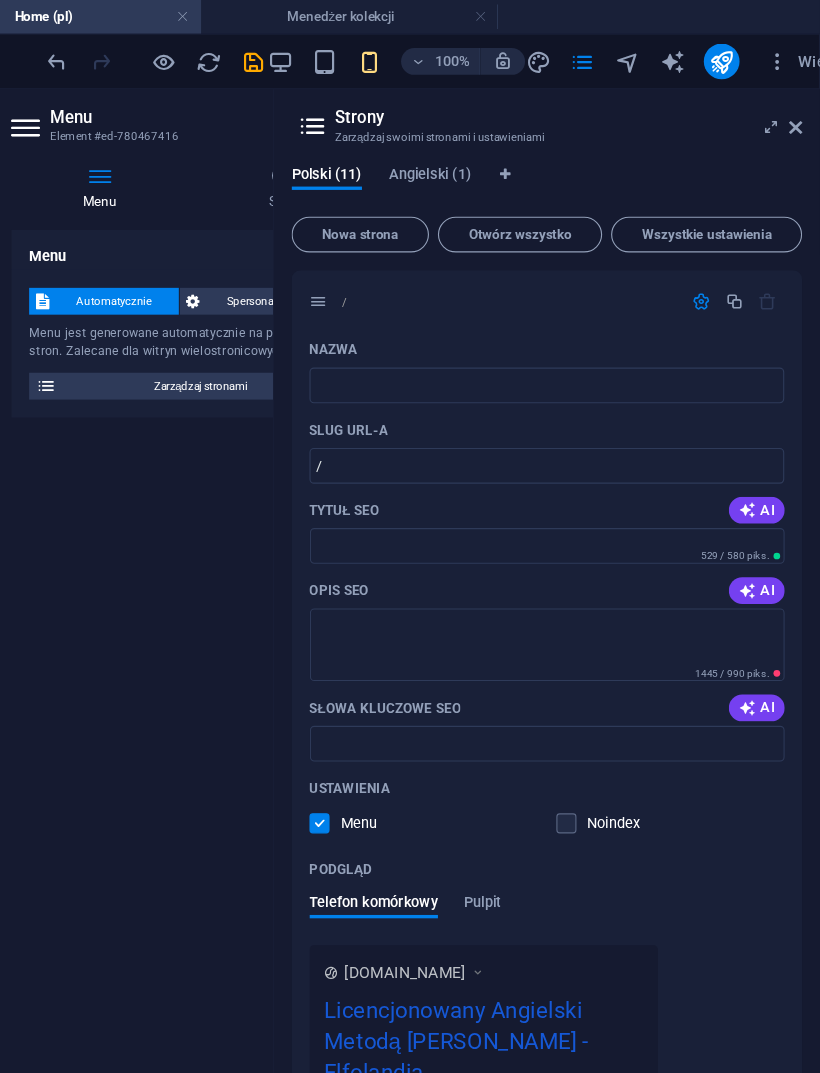 click at bounding box center [798, 114] 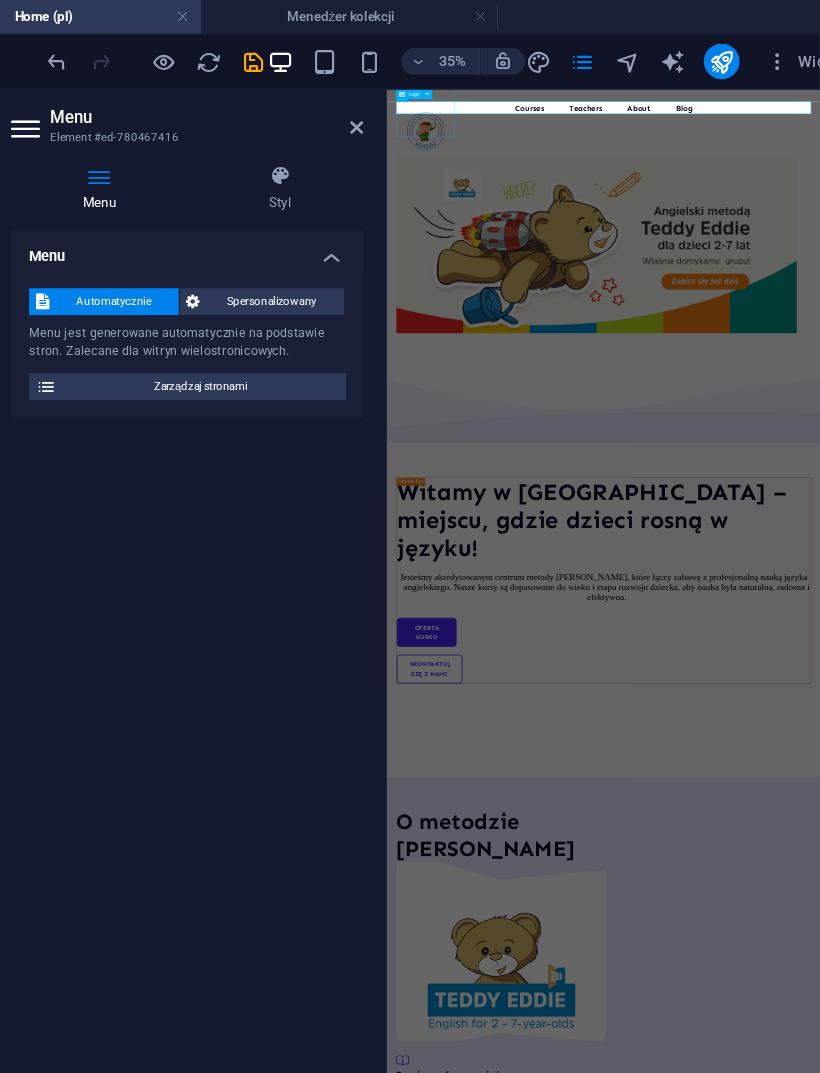 click at bounding box center (732, 55) 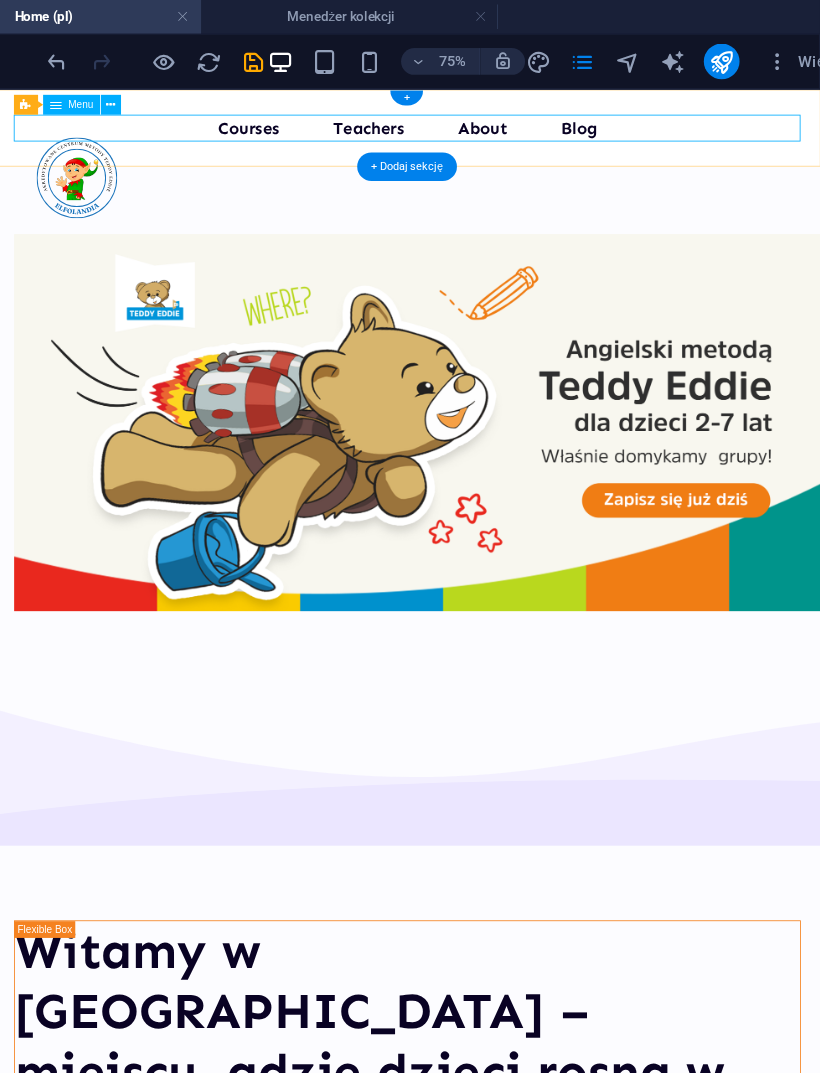 click on "Courses Teachers About Blog Contact Us" at bounding box center [487, 135] 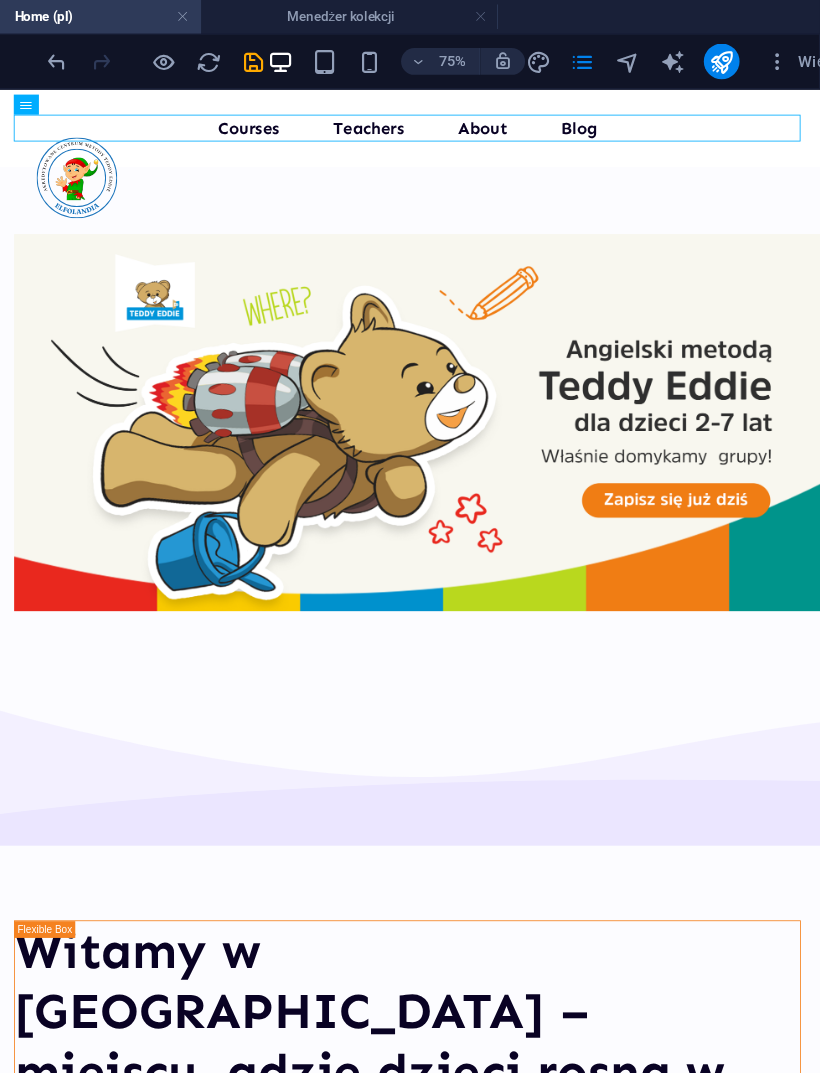 click at bounding box center [732, 55] 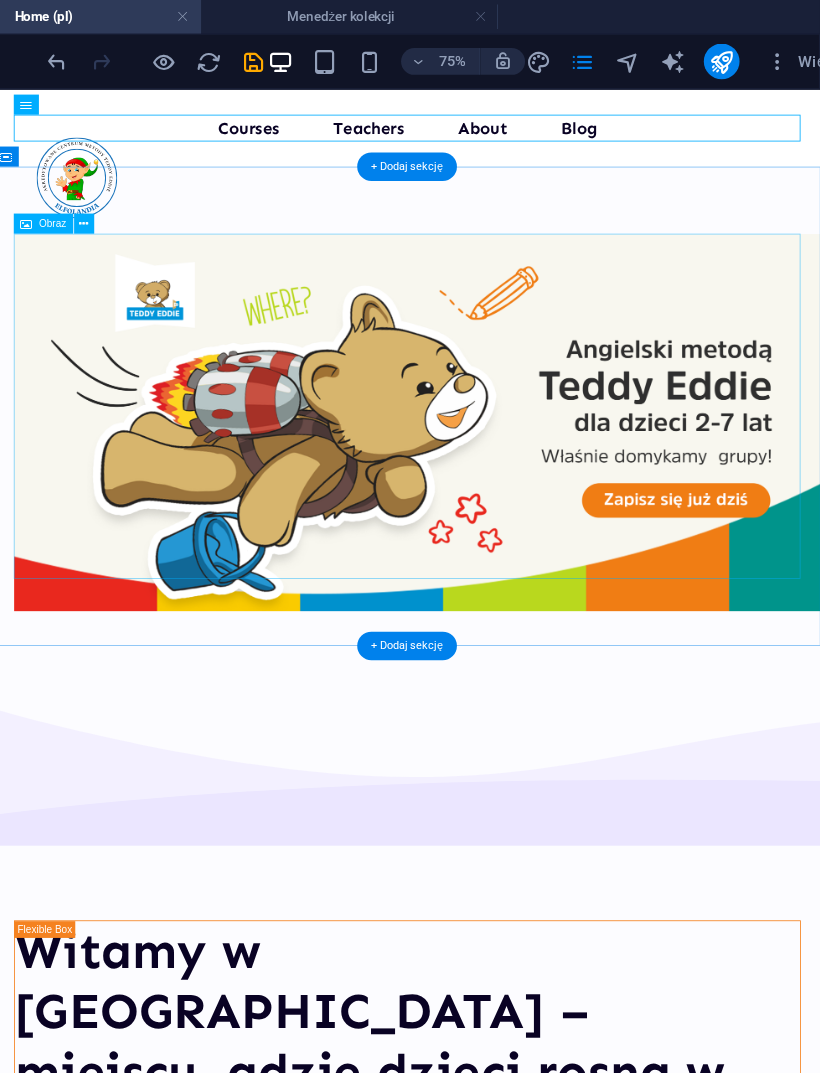 click at bounding box center (487, 486) 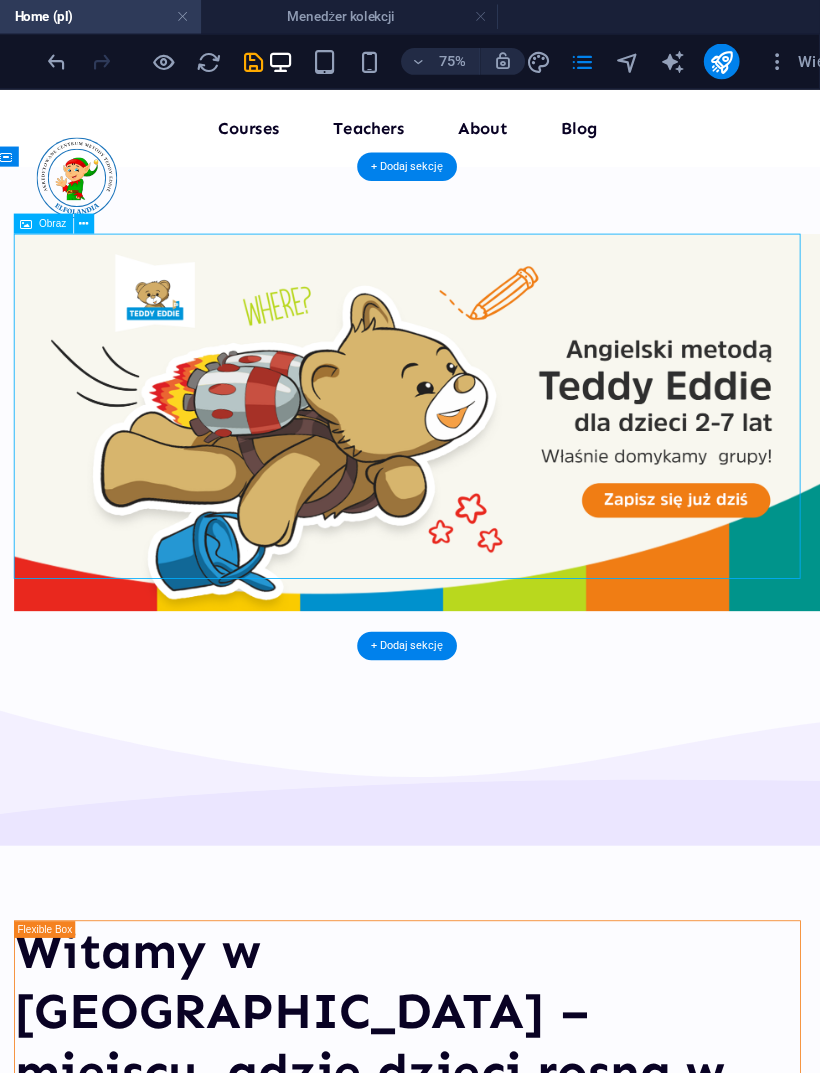 click at bounding box center [732, 55] 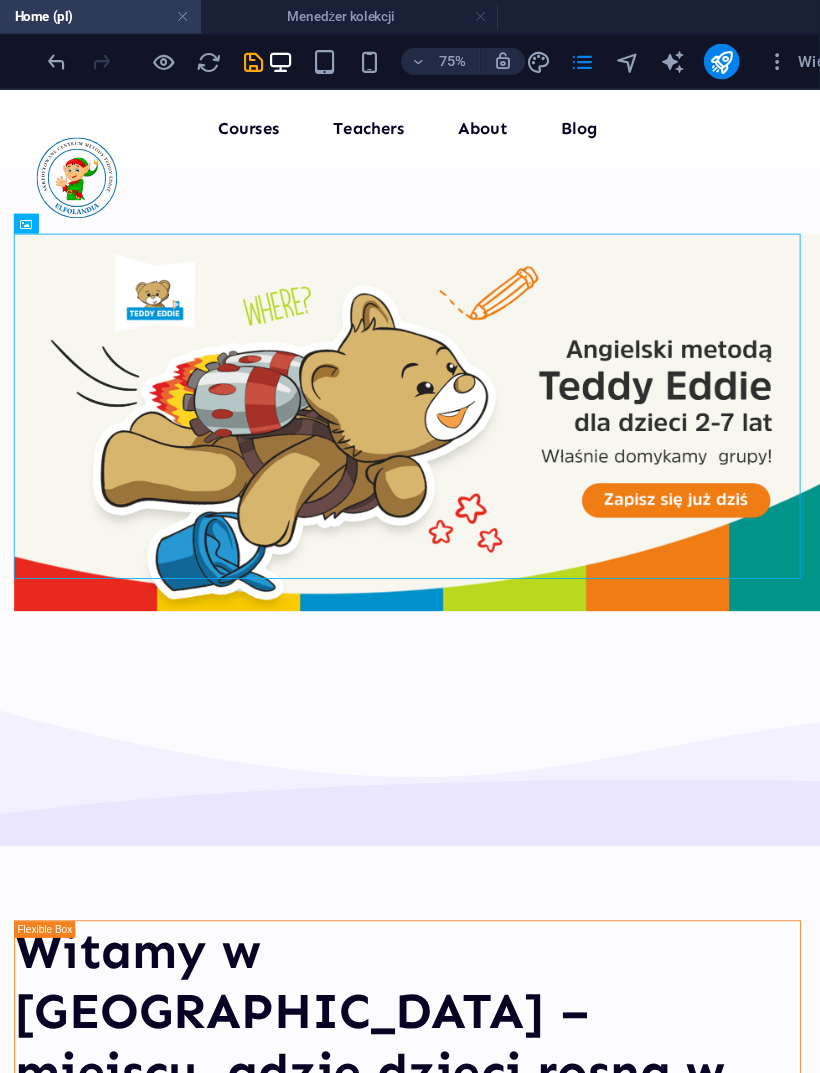 click on "75% Więcej" at bounding box center [410, 55] 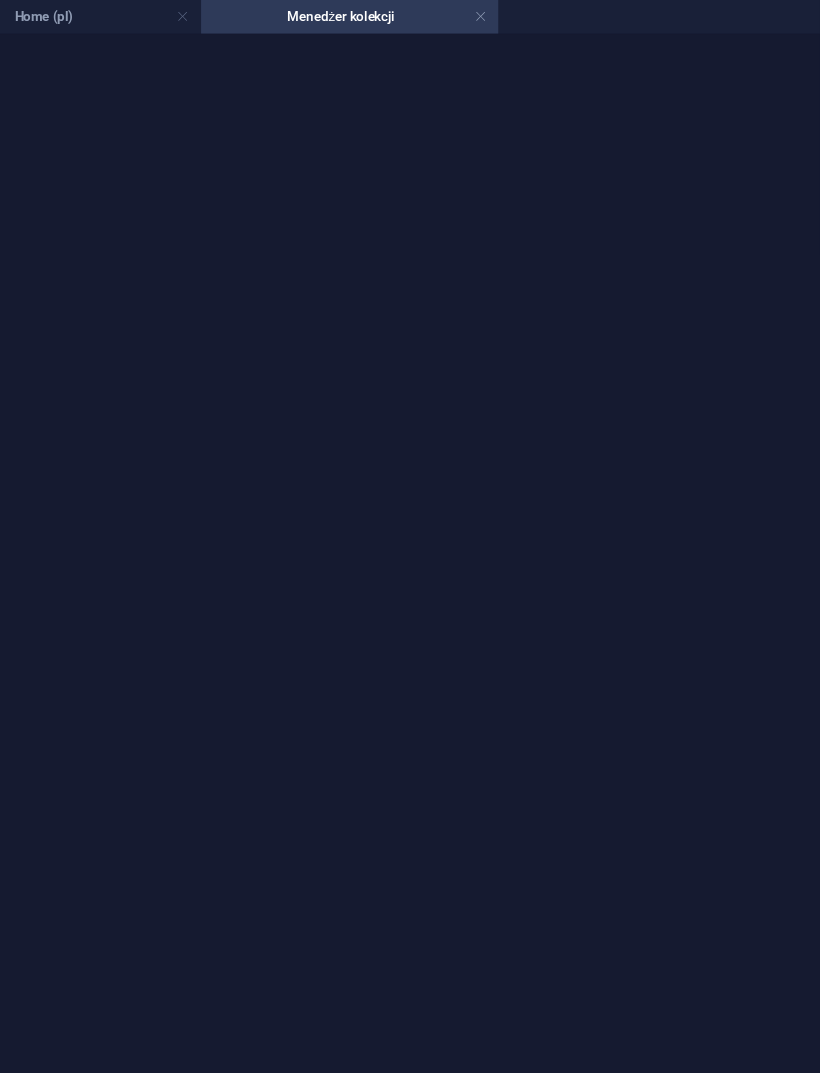 click on "Home (pl)" at bounding box center [133, 15] 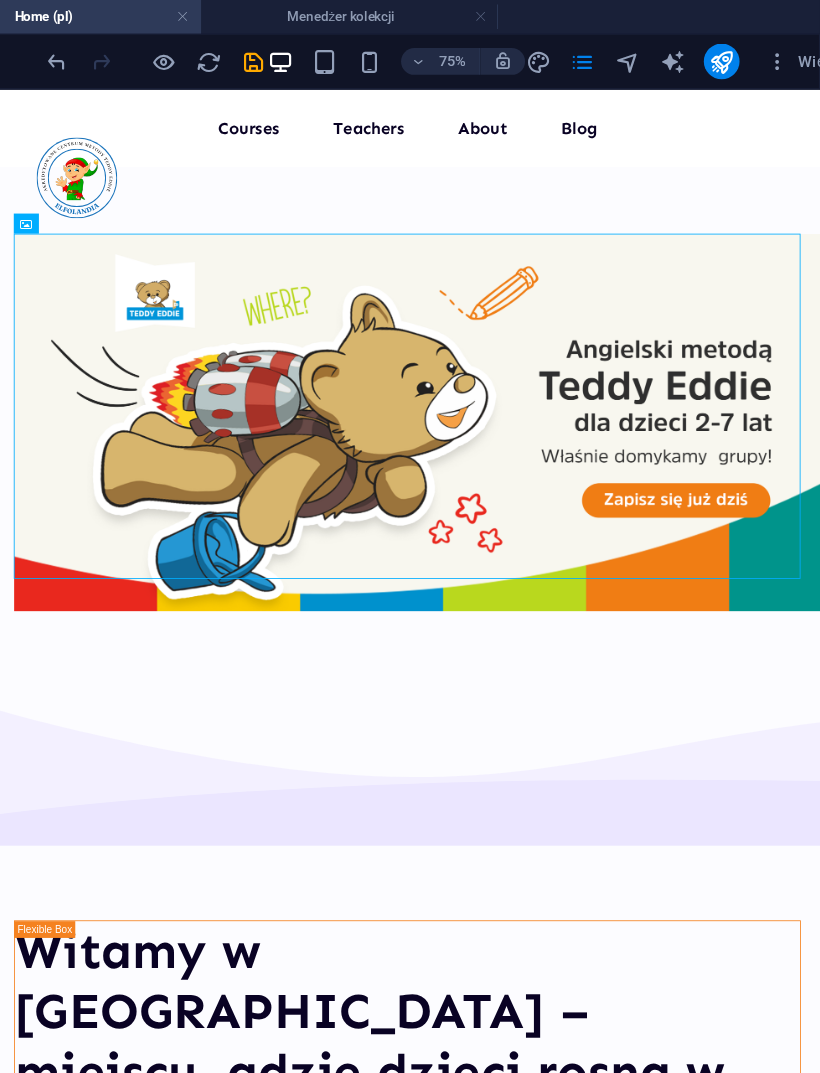 click at bounding box center [516, 15] 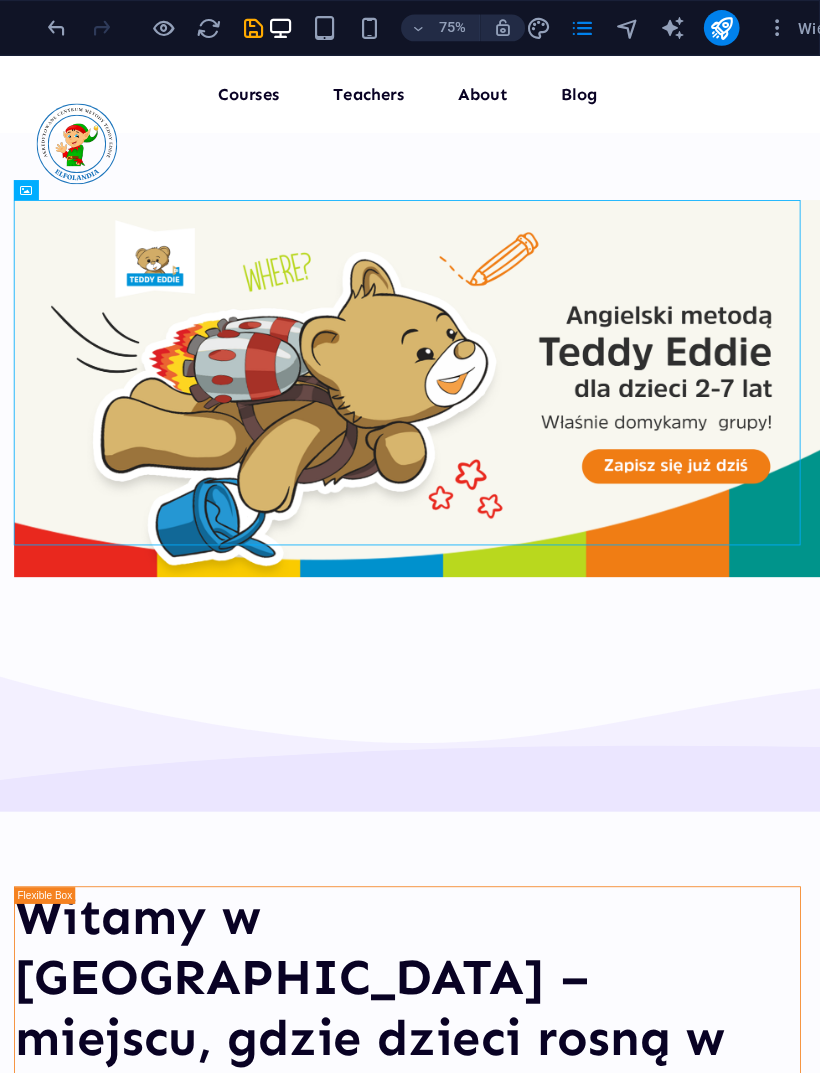 click at bounding box center (732, 25) 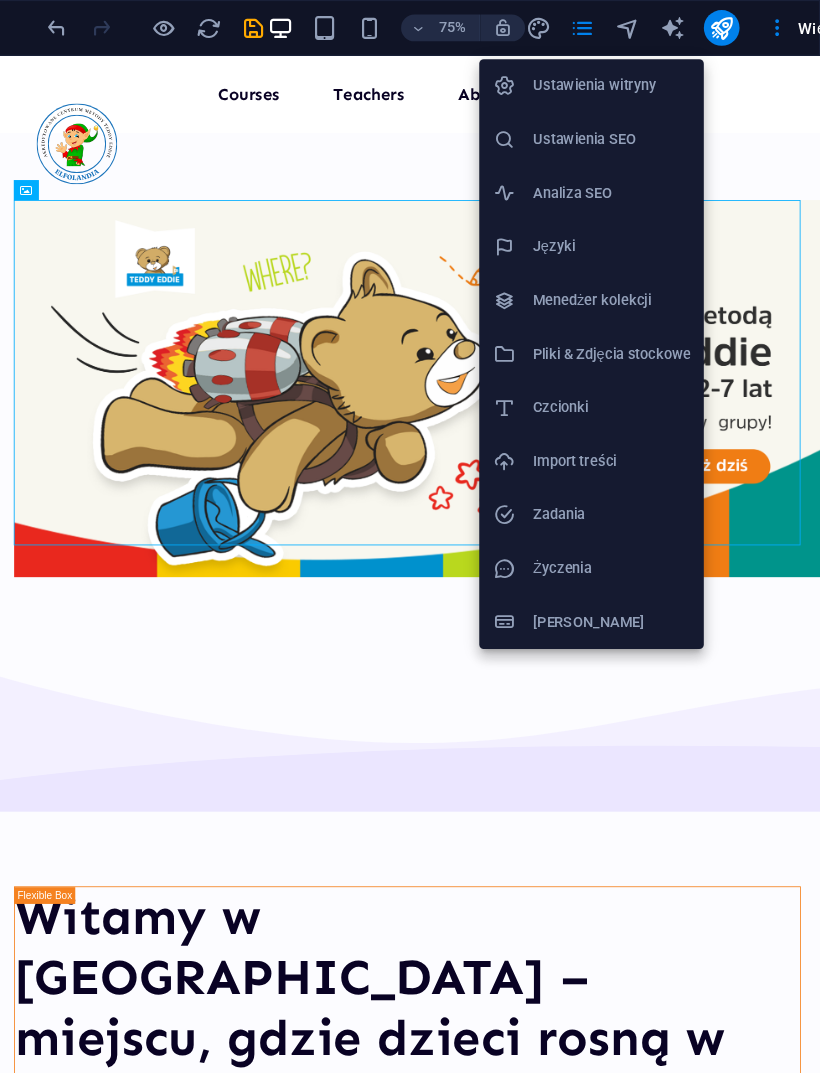 click at bounding box center (537, 413) 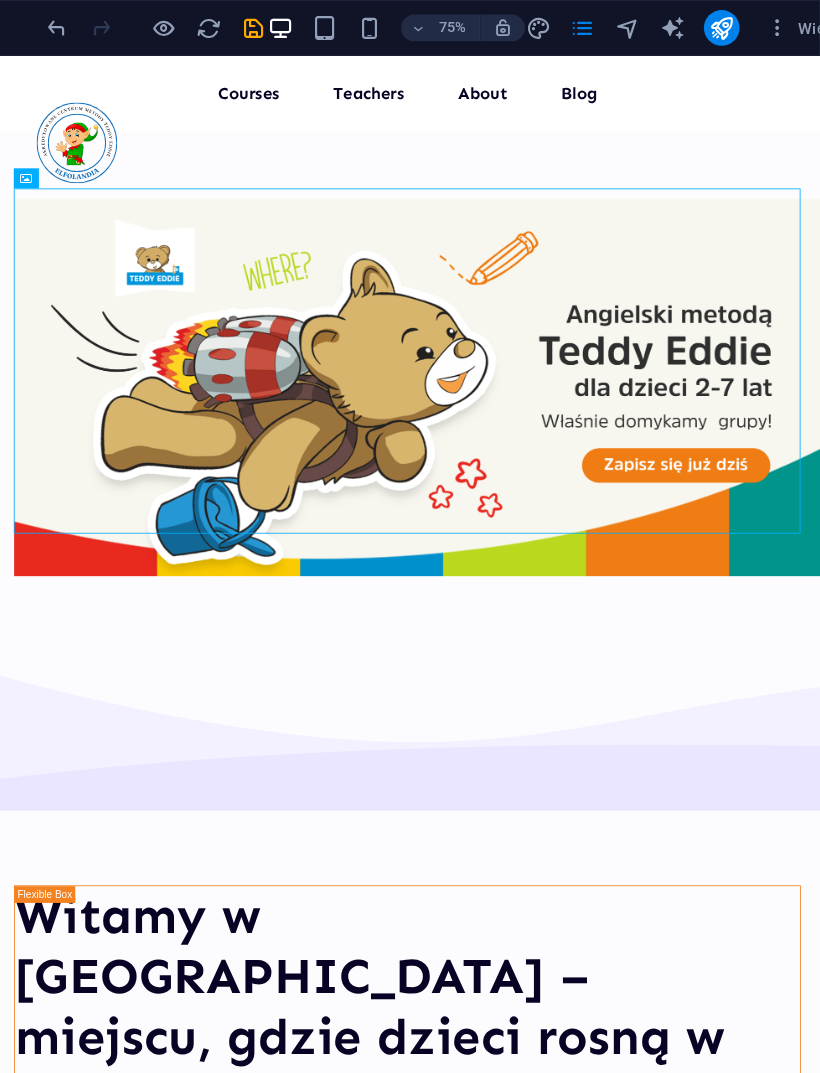 scroll, scrollTop: 7, scrollLeft: 0, axis: vertical 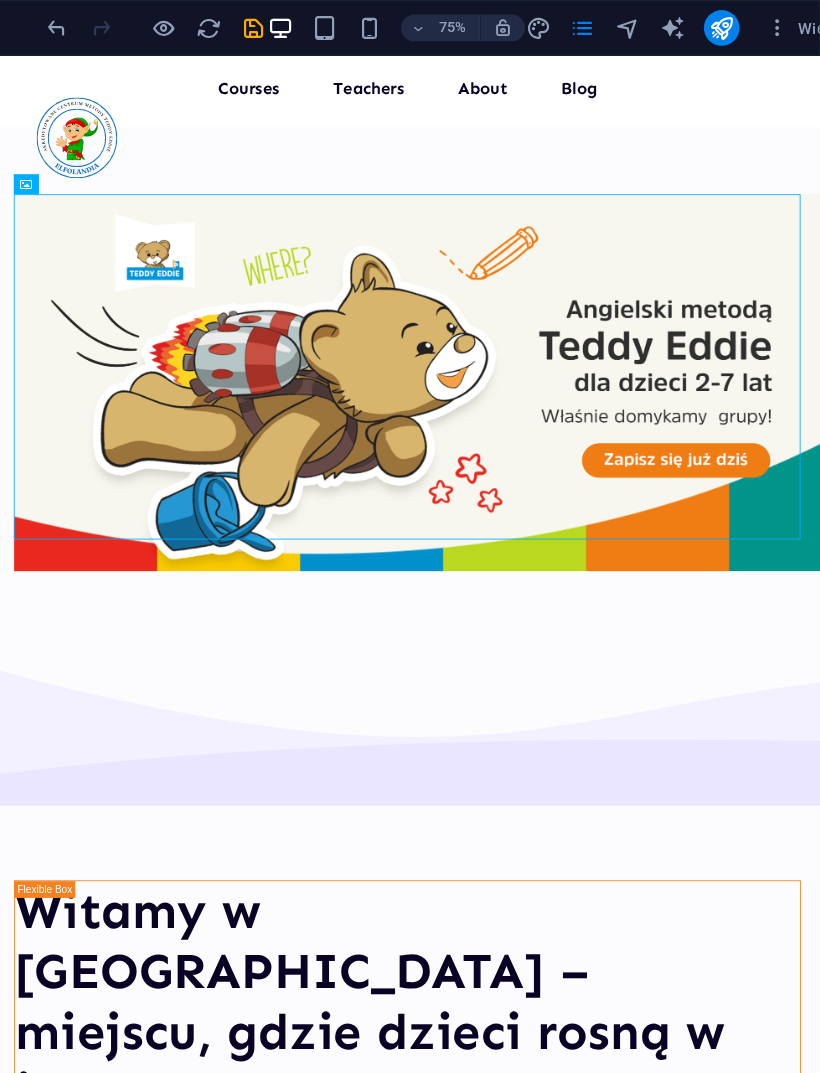 click at bounding box center [732, 25] 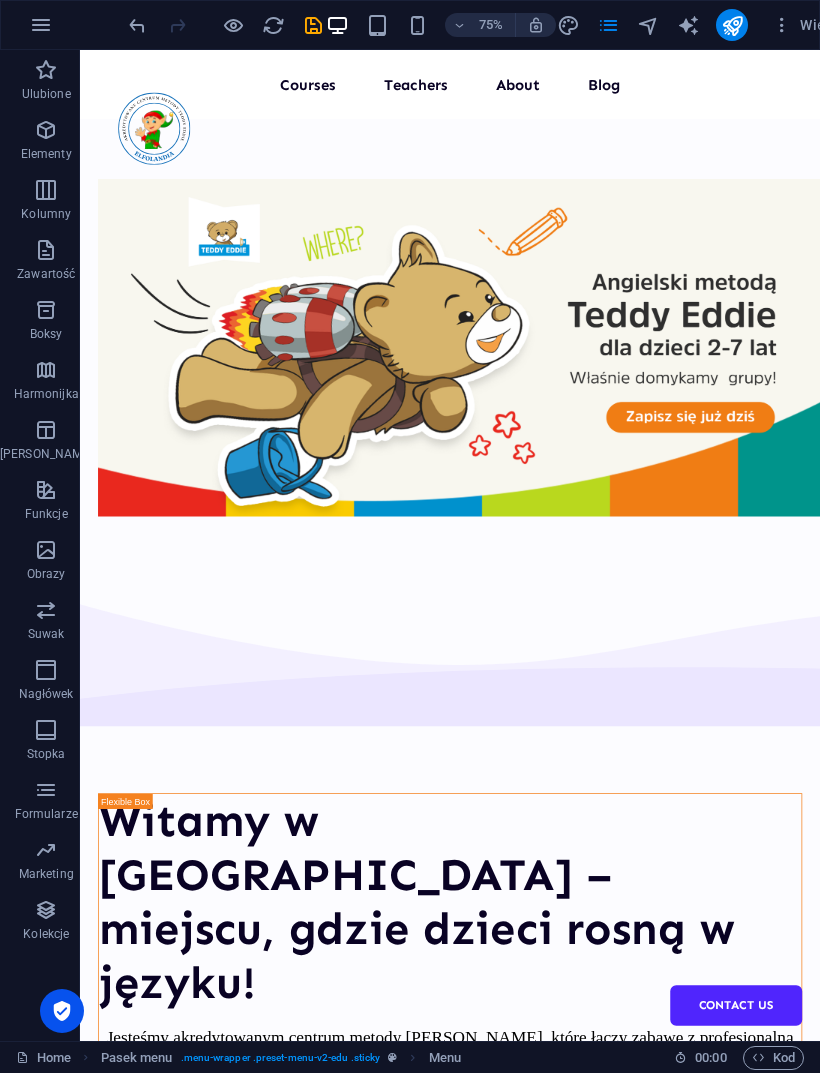 scroll, scrollTop: 0, scrollLeft: 0, axis: both 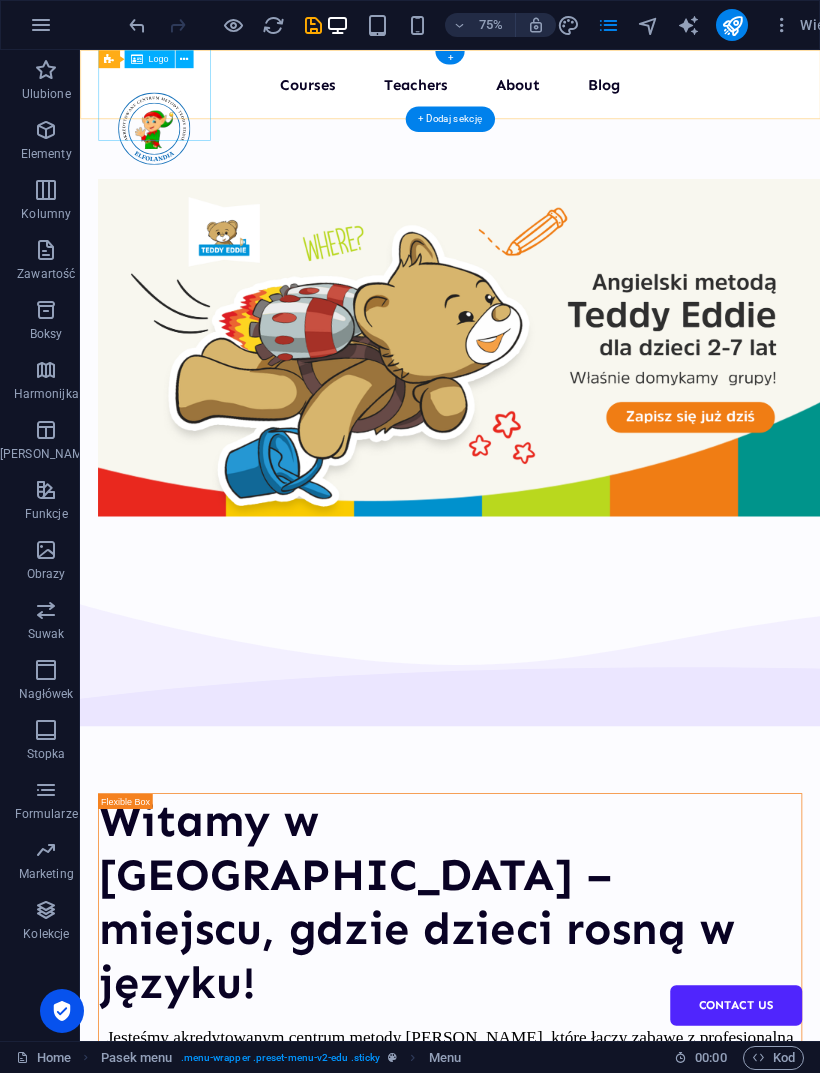 click at bounding box center [179, 155] 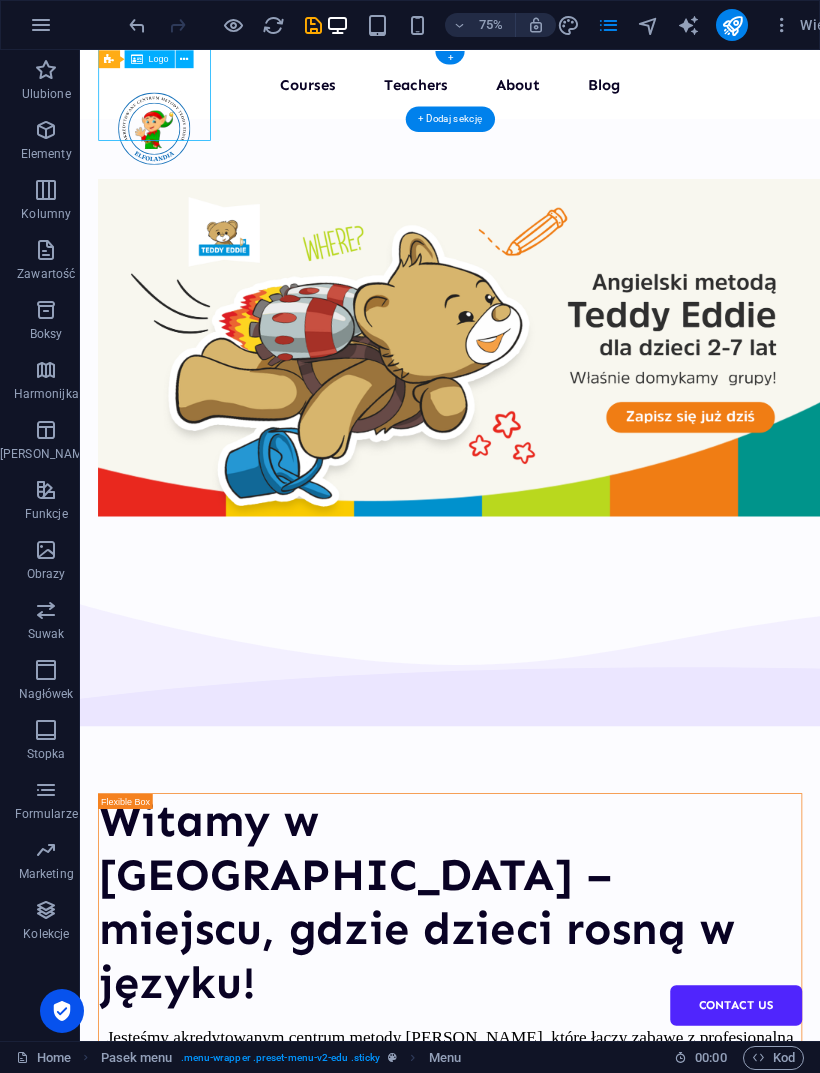 click at bounding box center [179, 155] 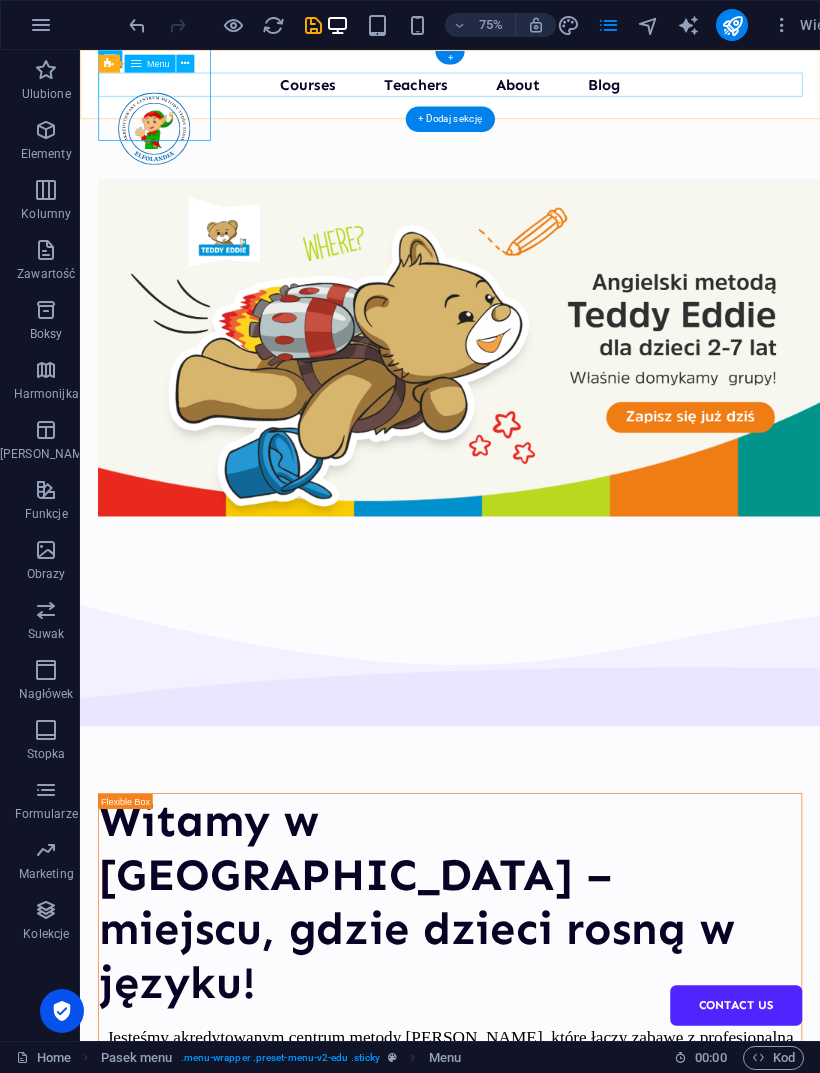 click on "Courses Teachers About Blog Contact Us" at bounding box center (573, 96) 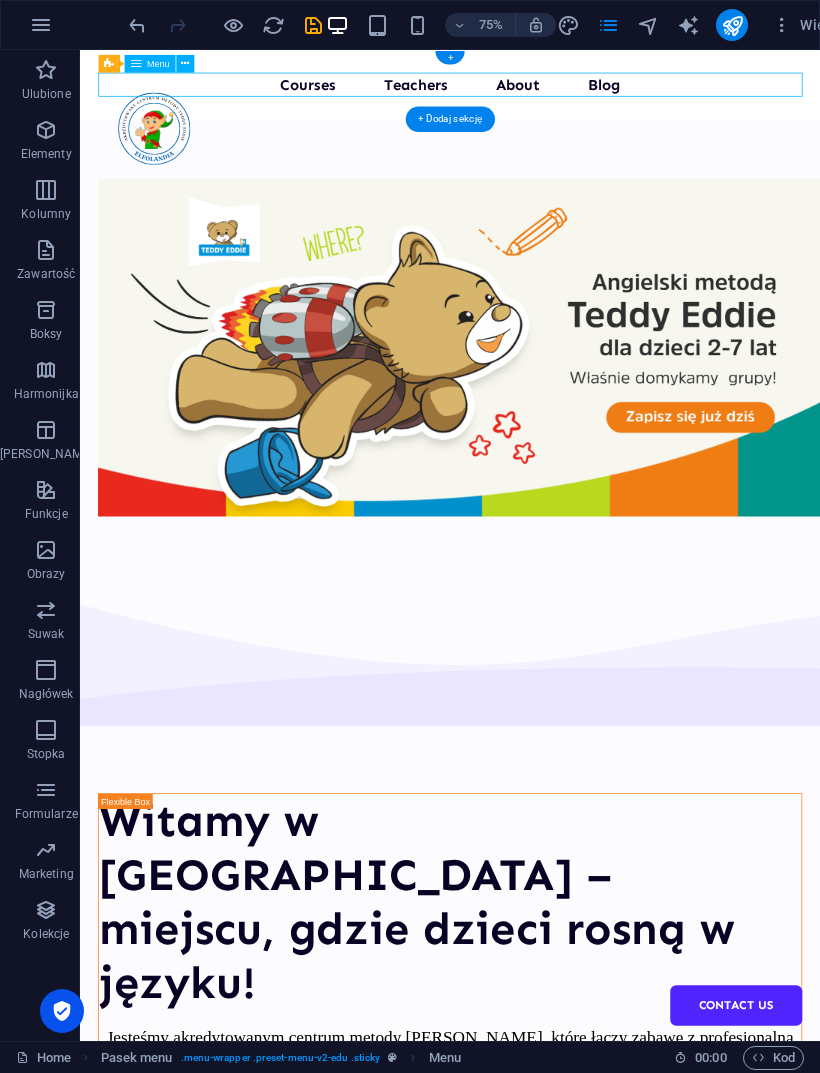 click at bounding box center (137, 25) 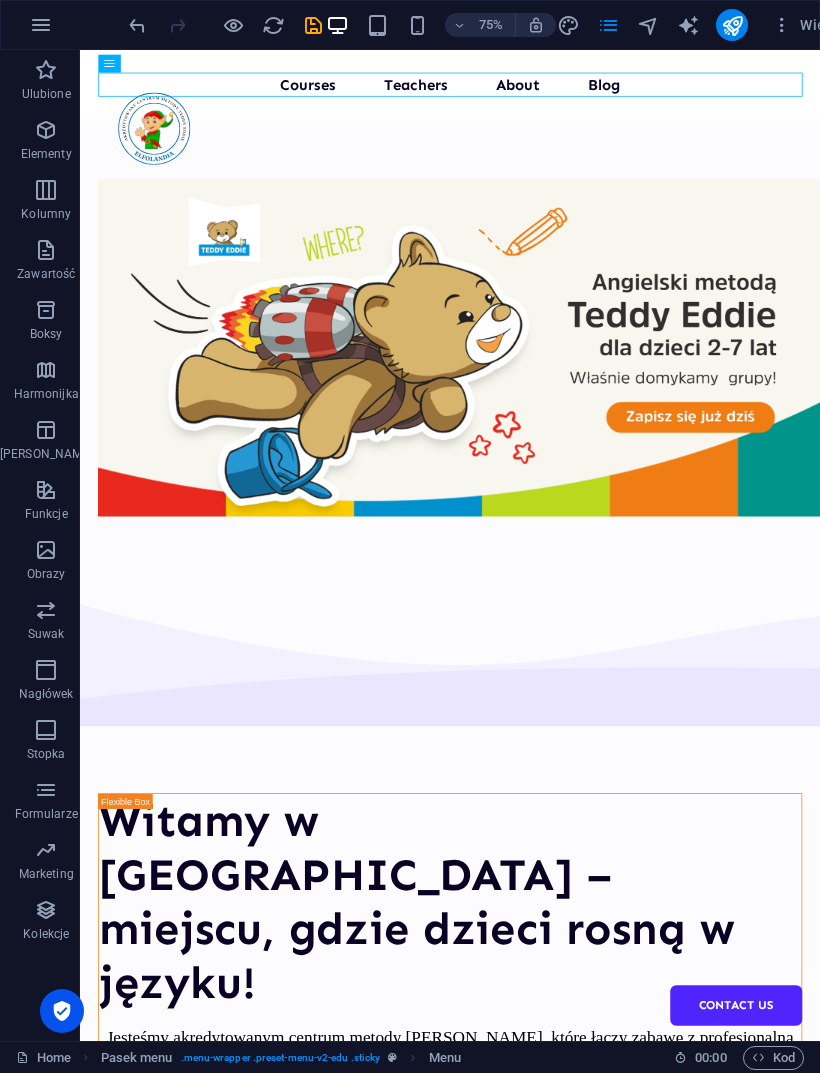 click at bounding box center [137, 25] 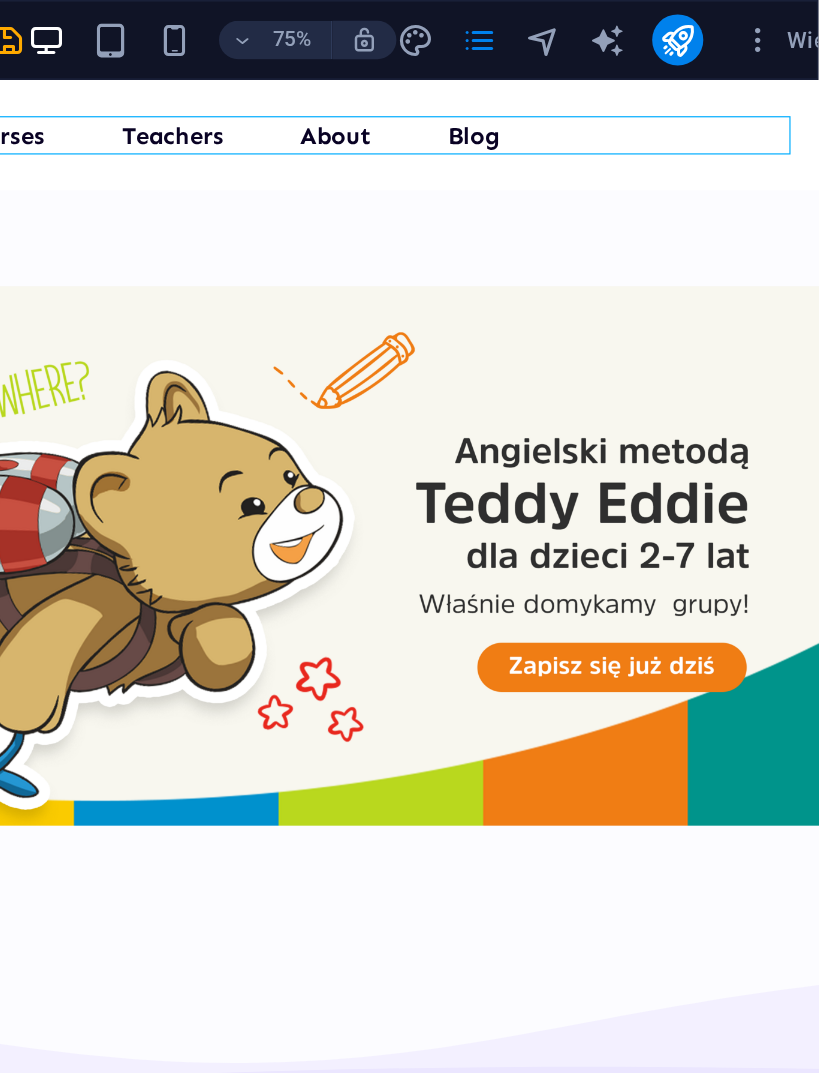 click at bounding box center (732, 25) 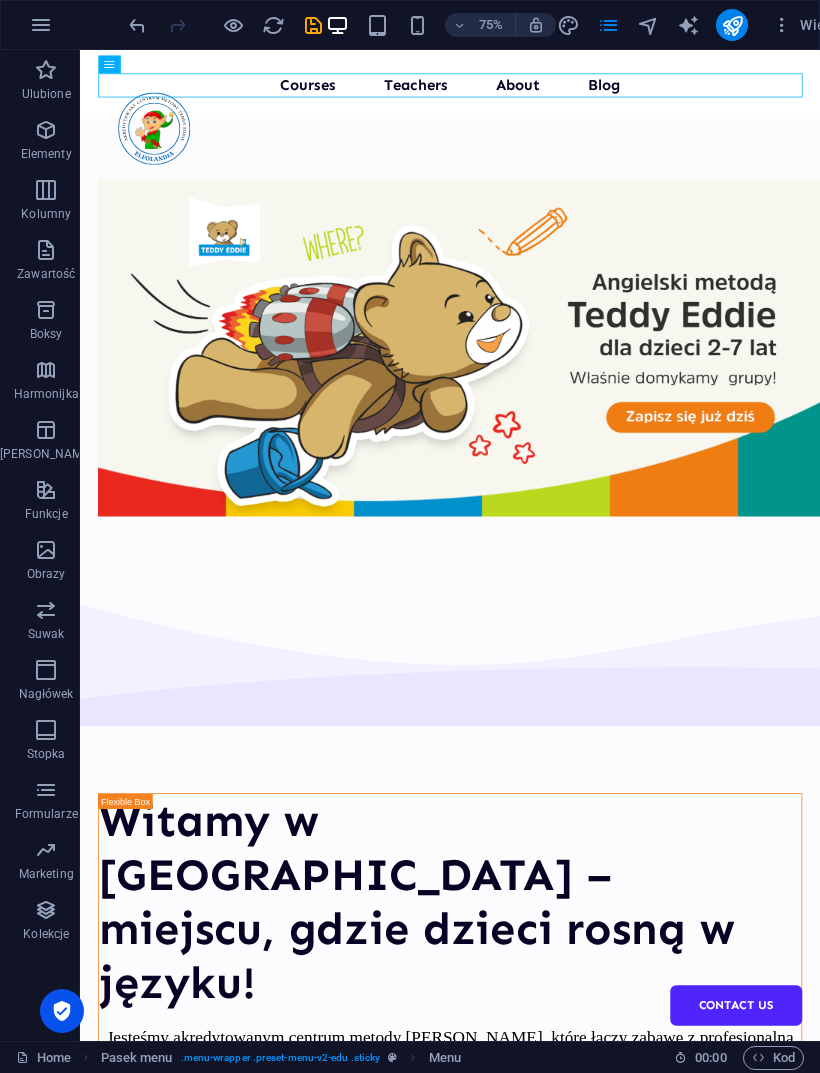 scroll, scrollTop: 0, scrollLeft: 0, axis: both 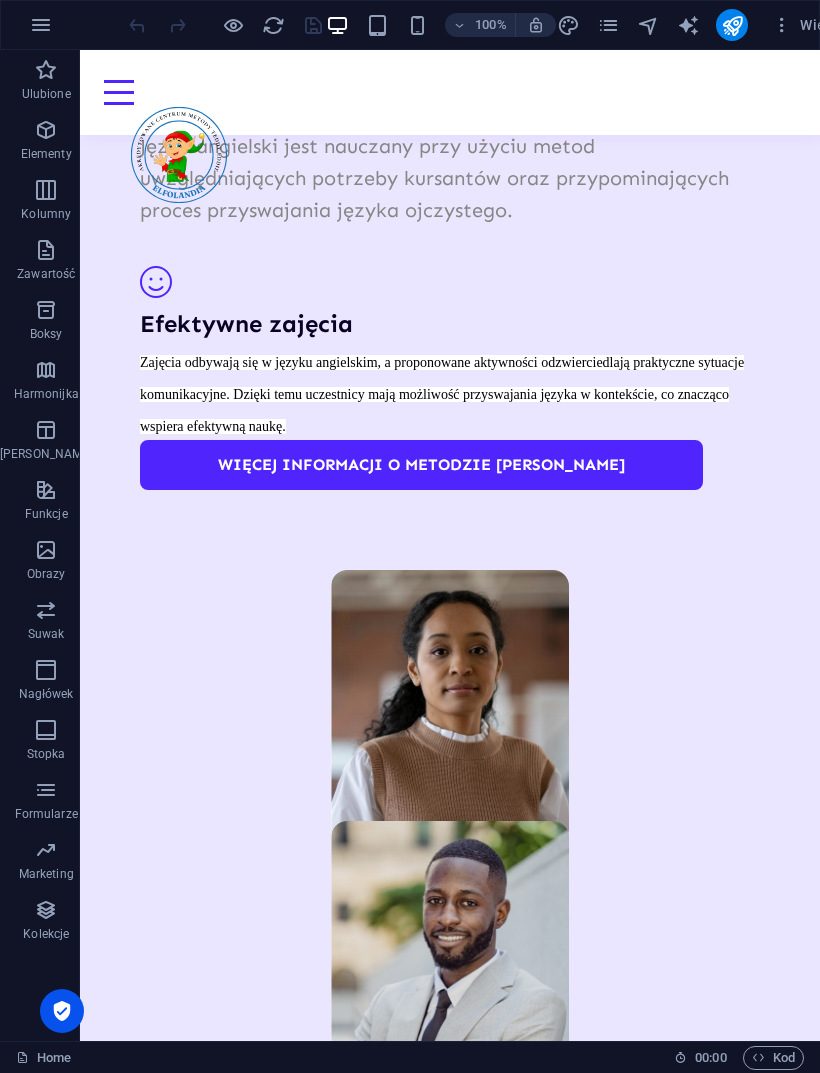 click on "1000" at bounding box center [319, 1725] 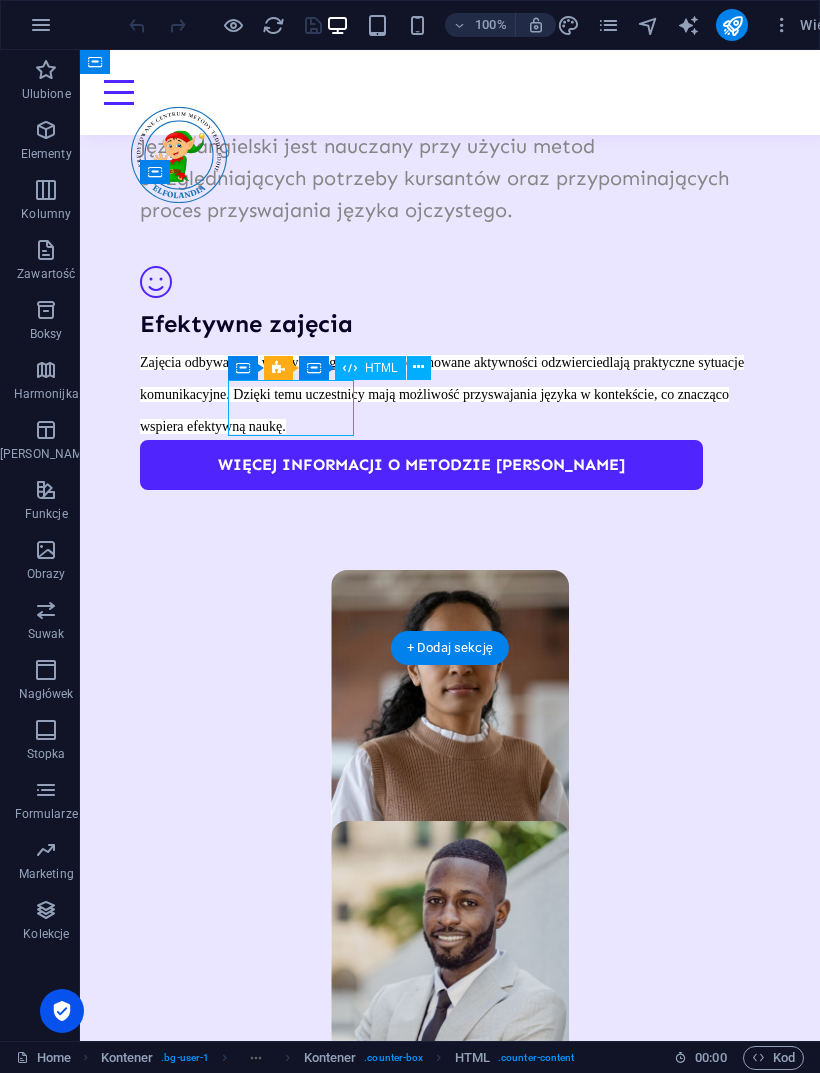 click at bounding box center [450, 707] 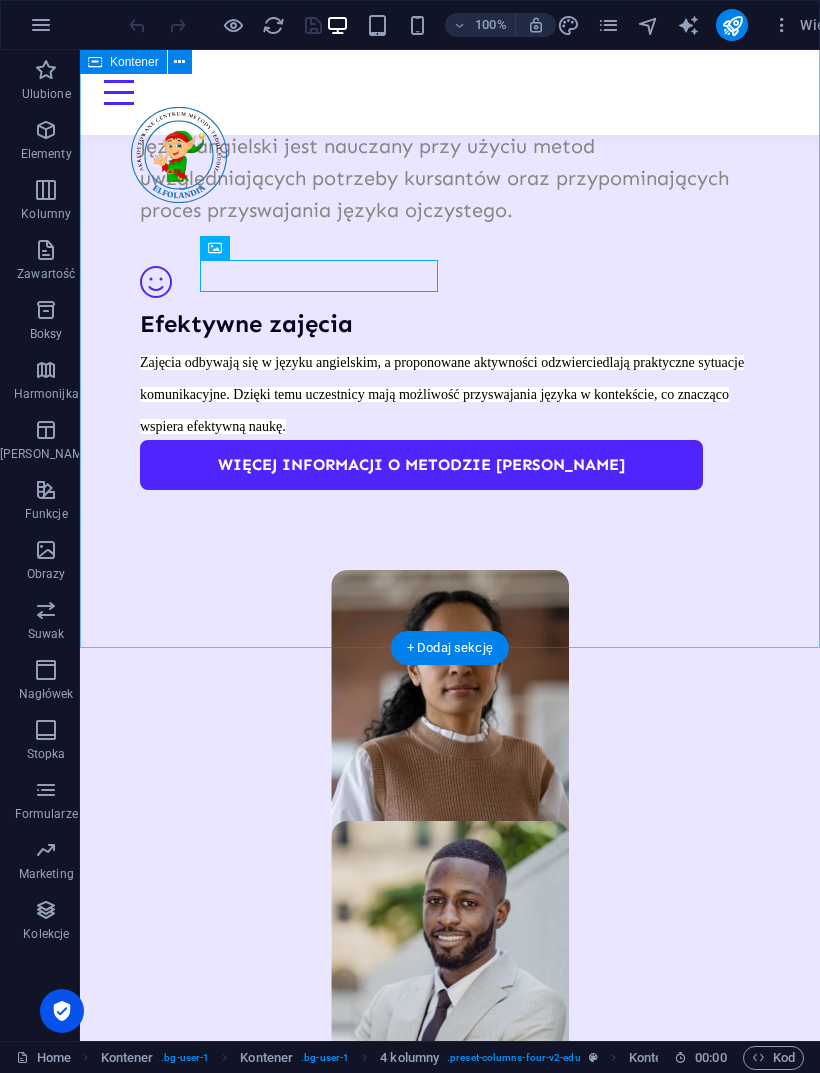 click on "O metodzie Teddy Eddie Przyjazna forma zajęć Dzieci uczą się języka w przyjaznej atmosferze, którą tworzy lektor wraz z pomocą psotnej maskotki, misia Teddy Eddie. Naturalne podejście Język angielski jest nauczany przy użyciu metod uwzględniających potrzeby kursantów oraz przypominających proces przyswajania języka ojczystego. Innowacyjna metoda Język angielski jest nauczany przy użyciu metod uwzględniających potrzeby kursantów oraz przypominających proces przyswajania języka ojczystego. Efektywne zajęcia Zajęcia odbywają się w języku angielskim, a proponowane aktywności odzwierciedlają praktyczne sytuacje komunikacyjne. Dzięki temu uczestnicy mają możliwość przyswajania języka w kontekście, co znacząco wspiera efektywną naukę. WIĘCEJ informacji o metodzie Teddy Eddie 1000 Students 100 Courses 200 Reviews 20 TEACHERS" at bounding box center [450, 742] 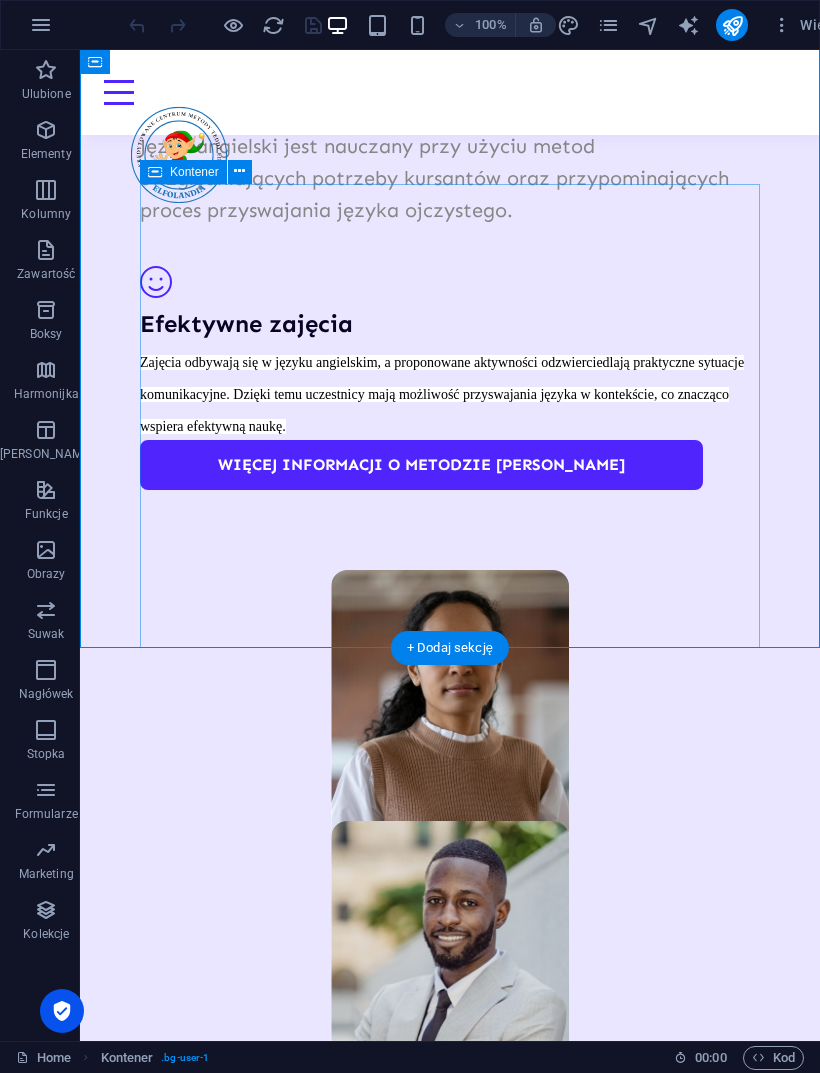 click on "1000 Students 100 Courses 200 Reviews 20 TEACHERS" at bounding box center [450, 1455] 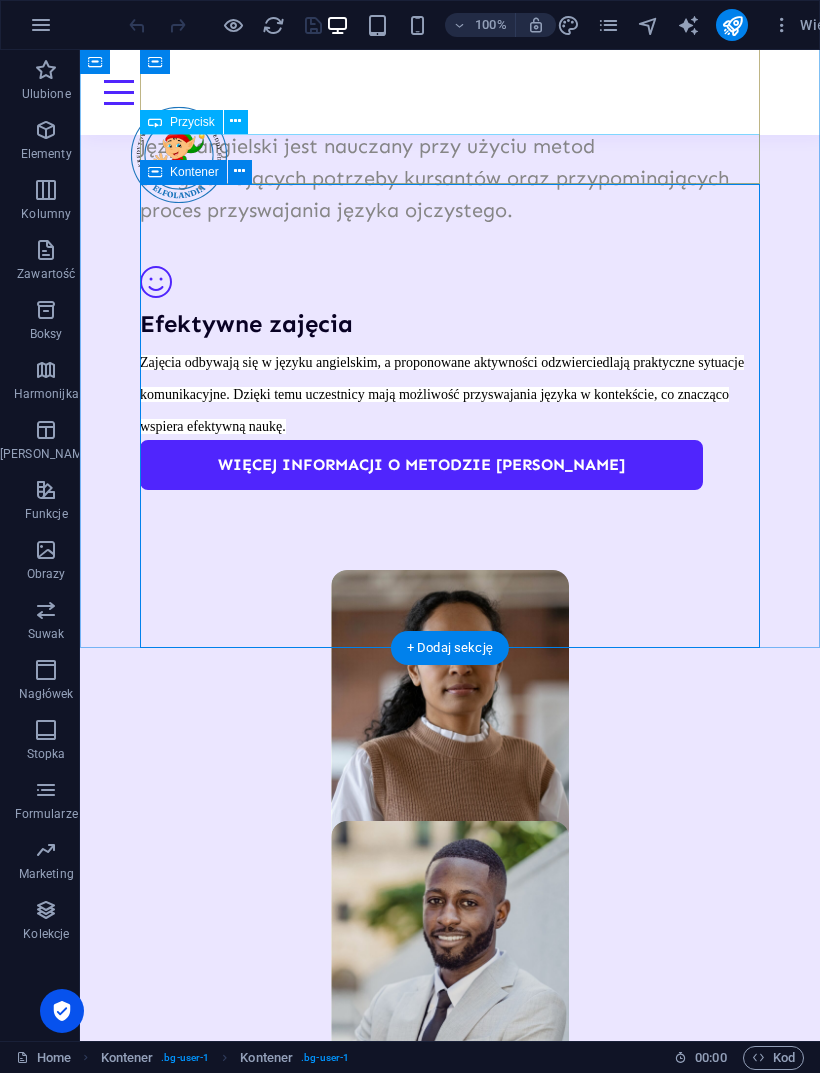 click at bounding box center [239, 171] 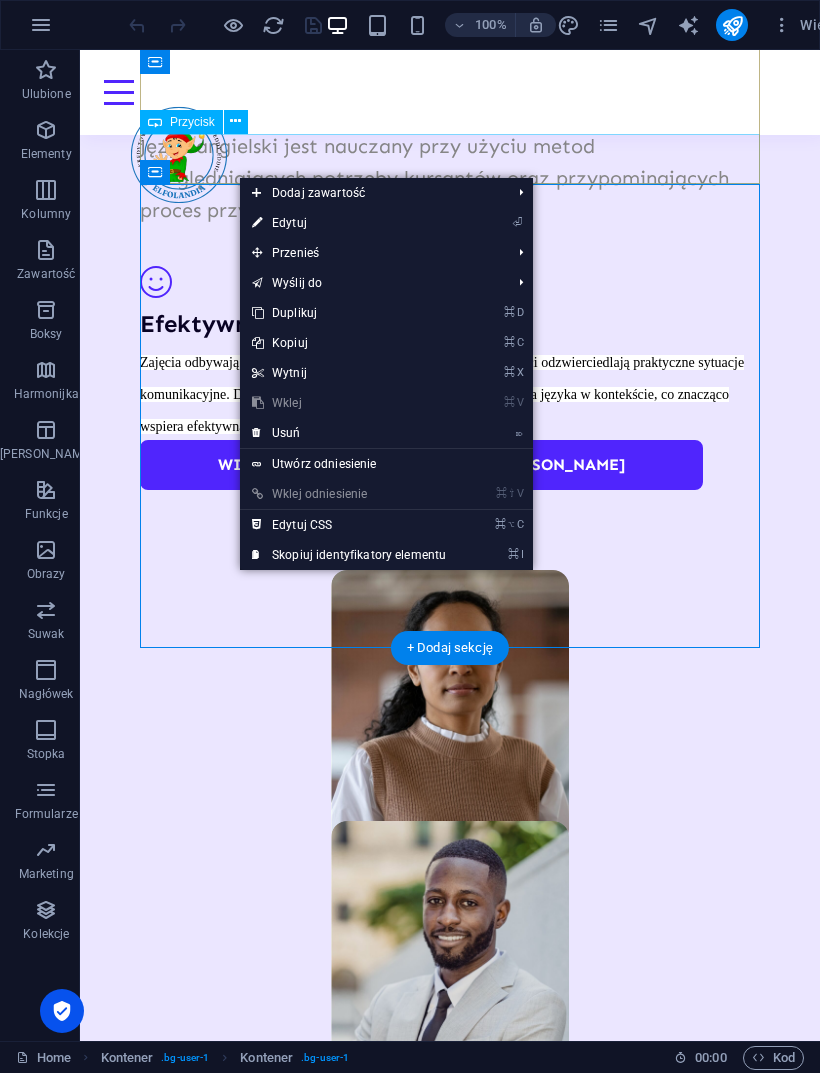 click on "⌦  Usuń" at bounding box center [349, 433] 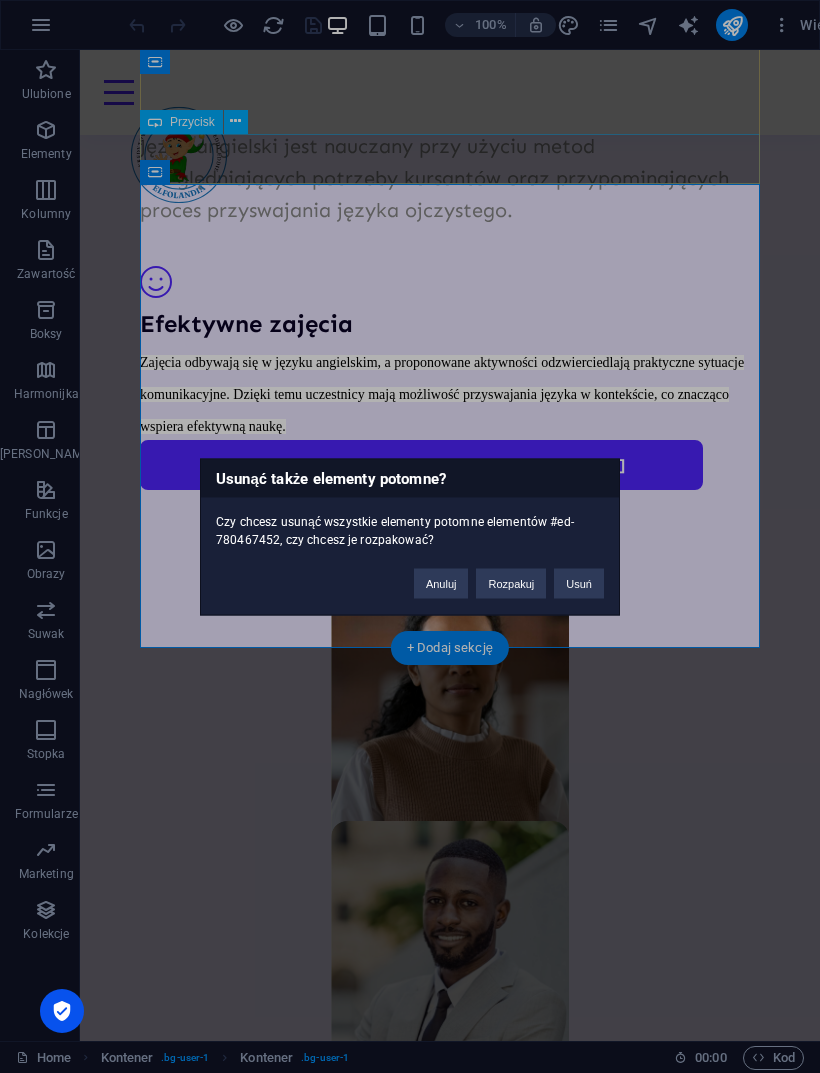 click on "Usuń" at bounding box center (579, 583) 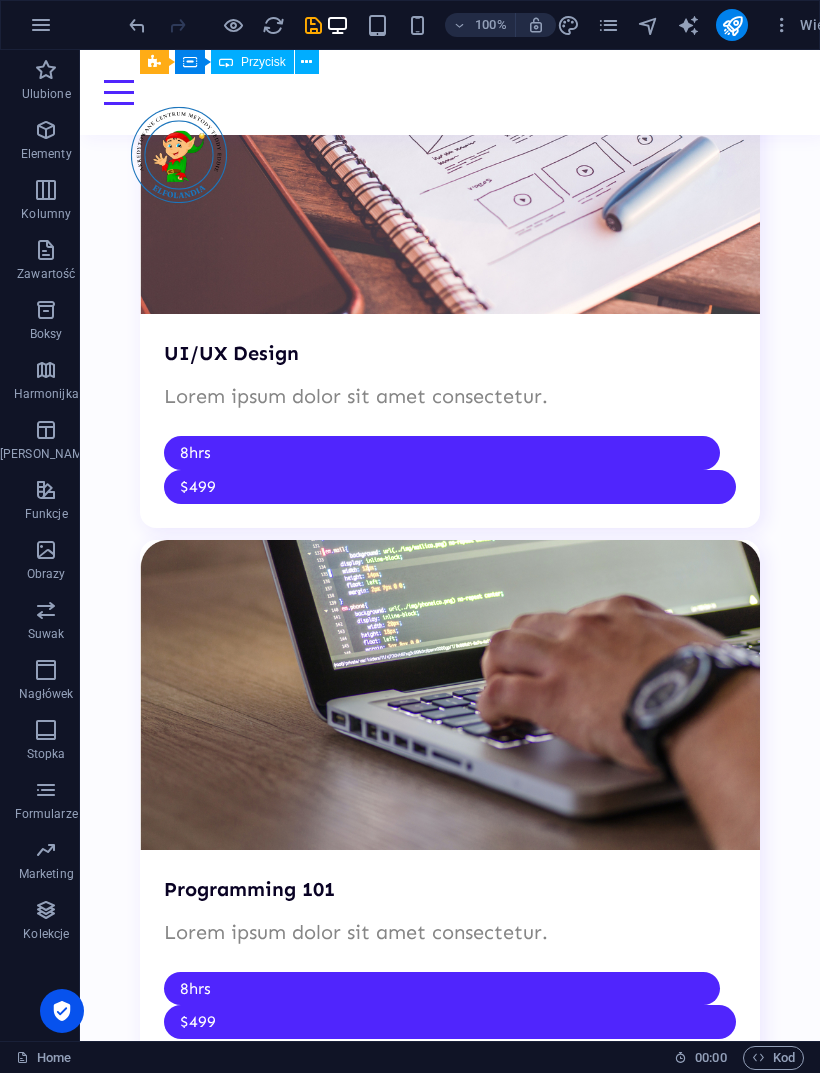 scroll, scrollTop: 3242, scrollLeft: 0, axis: vertical 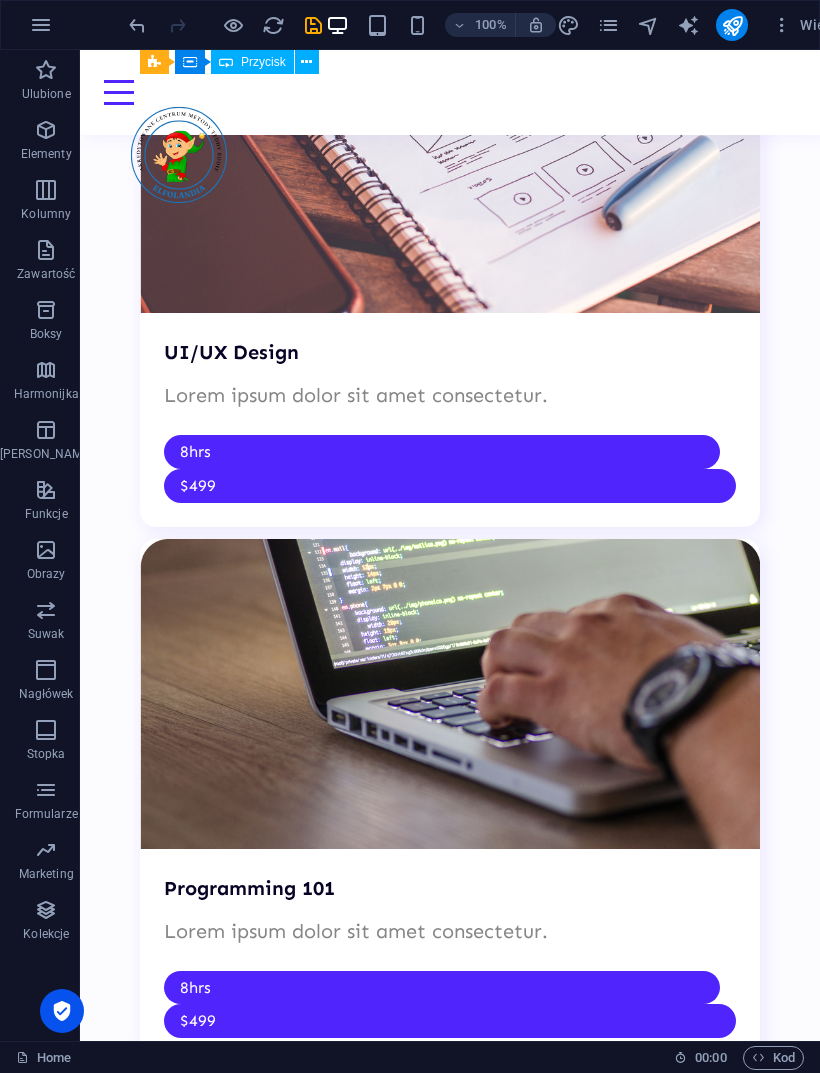 click on "Our Teachers Our comprehensive range of courses, programs and resources are carefully crafted to meet the needs of learners from all backgrounds and skill levels. All teachers" at bounding box center (450, 2382) 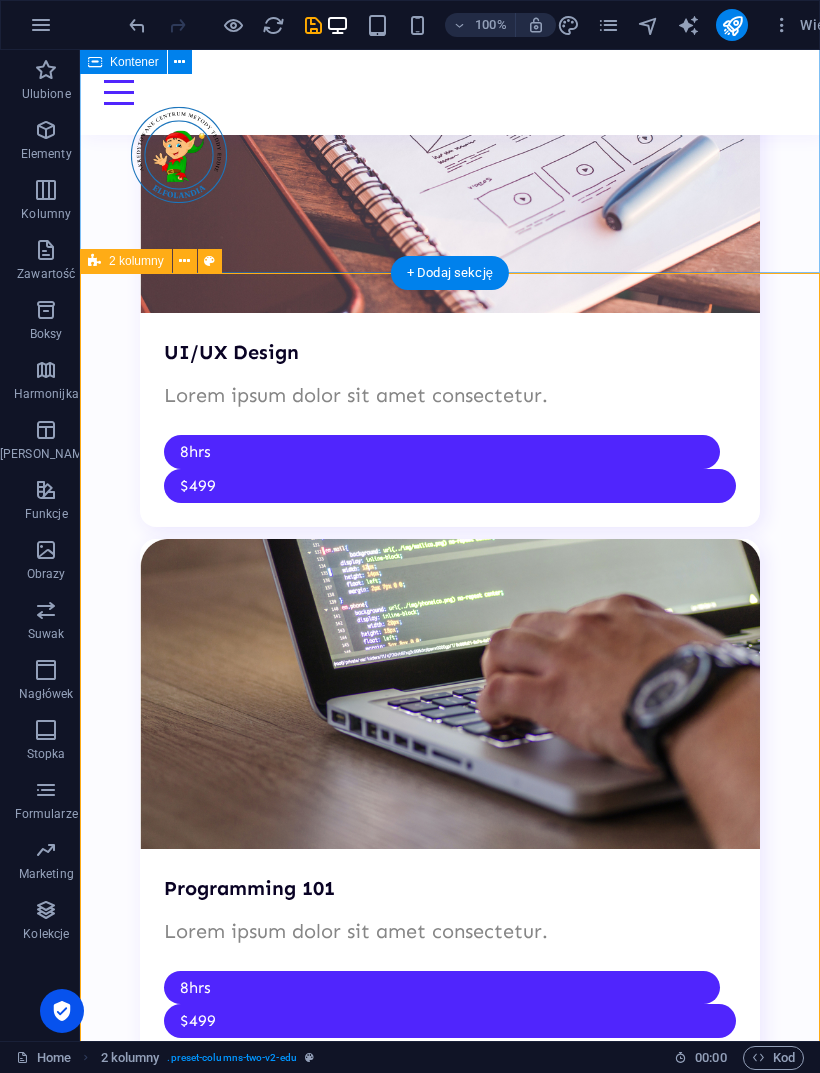 click at bounding box center [185, 261] 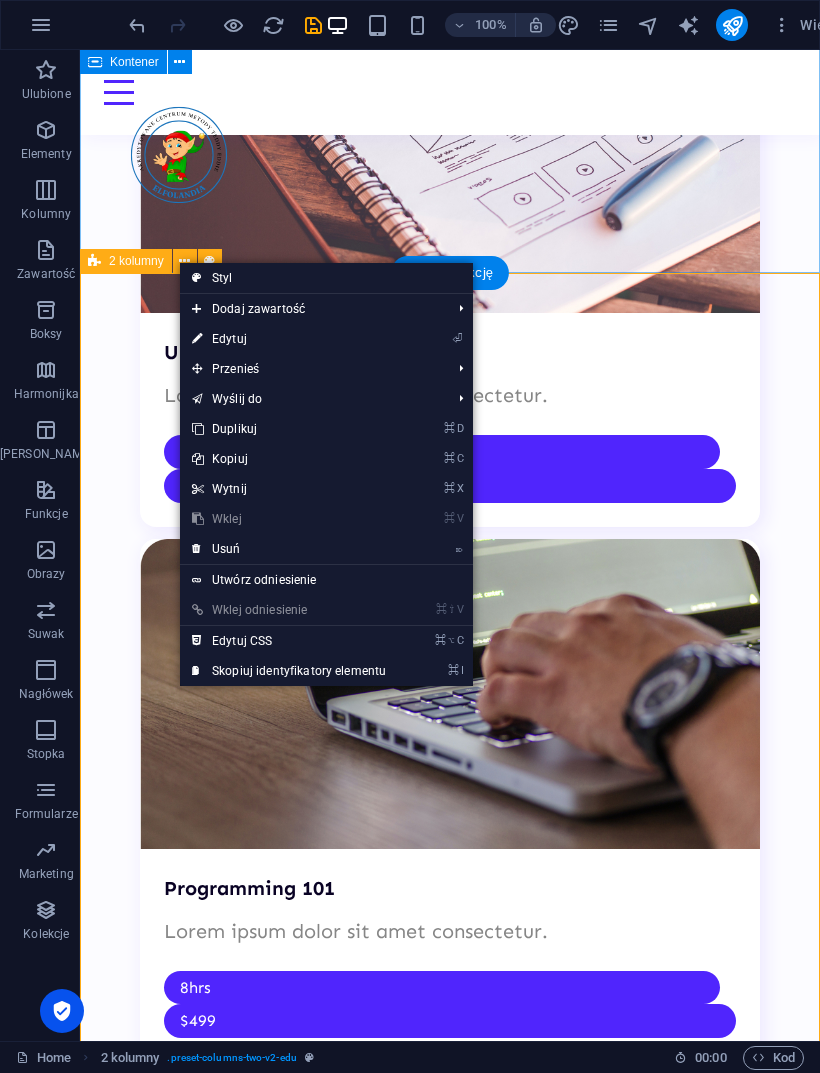 click on "⌦  Usuń" at bounding box center [289, 549] 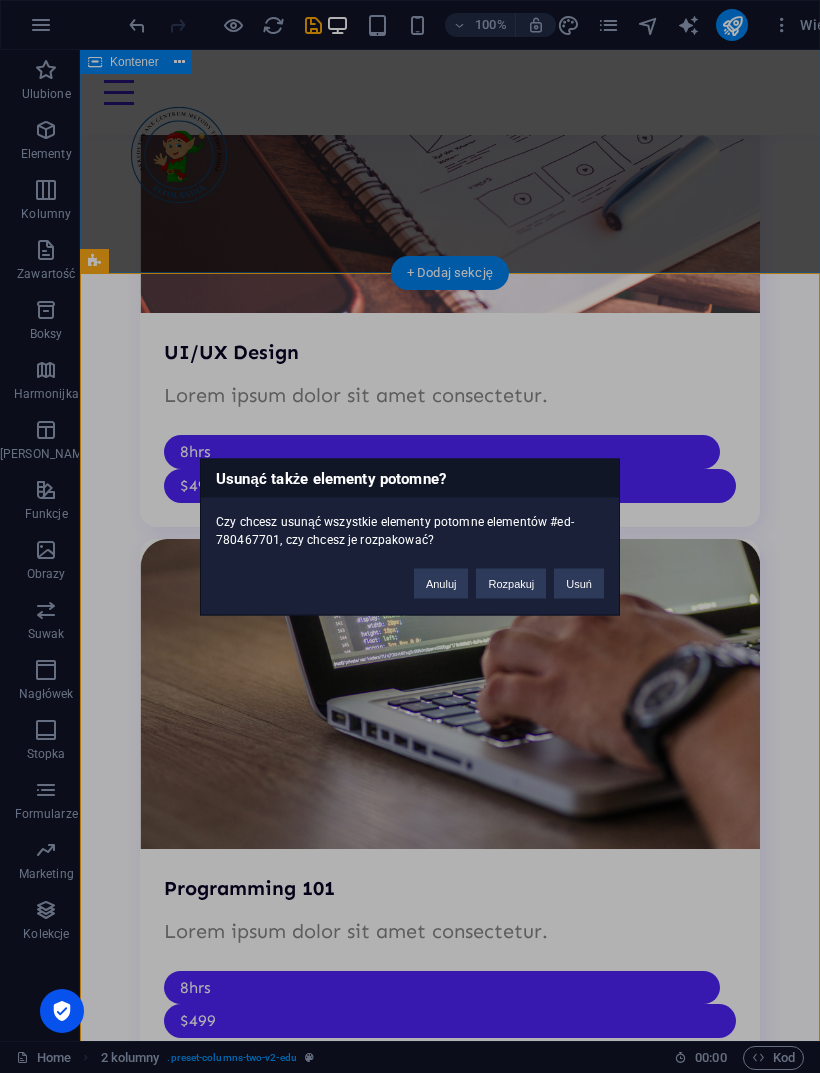 click on "Usuń" at bounding box center [579, 583] 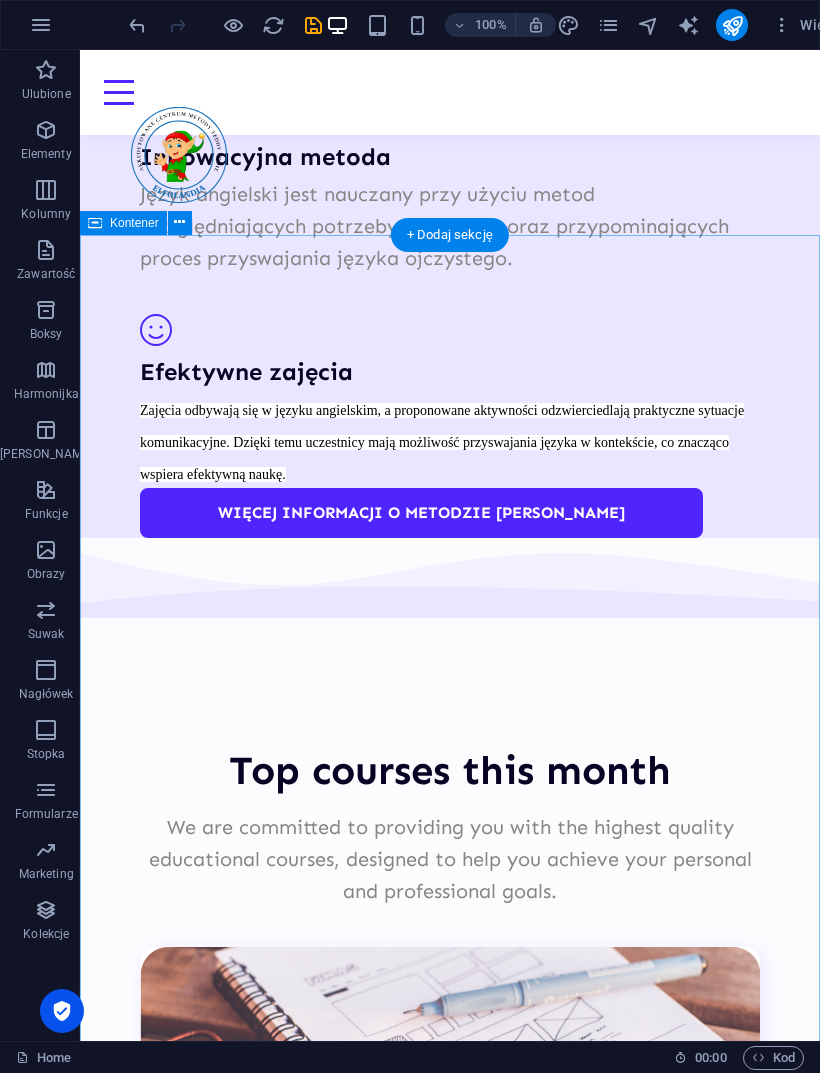 scroll, scrollTop: 2294, scrollLeft: 0, axis: vertical 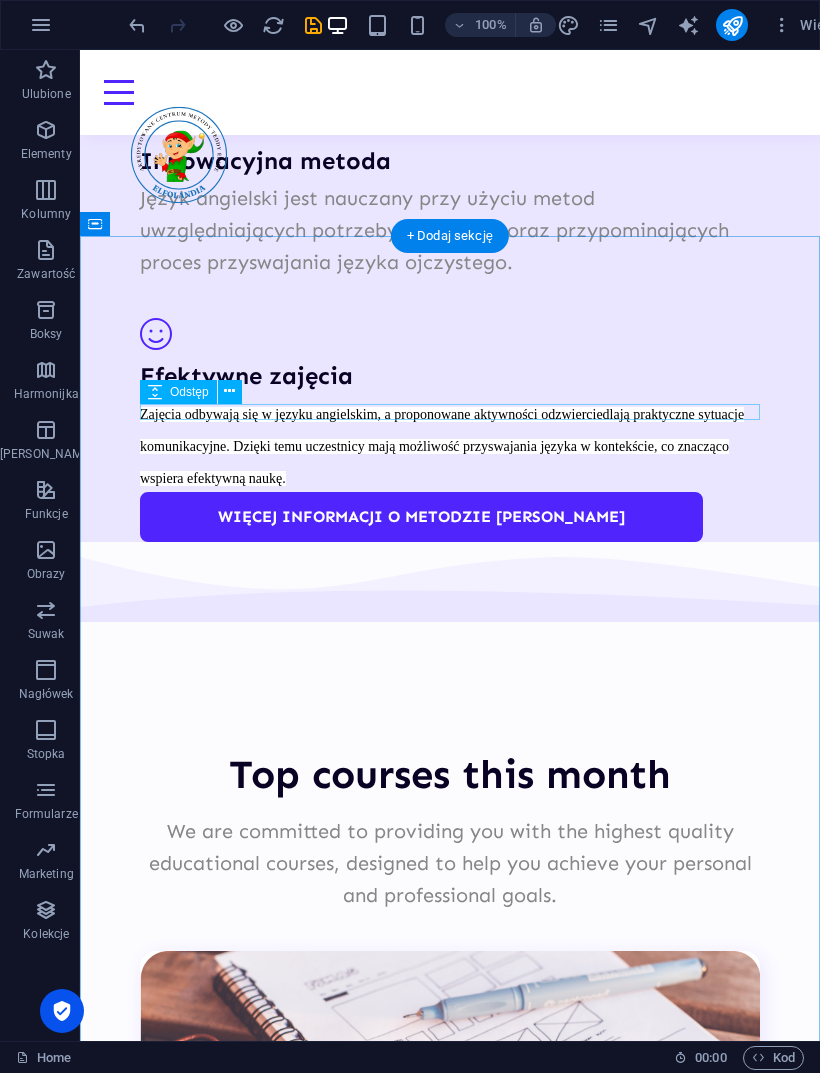 click at bounding box center (450, 807) 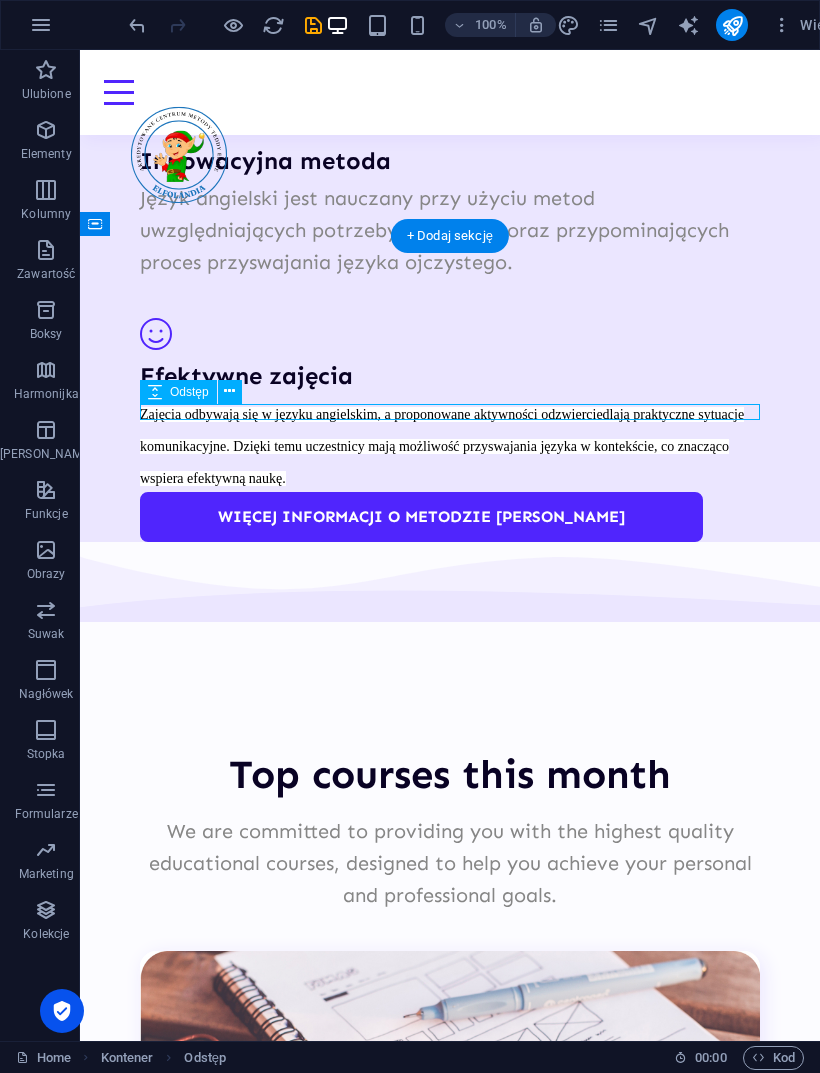 click on "We are committed to providing you with the highest quality educational courses, designed to help you achieve your personal and professional goals." at bounding box center (450, 863) 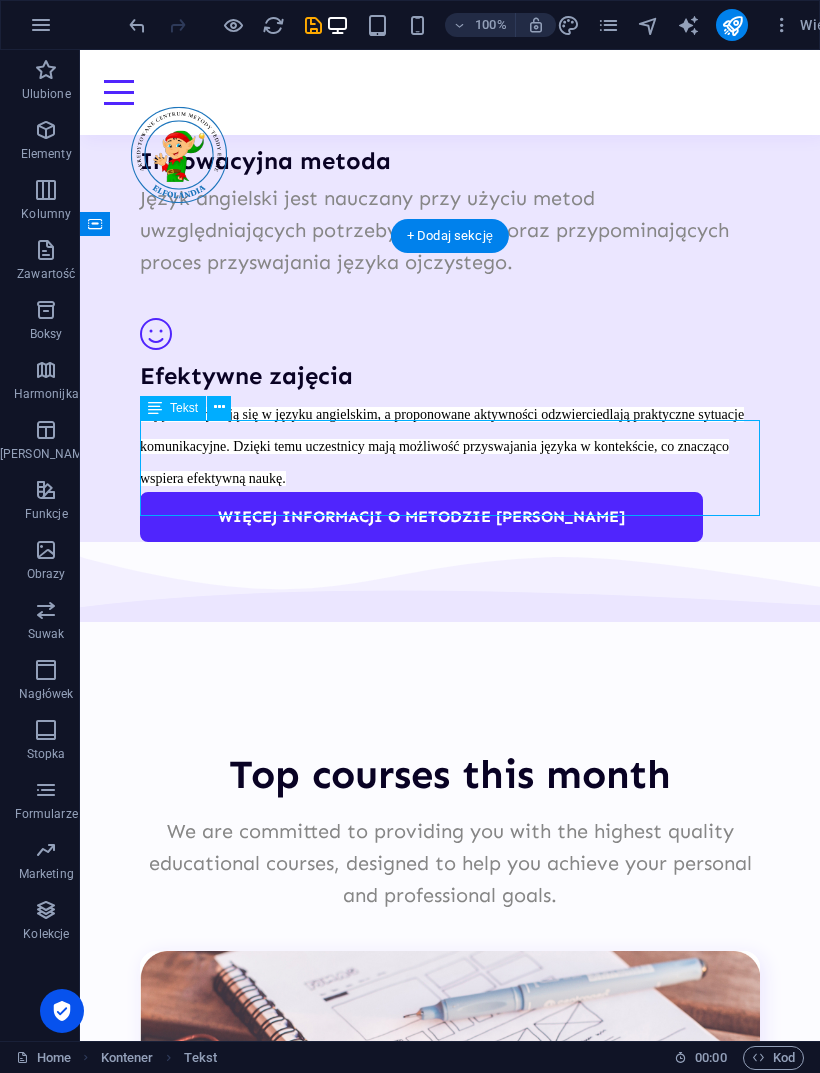 click on "We are committed to providing you with the highest quality educational courses, designed to help you achieve your personal and professional goals." at bounding box center (450, 863) 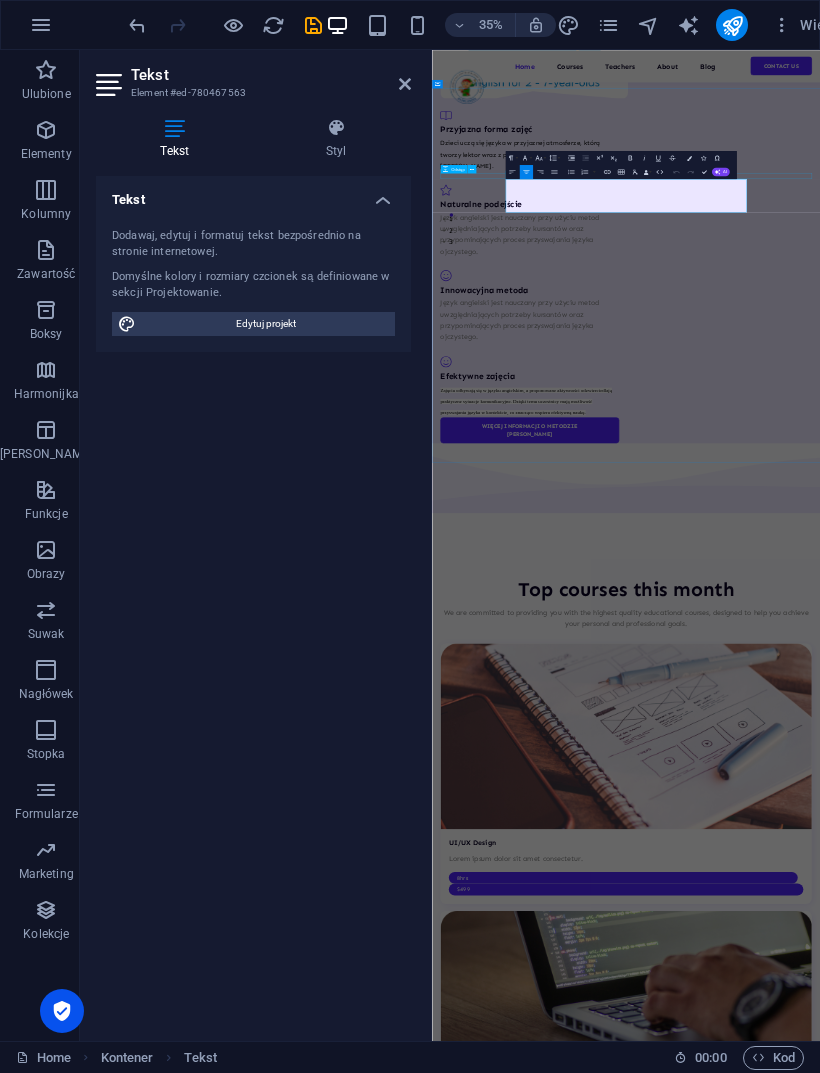 click on "Tekst" at bounding box center [512, 174] 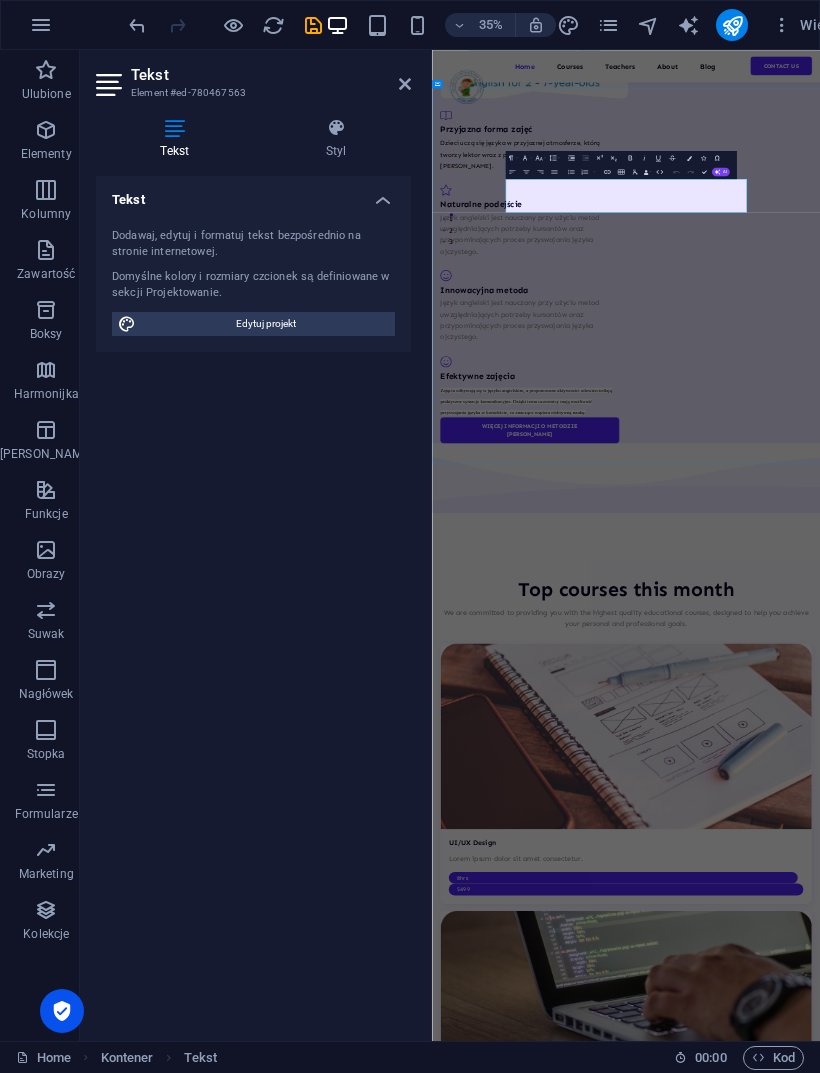 click on "We are committed to providing you with the highest quality educational courses, designed to help you achieve your personal and professional goals." at bounding box center [986, 1674] 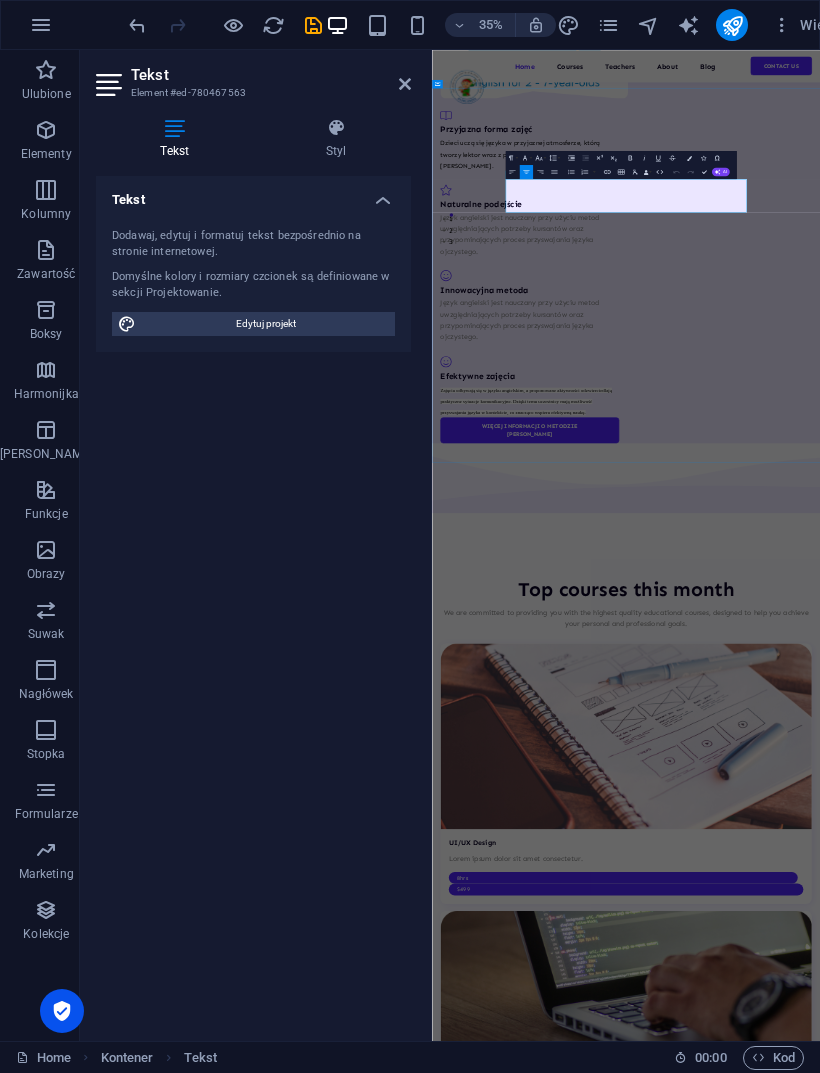 click on "We are committed to providing you with the highest quality educational courses, designed to help you achieve your personal and professional goals." at bounding box center [986, 1674] 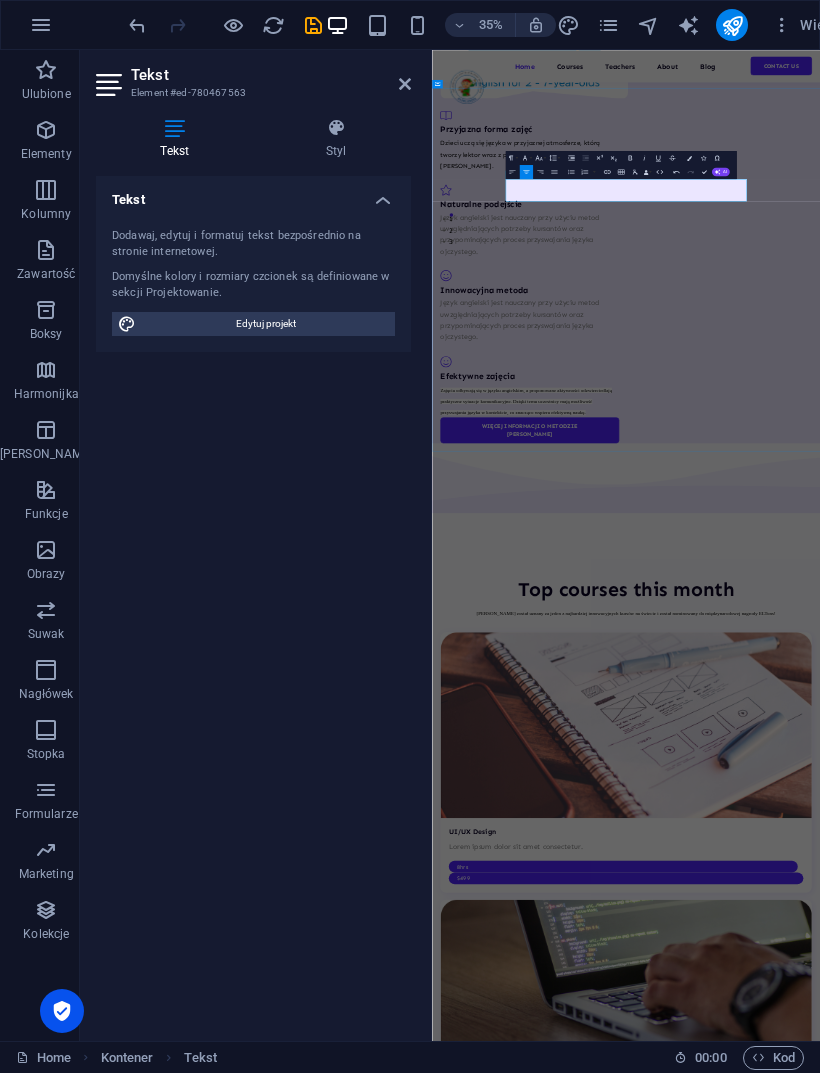 click on "[PERSON_NAME] został uznany za jeden z najbardziej innowacyjnych kursów na świecie i został nominowany do międzynarodowej nagrody ELTons!" at bounding box center (986, 1658) 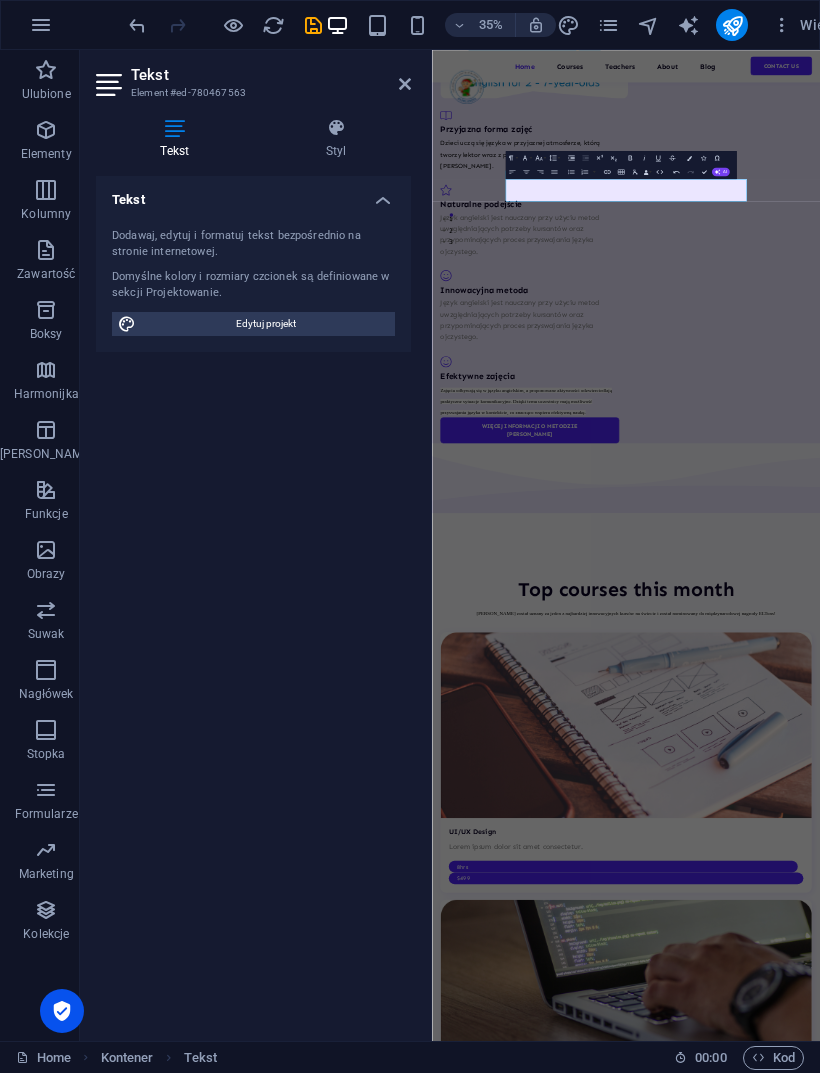 click on "[PERSON_NAME] został uznany za jeden z najbardziej innowacyjnych kursów na świecie i został nominowany do międzynarodowej nagrody ELTons!" at bounding box center (986, 1658) 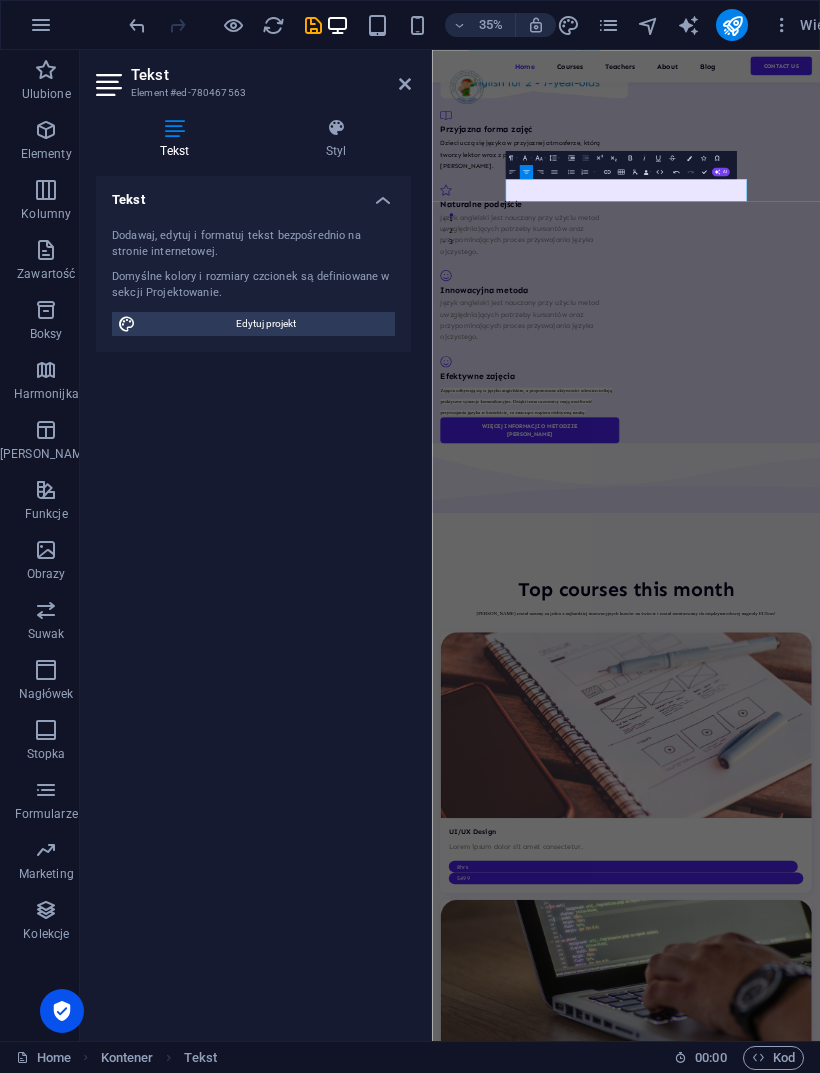 click on "[PERSON_NAME] został uznany za jeden z najbardziej innowacyjnych kursów na świecie i został nominowany do międzynarodowej nagrody ELTons!" at bounding box center (986, 1660) 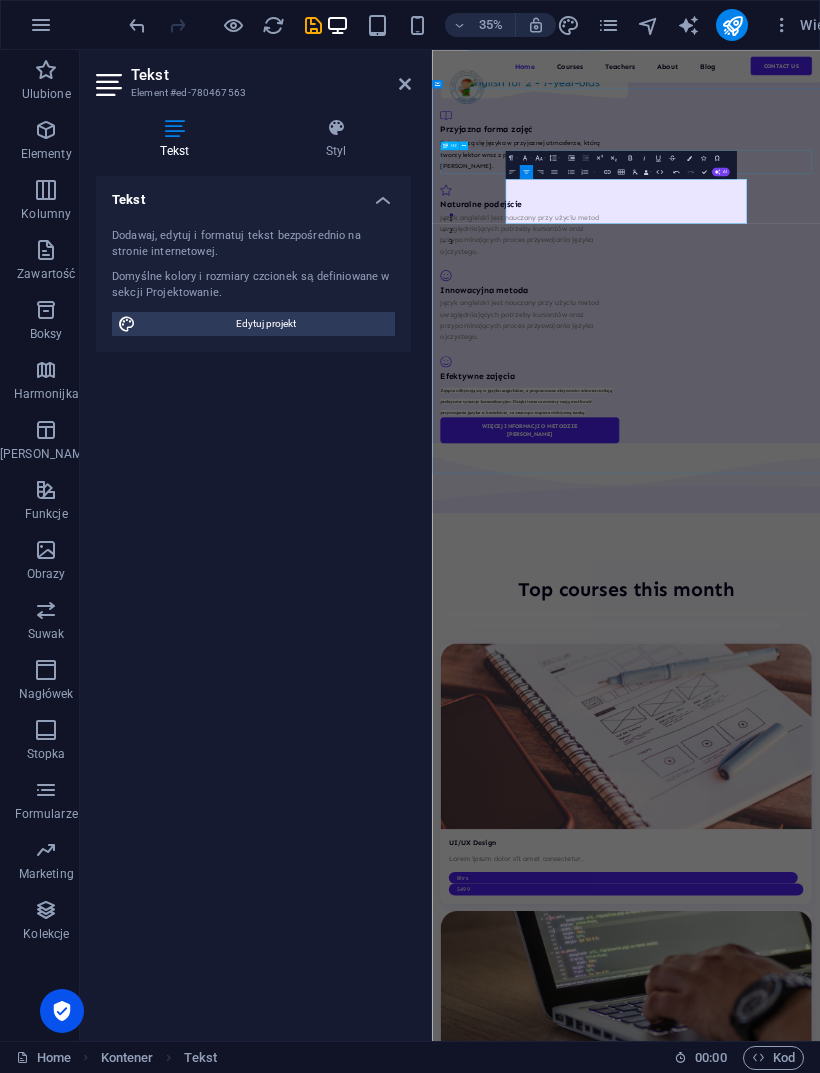 click 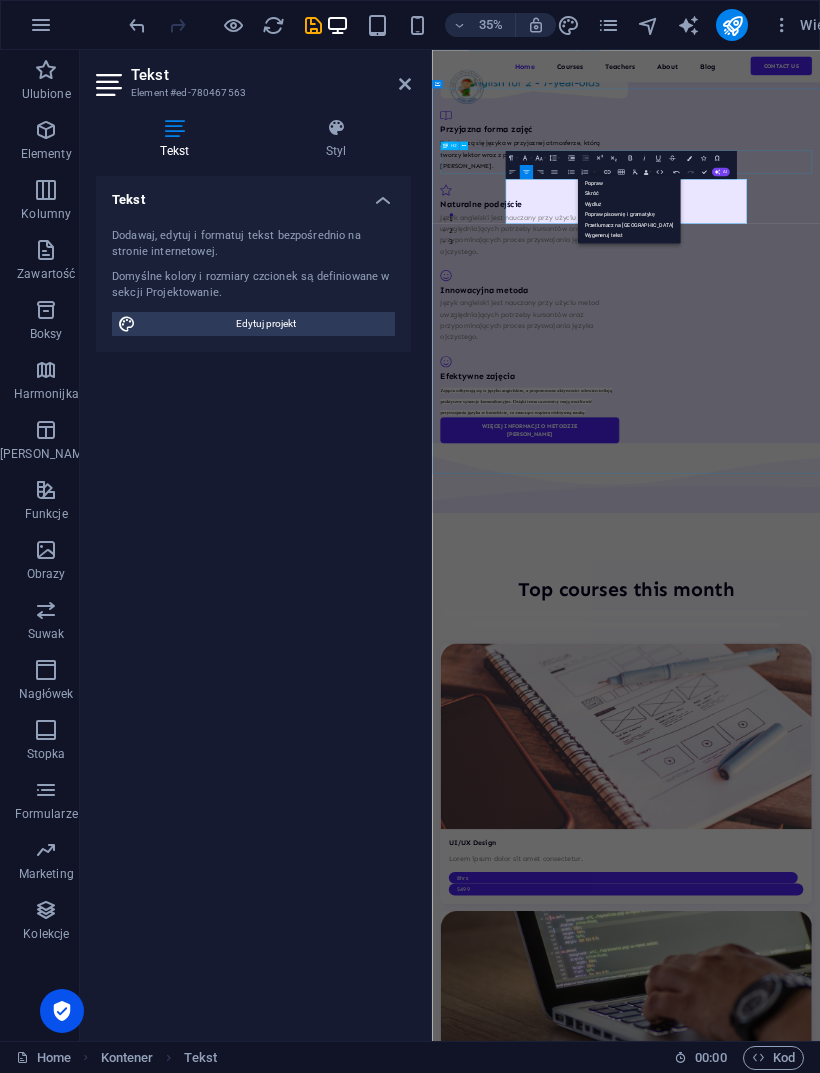 click on "Popraw" at bounding box center (629, 183) 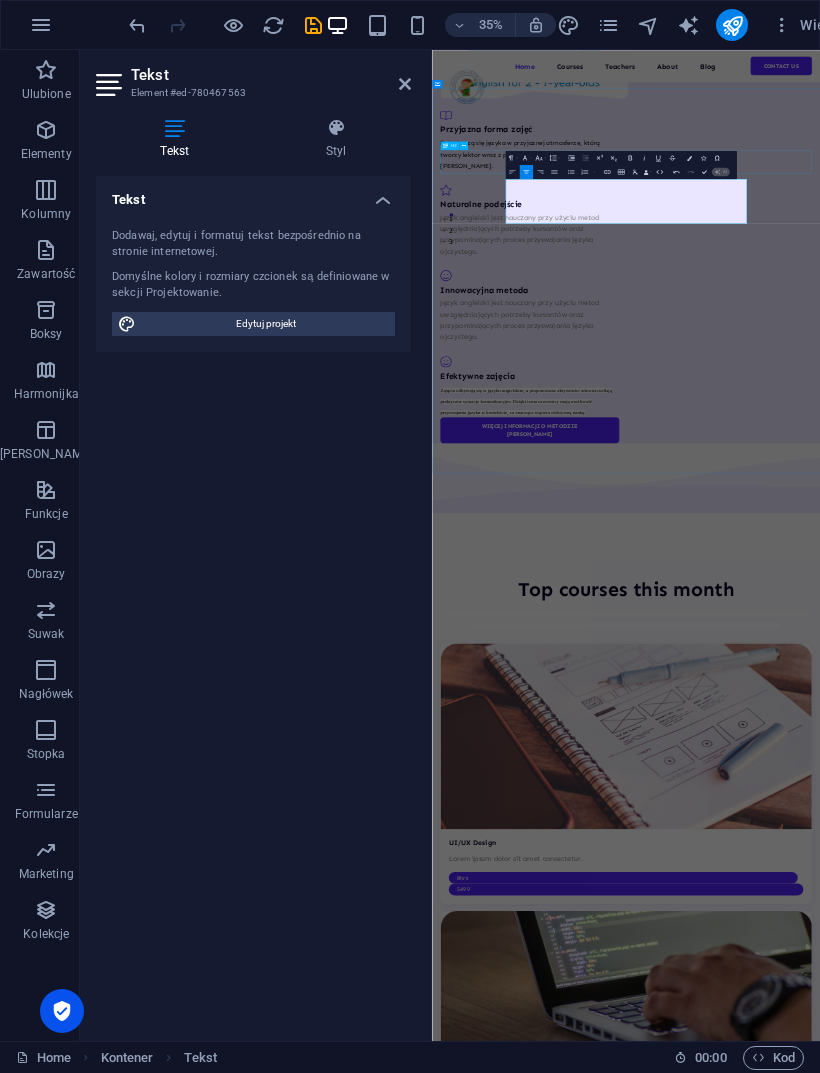 type 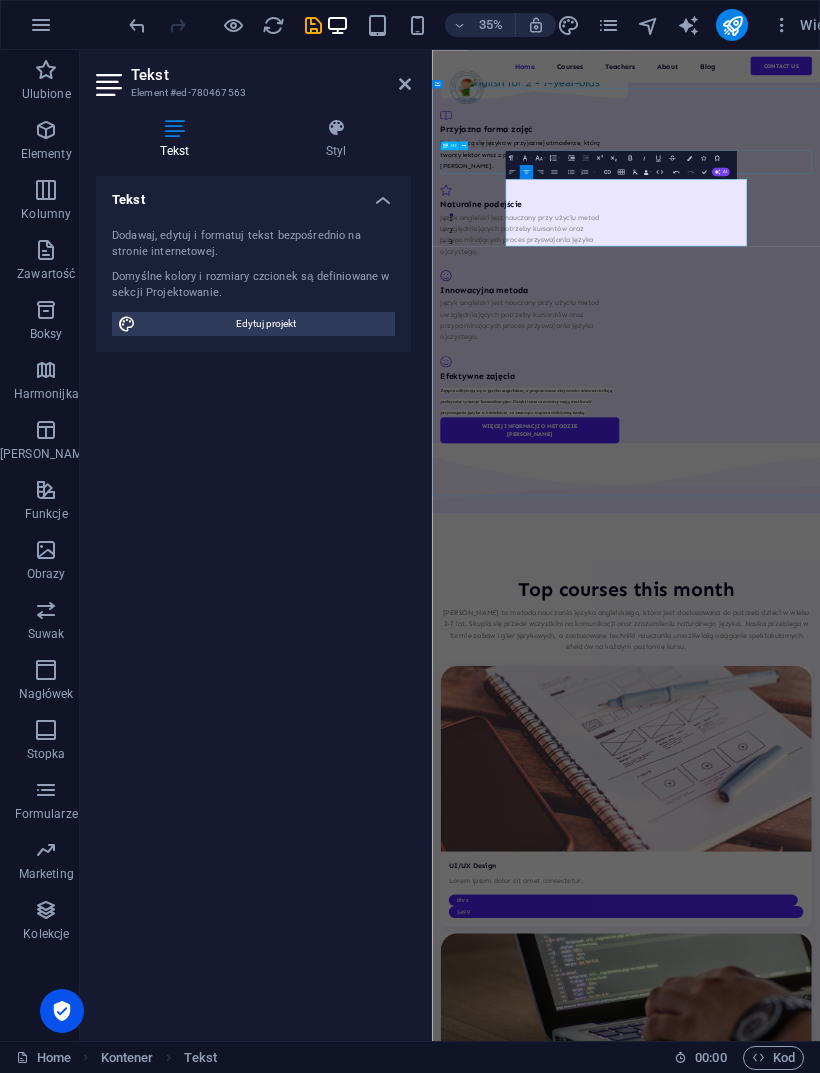 click on "Top courses this month Teddy Eddie to metoda nauczania języka angielskiego, która jest dostosowana do potrzeb dzieci w wieku 2-7 lat. Skupia się przede wszystkim na komunikacji oraz zrozumieniu naturalnego języka. Nauka przebiega w formie zabaw i gier językowych, a zastosowane techniki nauczania umożliwiają osiąganie spektakularnych efektów na każdym poziomie kursu. UI/UX Design Lorem ipsum dolor sit amet consectetur. 8hrs $499 Programming 101 Lorem ipsum dolor sit amet consectetur. 8hrs $499 Management Lorem ipsum dolor sit amet consectetur. 8hrs $499  Vorherige Nächste  All Courses" at bounding box center [986, 2792] 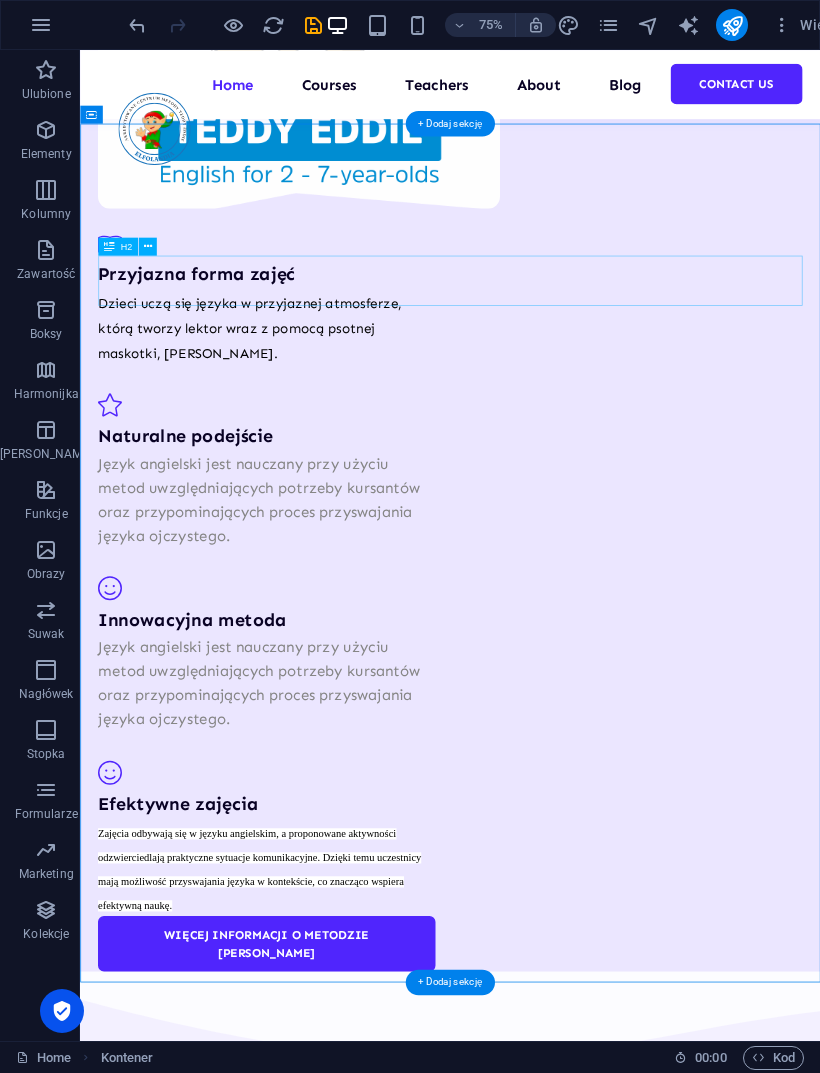 click on "Top courses this month" at bounding box center [573, 1696] 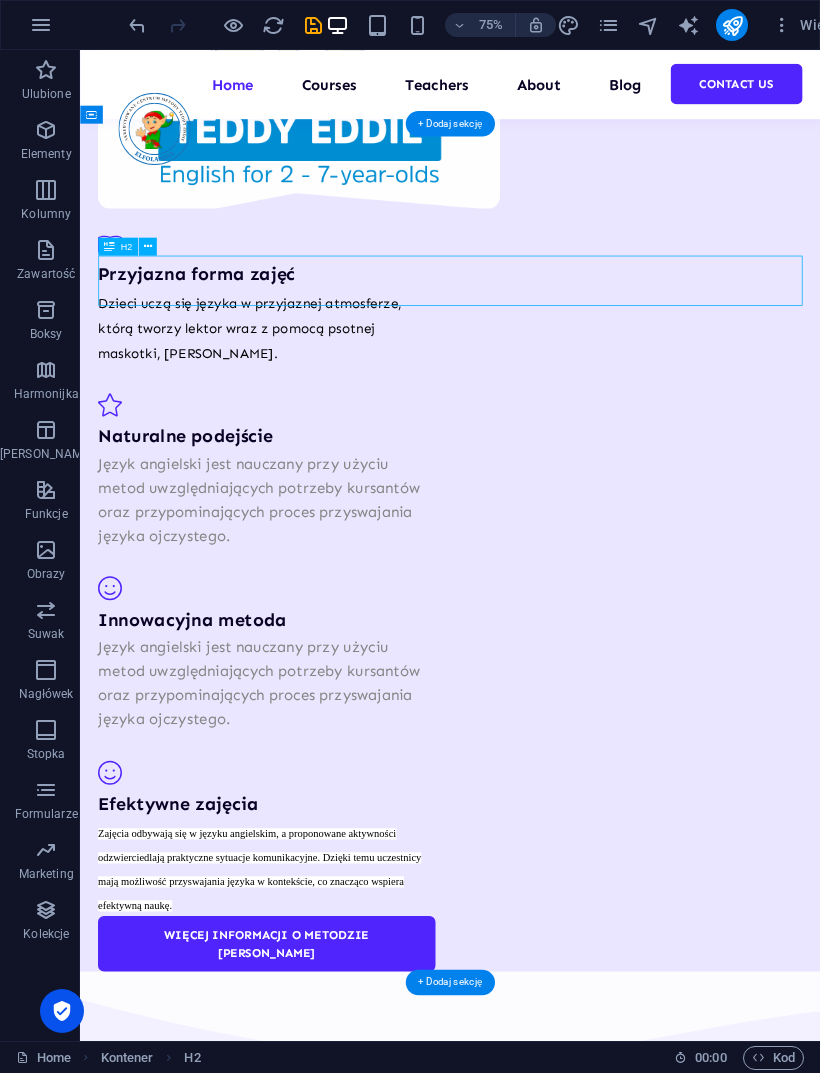 click on "Top courses this month" at bounding box center [573, 1696] 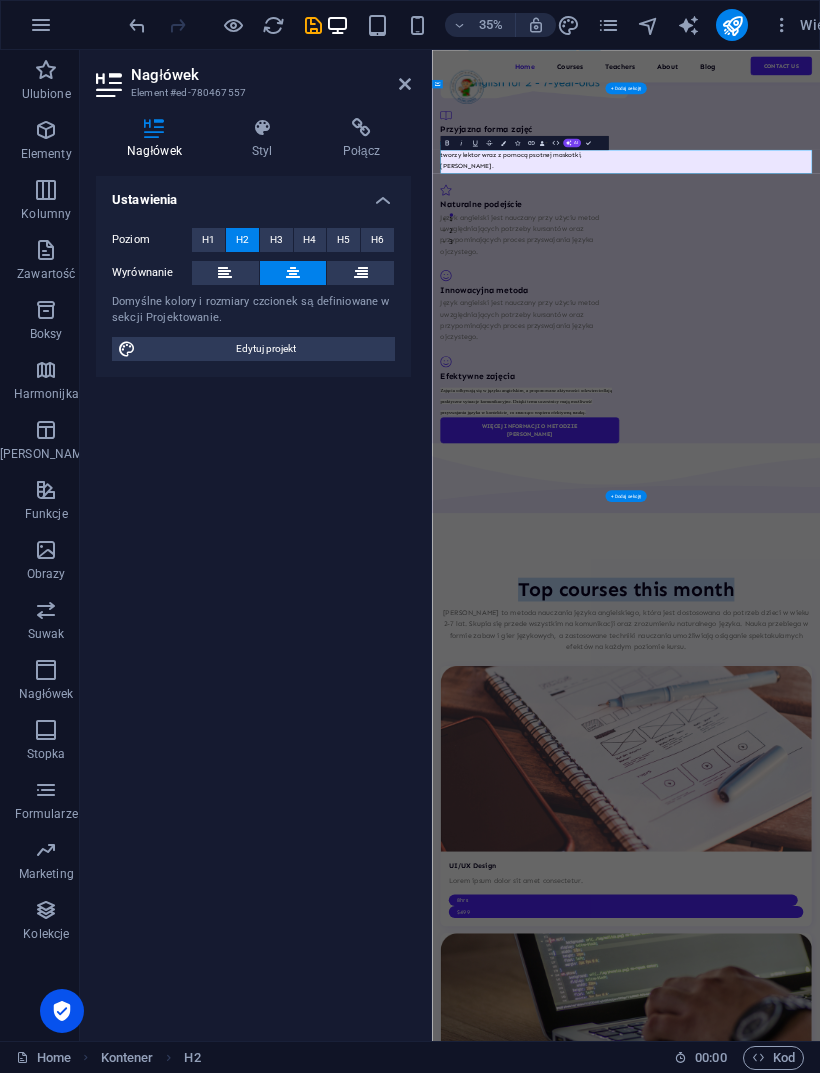click on "Top courses this month" at bounding box center (986, 1592) 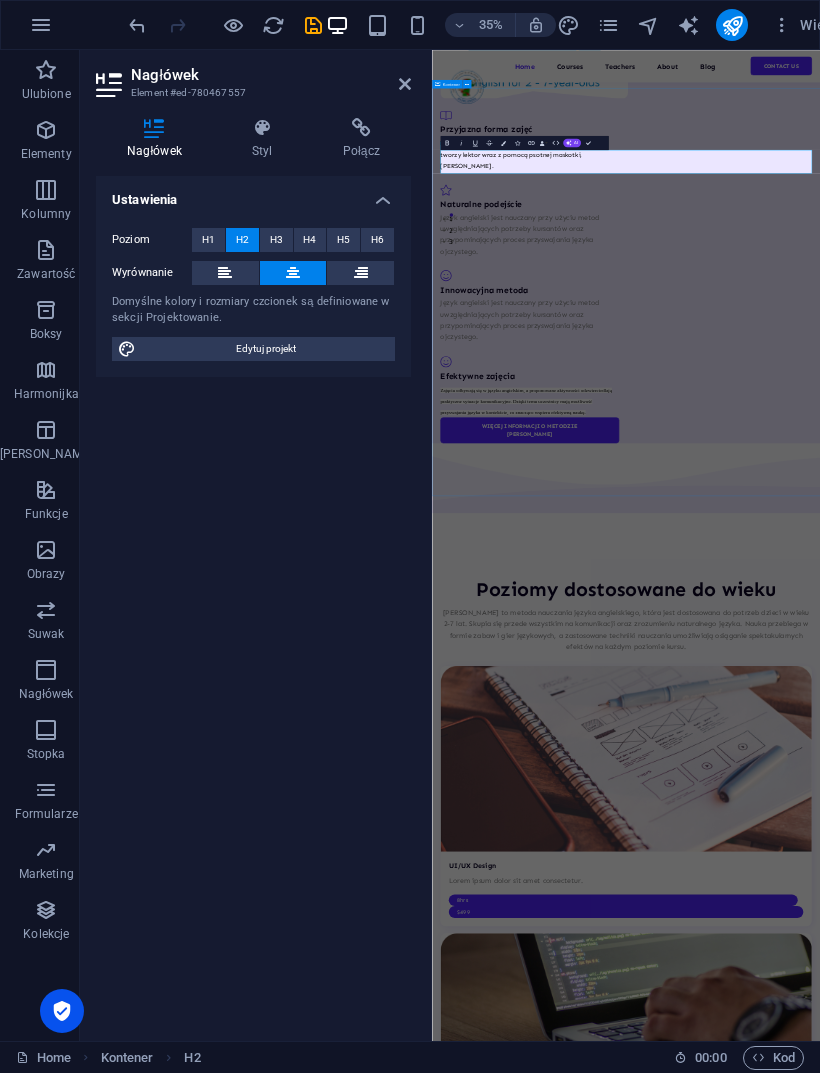 click 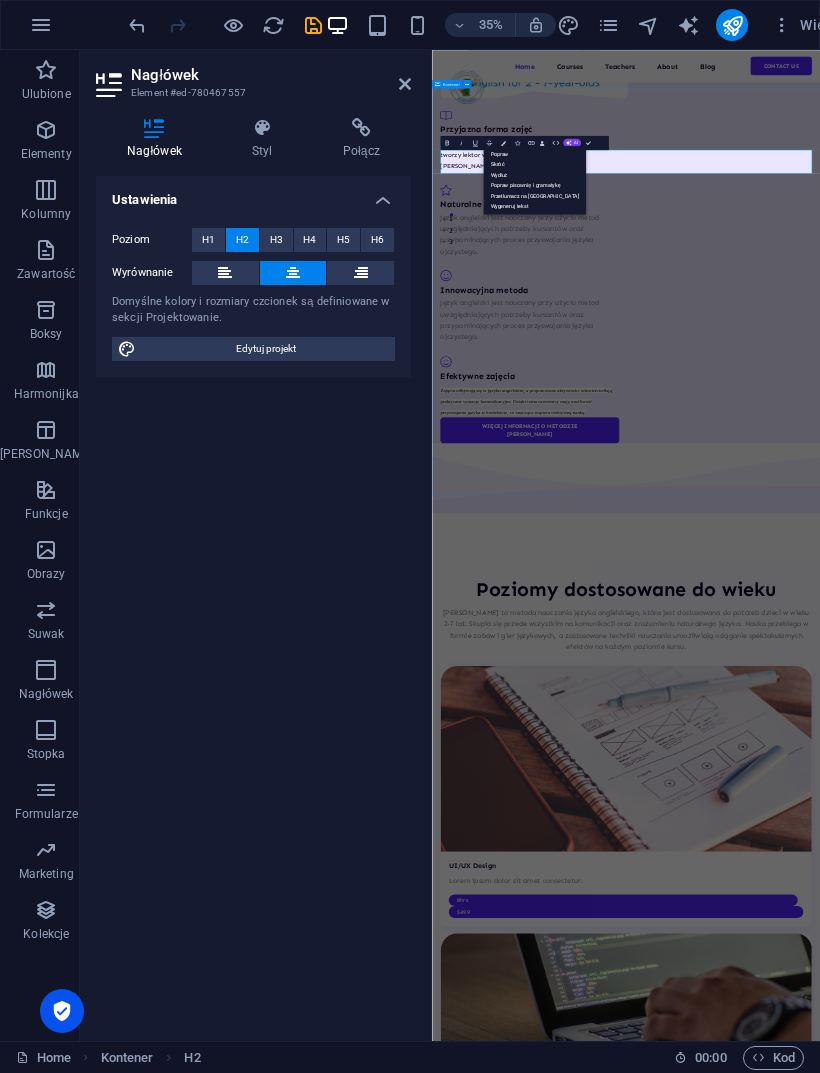 click on "Popraw" at bounding box center [534, 154] 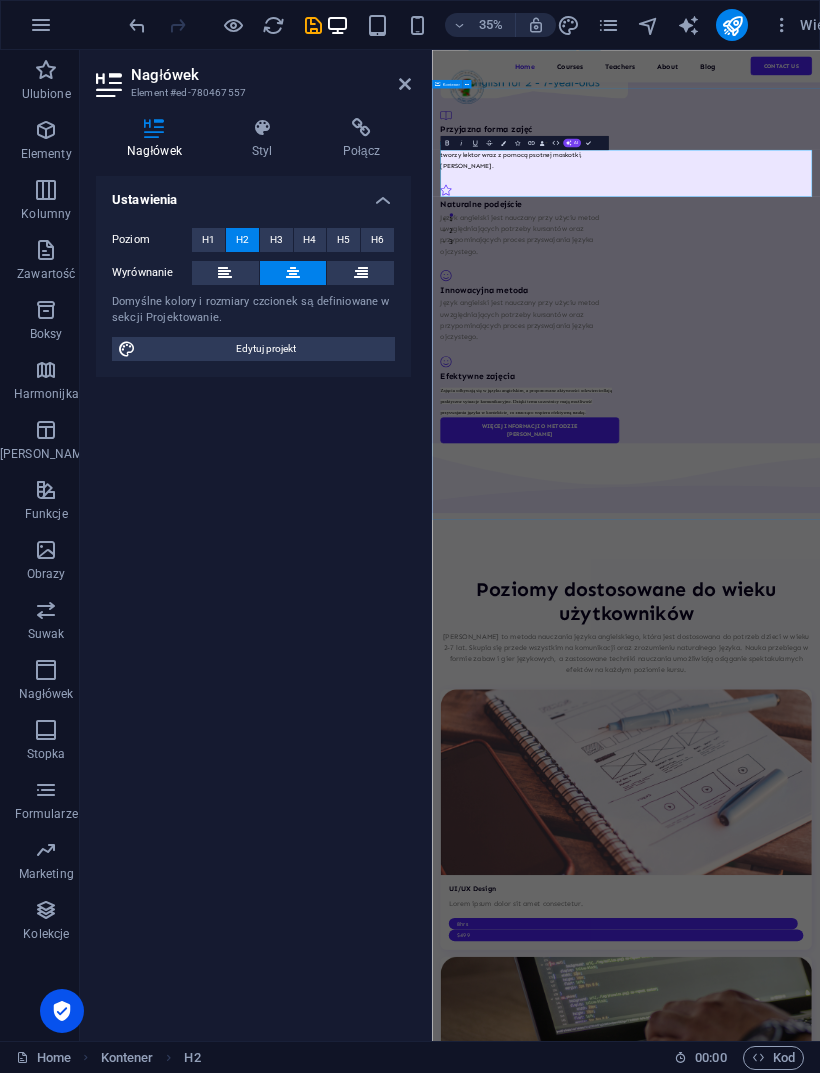 click on "Poziomy dostosowane do wieku użytkowników" at bounding box center [986, 1626] 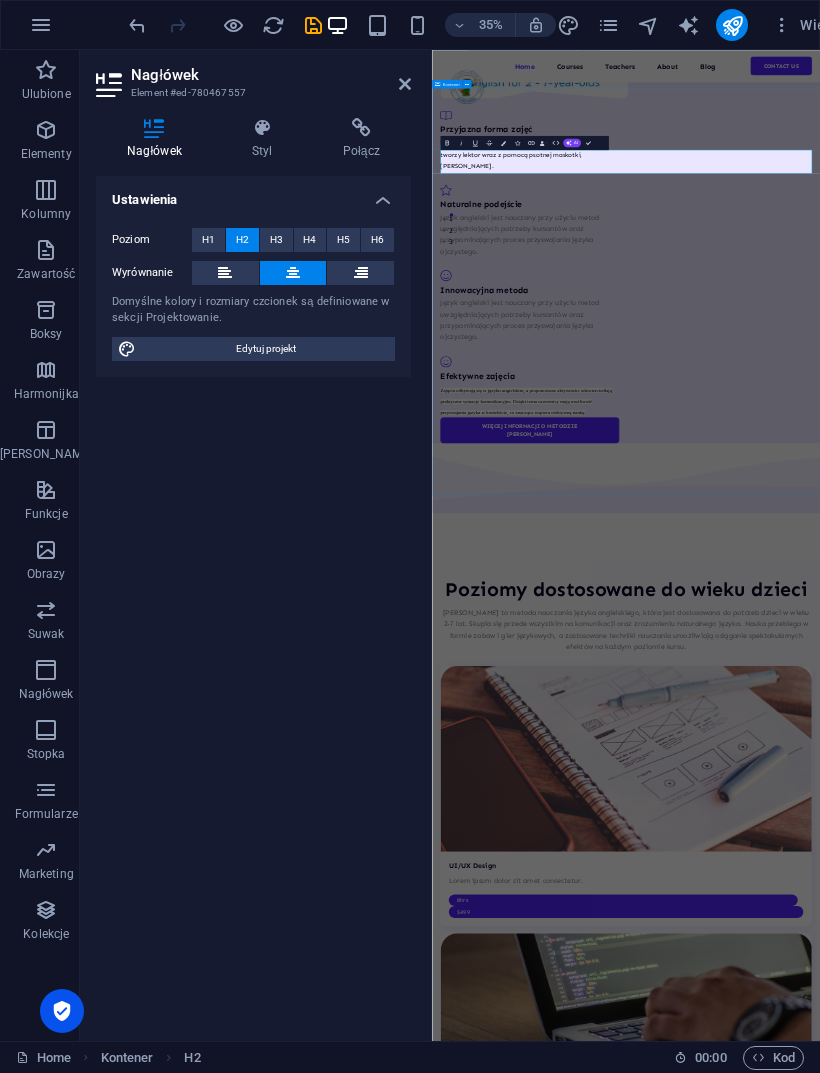 click 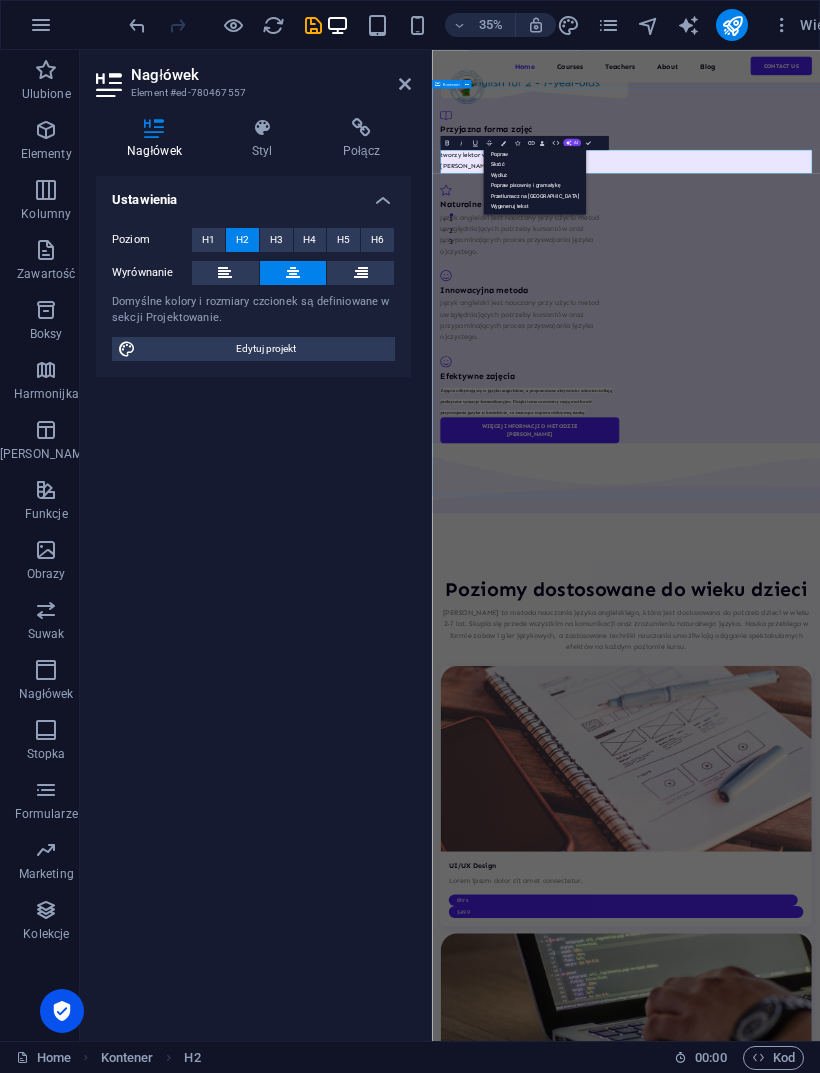 click on "Popraw" at bounding box center (534, 154) 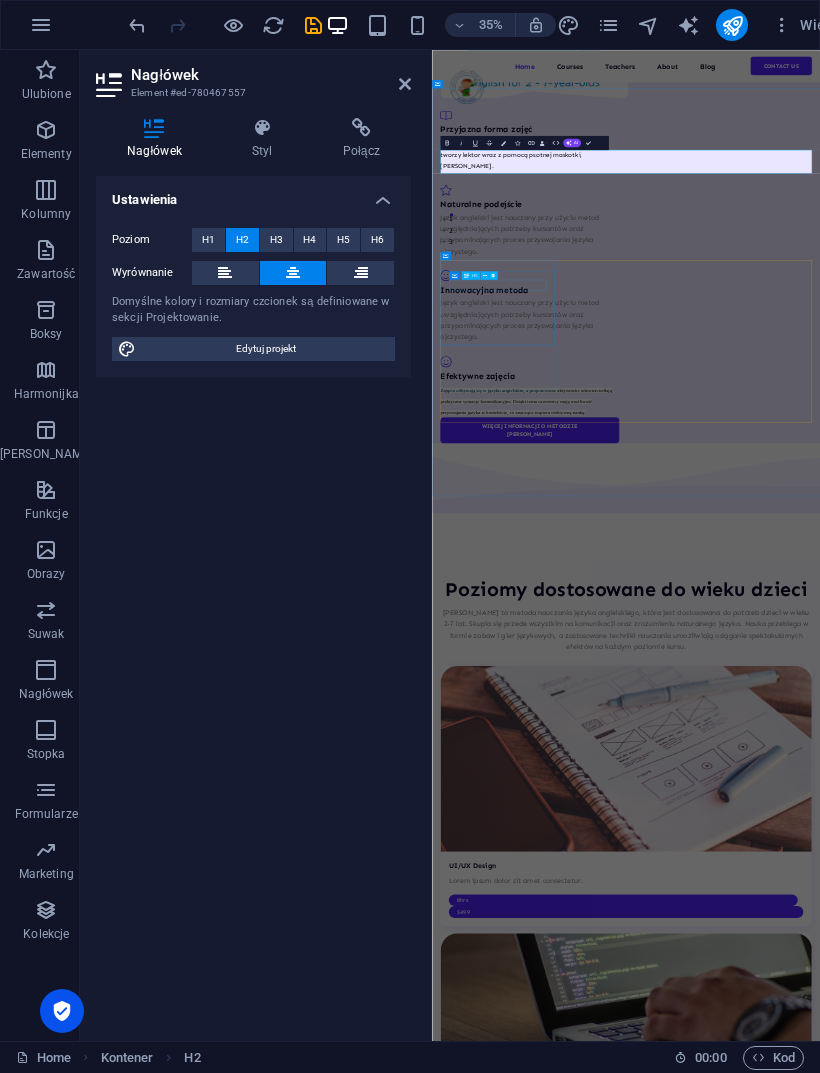 click on "UI/UX Design" at bounding box center [986, 2380] 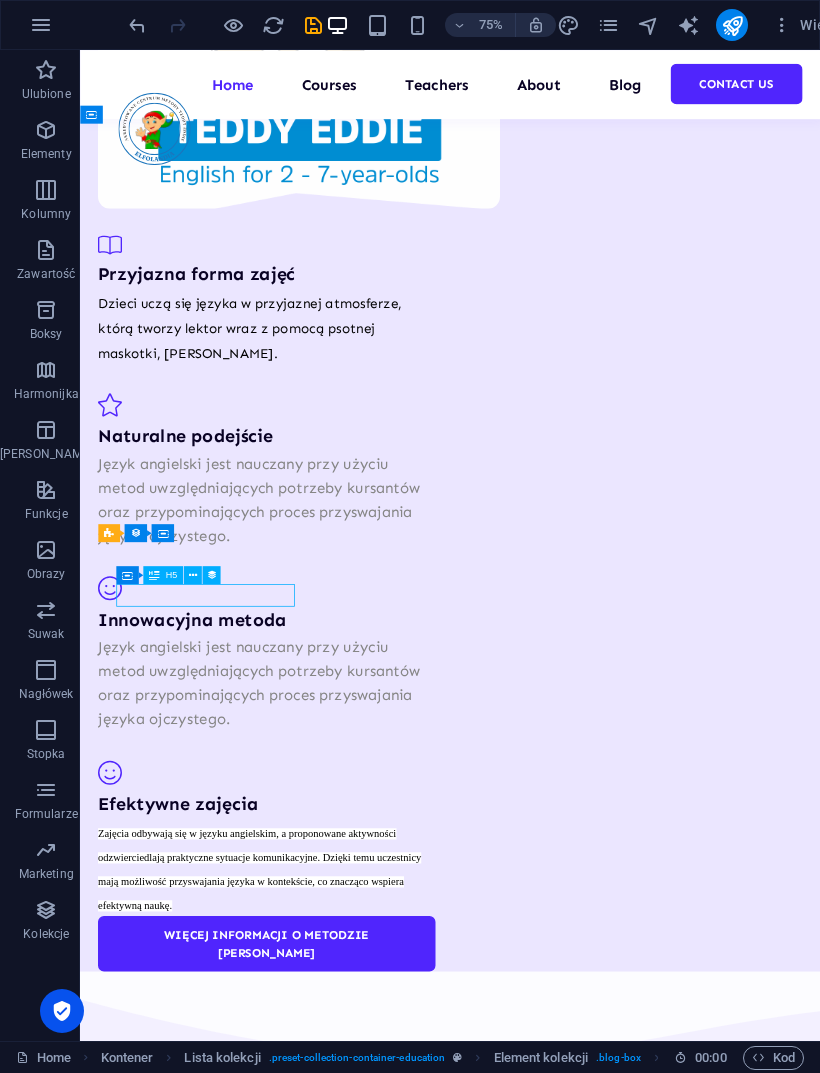 click at bounding box center (573, 2919) 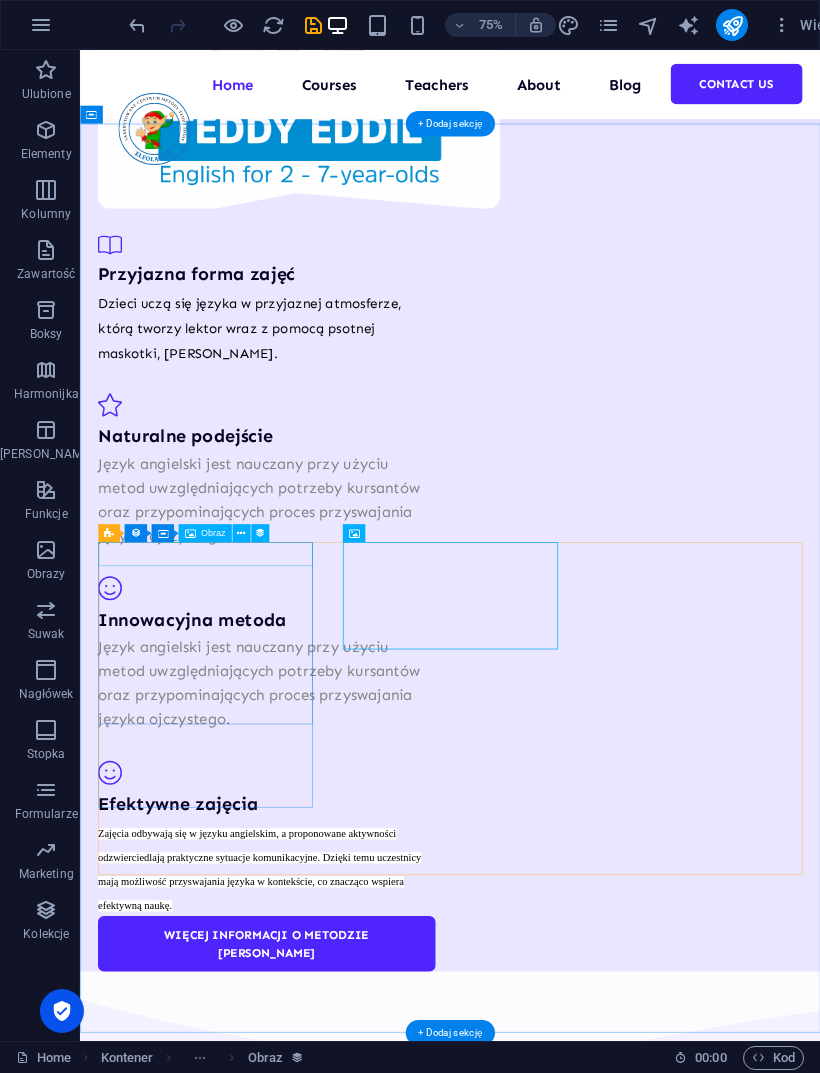 click at bounding box center (573, 2216) 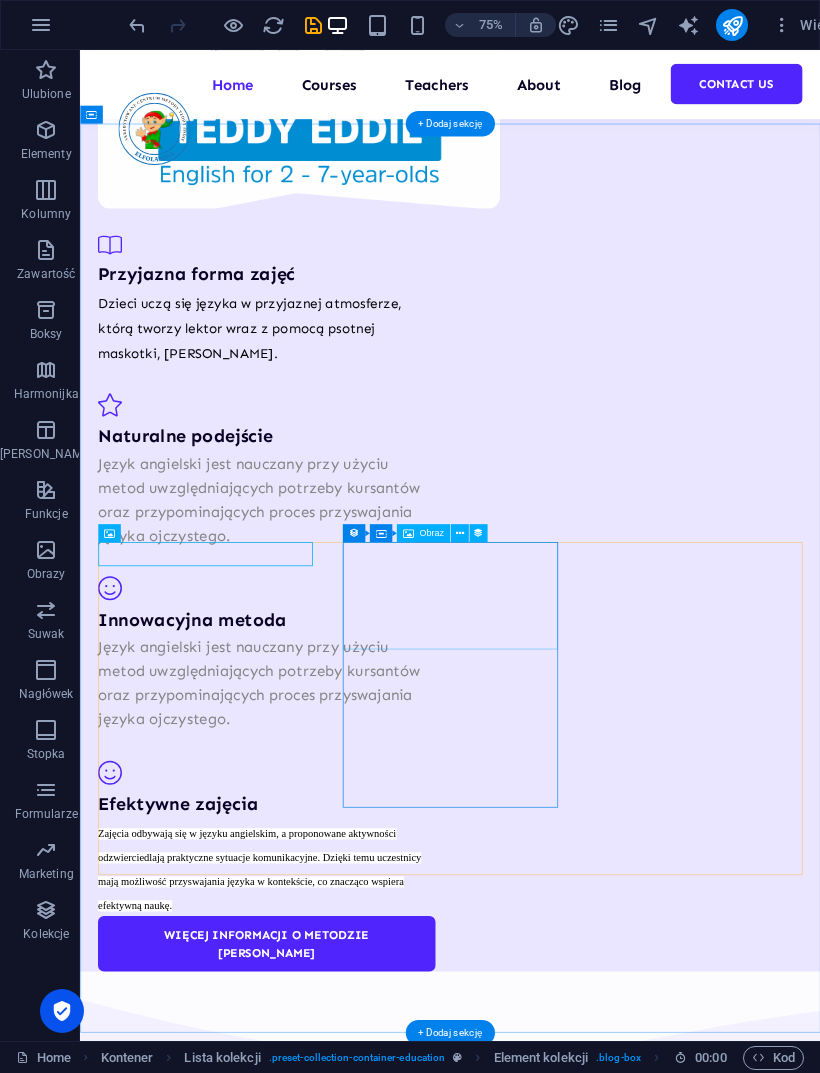 click at bounding box center [573, 2919] 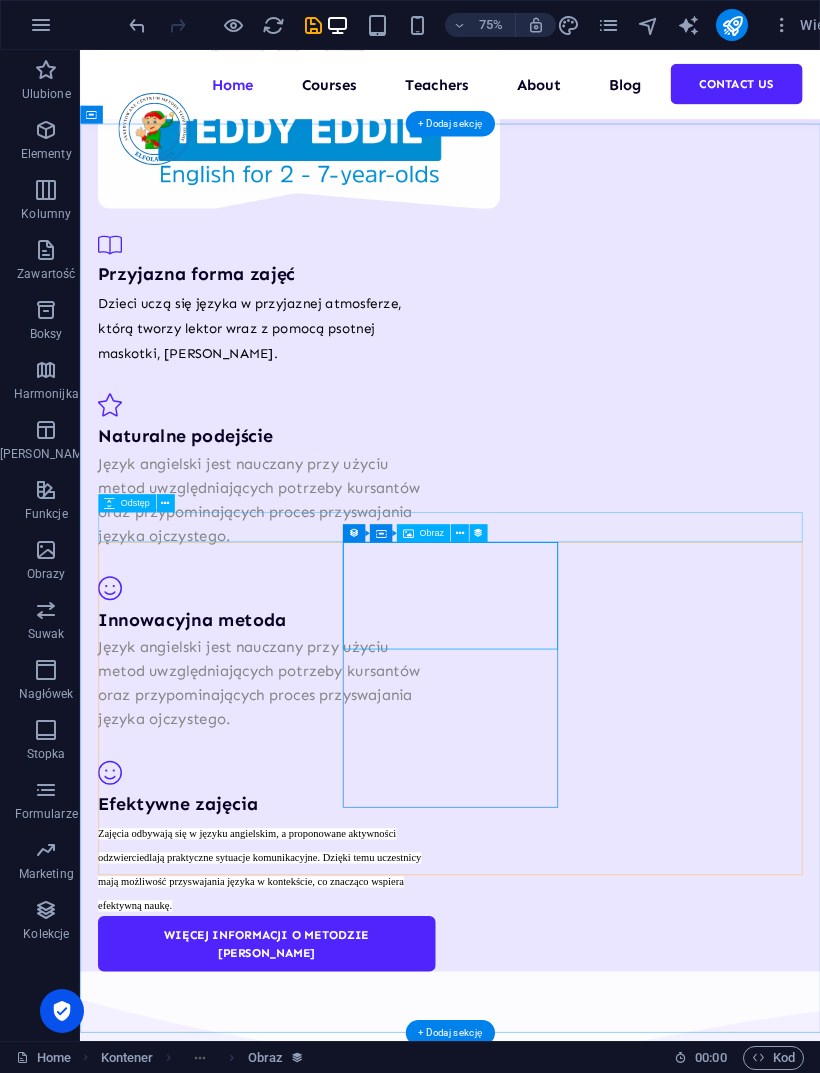 click on "Obraz" at bounding box center (423, 533) 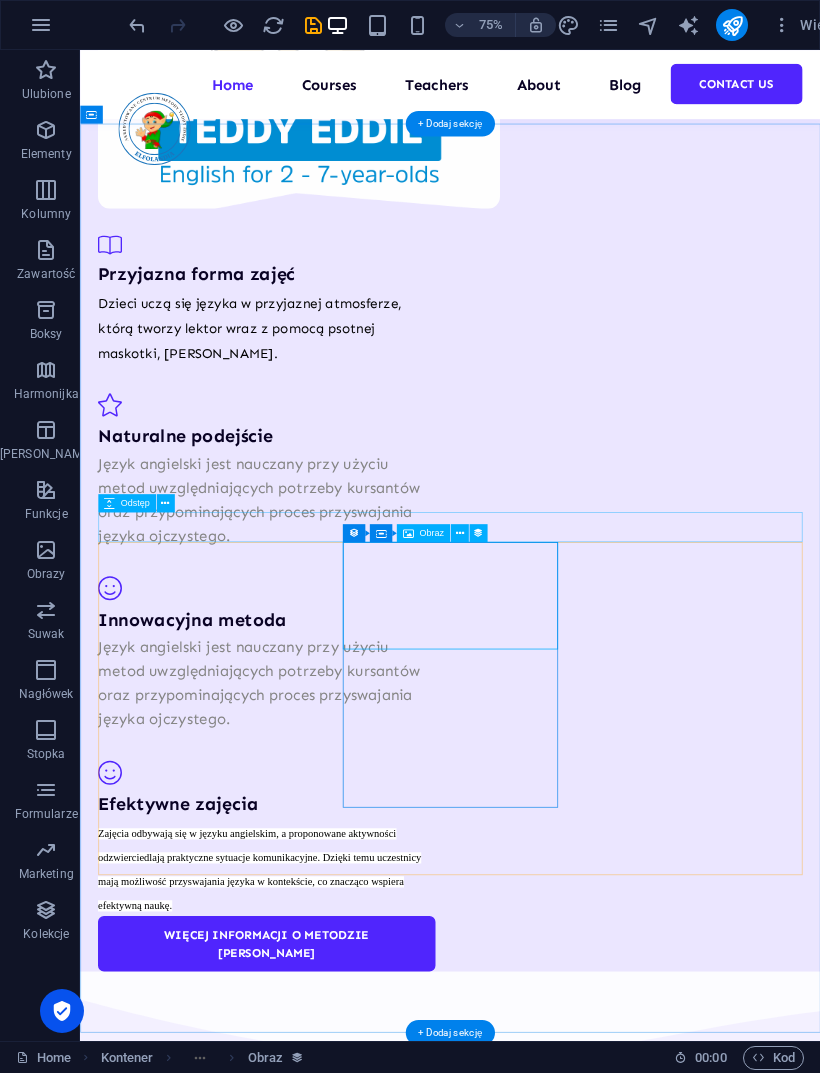 click at bounding box center (408, 533) 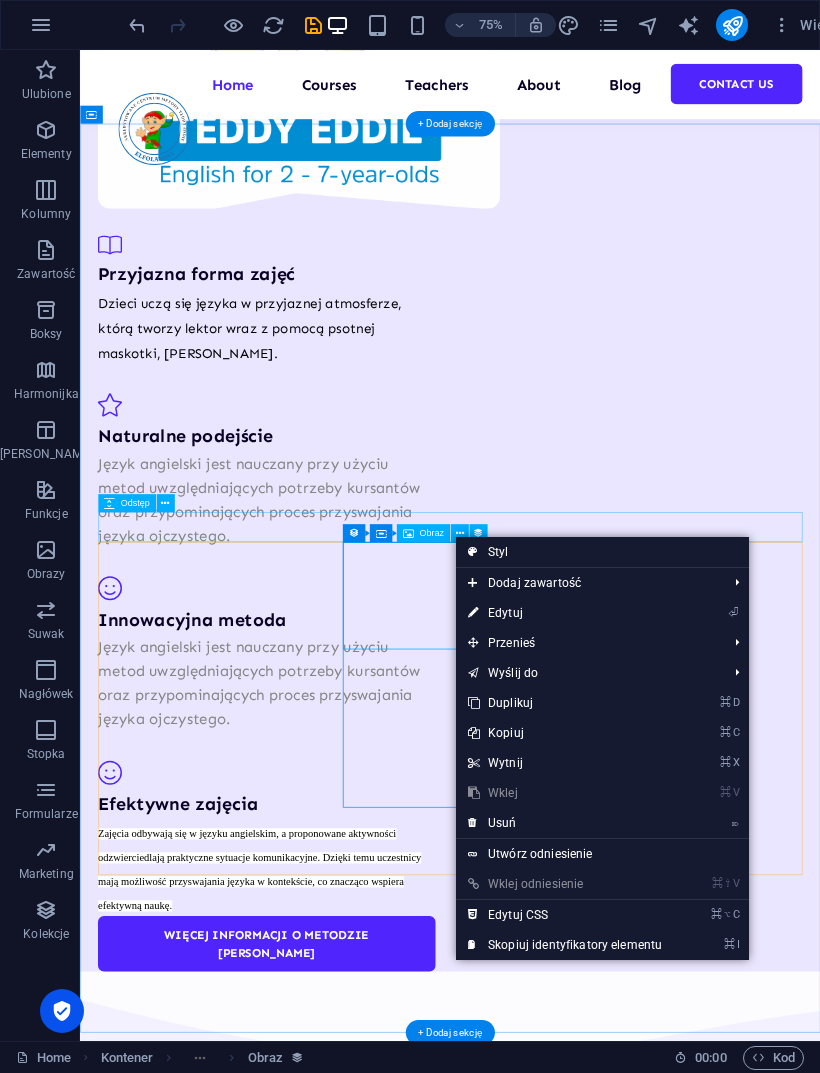 click at bounding box center (732, 25) 